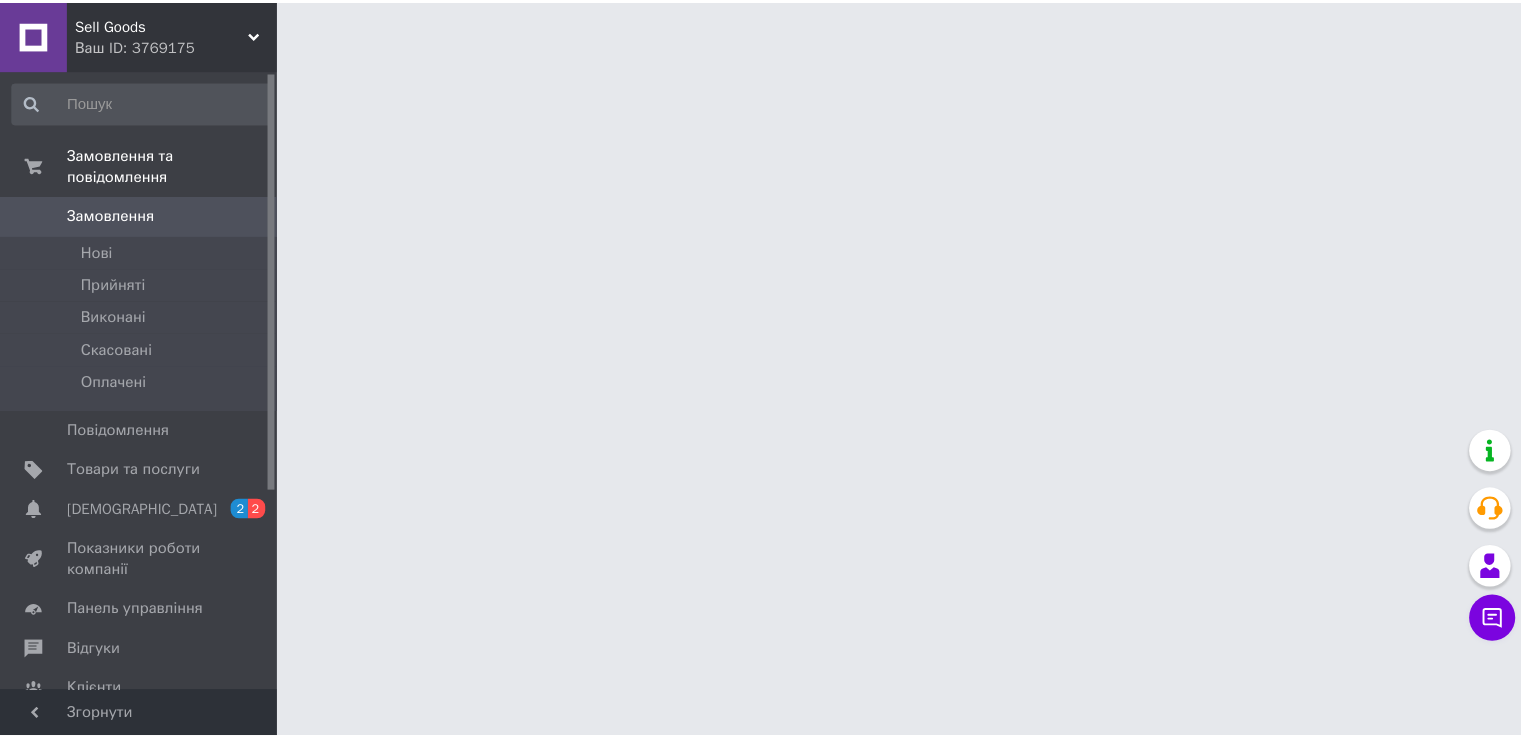 scroll, scrollTop: 0, scrollLeft: 0, axis: both 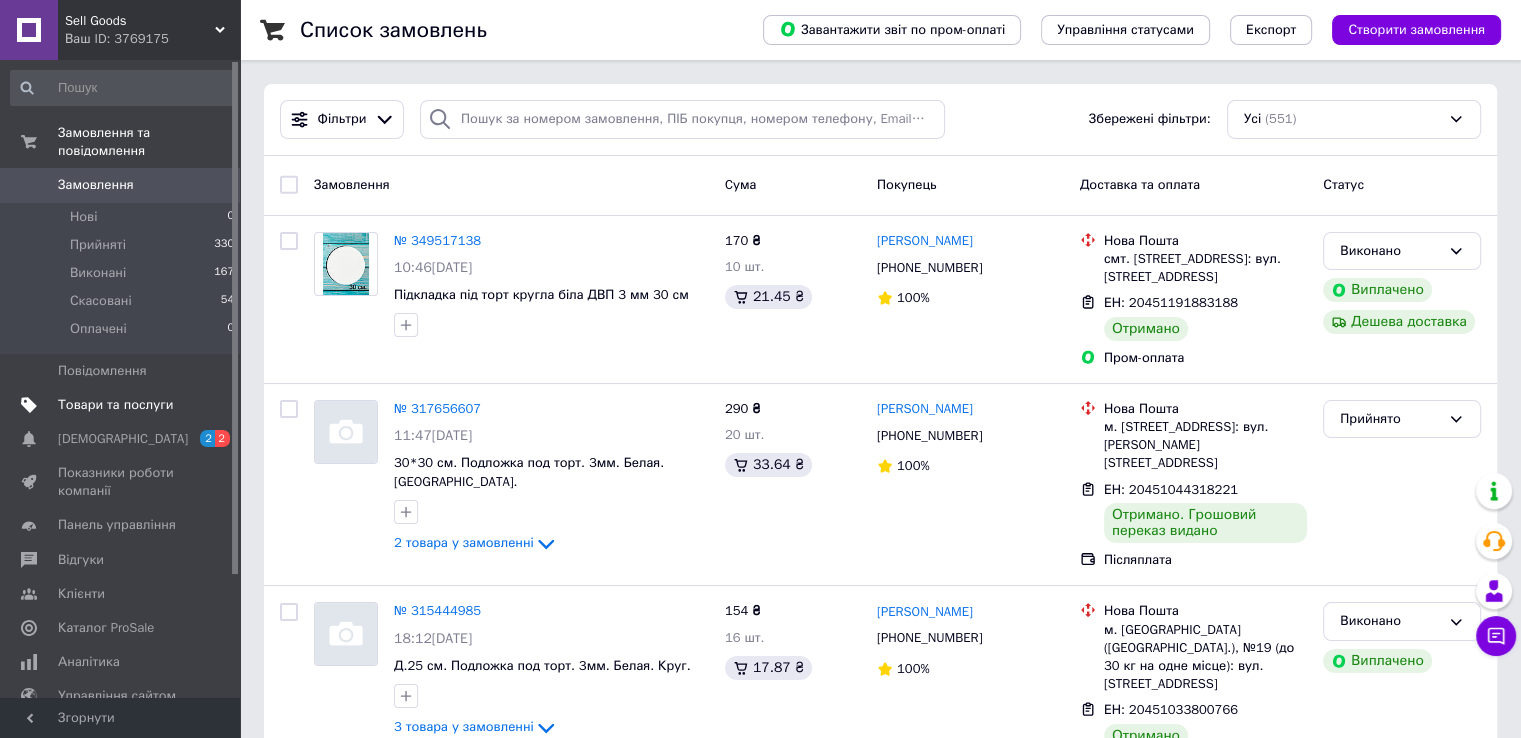 click on "Товари та послуги" at bounding box center [115, 405] 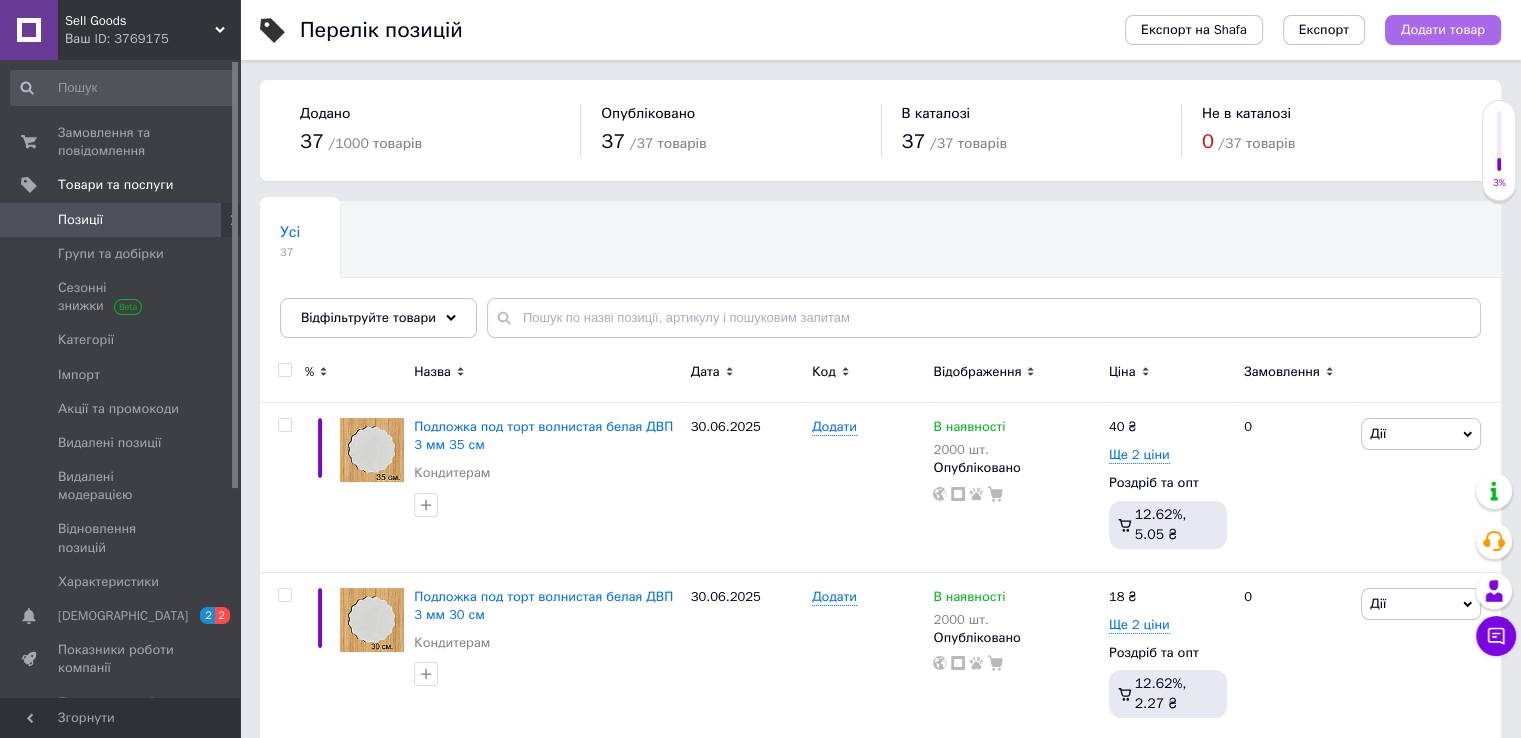click on "Додати товар" at bounding box center [1443, 30] 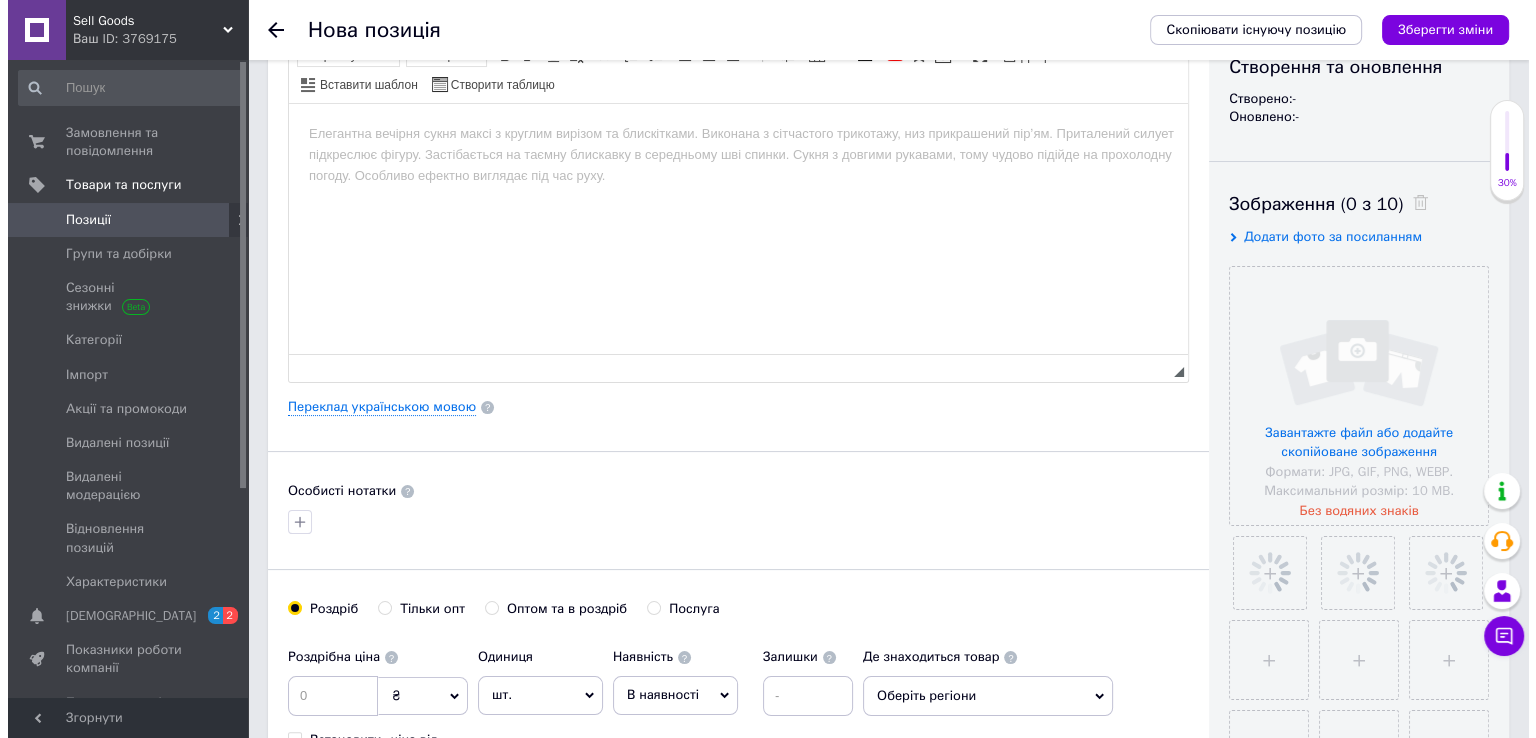 scroll, scrollTop: 300, scrollLeft: 0, axis: vertical 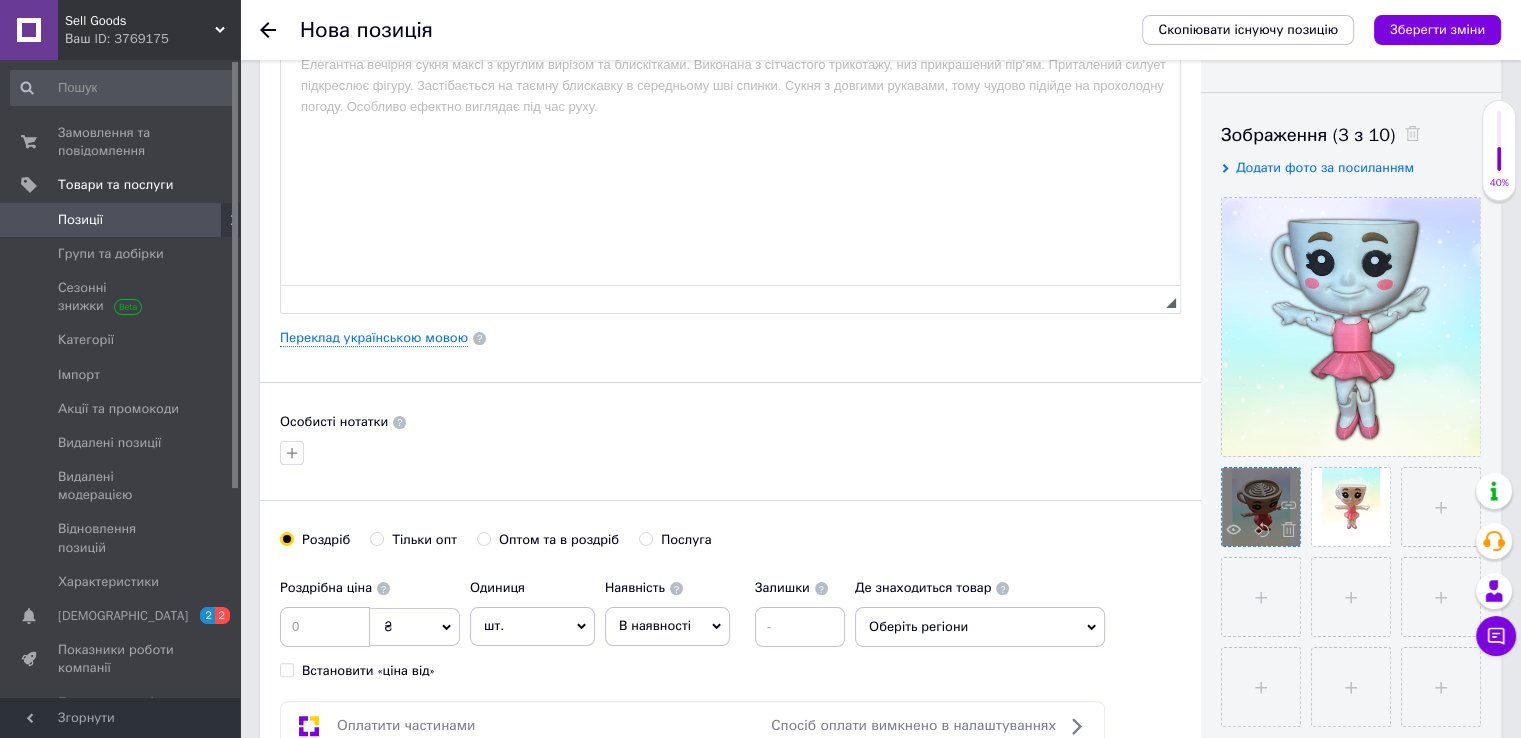 click at bounding box center [1261, 507] 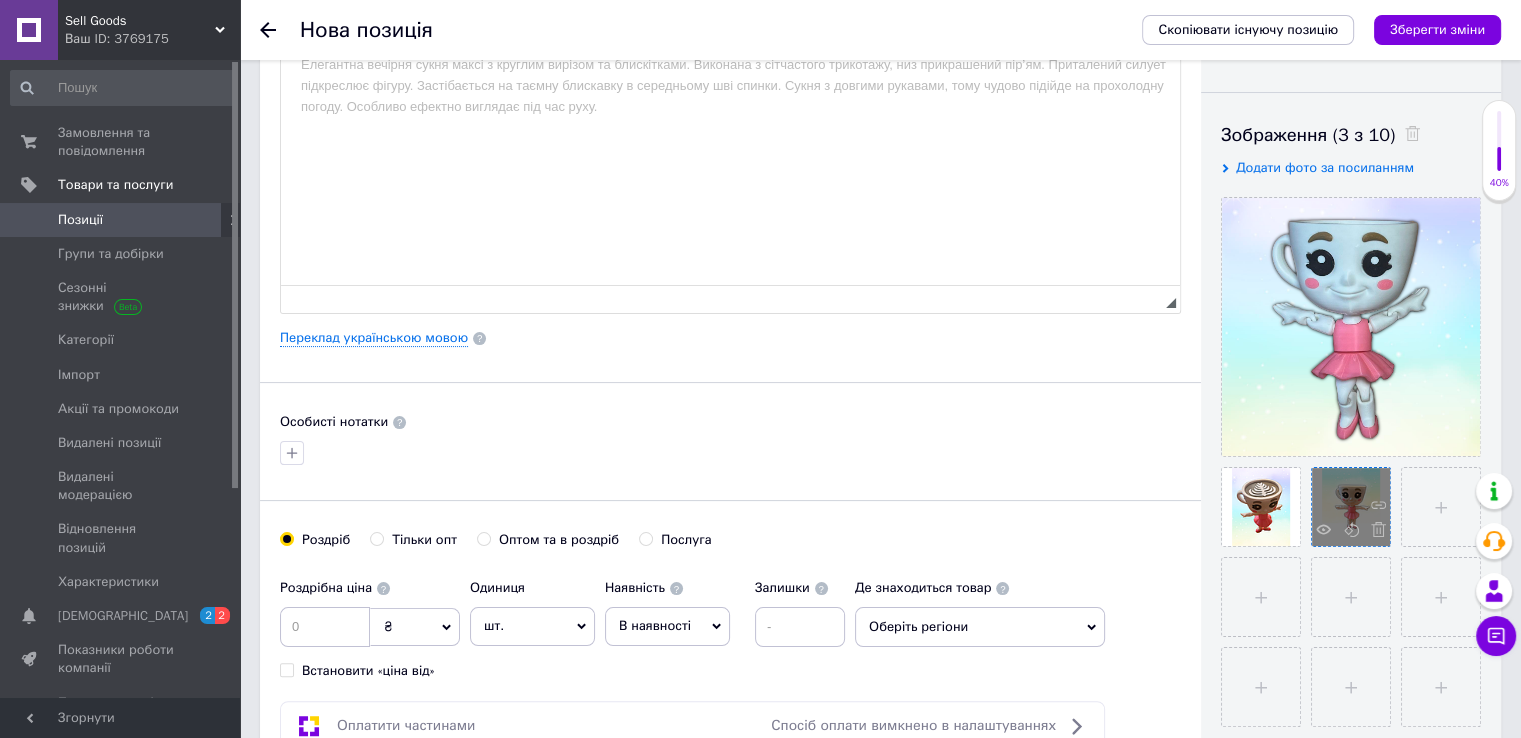 click at bounding box center (1351, 507) 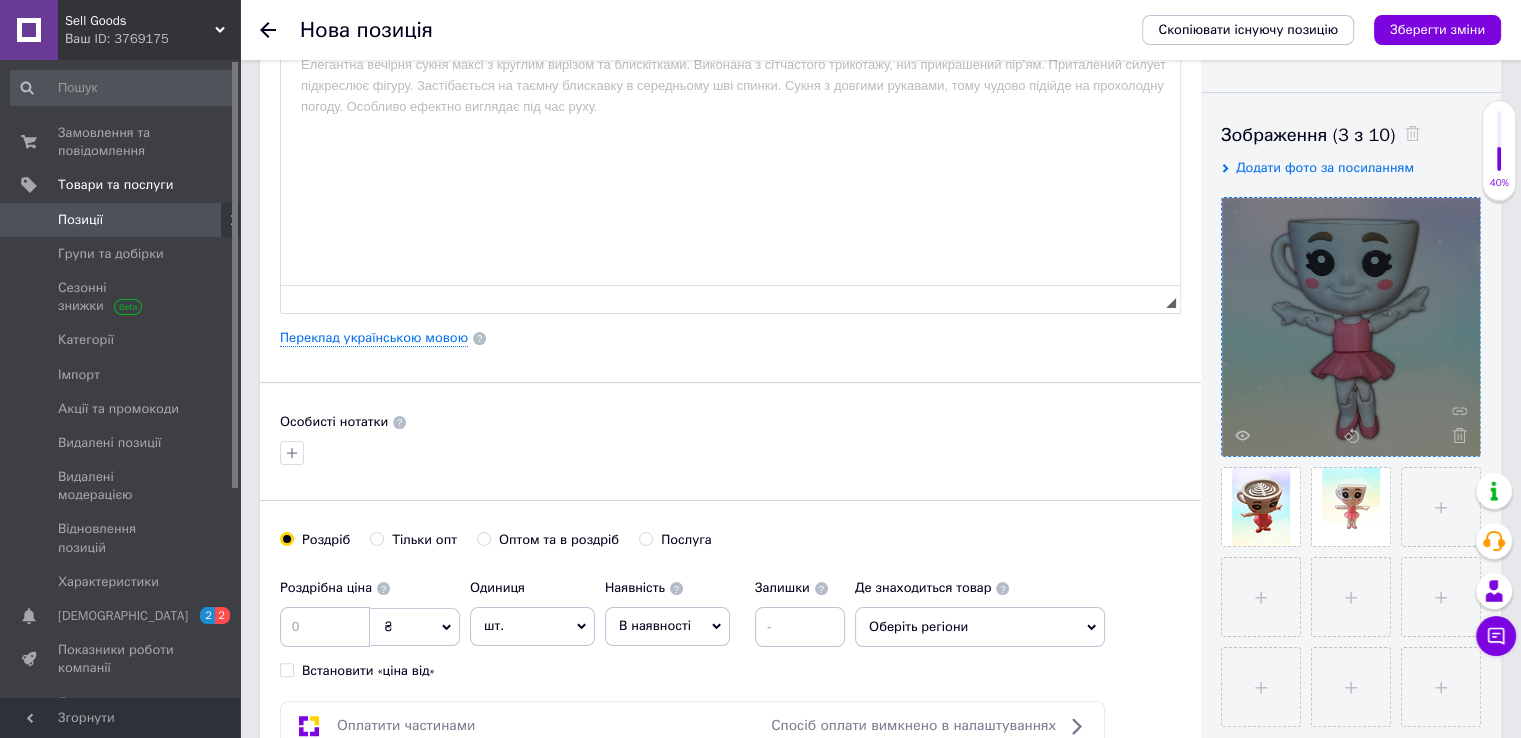 click at bounding box center (1351, 327) 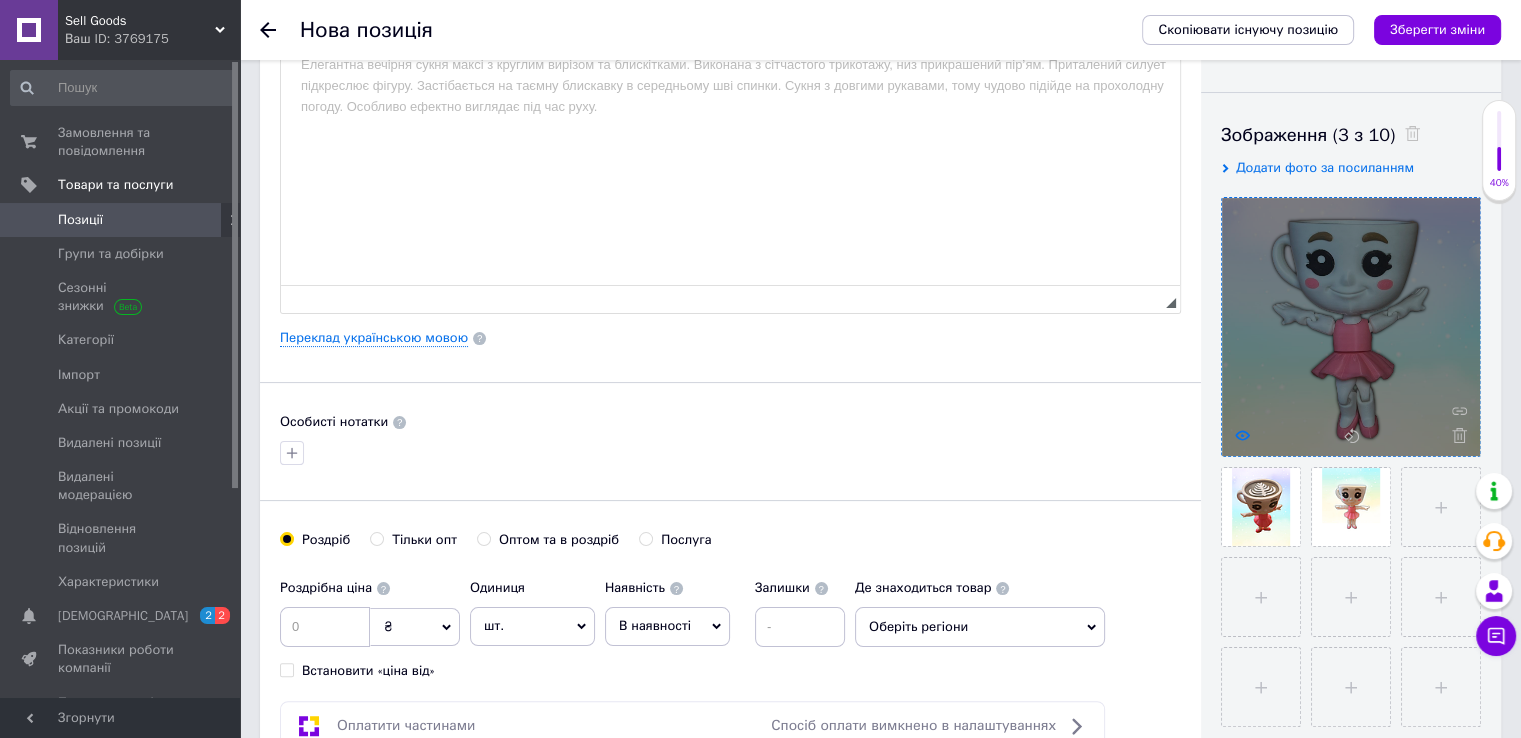 click 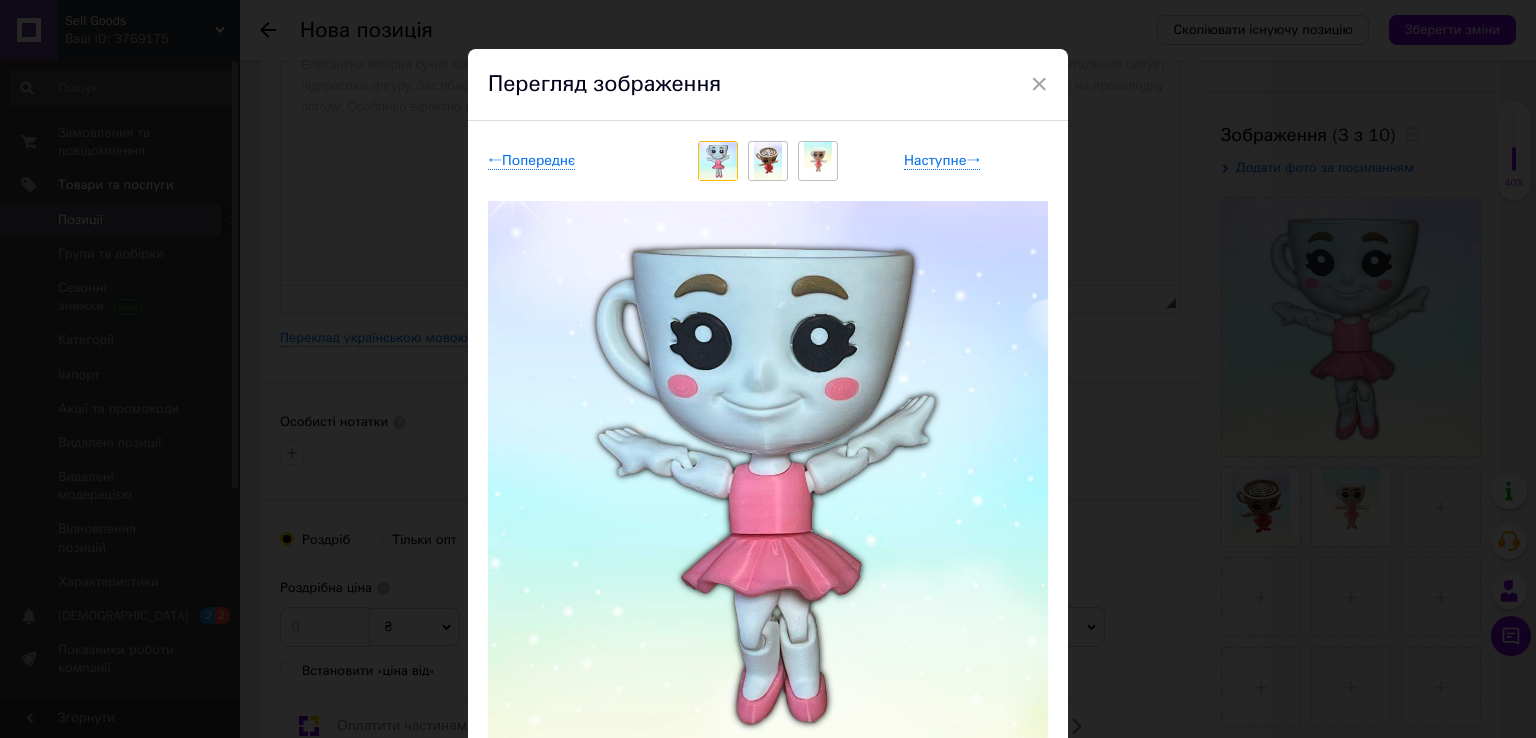 scroll, scrollTop: 0, scrollLeft: 0, axis: both 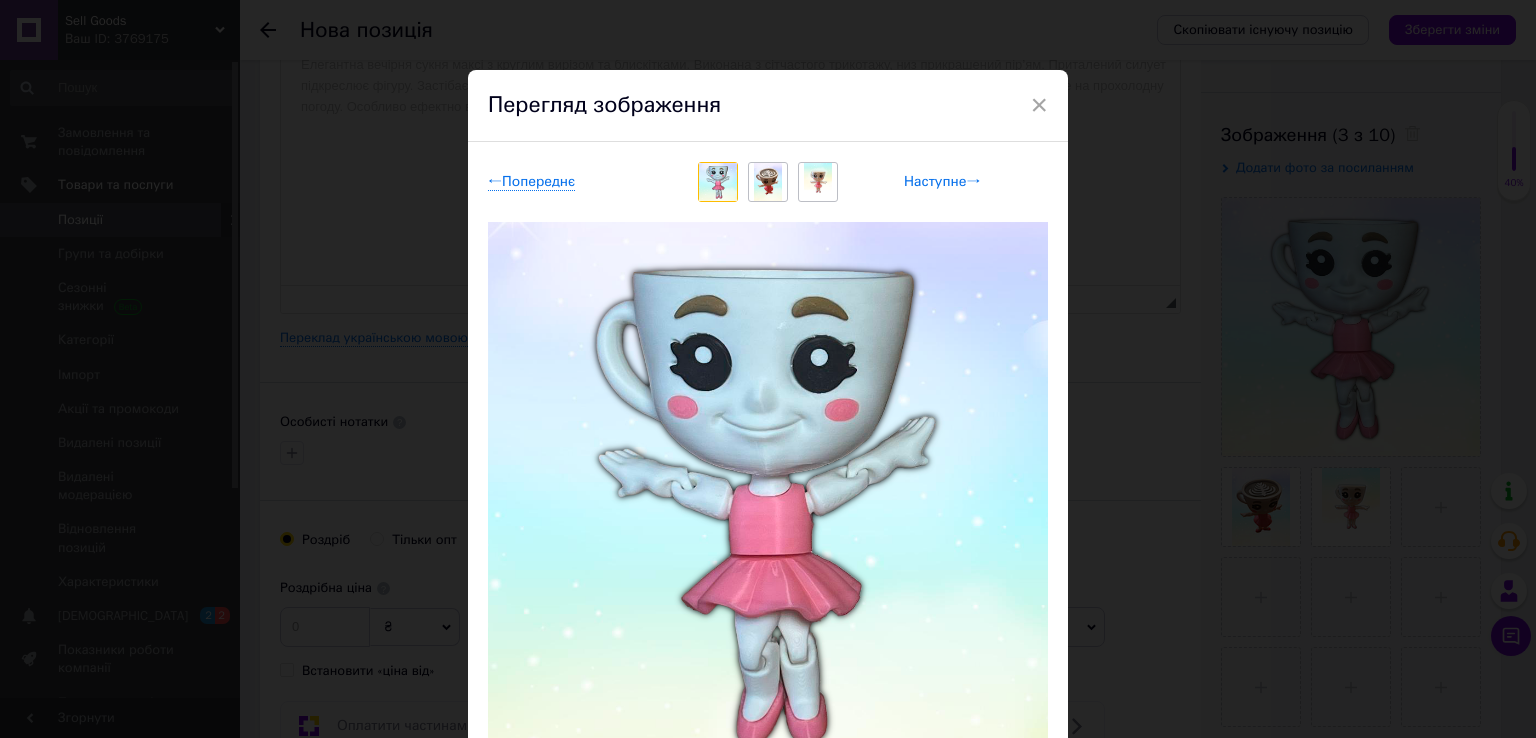 click on "Наступне →" at bounding box center (942, 182) 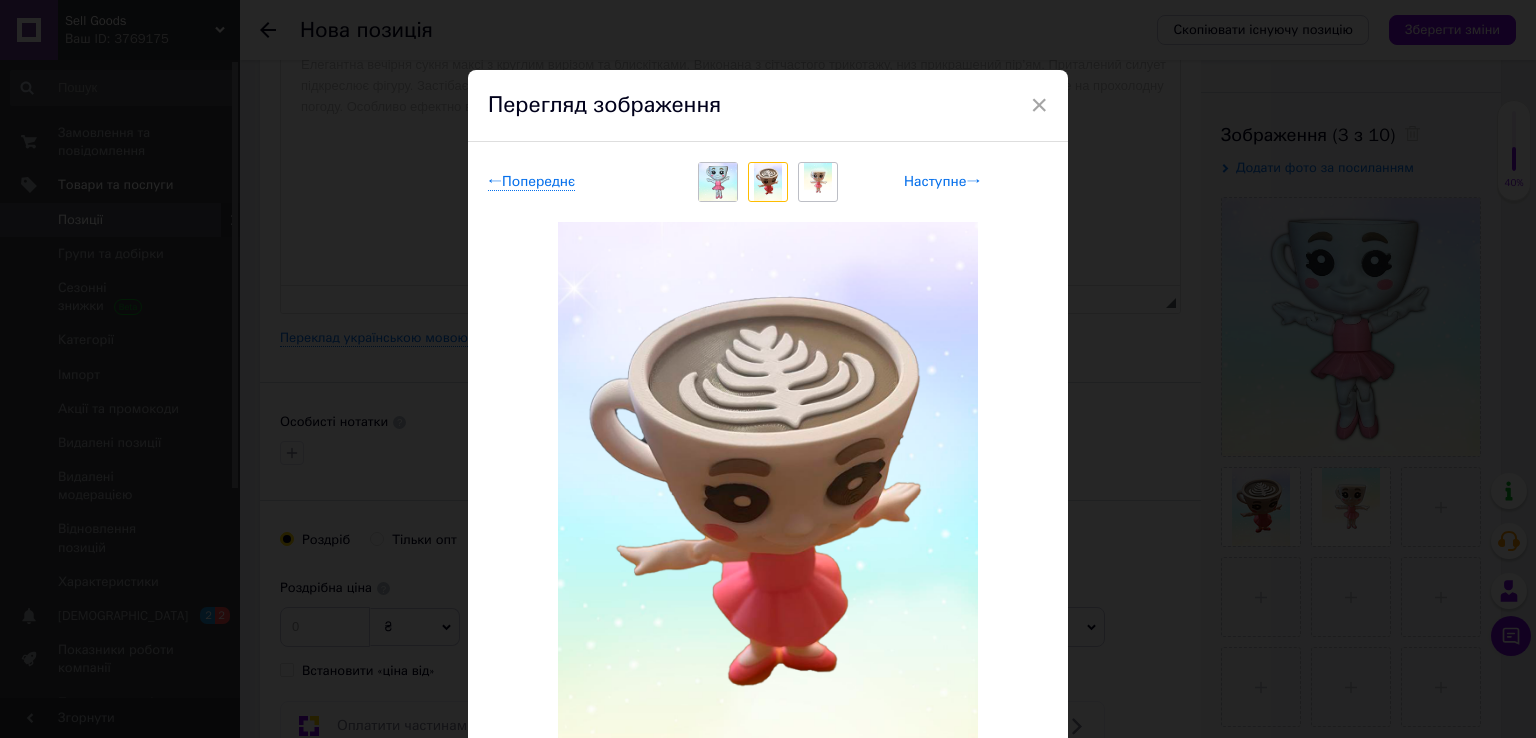 click on "Наступне →" at bounding box center [942, 182] 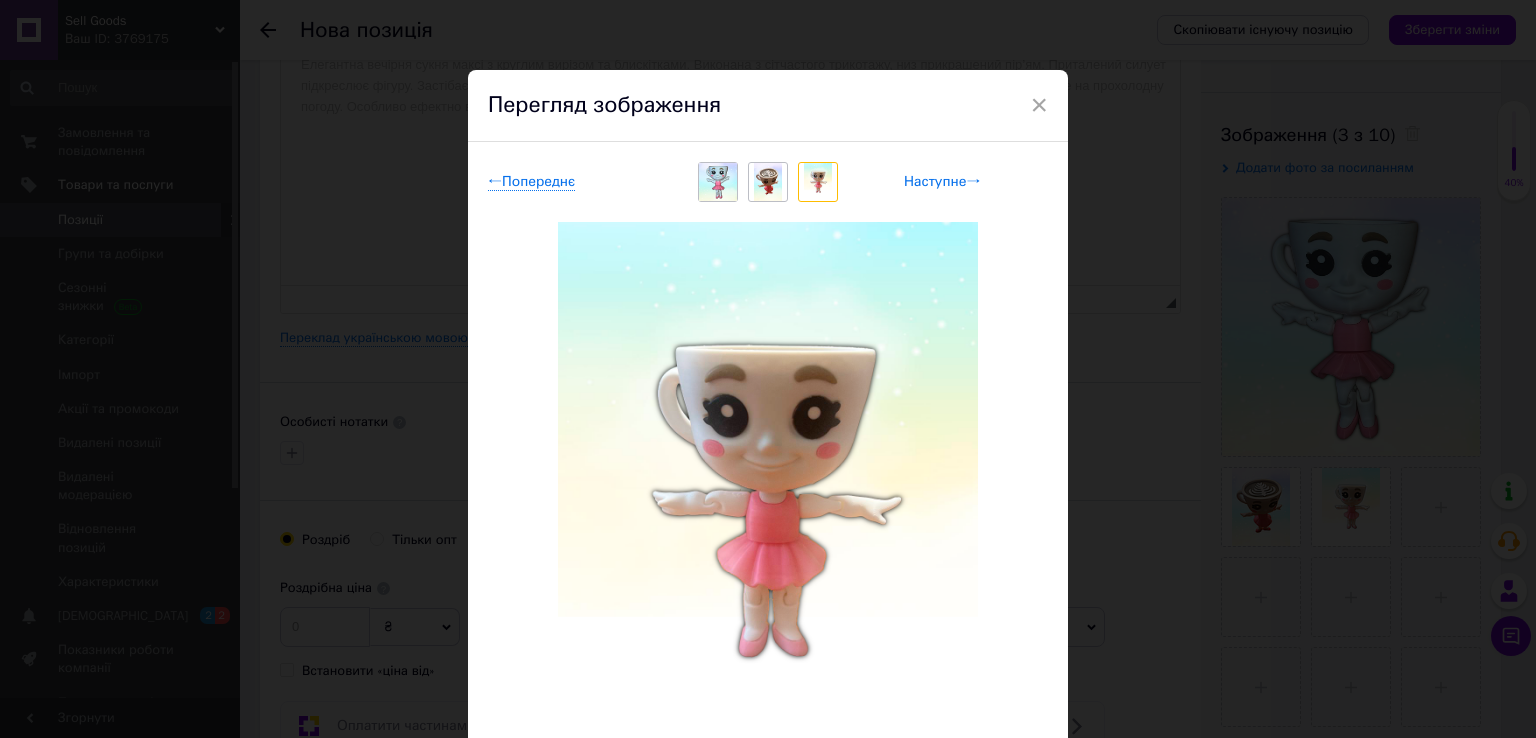 click on "Наступне →" at bounding box center (942, 182) 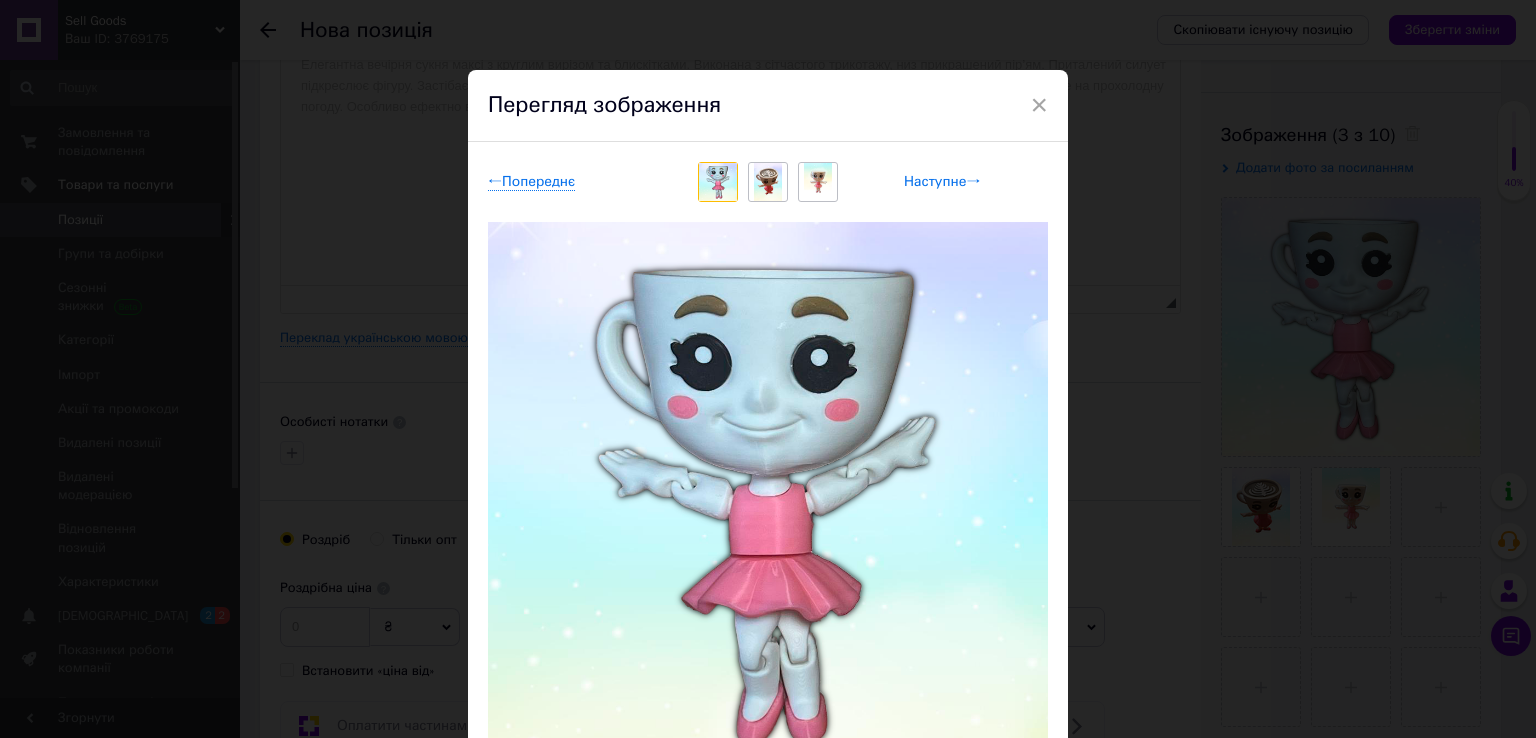 click on "Наступне →" at bounding box center (942, 182) 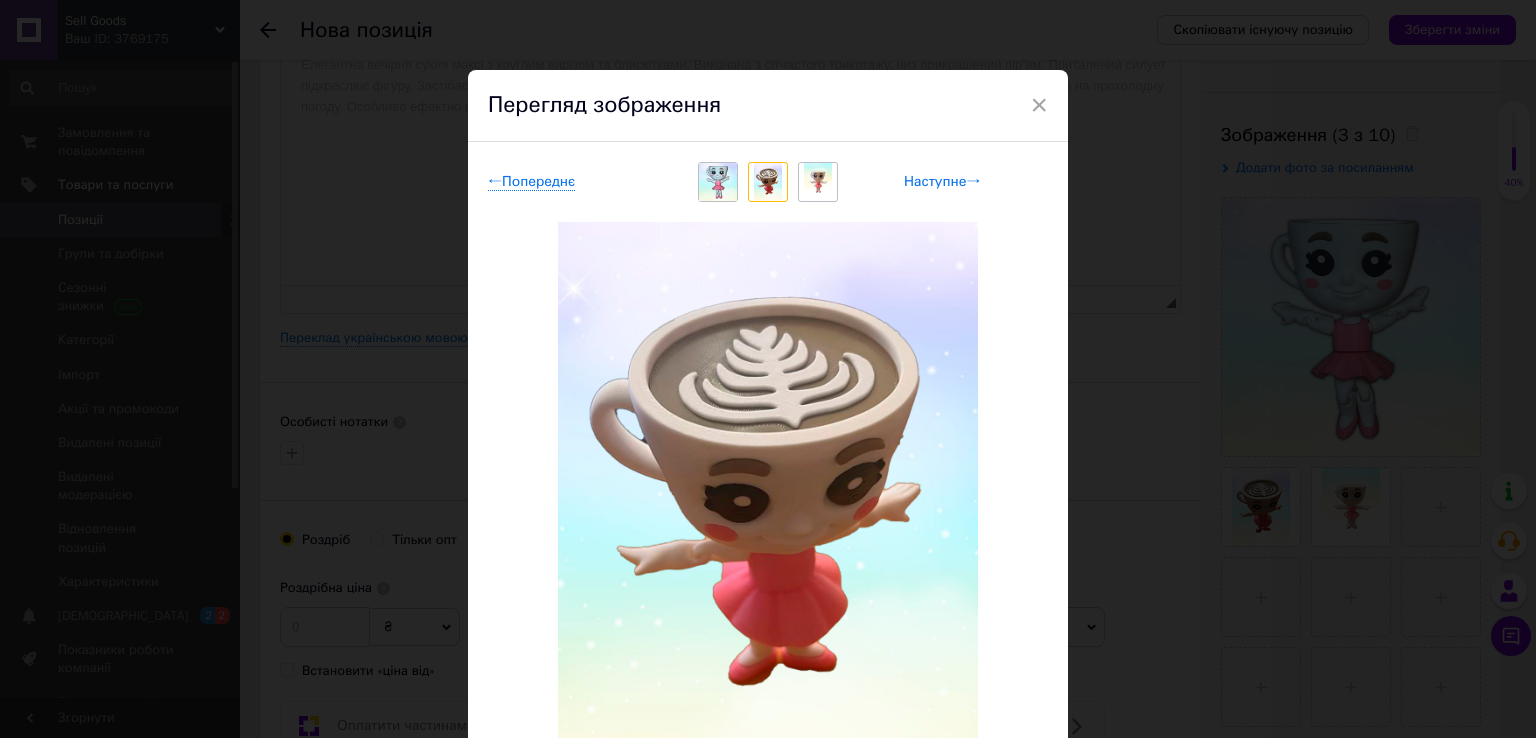 click on "Наступне →" at bounding box center [942, 182] 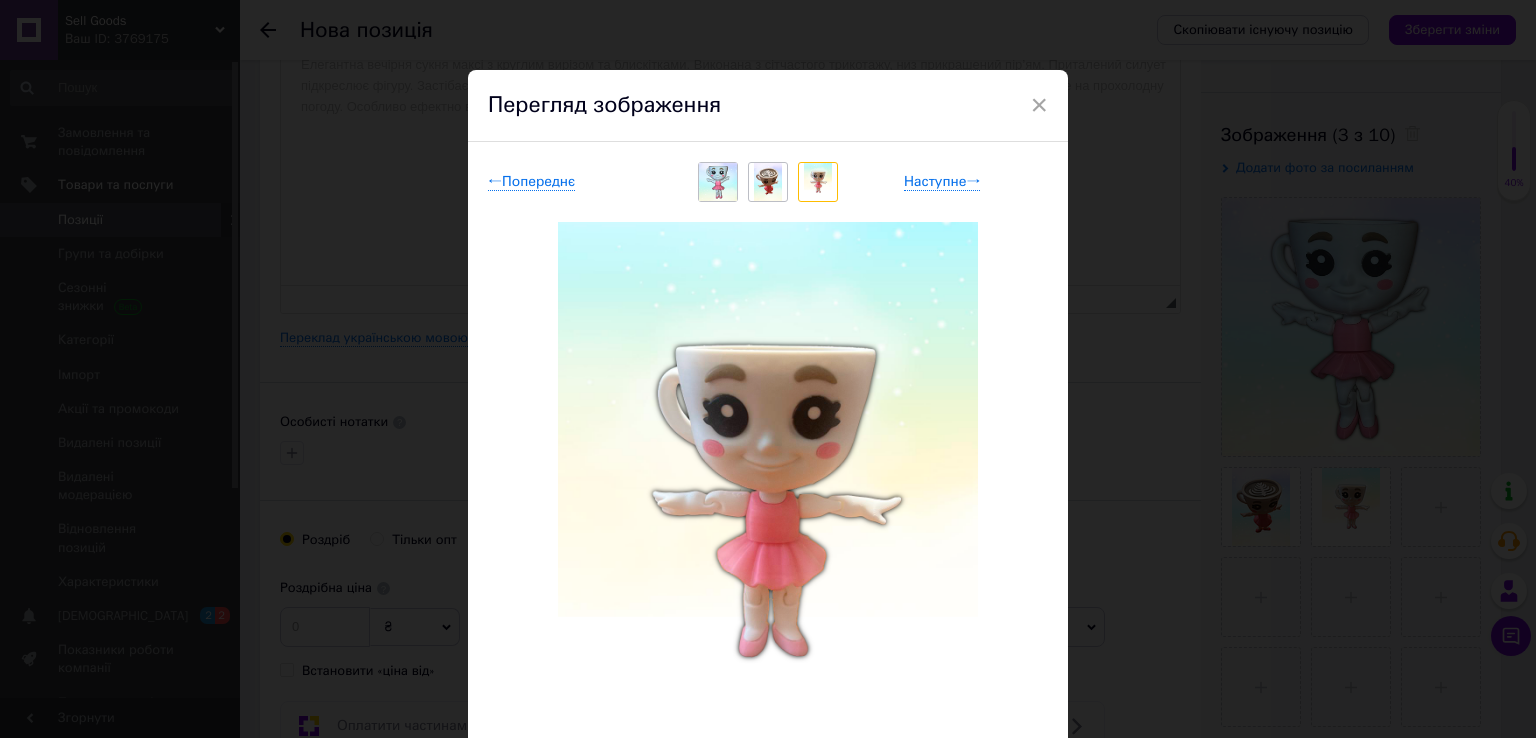 click on "Перегляд зображення" at bounding box center (768, 106) 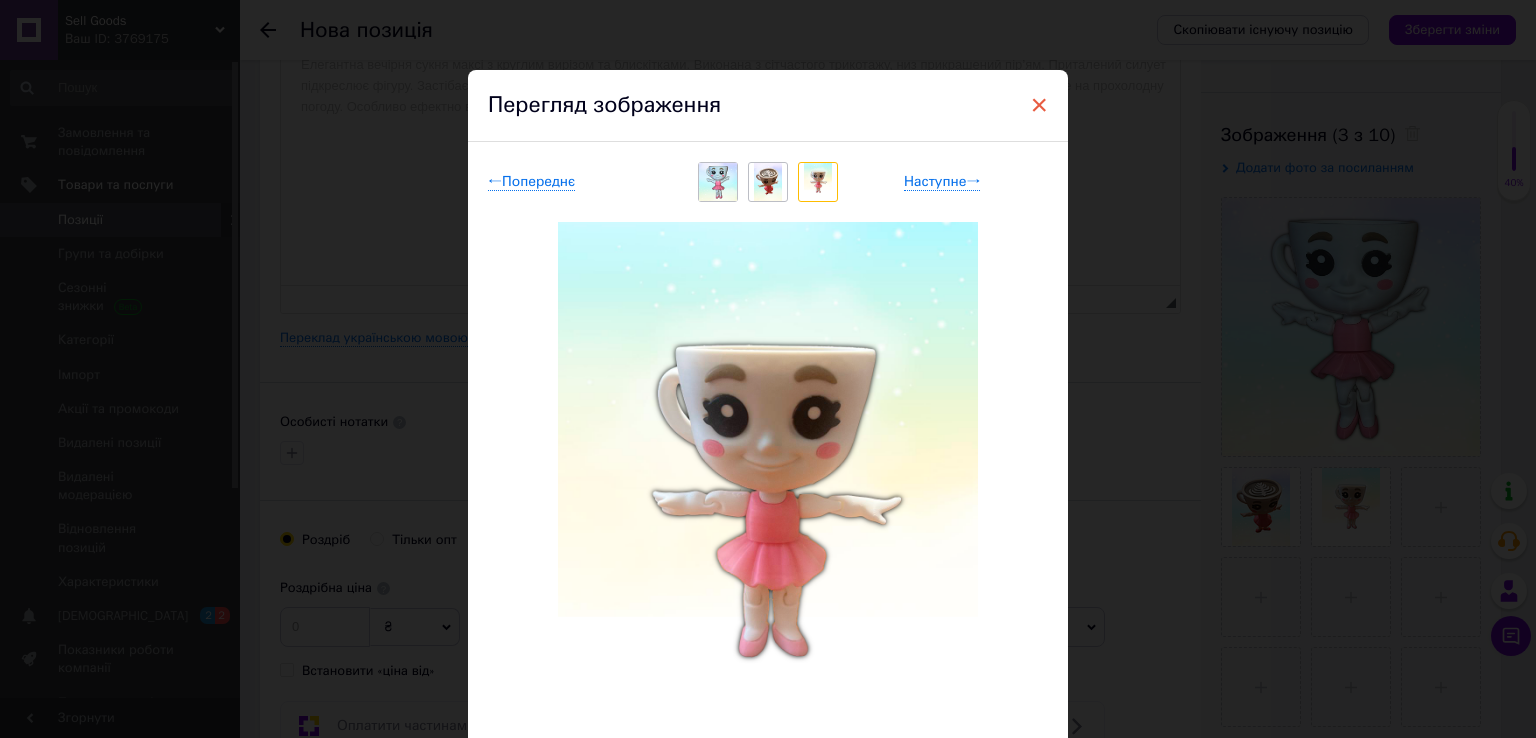 drag, startPoint x: 1036, startPoint y: 102, endPoint x: 792, endPoint y: 235, distance: 277.89386 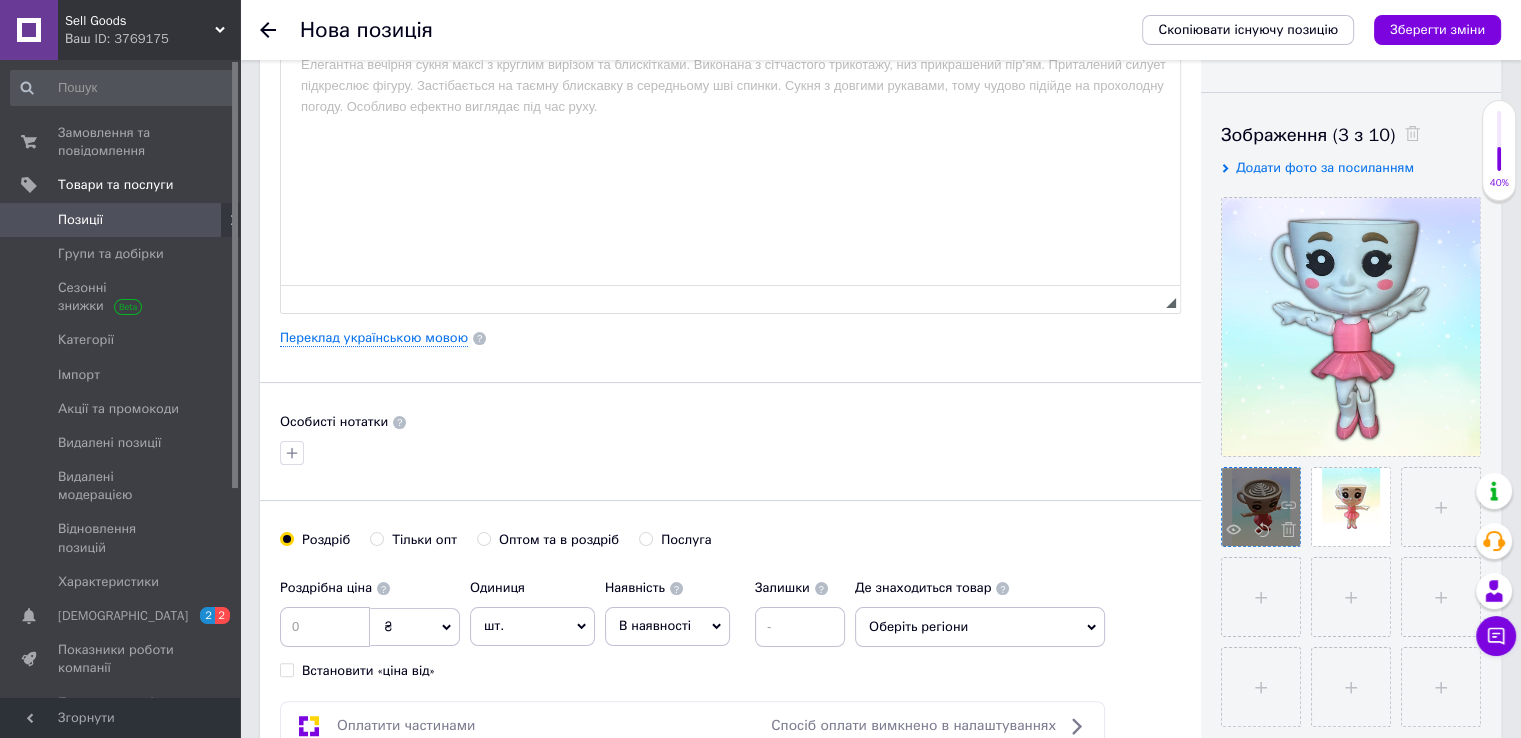 click at bounding box center (1261, 507) 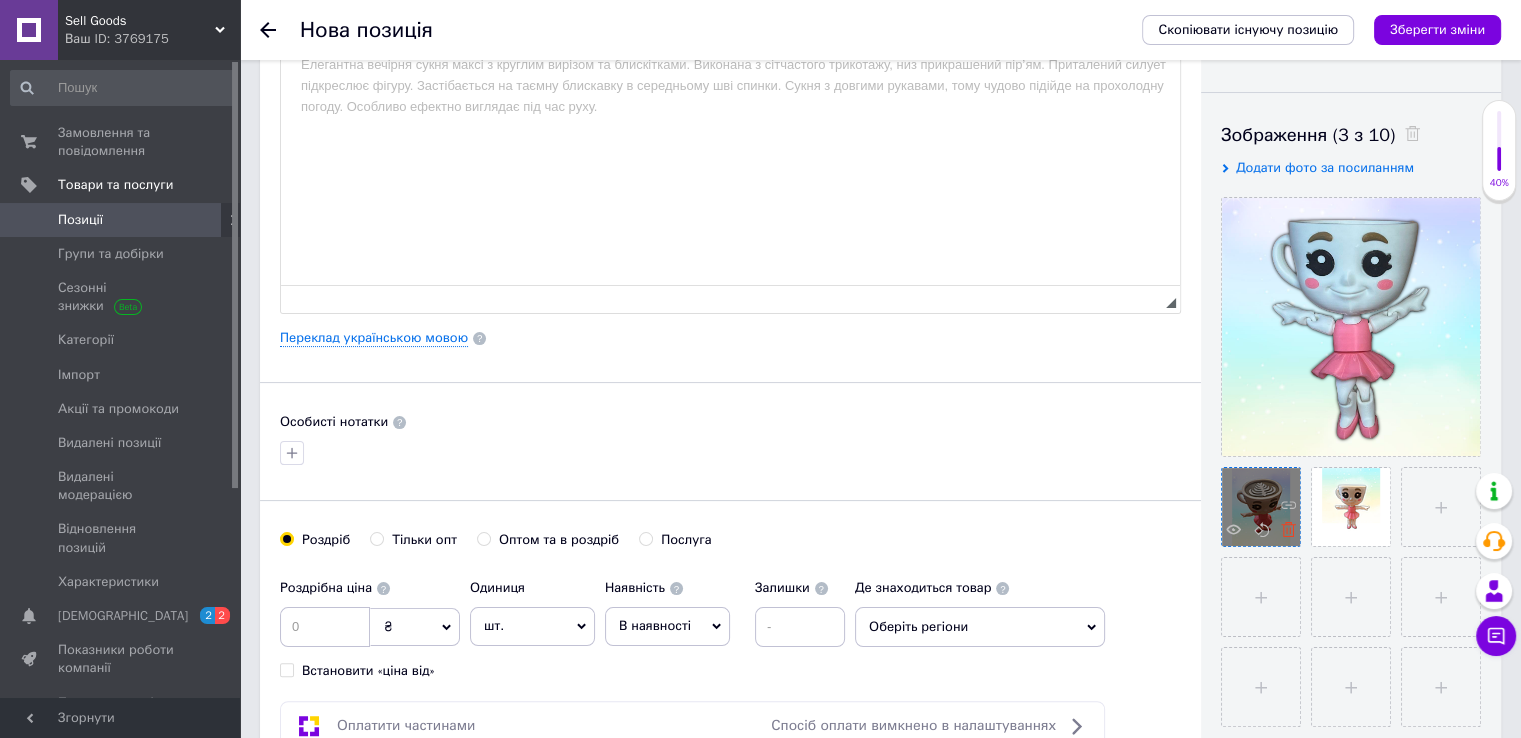 click 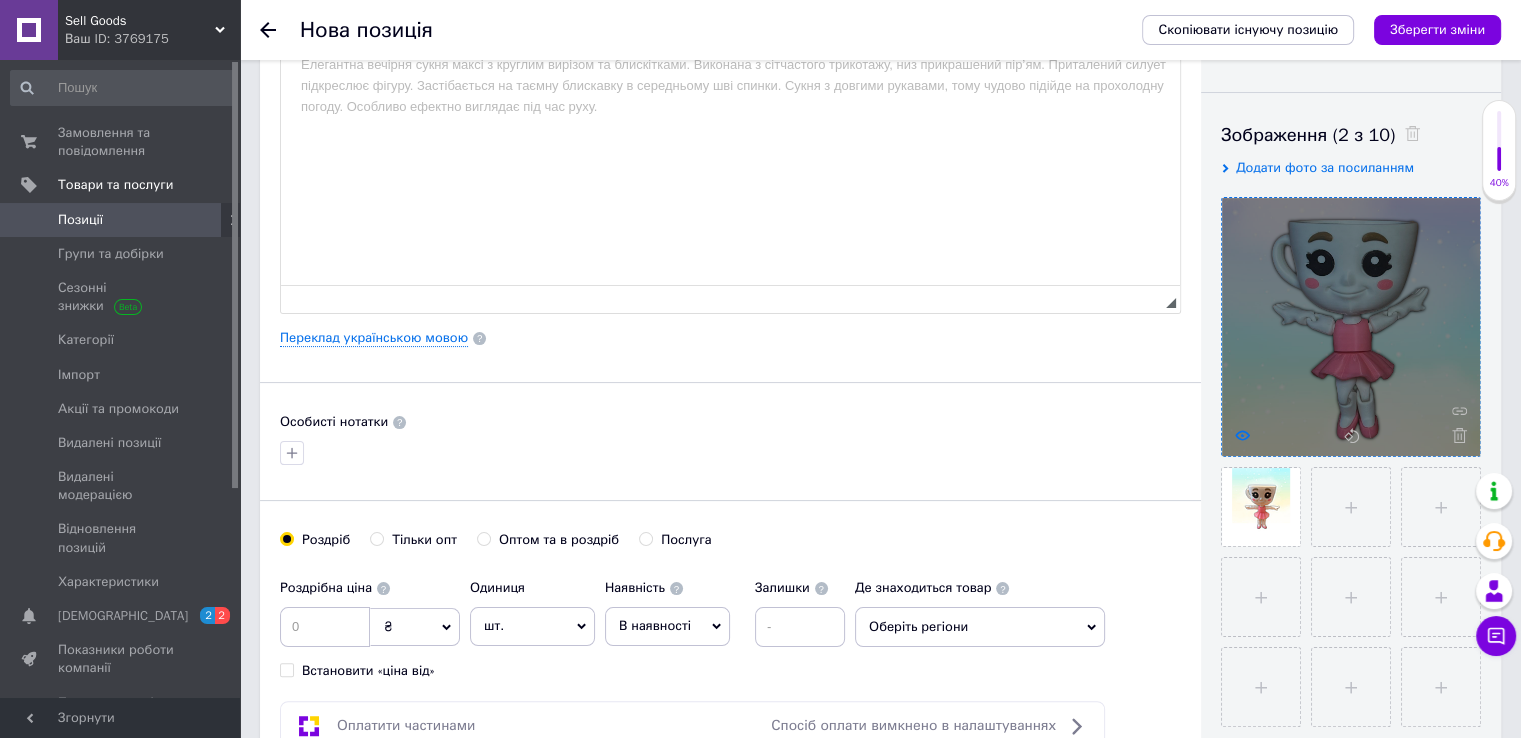 click 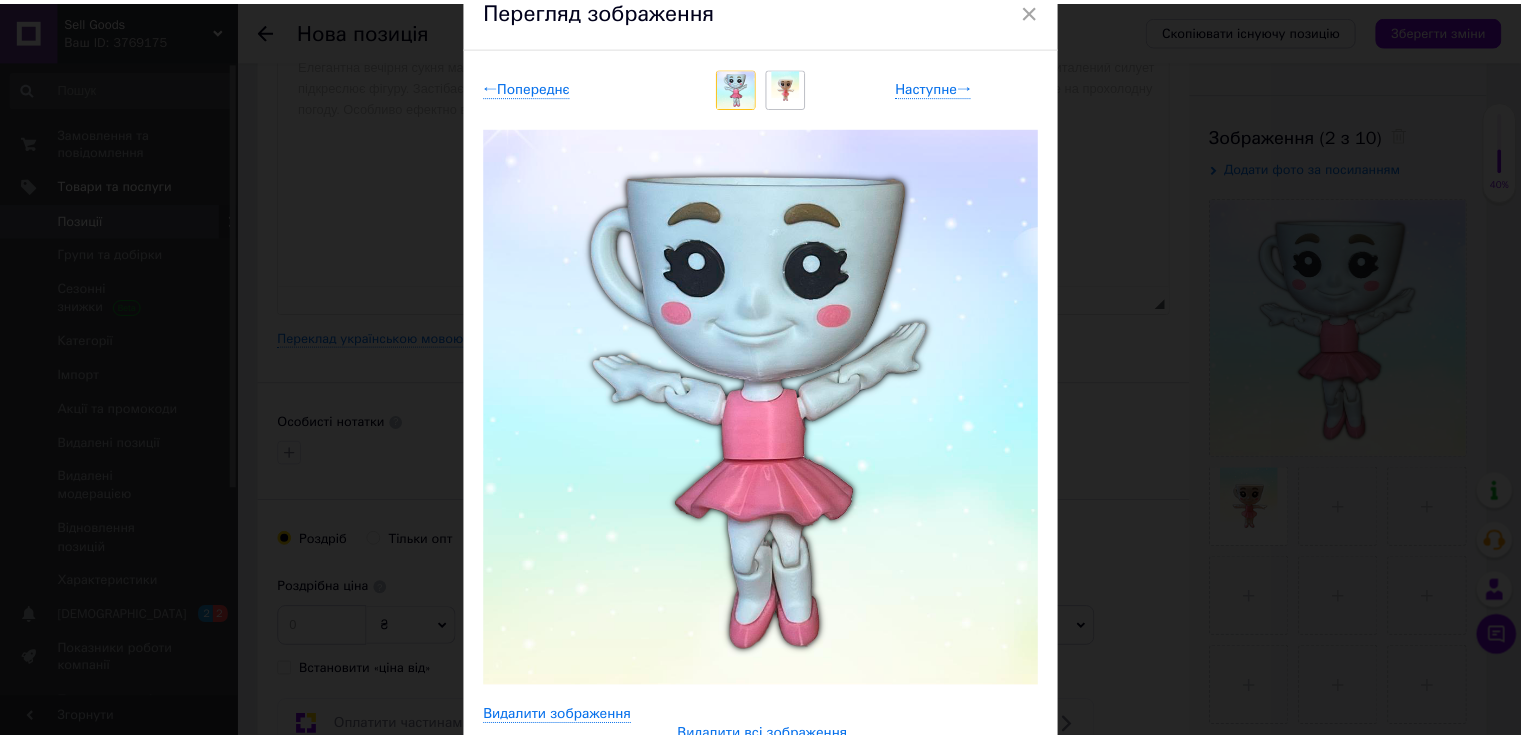scroll, scrollTop: 92, scrollLeft: 0, axis: vertical 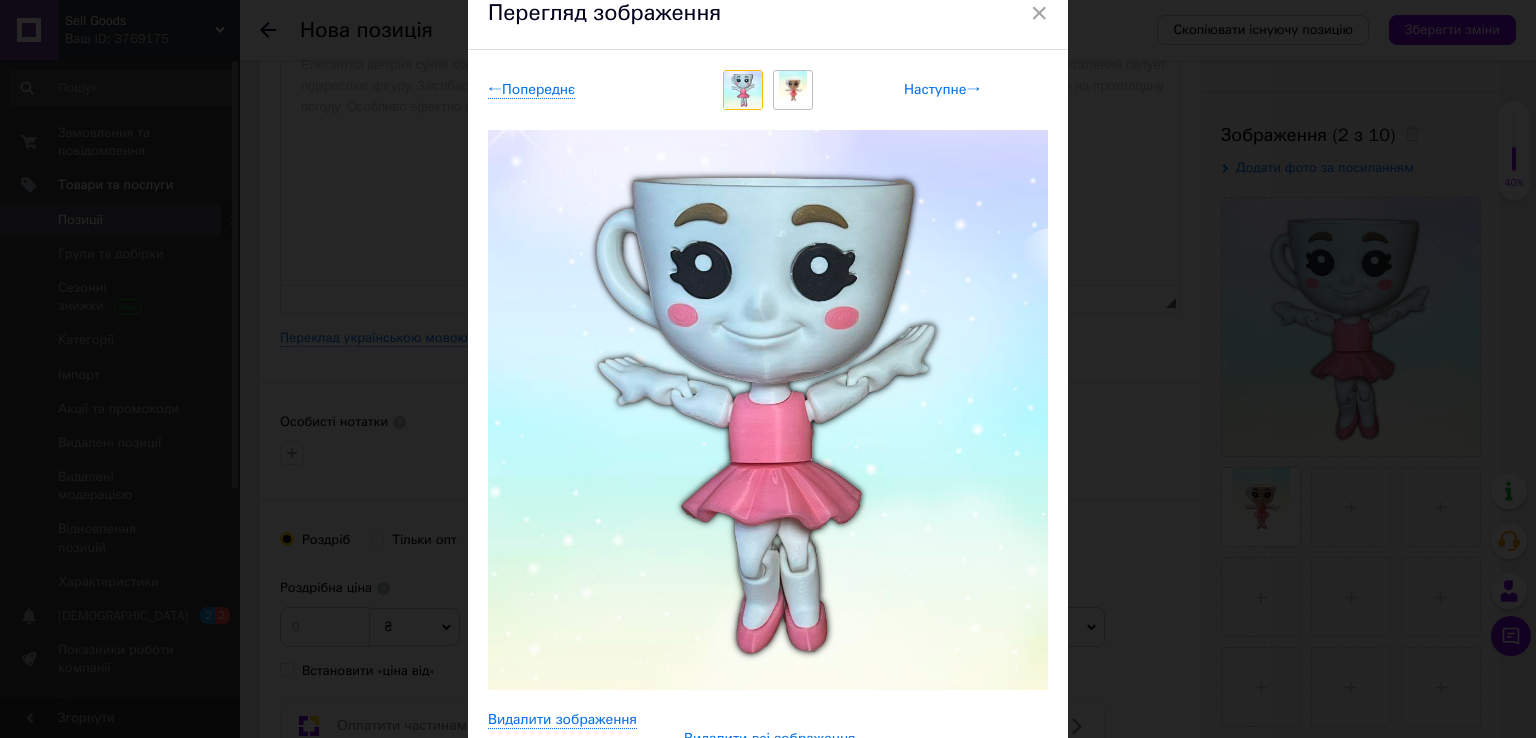 click on "Наступне →" at bounding box center [942, 90] 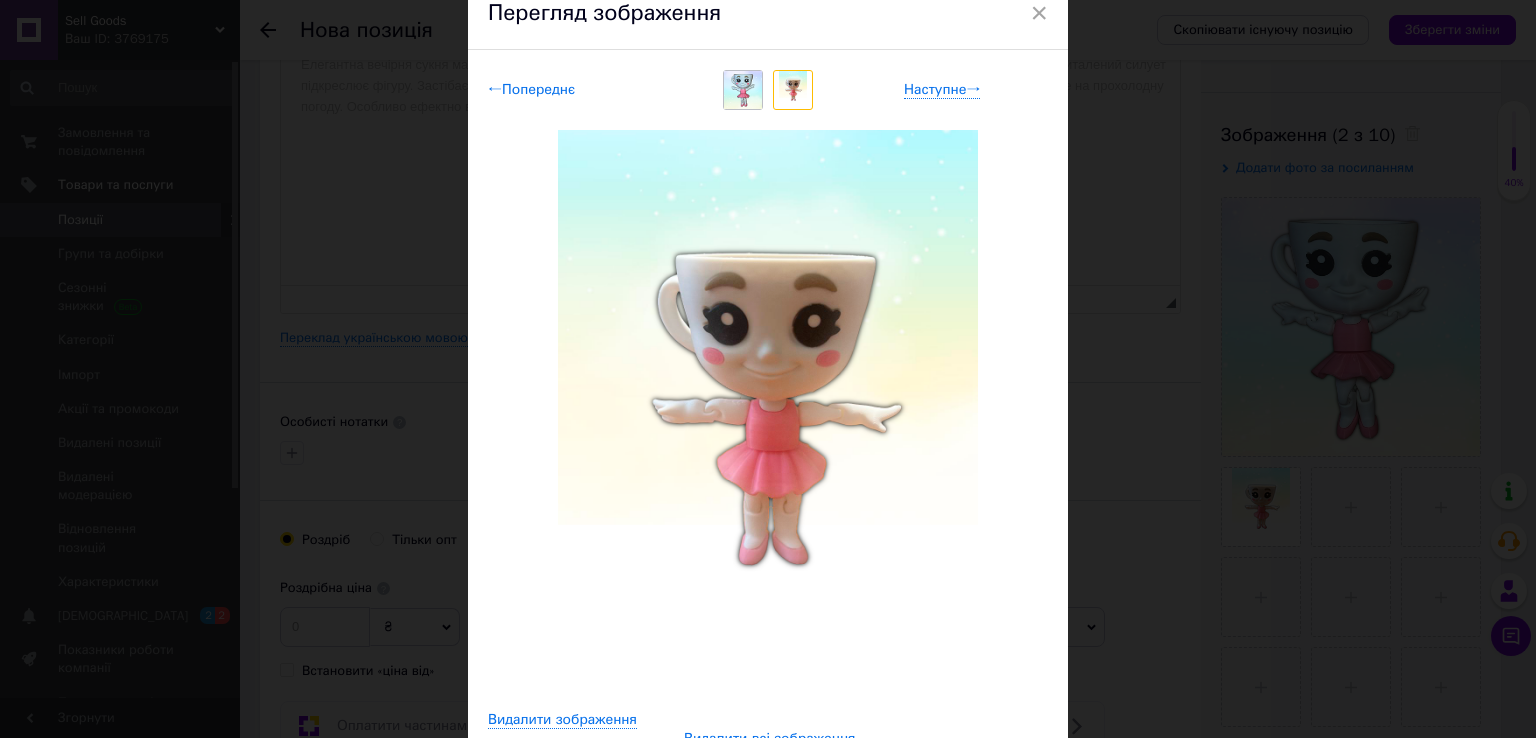 click on "← Попереднє" at bounding box center (531, 90) 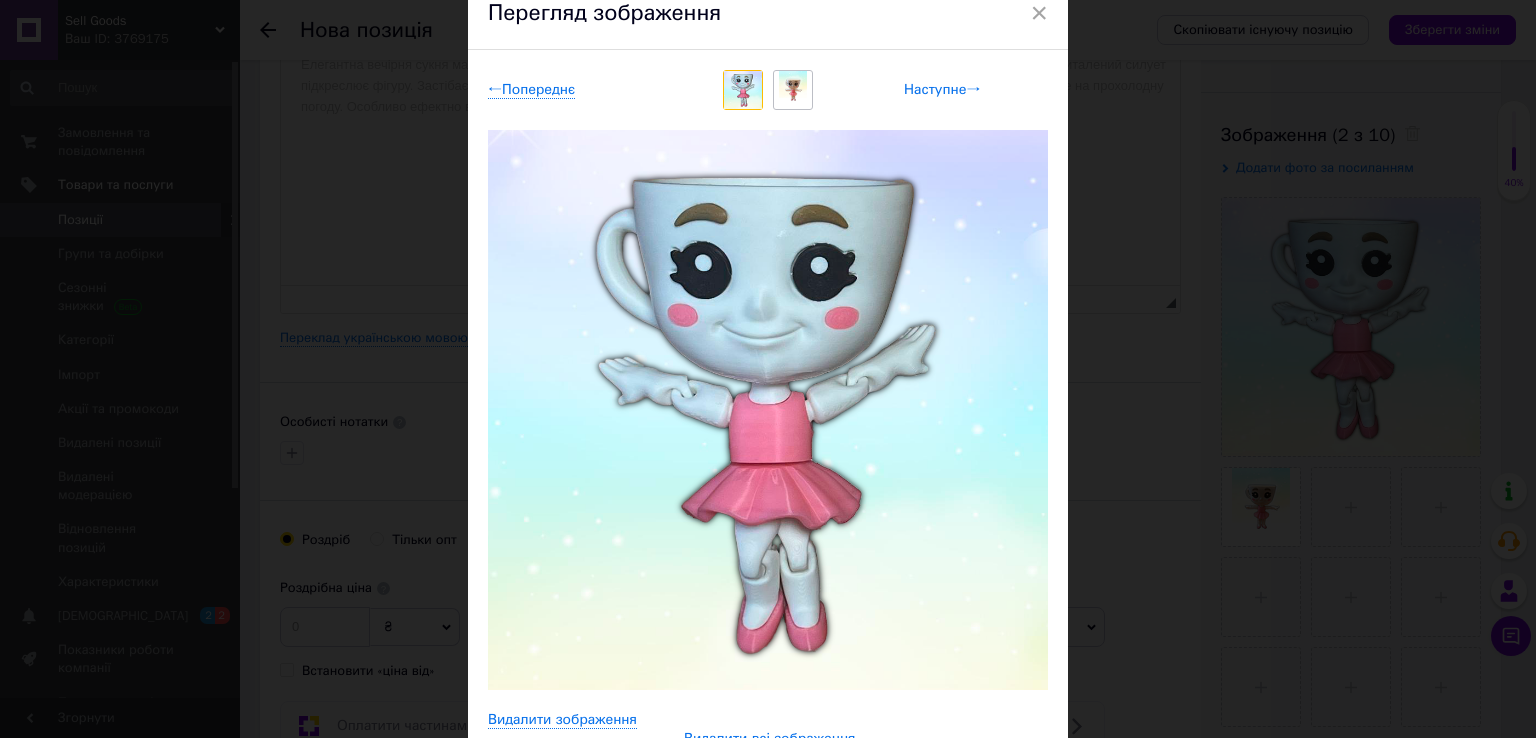 click on "Наступне →" at bounding box center [942, 90] 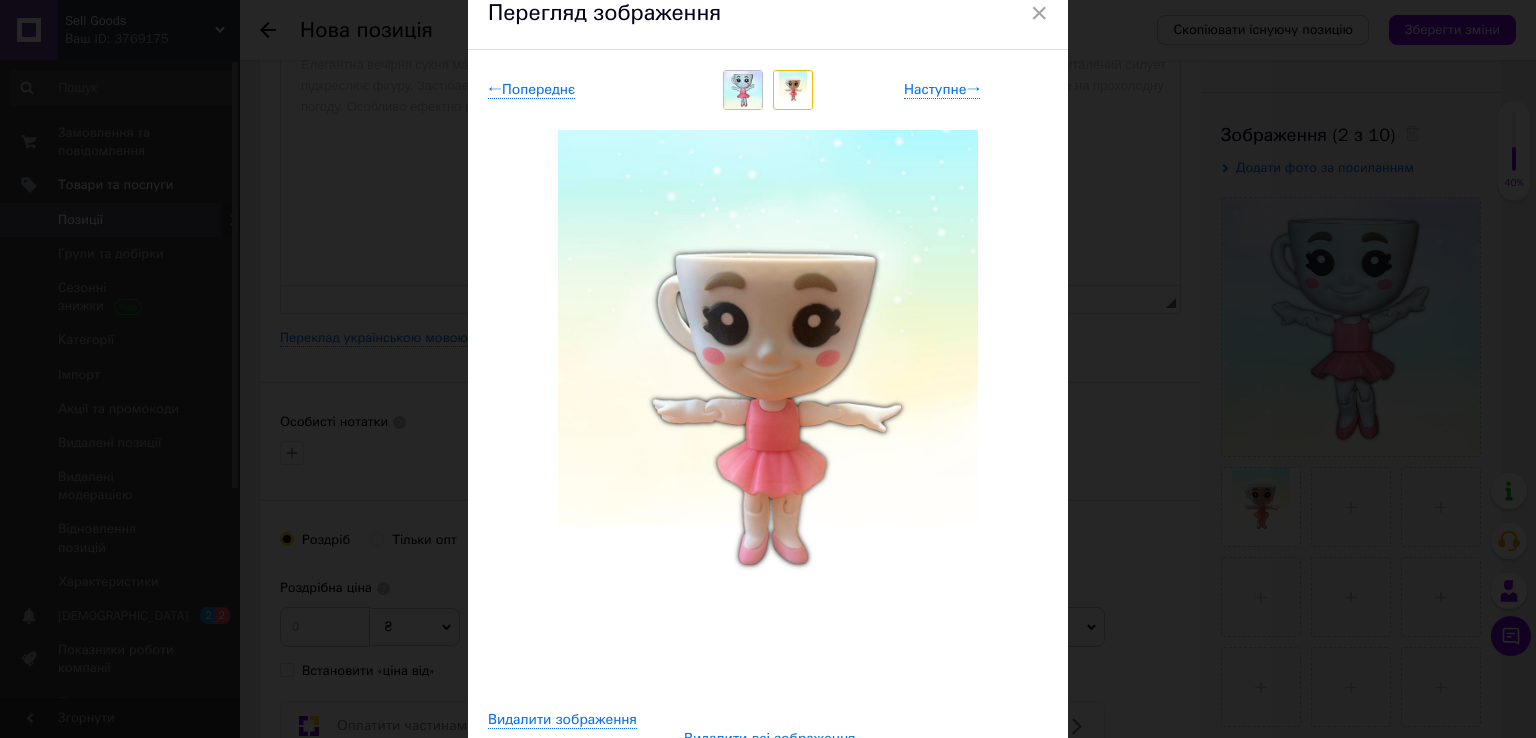 drag, startPoint x: 1034, startPoint y: 15, endPoint x: 1028, endPoint y: 38, distance: 23.769728 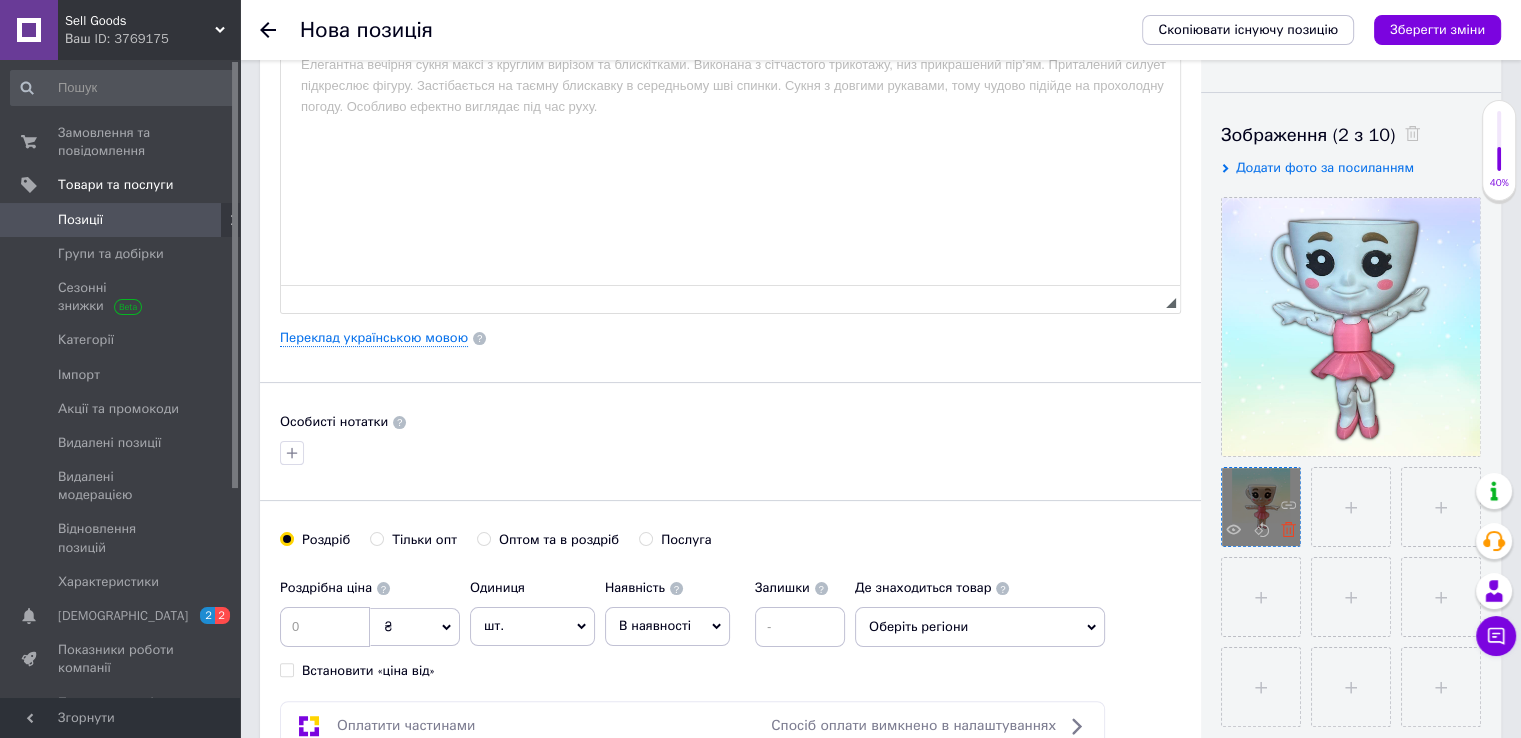 click 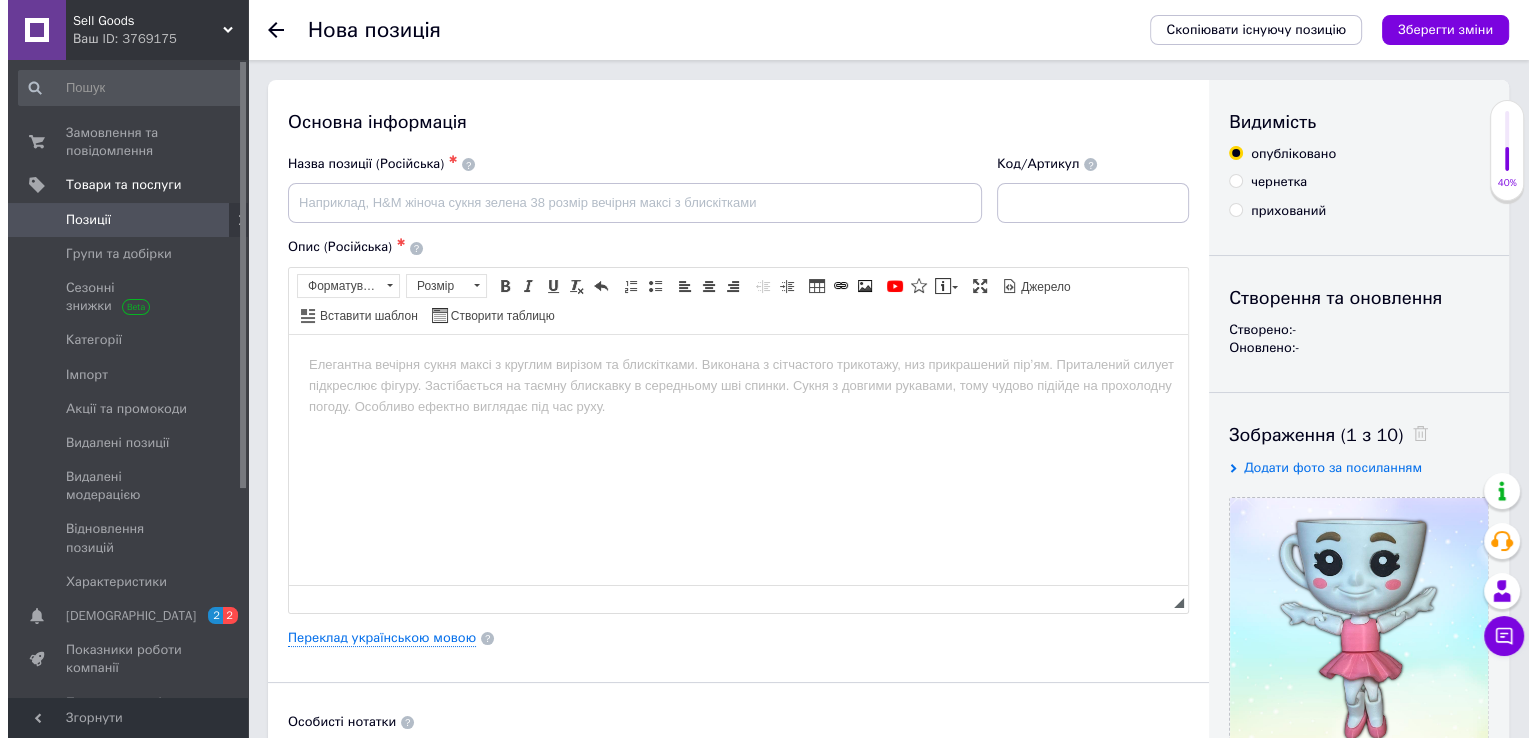 scroll, scrollTop: 0, scrollLeft: 0, axis: both 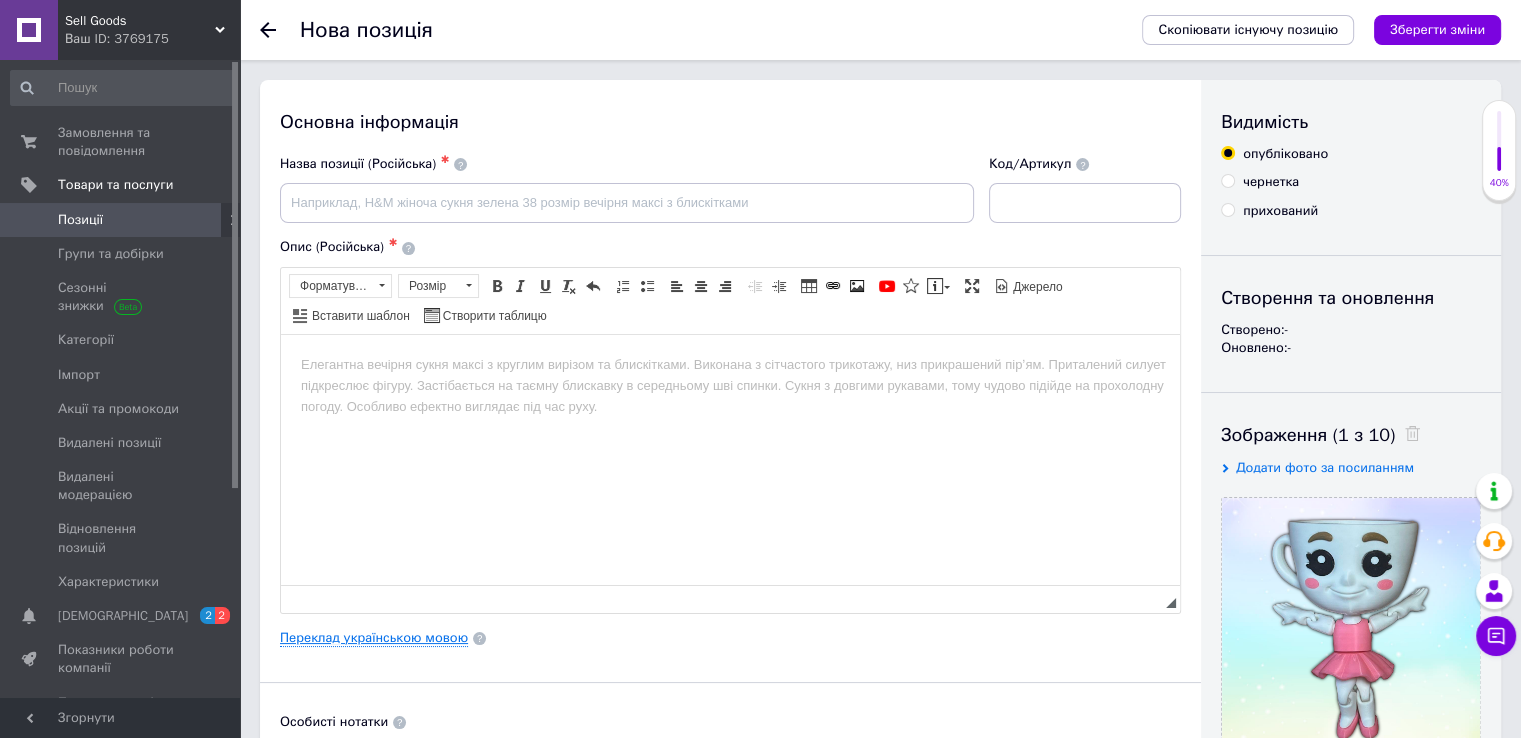 click on "Переклад українською мовою" at bounding box center (374, 638) 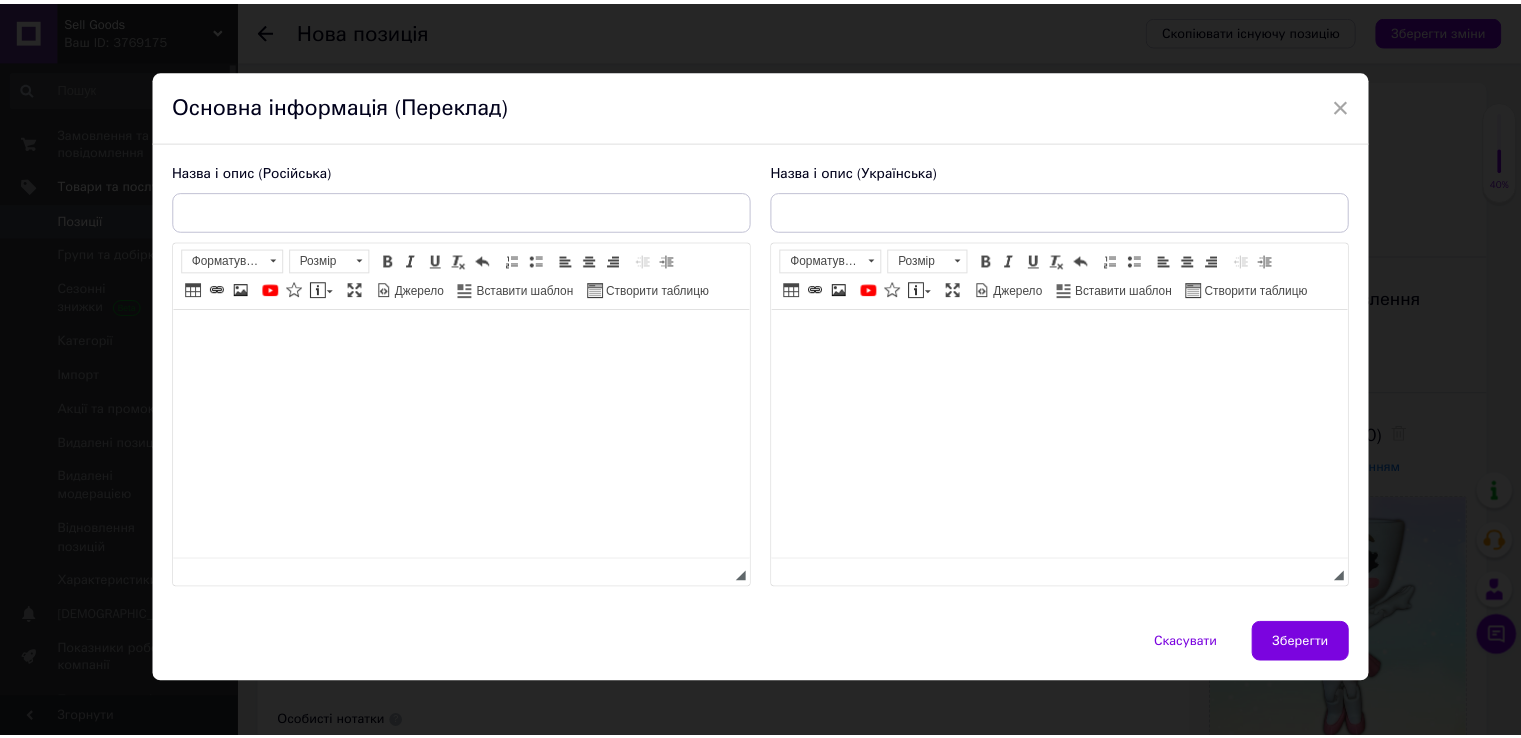 scroll, scrollTop: 0, scrollLeft: 0, axis: both 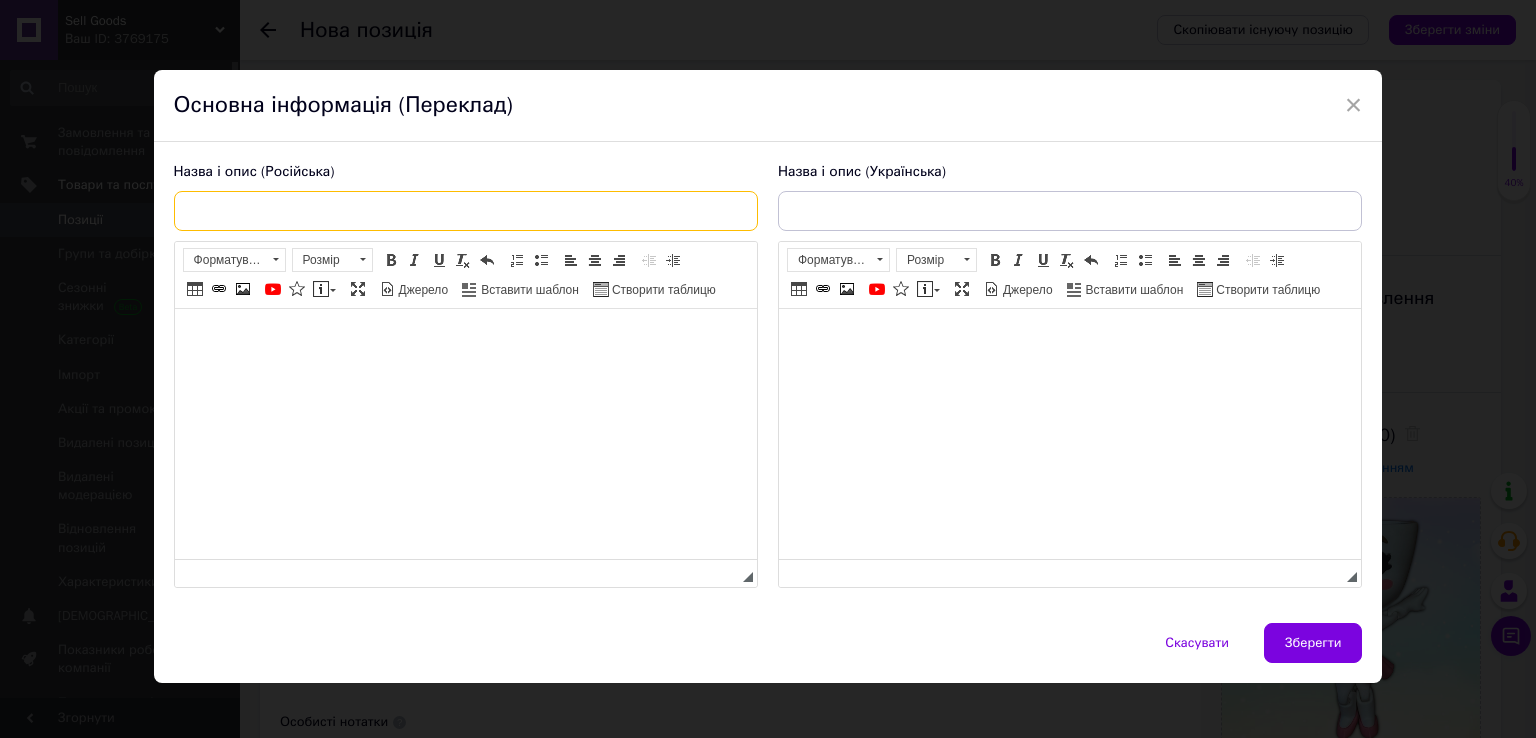click at bounding box center (466, 211) 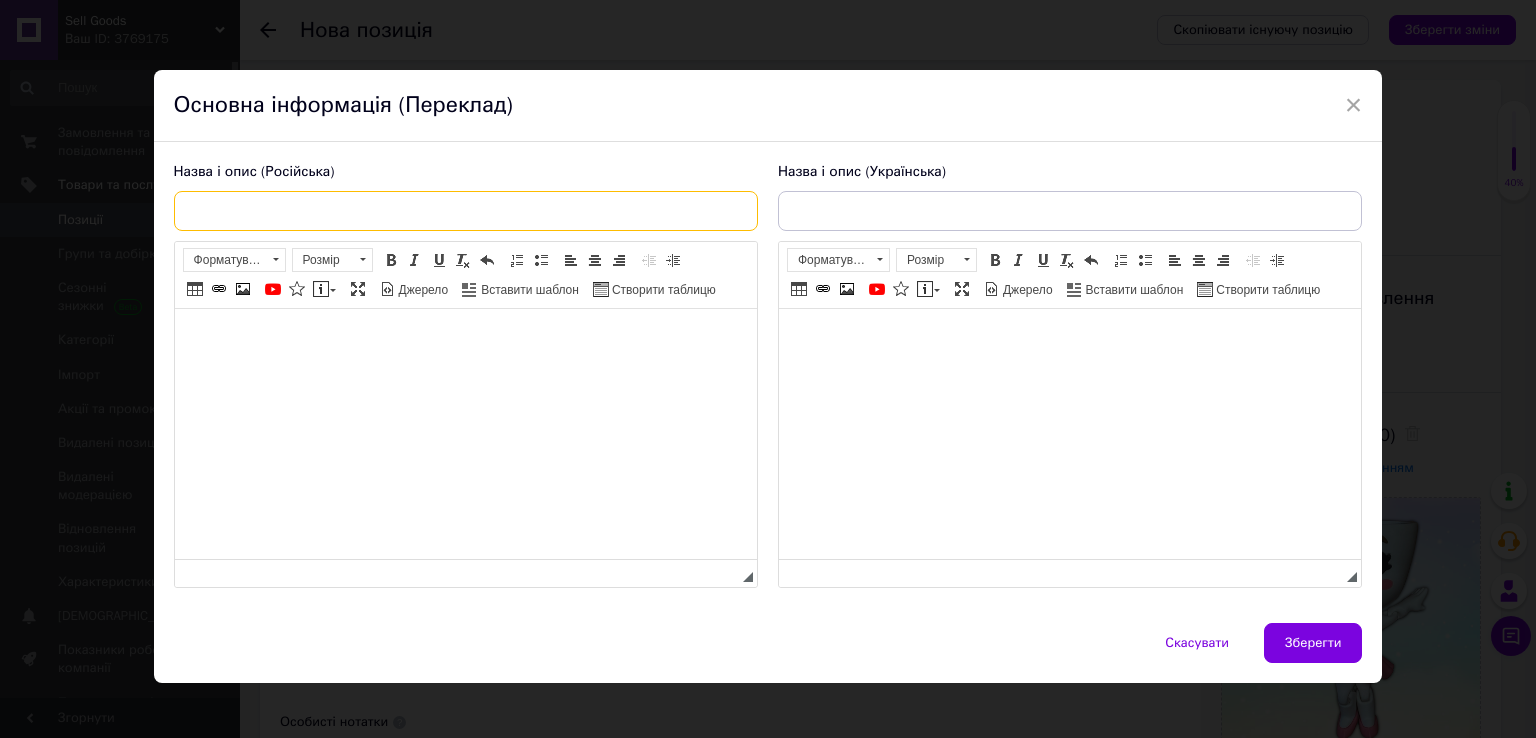 paste on "Балерина капучино игрушка" 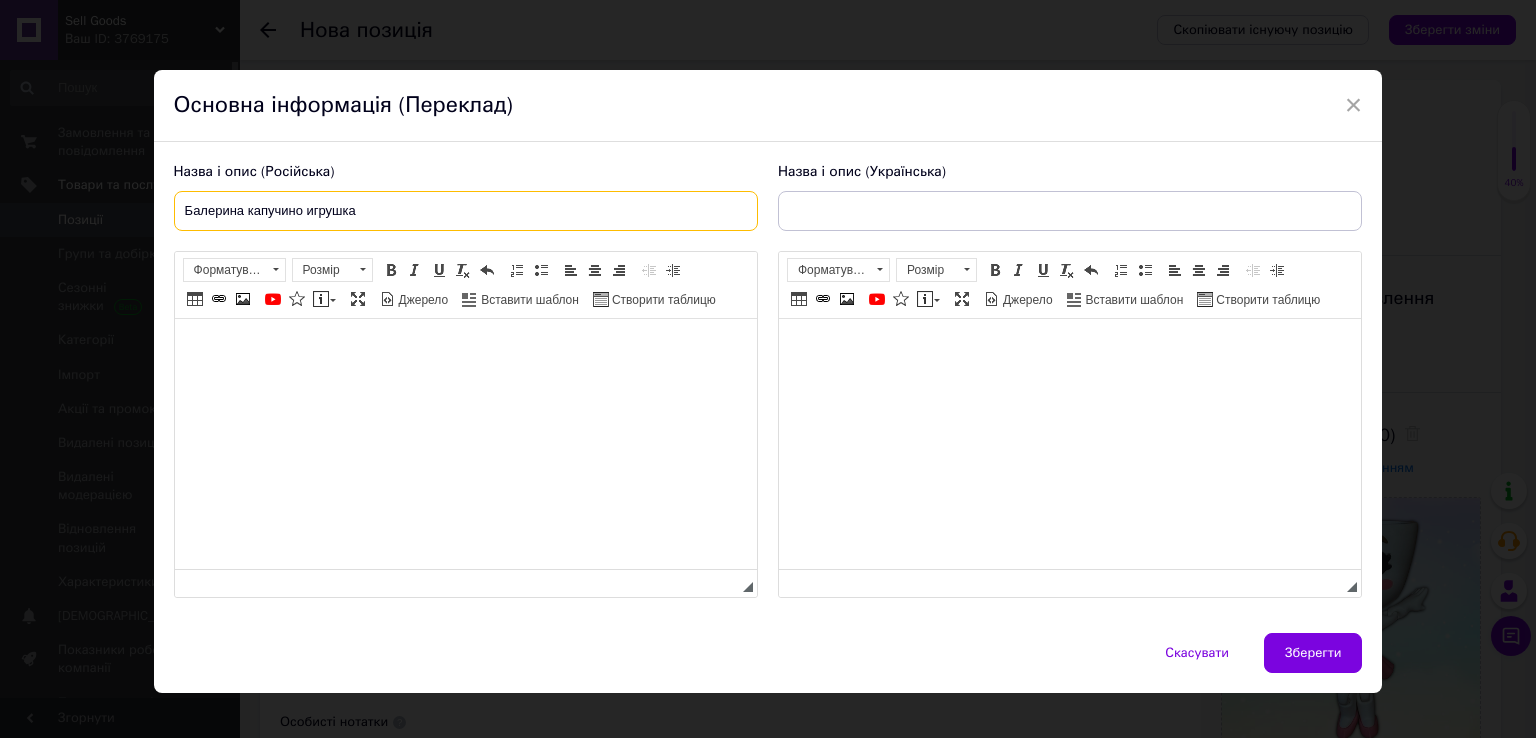 type on "Балерина капучино игрушка" 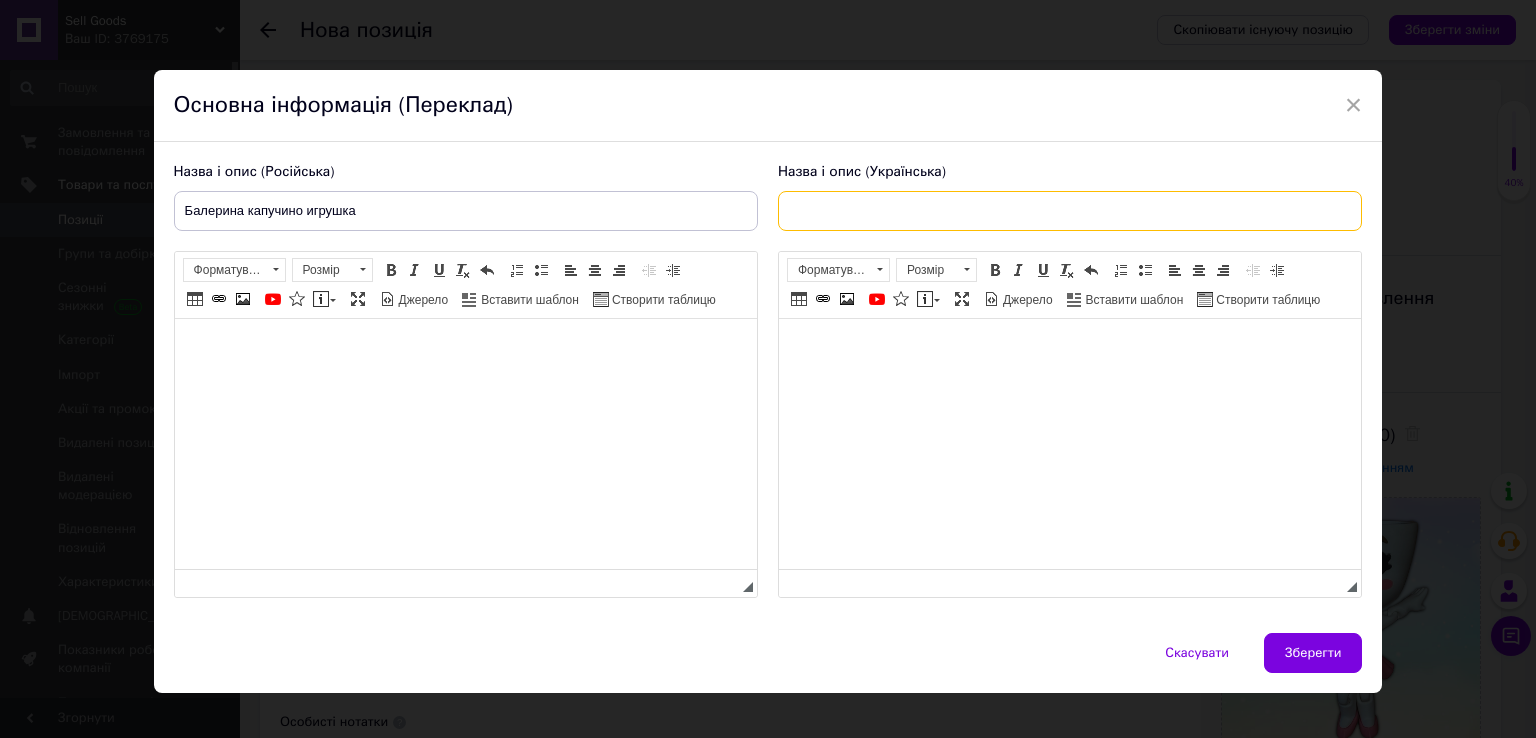 click at bounding box center [1070, 211] 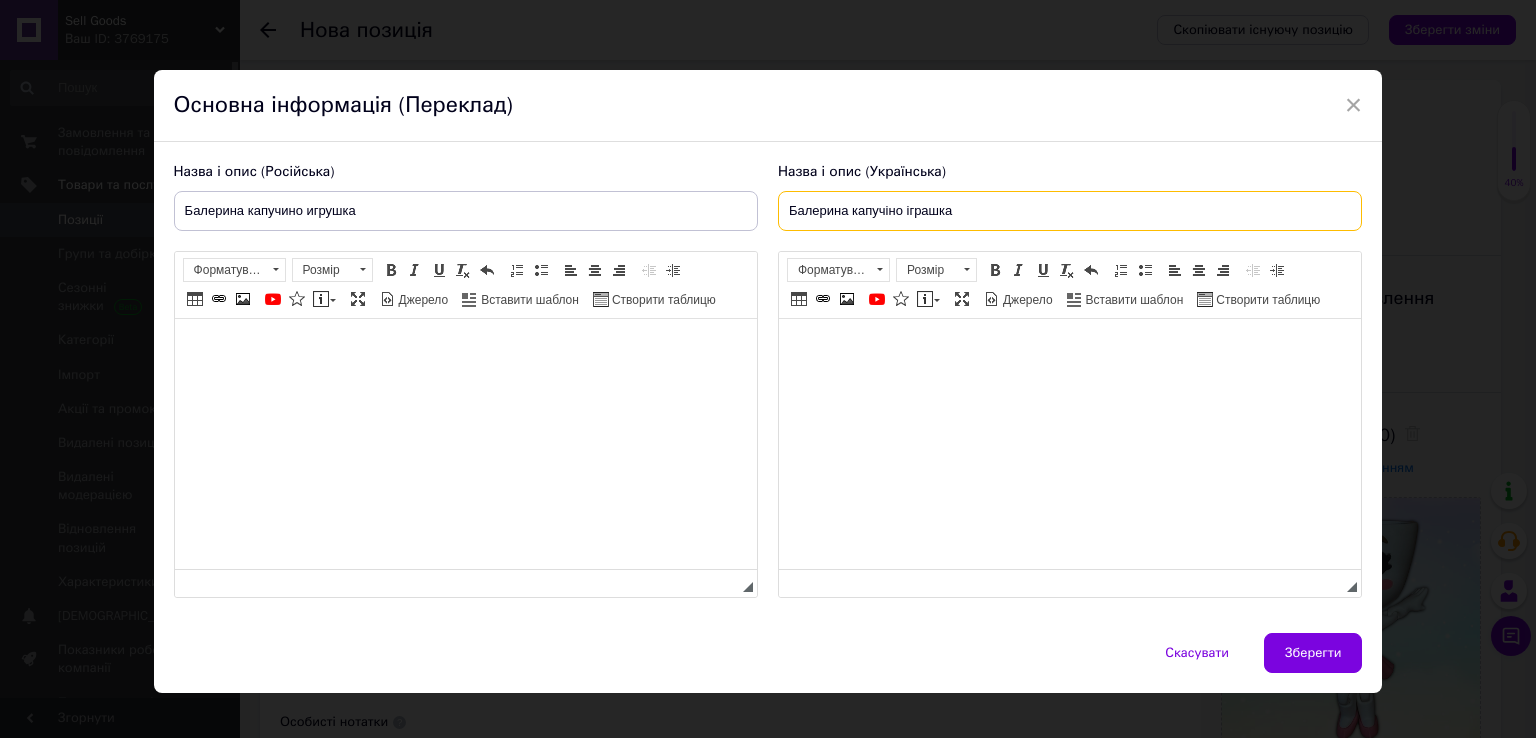 type on "Балерина капучіно іграшка" 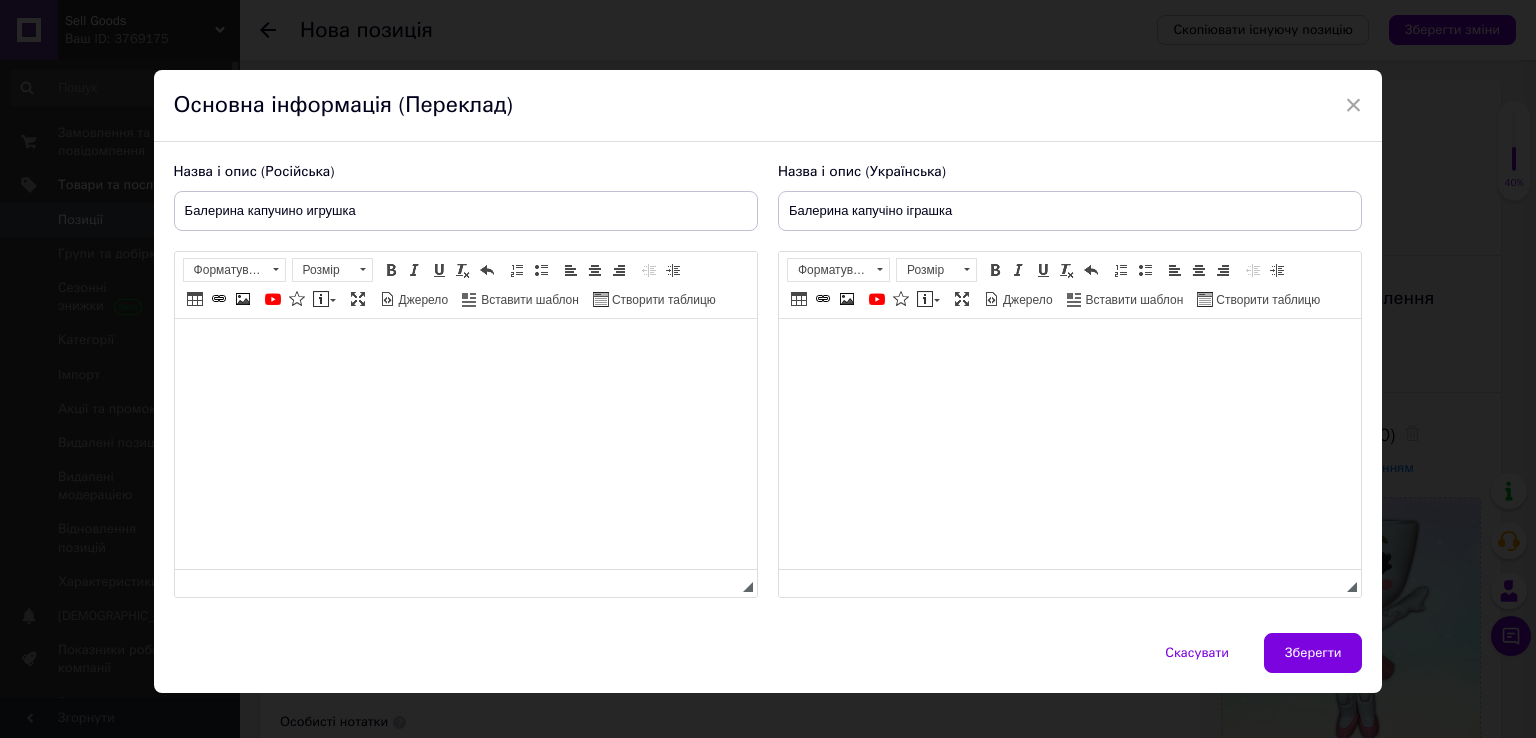 click at bounding box center [465, 349] 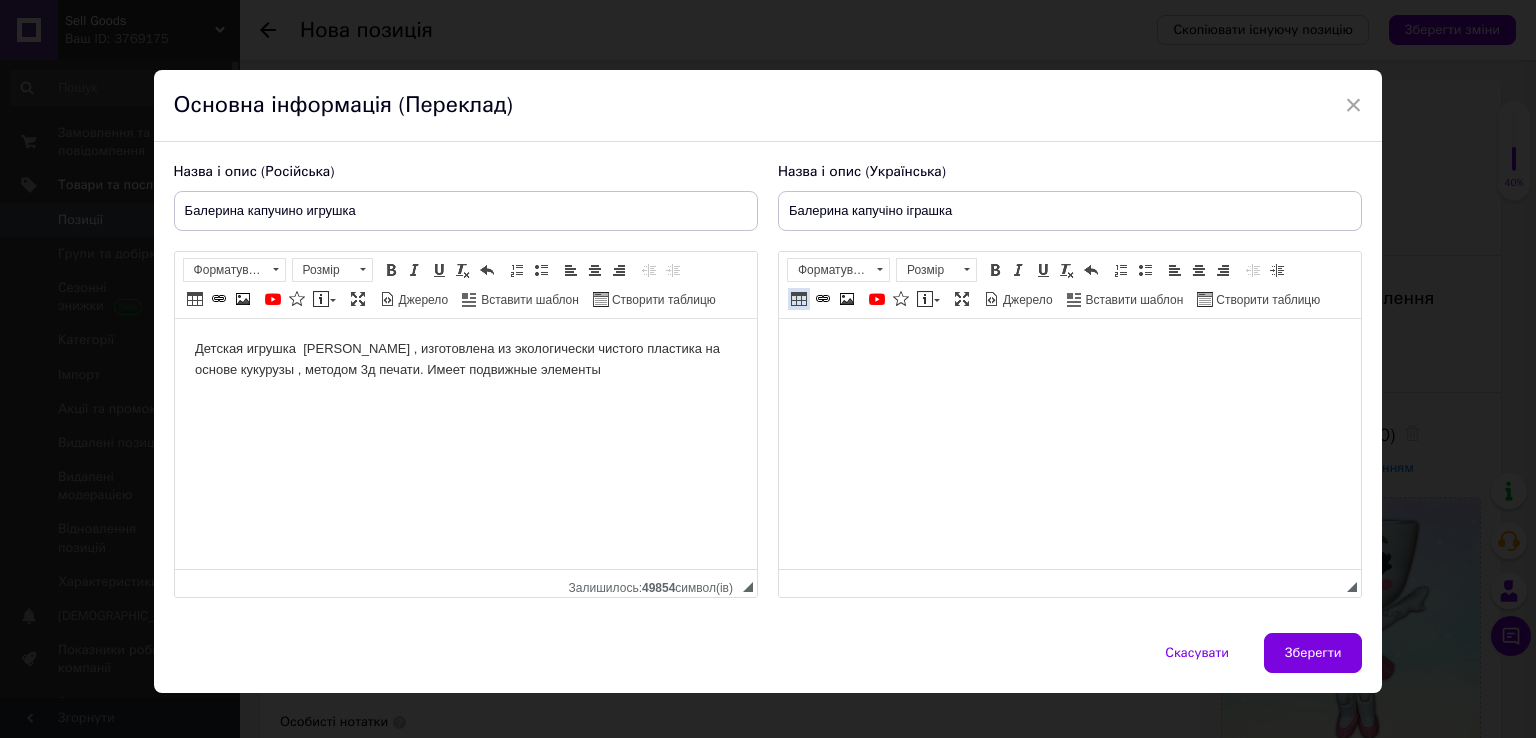 click at bounding box center (799, 299) 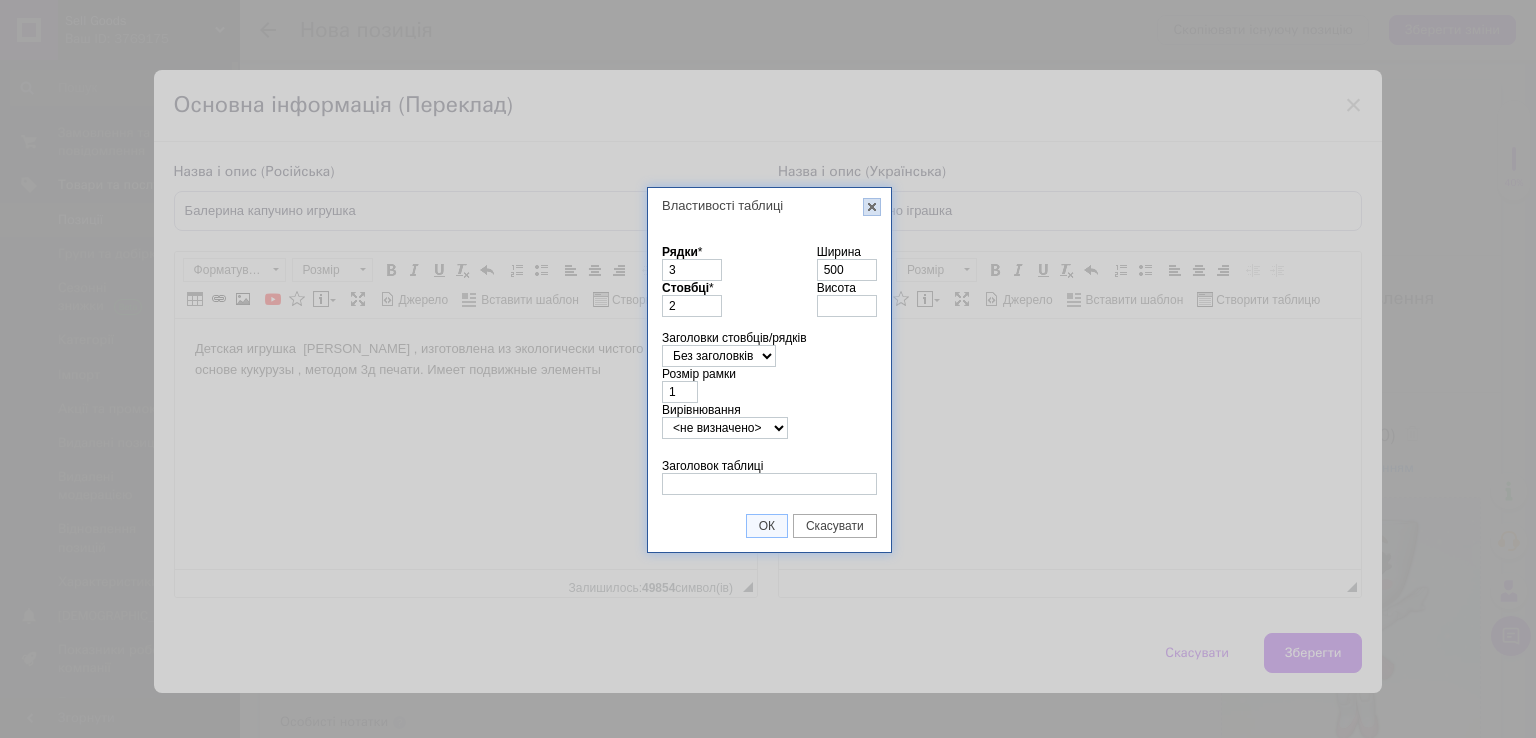 click on "Властивості таблиці" at bounding box center (769, 205) 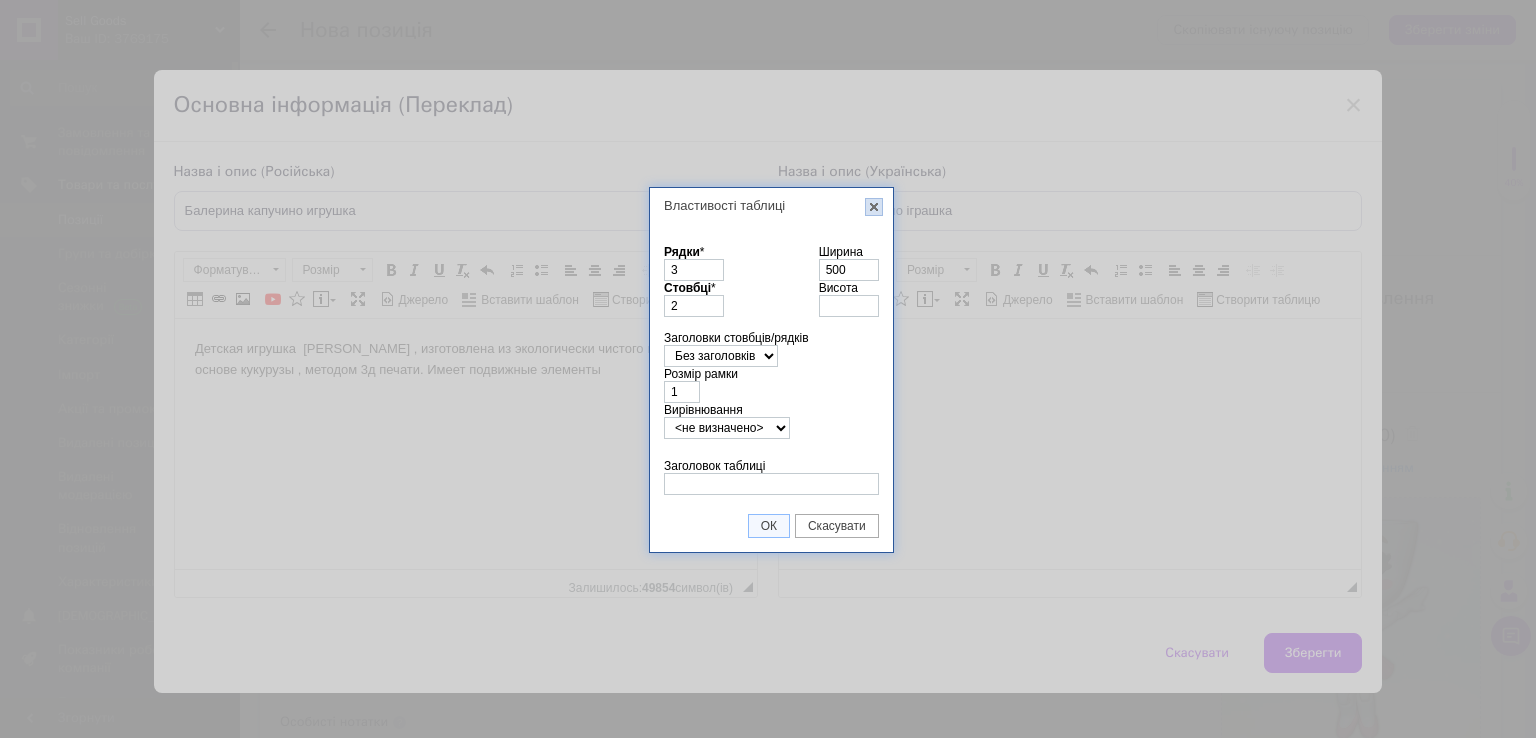drag, startPoint x: 870, startPoint y: 206, endPoint x: 883, endPoint y: 291, distance: 85.98837 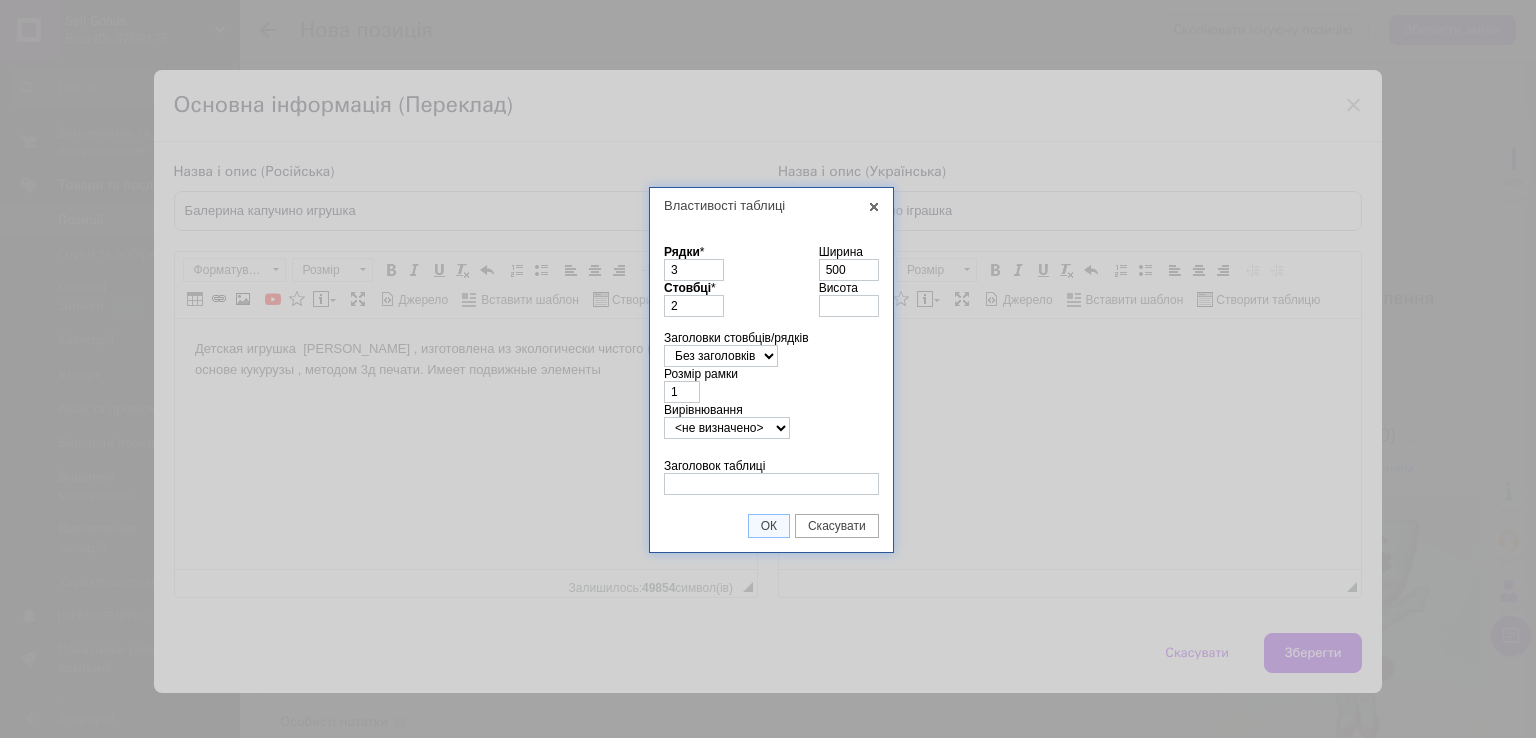 click on "X" at bounding box center (874, 207) 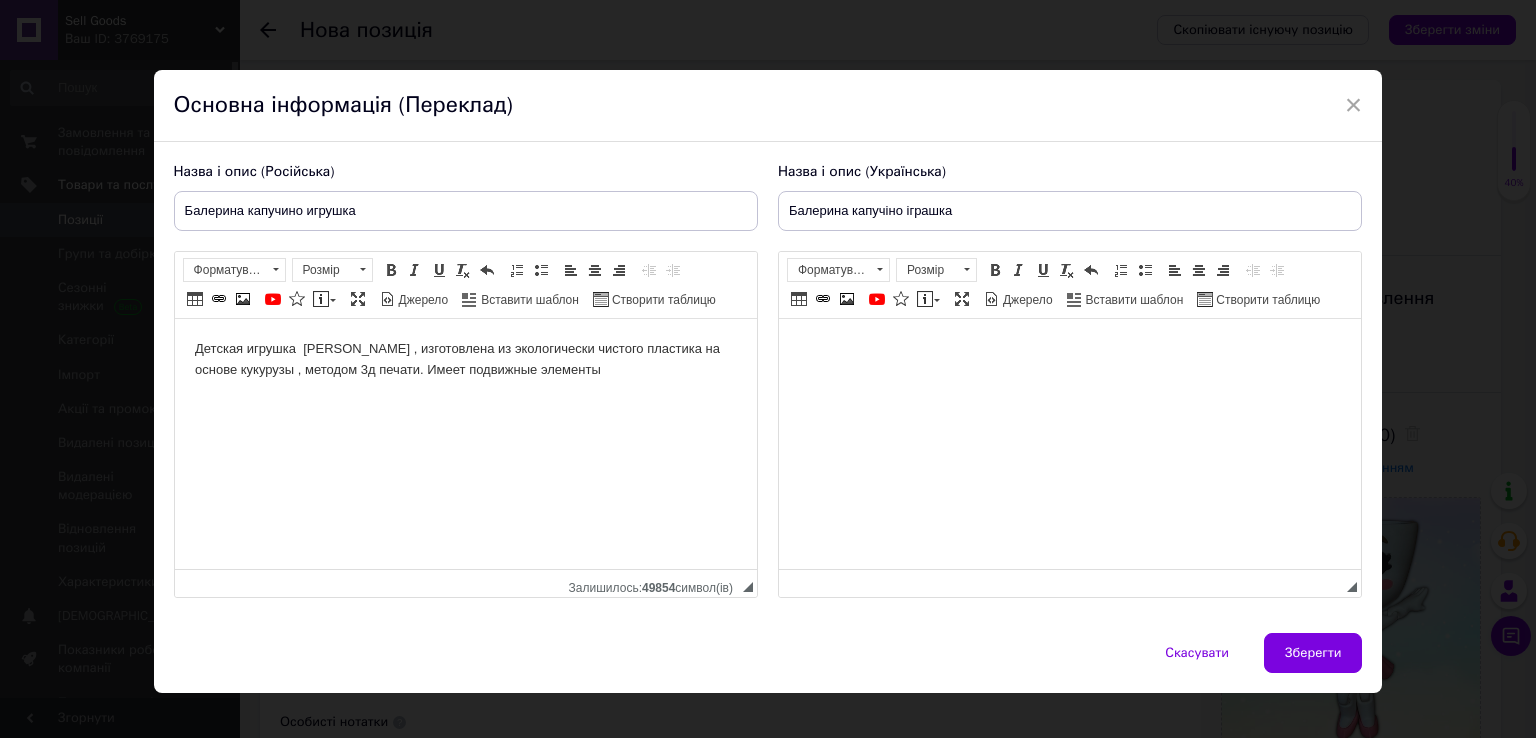 click at bounding box center [1069, 349] 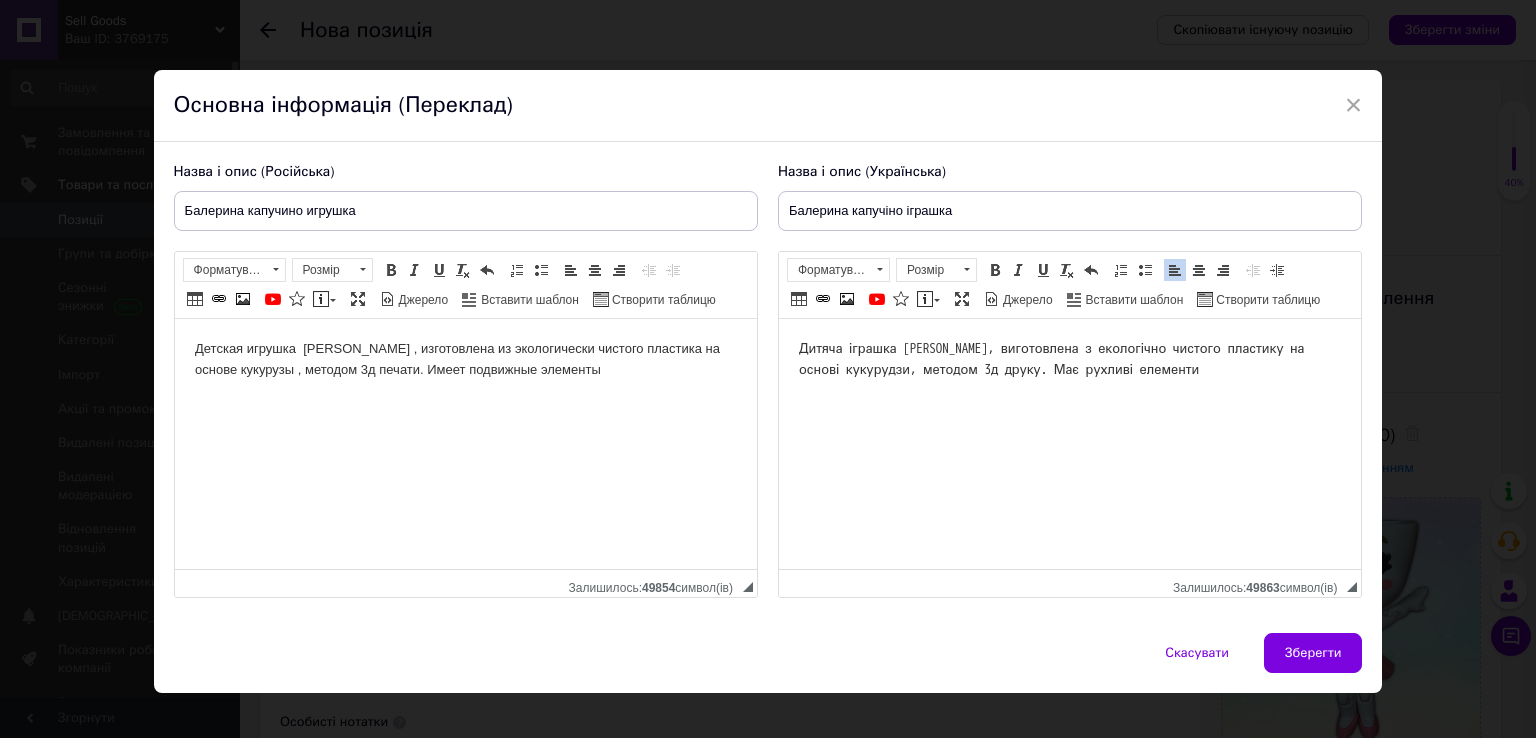 type 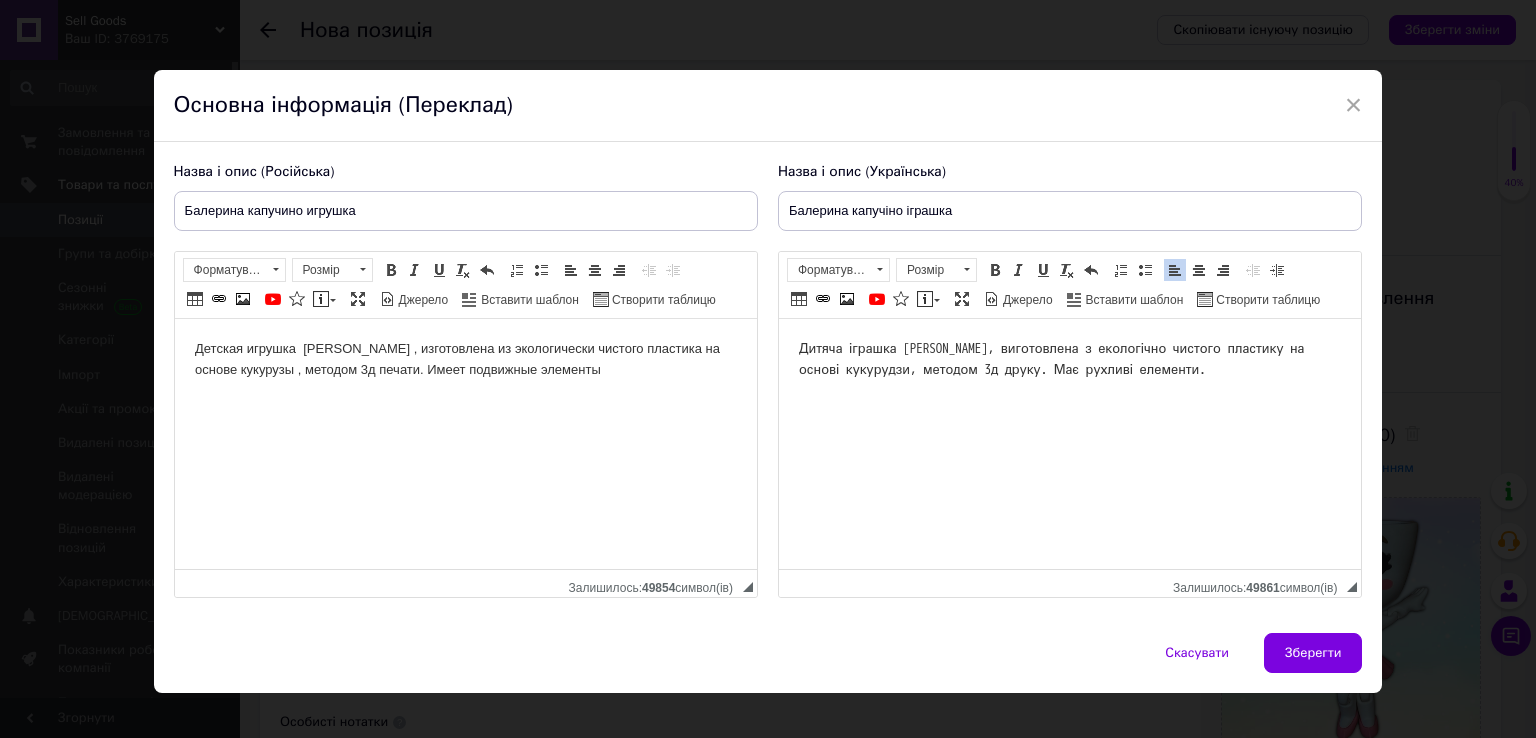 click on "Детская игрушка  [PERSON_NAME] , изготовлена из экологически чистого пластика на основе кукурузы , методом 3д печати. Имеет подвижные элементы" at bounding box center [465, 360] 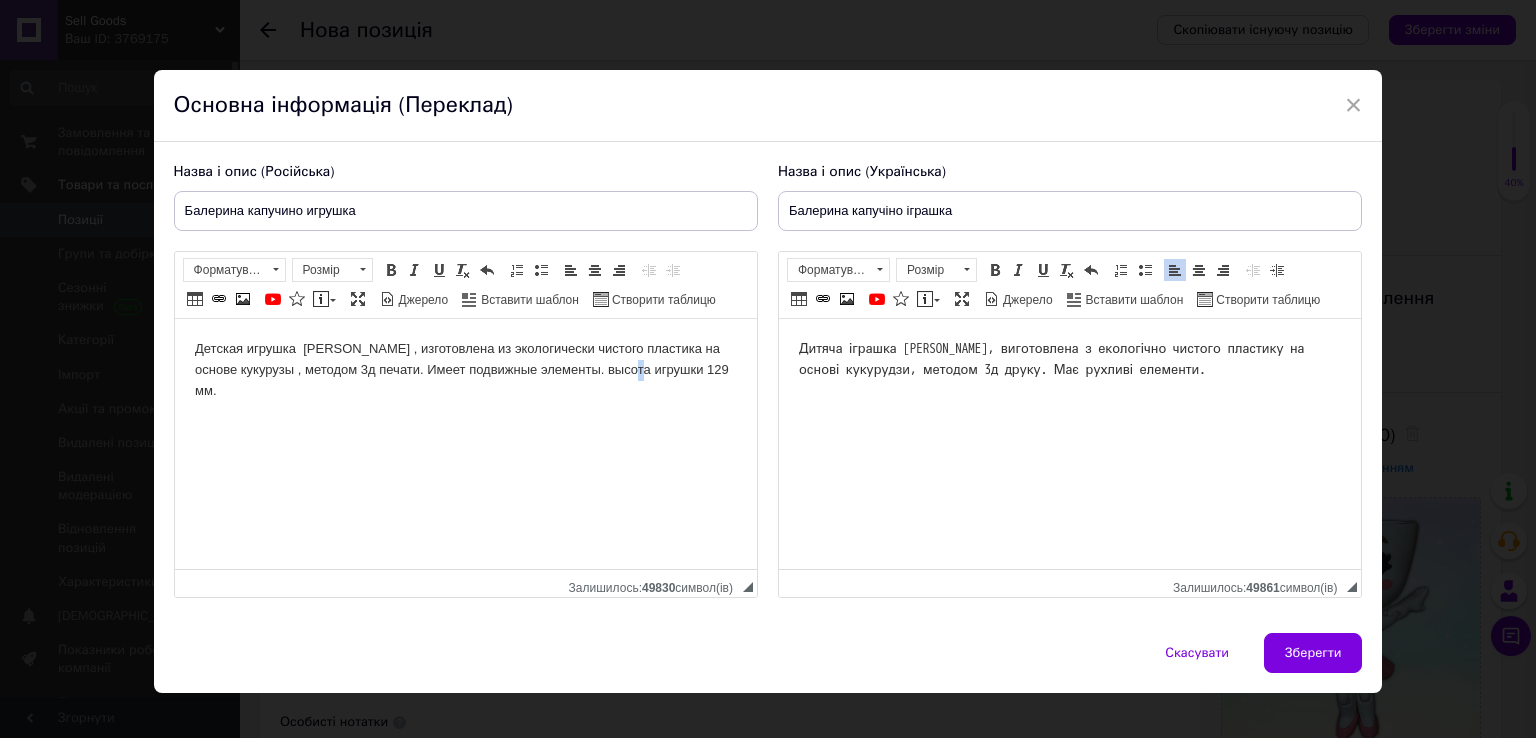 click on "Детская игрушка  [PERSON_NAME] , изготовлена из экологически чистого пластика на основе кукурузы , методом 3д печати. Имеет подвижные элементы. высота игрушки 129 мм." at bounding box center [465, 370] 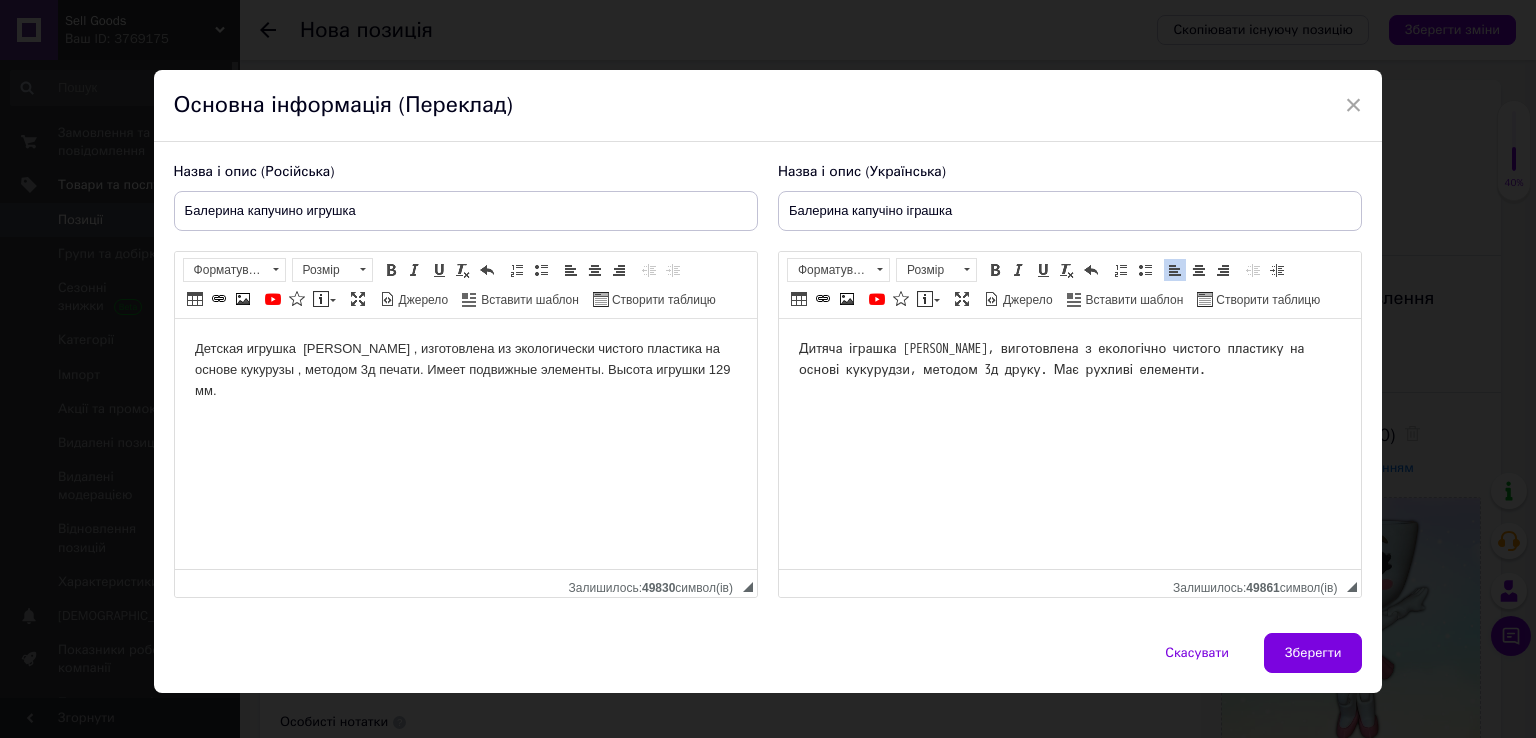 click on "Дитяча іграшка [PERSON_NAME], виготовлена ​​з екологічно чистого пластику на основі кукурудзи, методом 3д друку. Має рухливі елементи." at bounding box center [1069, 360] 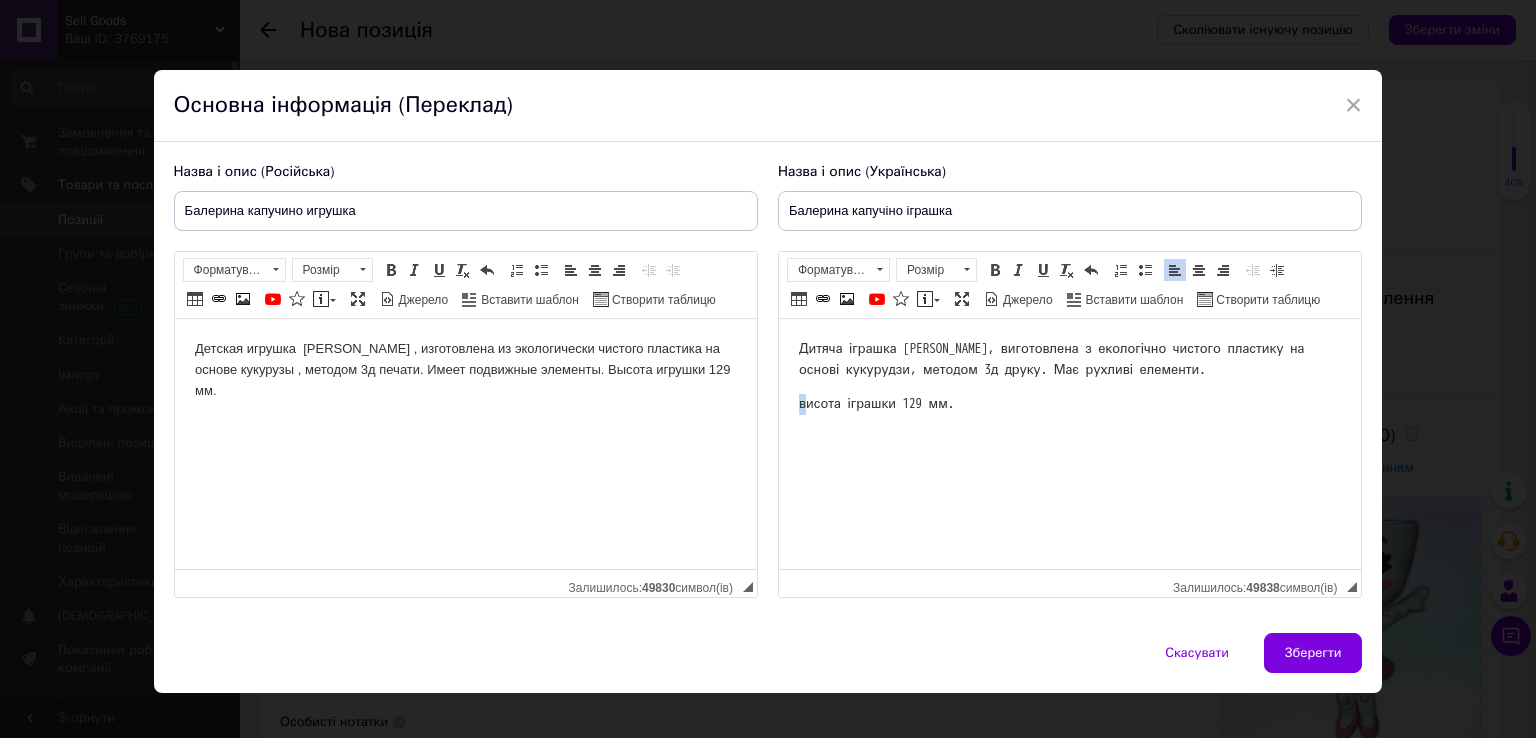 click on "Дитяча іграшка [PERSON_NAME], виготовлена ​​з екологічно чистого пластику на основі кукурудзи, методом 3д друку. Має рухливі елементи.  висота іграшки 129 мм." at bounding box center (1069, 376) 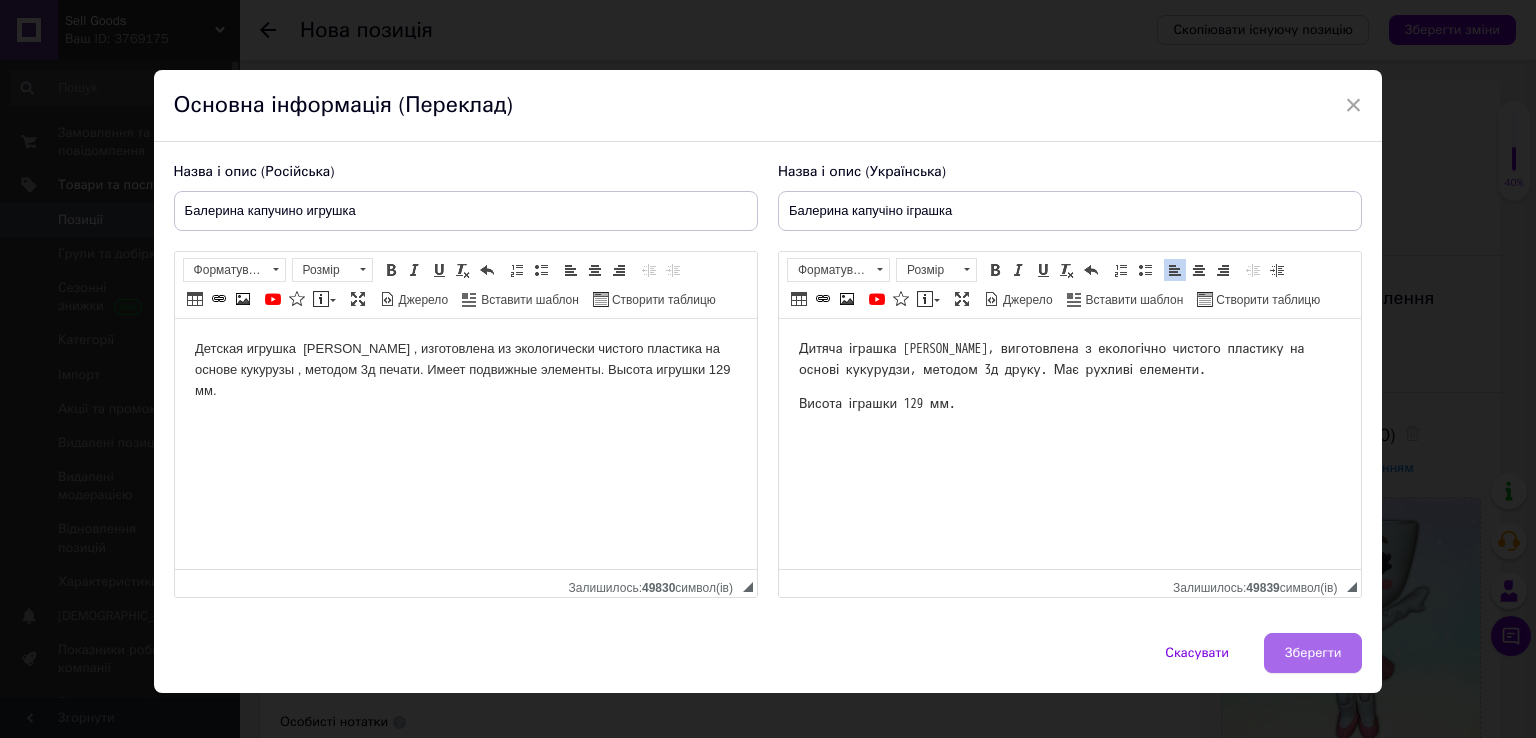 click on "Зберегти" at bounding box center [1313, 653] 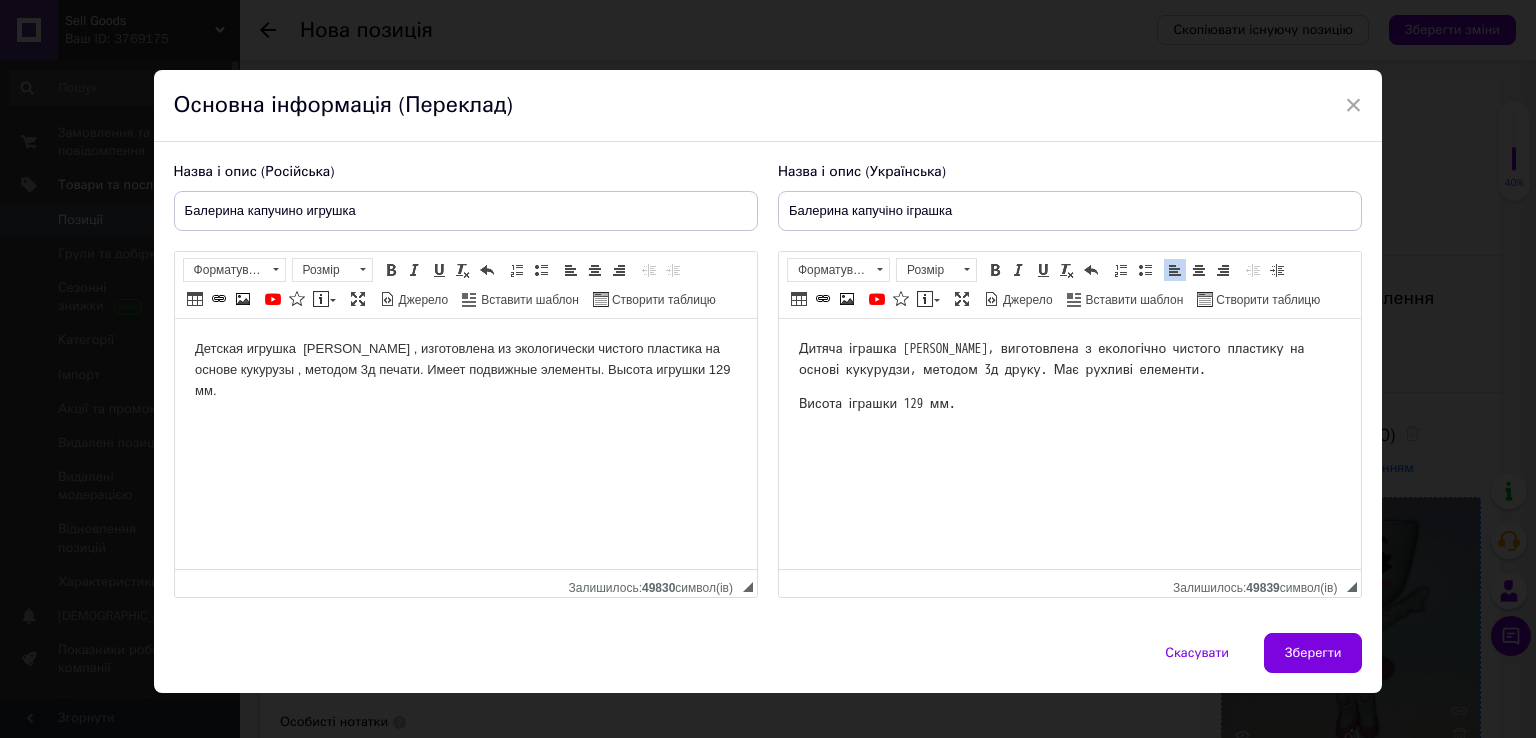 type on "Балерина капучино игрушка" 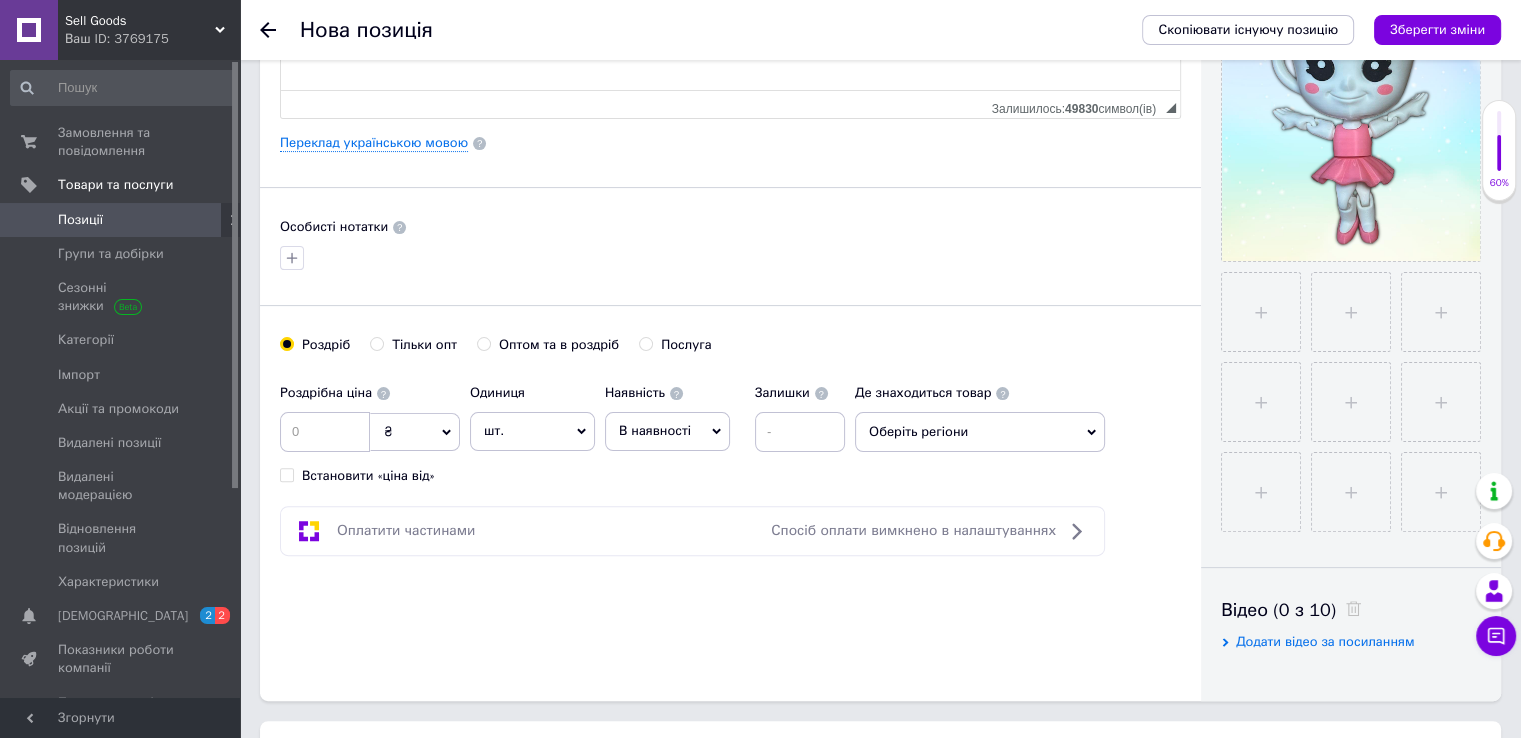scroll, scrollTop: 500, scrollLeft: 0, axis: vertical 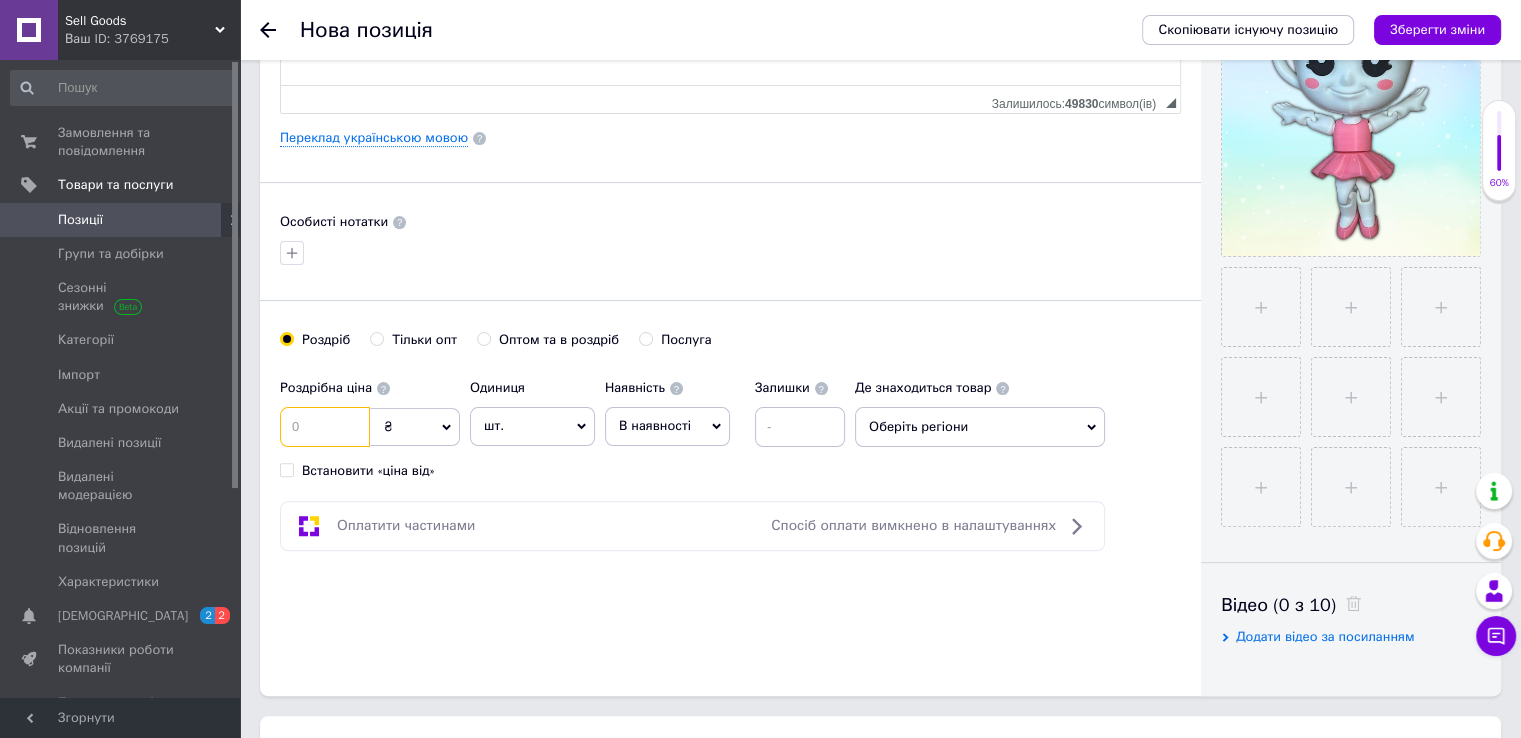 click at bounding box center [325, 427] 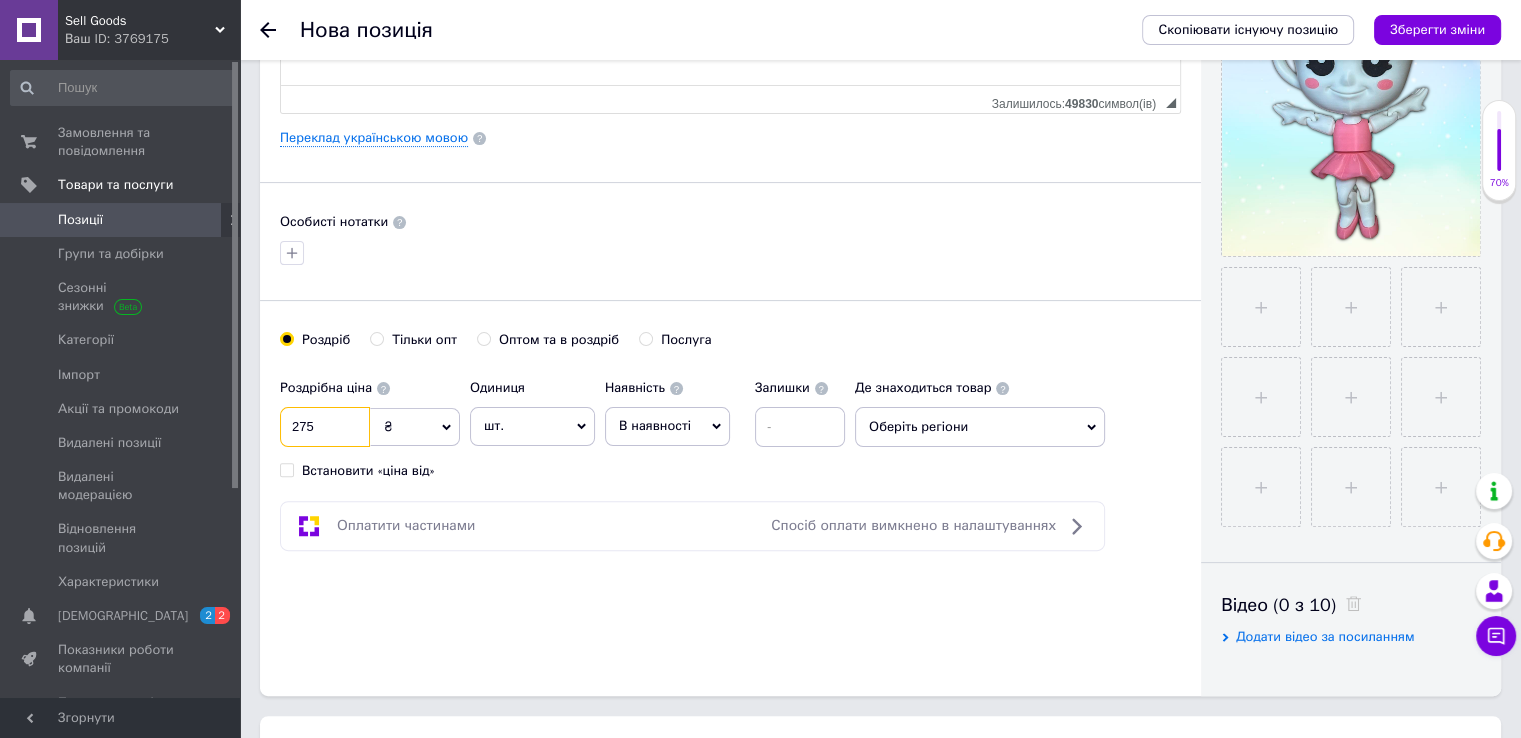 type on "275" 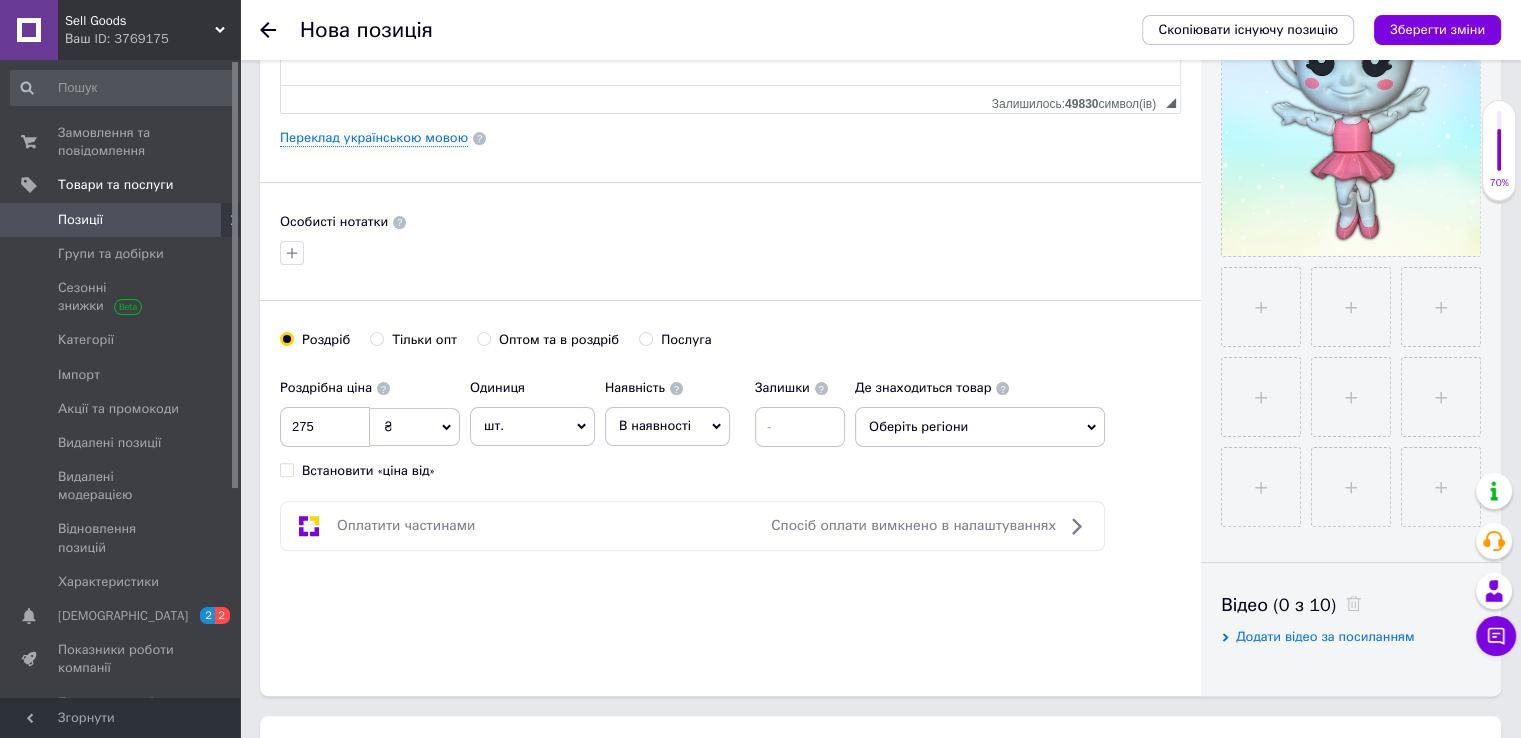 click on "Оптом та в роздріб" at bounding box center (483, 338) 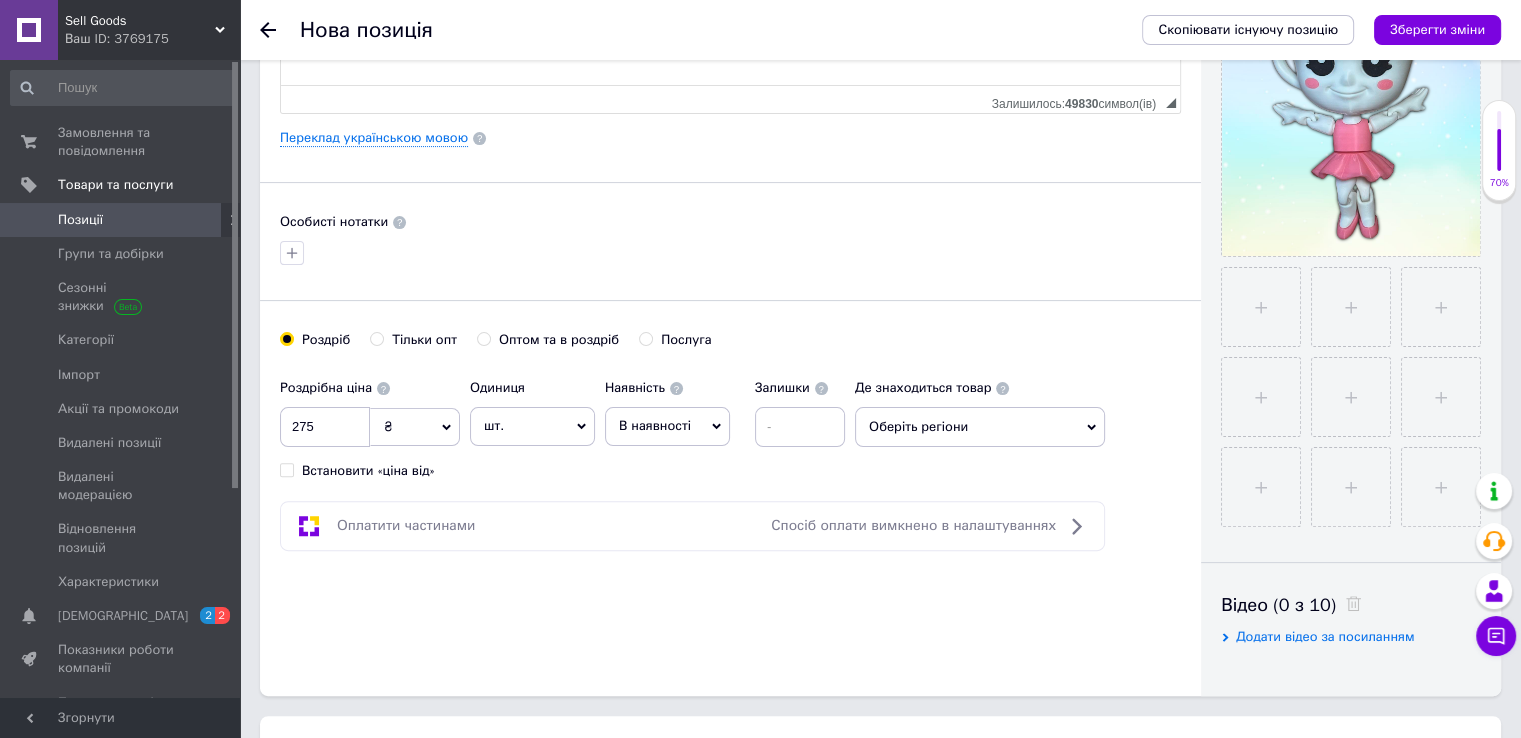 radio on "true" 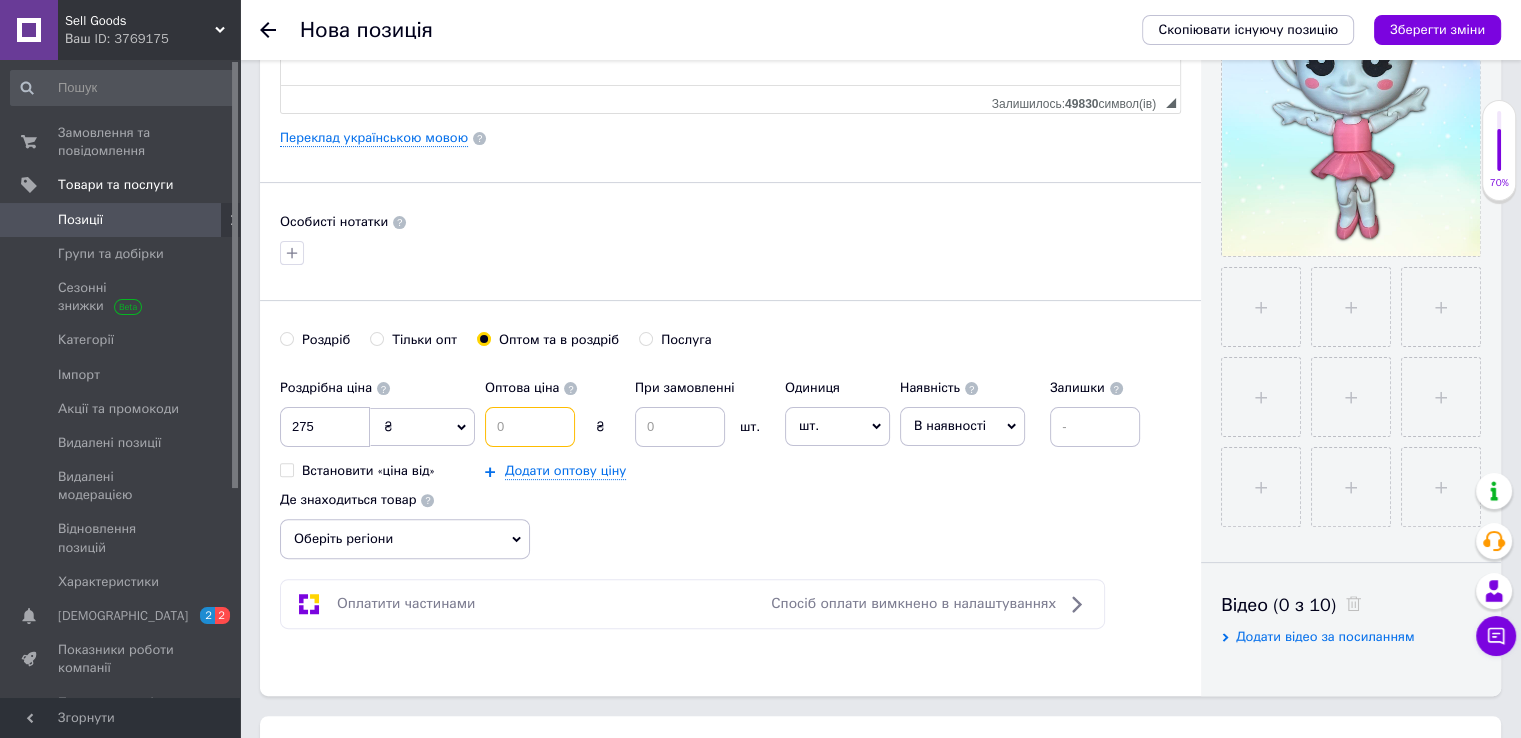 drag, startPoint x: 524, startPoint y: 422, endPoint x: 502, endPoint y: 425, distance: 22.203604 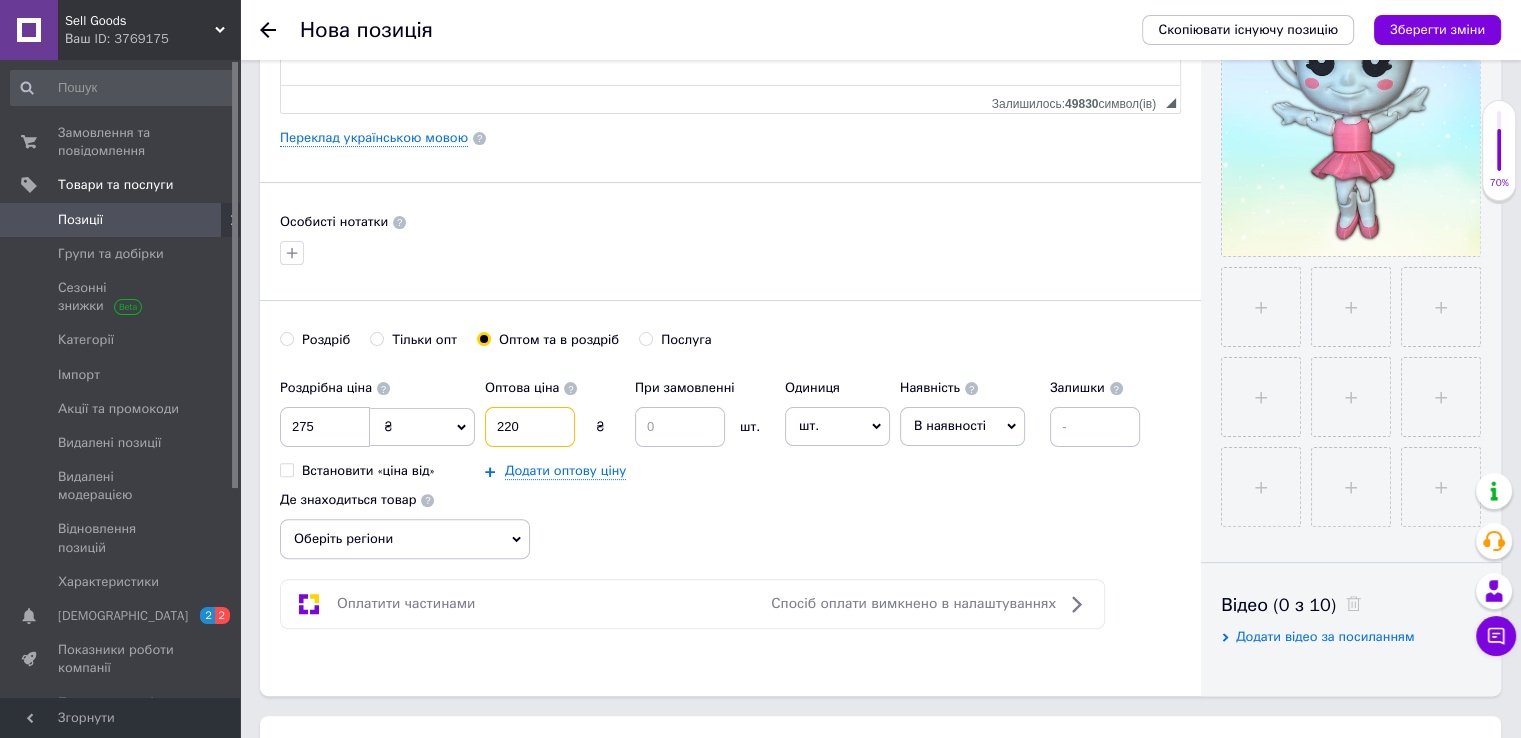 type on "220" 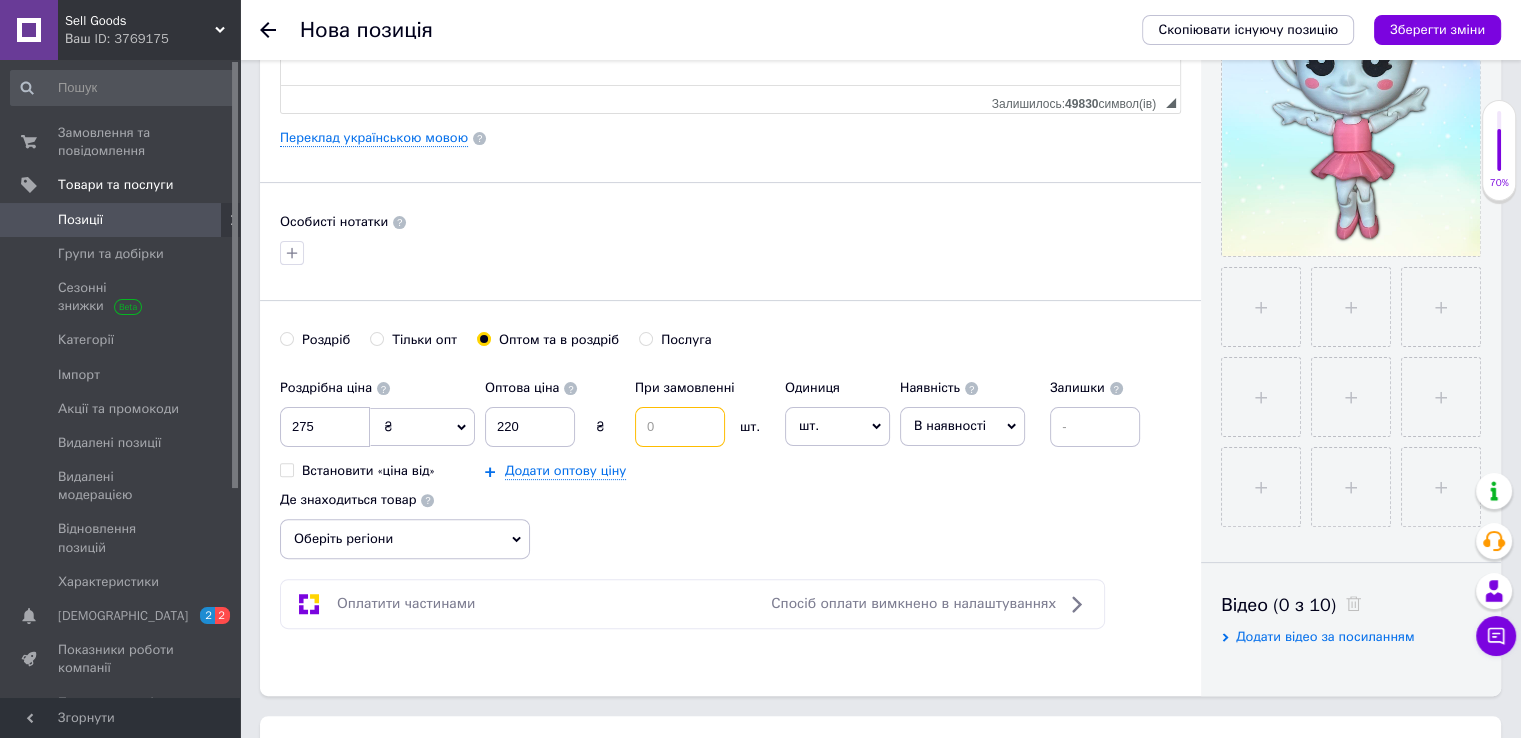 click at bounding box center [680, 427] 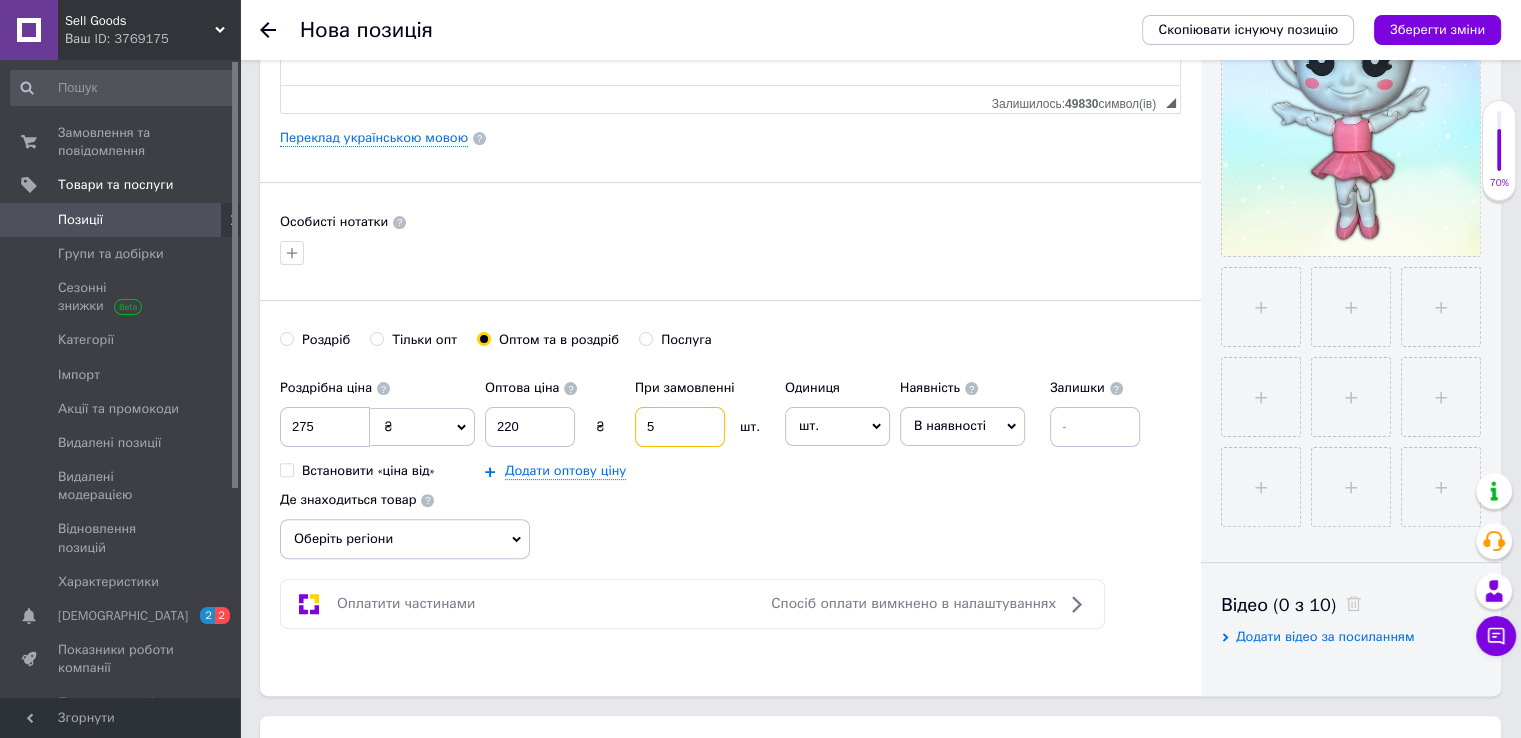 type on "5" 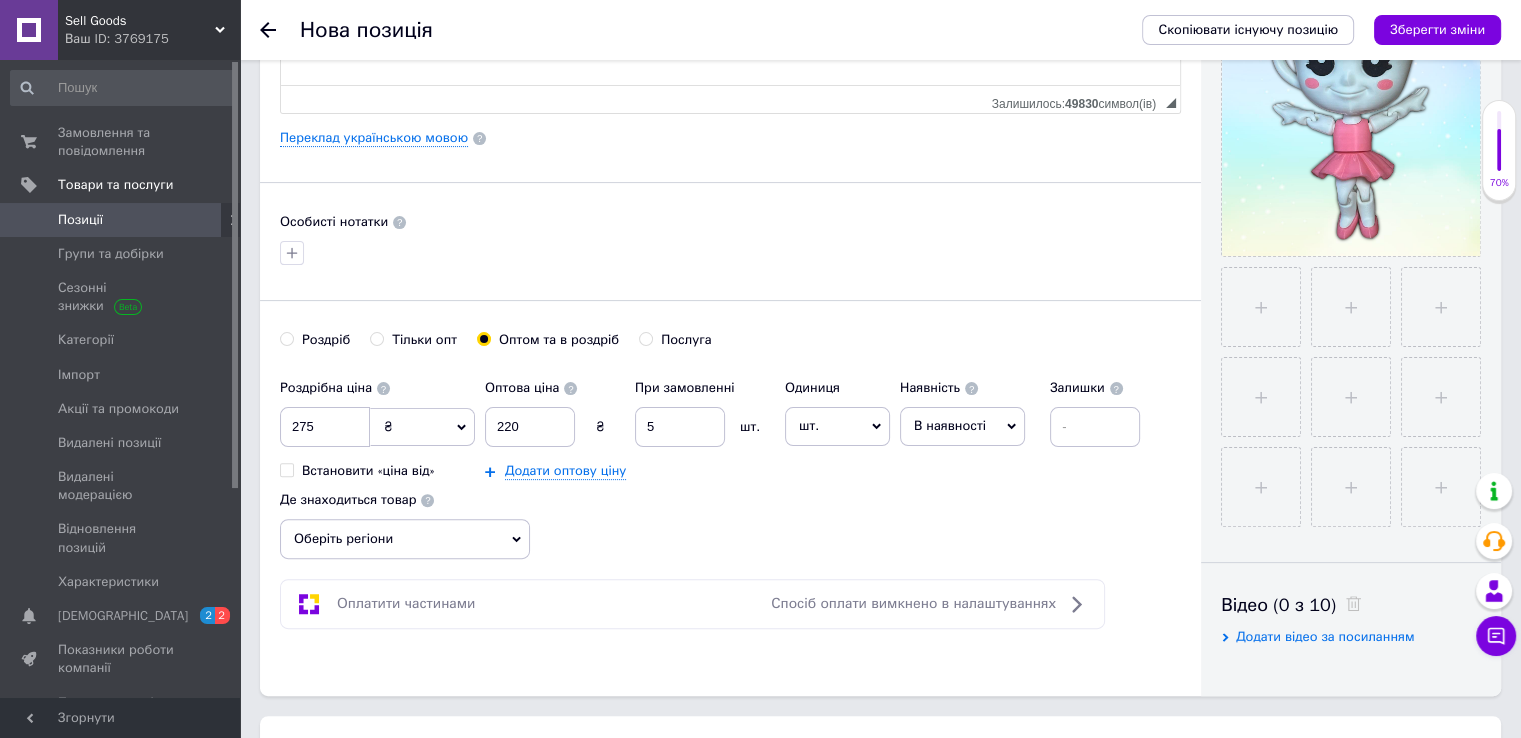 click 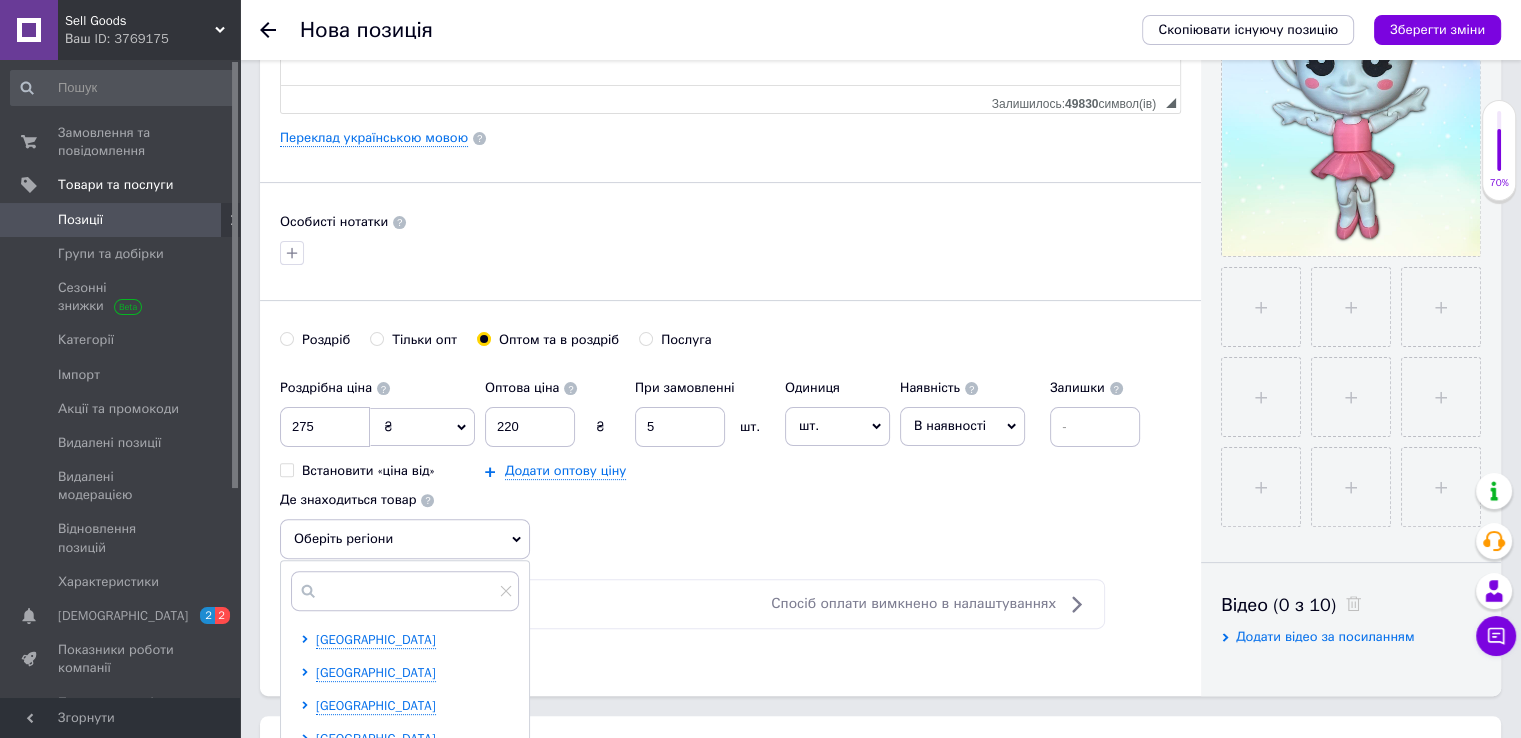 click 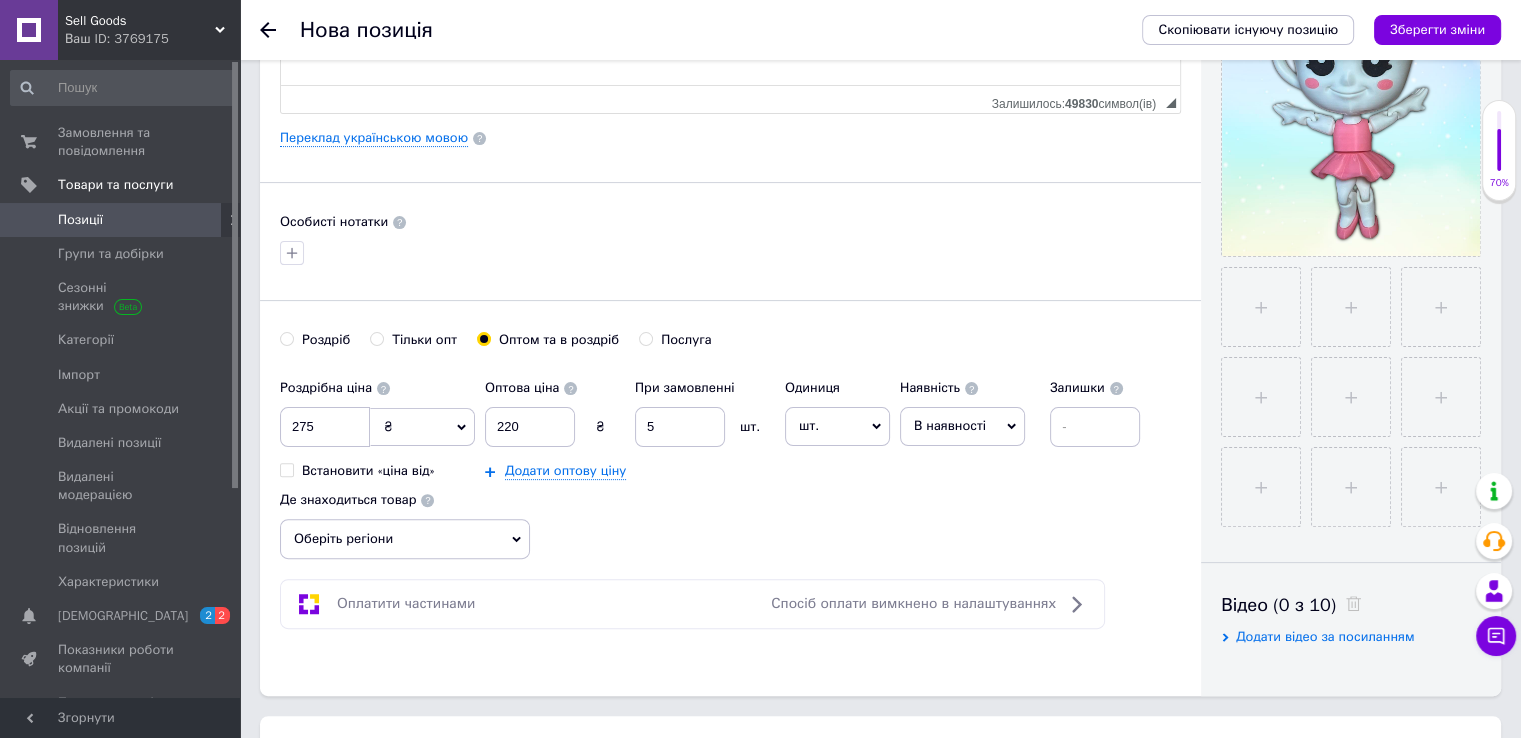 click on "Роздрібна ціна 275 ₴ $ EUR CHF GBP ¥ PLN ₸ MDL HUF KGS CNY TRY KRW lei Встановити «ціна від» Оптова ціна 220 ₴ При замовленні 5 шт. Додати оптову ціну Одиниця шт. Популярне комплект упаковка кв.м пара м кг пог.м послуга т а автоцистерна ампула б балон банка блістер бобіна бочка [PERSON_NAME] бухта в ват виїзд відро г г га година гр/кв.м гігакалорія д дав два місяці день доба доза є єврокуб з зміна к кВт каністра карат кв.дм кв.м кв.см кв.фут квартал кг кг/кв.м км колесо комплект коробка куб.дм куб.м л л лист м м мВт мл мм моток місяць мішок н набір номер о об'єкт од. п палетомісце пара партія пач р [PERSON_NAME]" at bounding box center (730, 464) 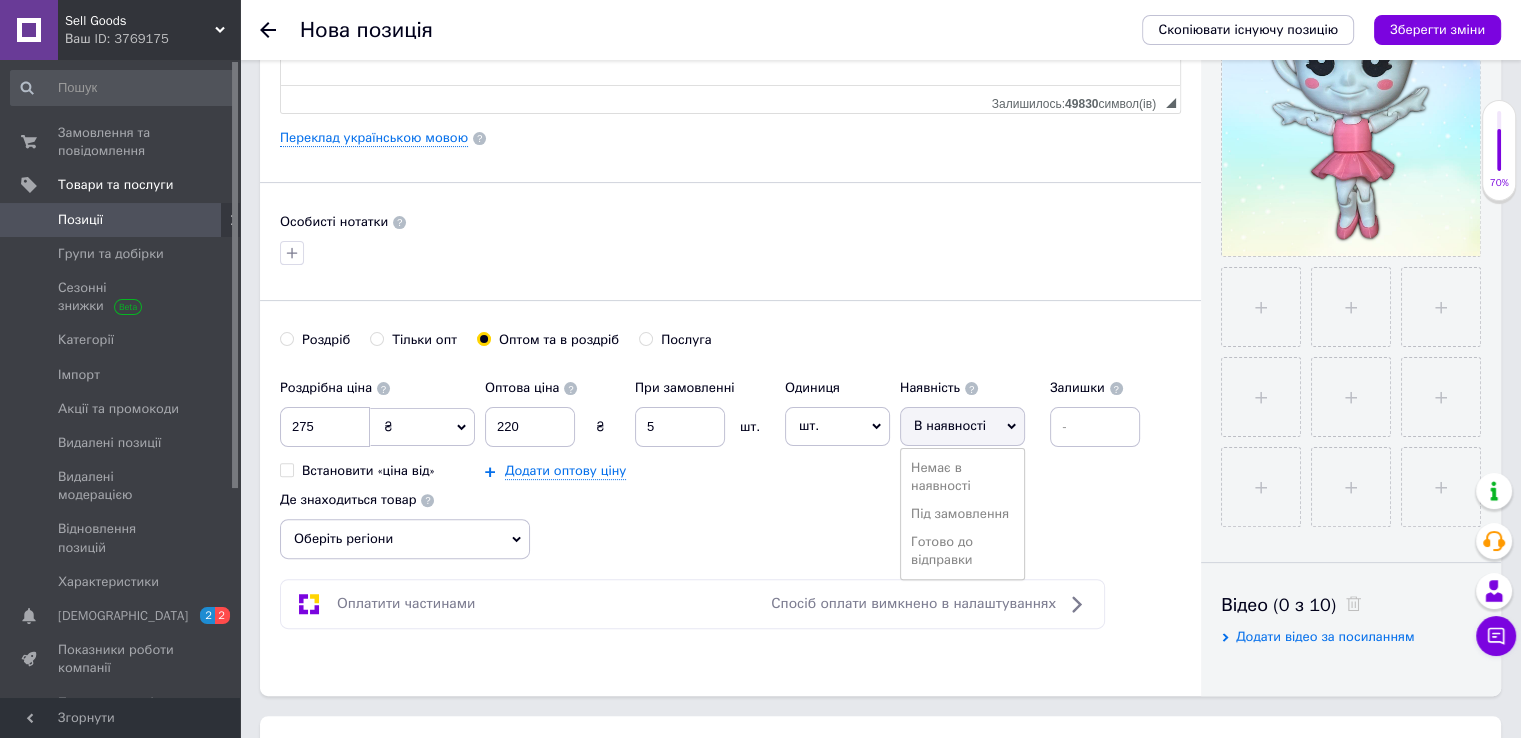 click on "В наявності" at bounding box center [950, 425] 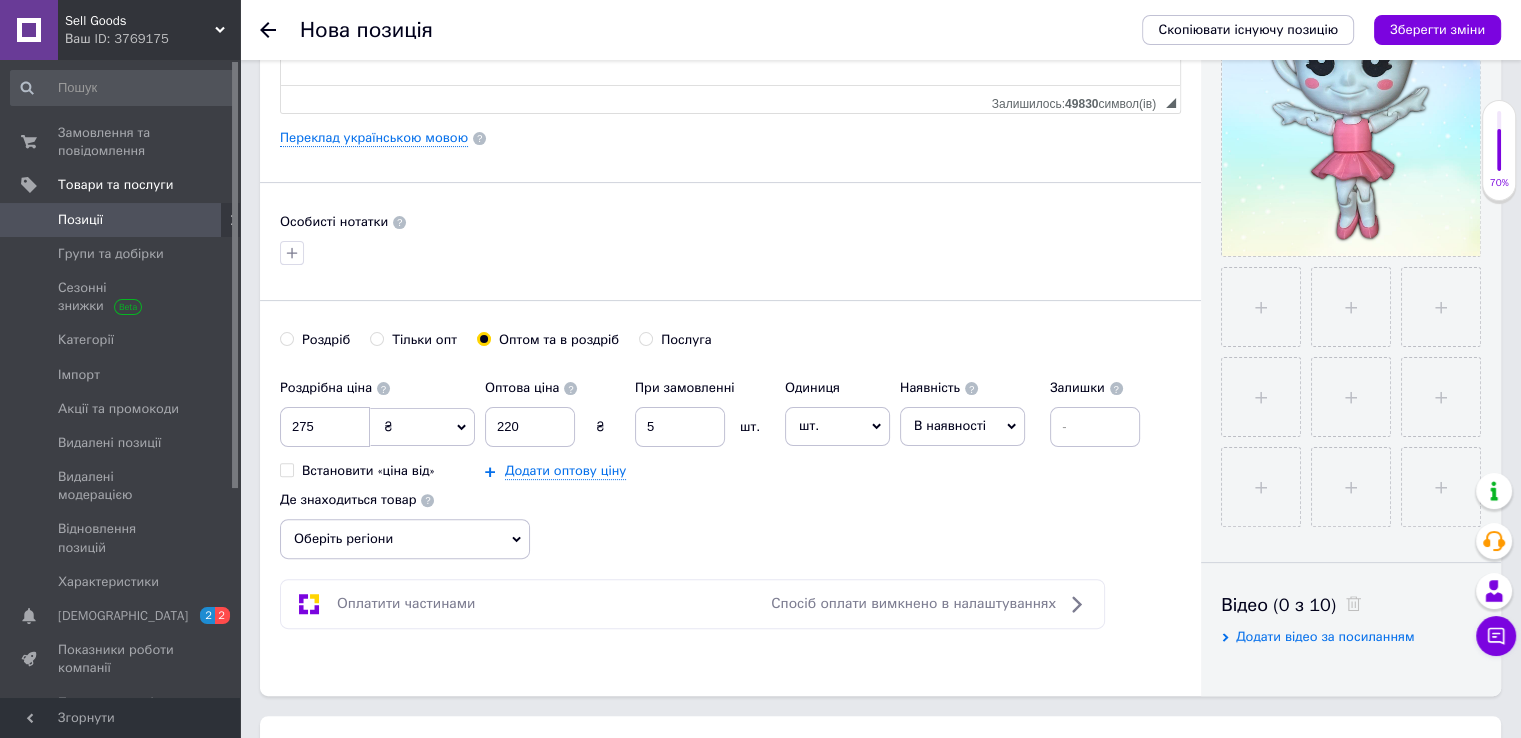 click on "В наявності" at bounding box center (962, 426) 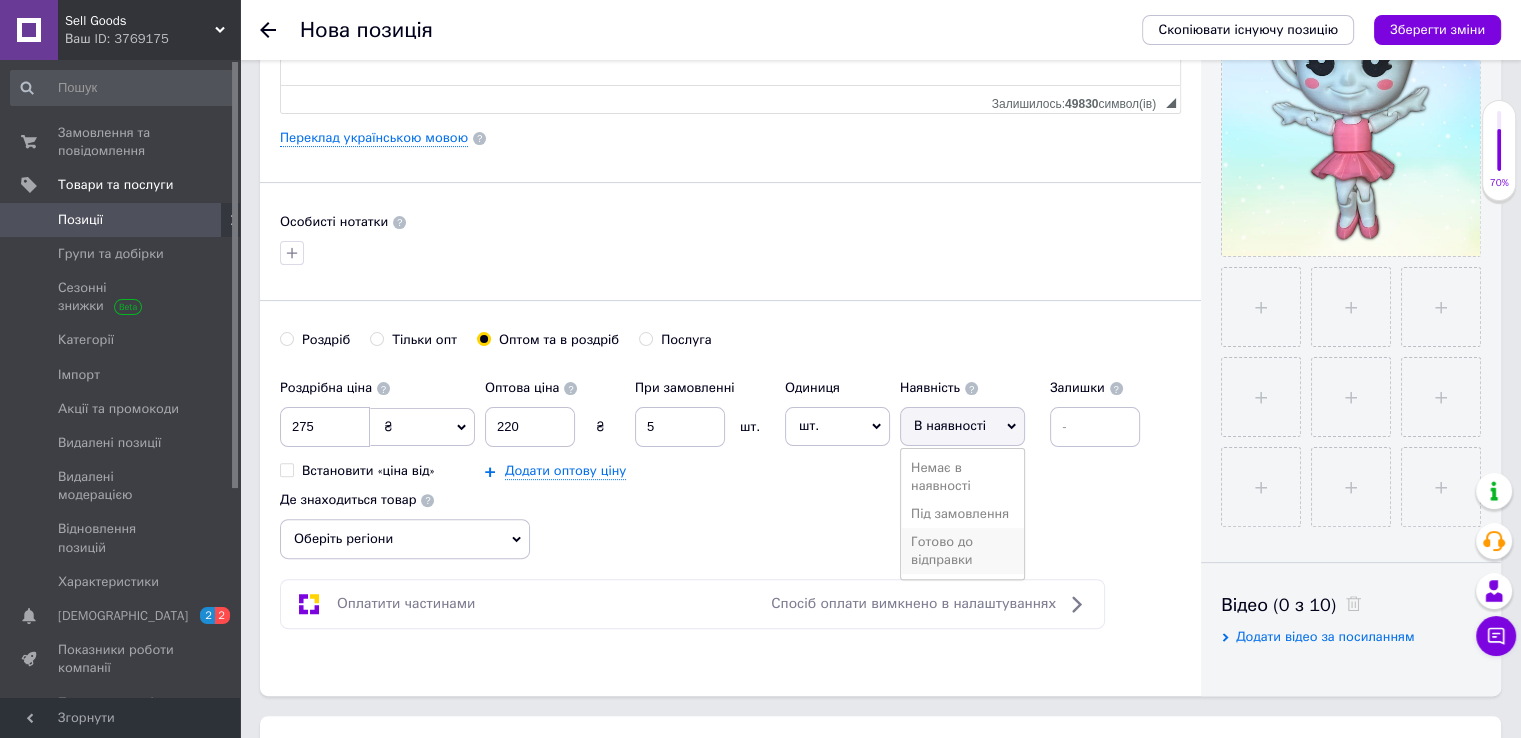 click on "Готово до відправки" at bounding box center [962, 551] 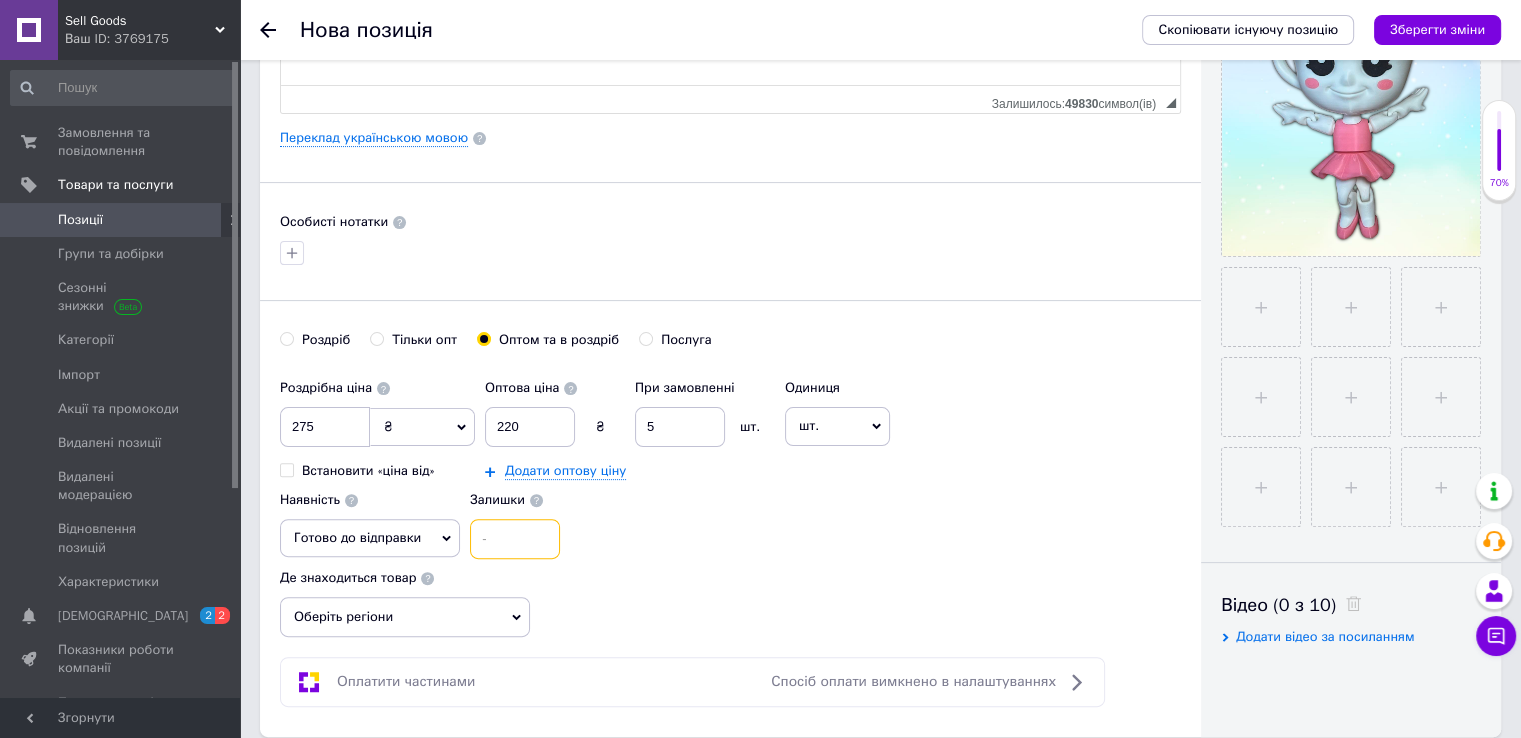 drag, startPoint x: 464, startPoint y: 540, endPoint x: 448, endPoint y: 550, distance: 18.867962 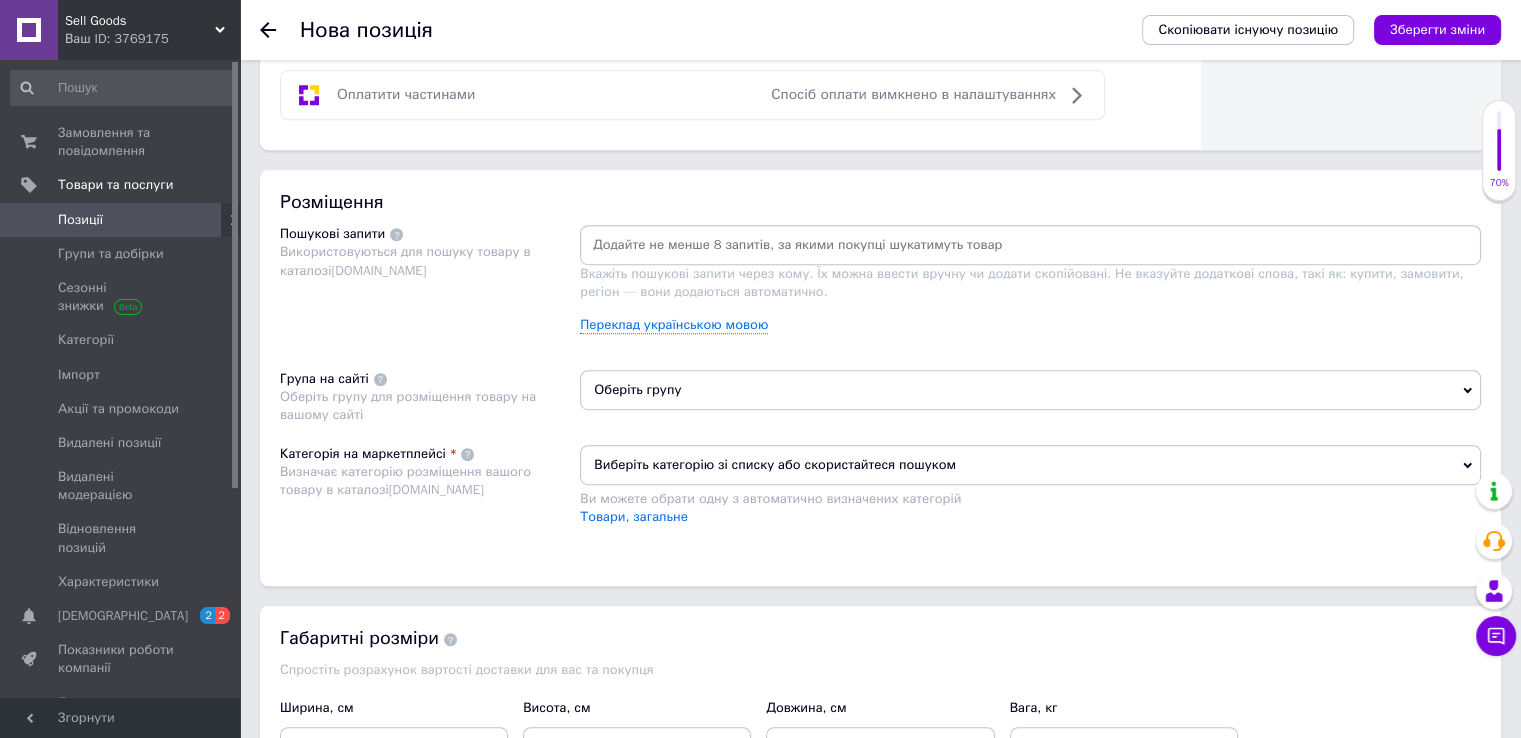 scroll, scrollTop: 1100, scrollLeft: 0, axis: vertical 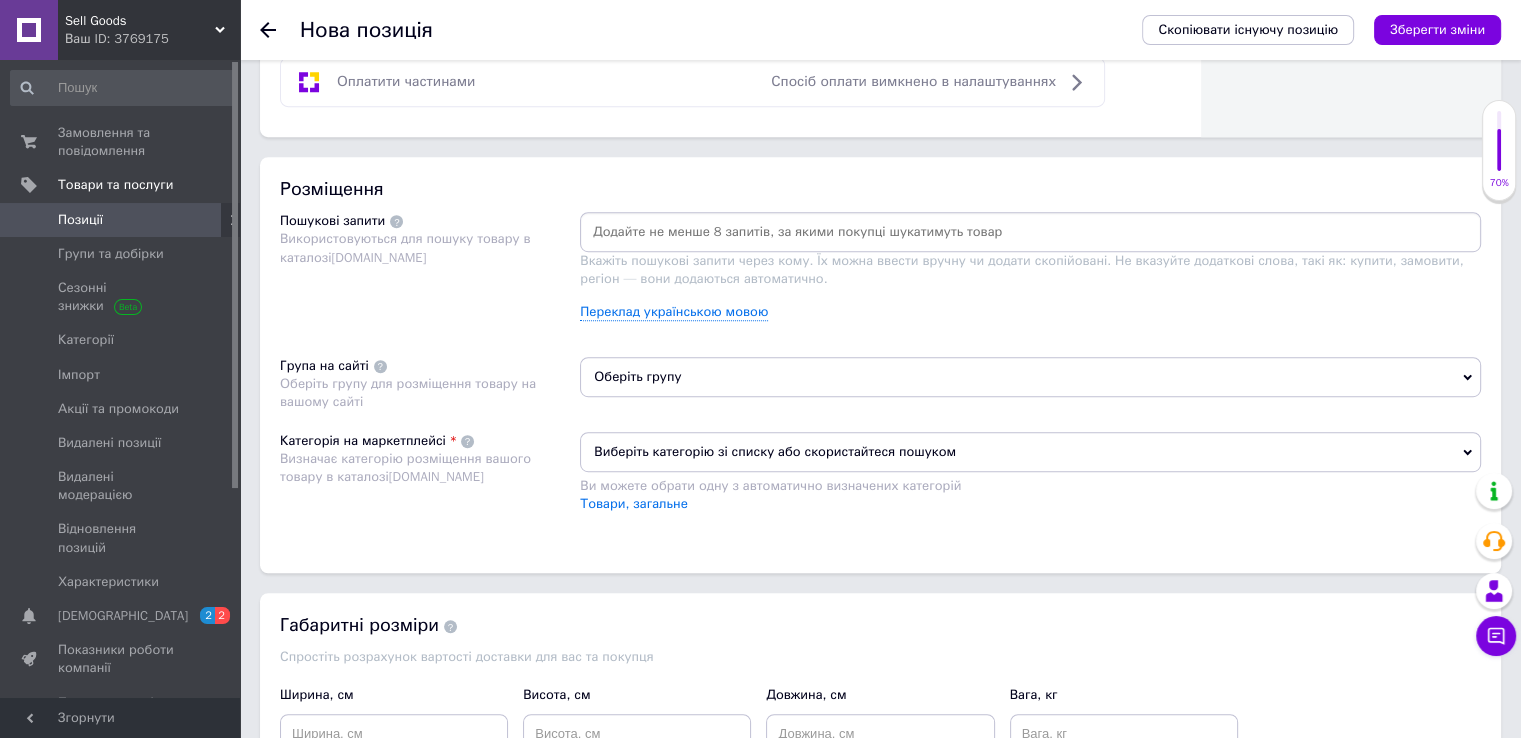 type on "6" 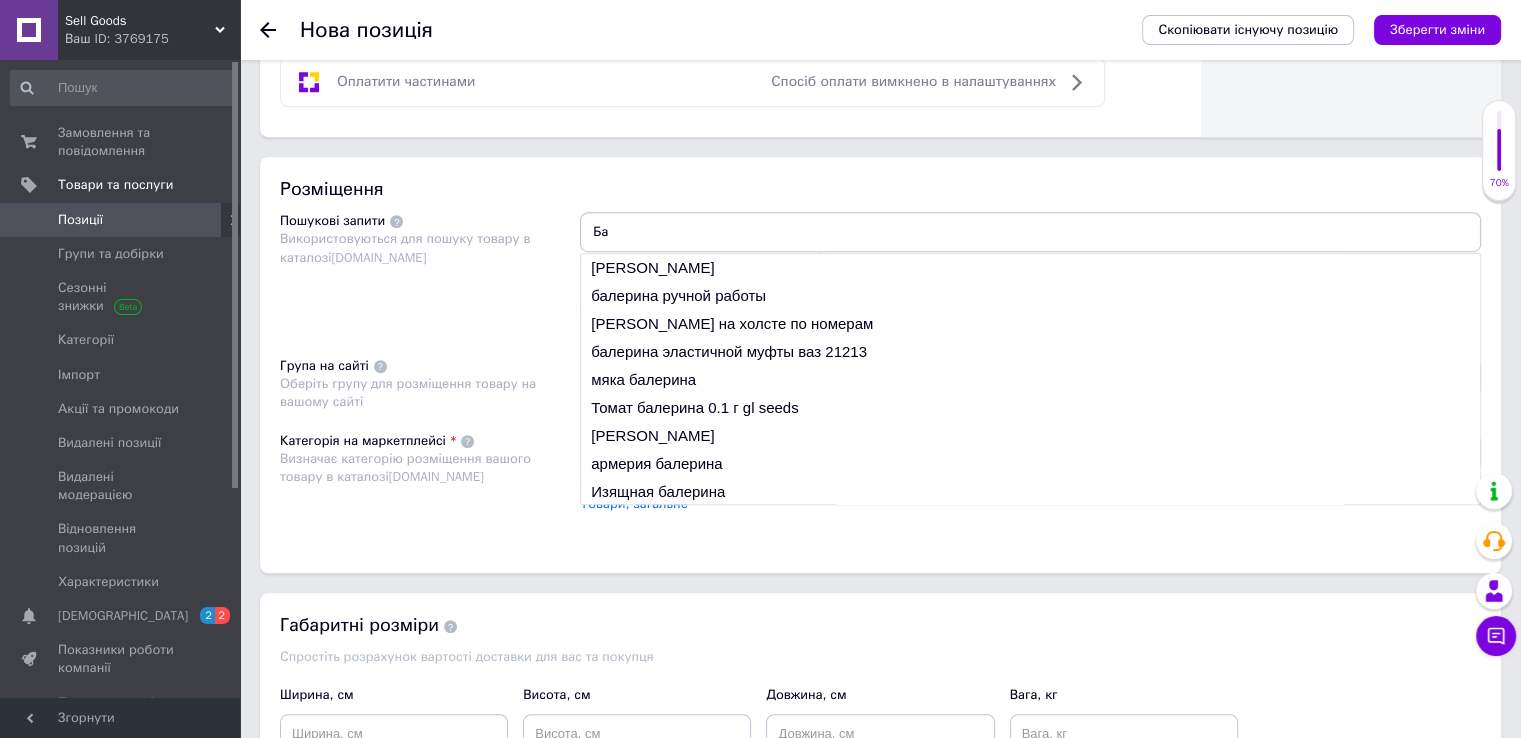 type on "Б" 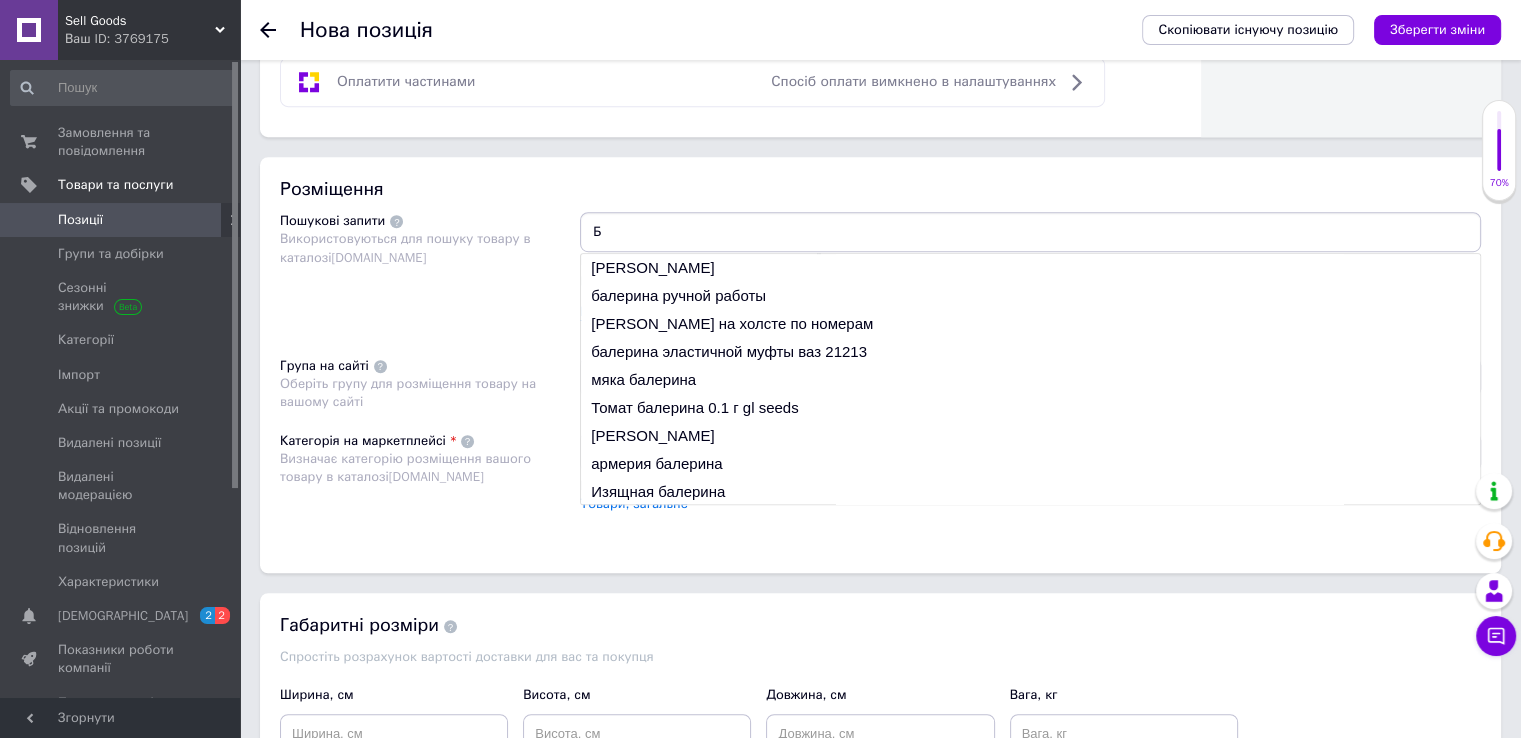 type 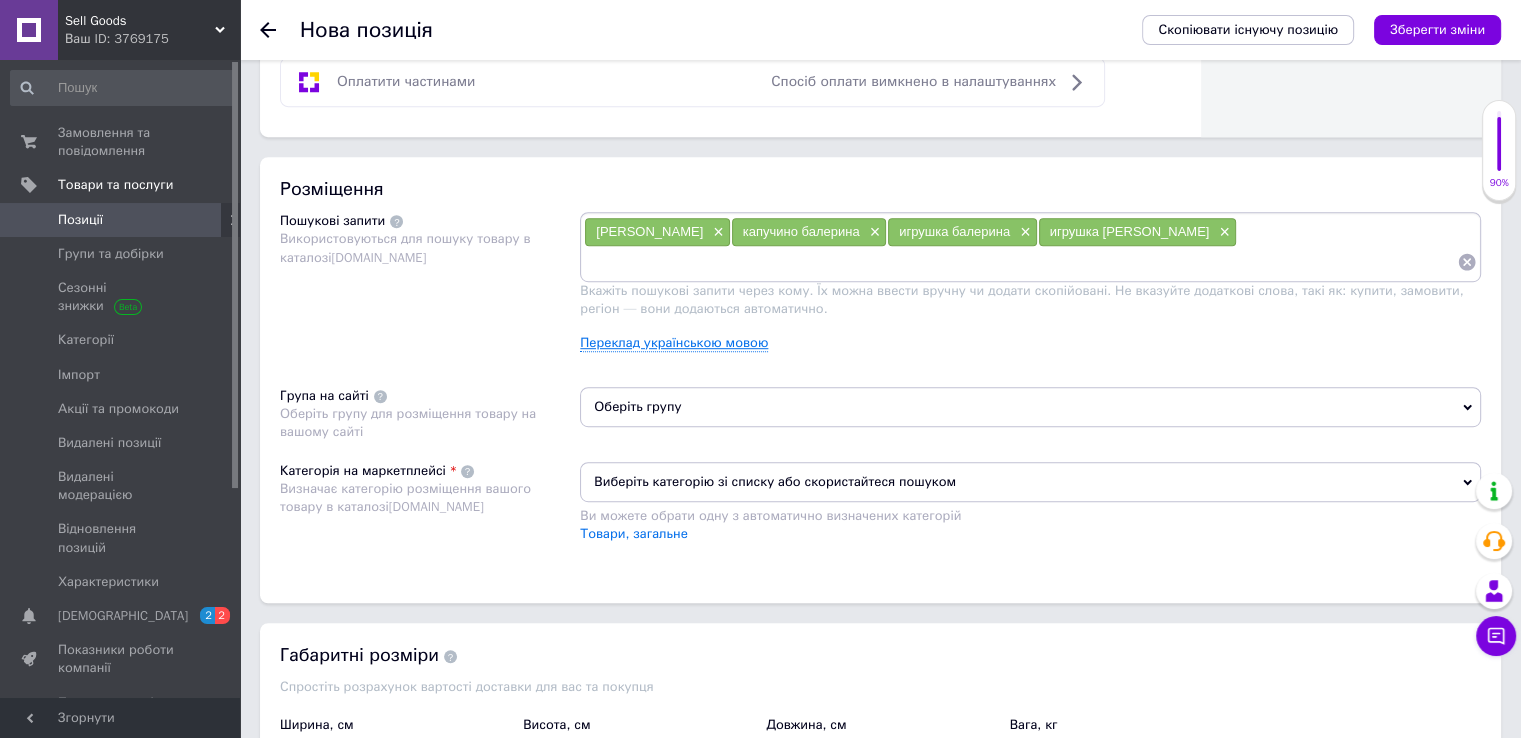 click on "Переклад українською мовою" at bounding box center [674, 343] 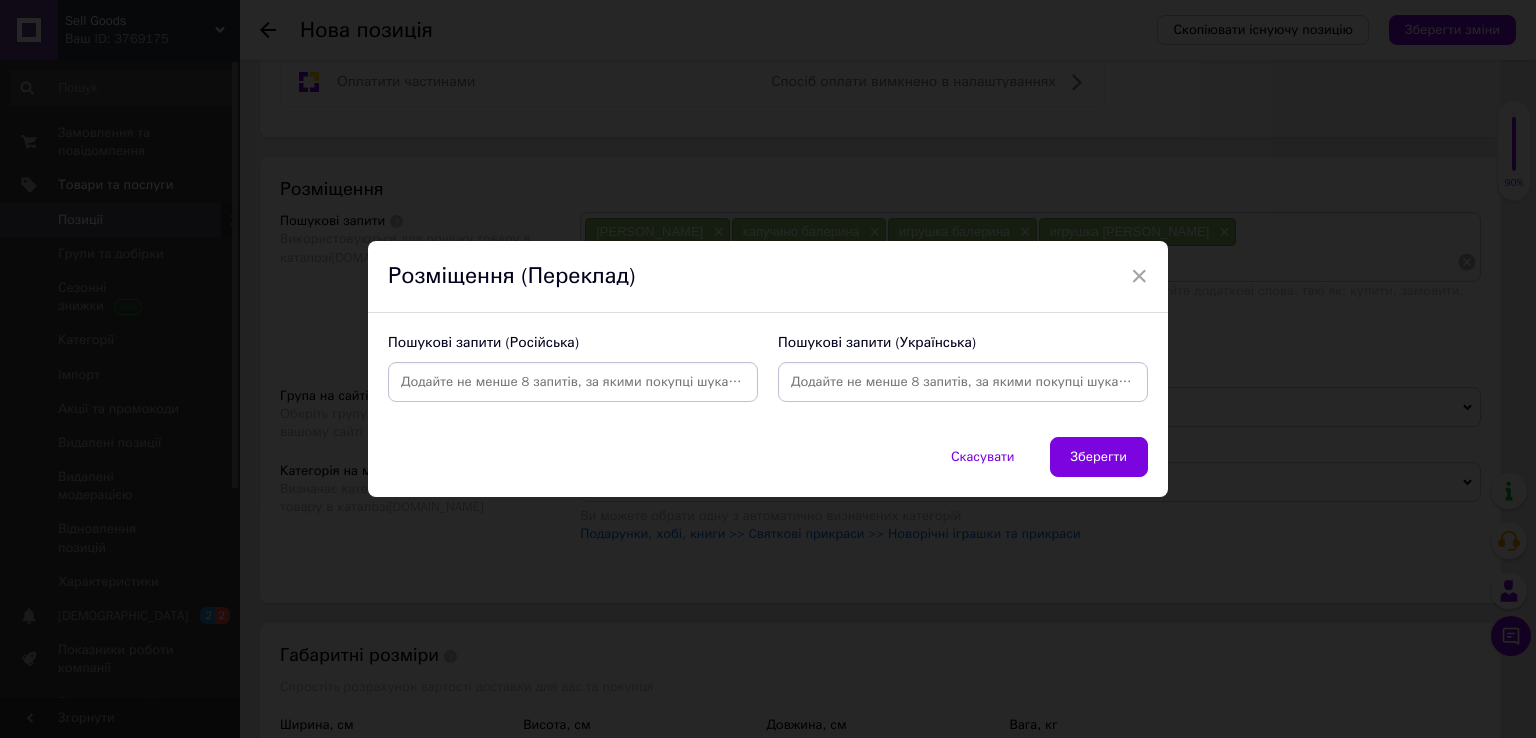 click at bounding box center [573, 382] 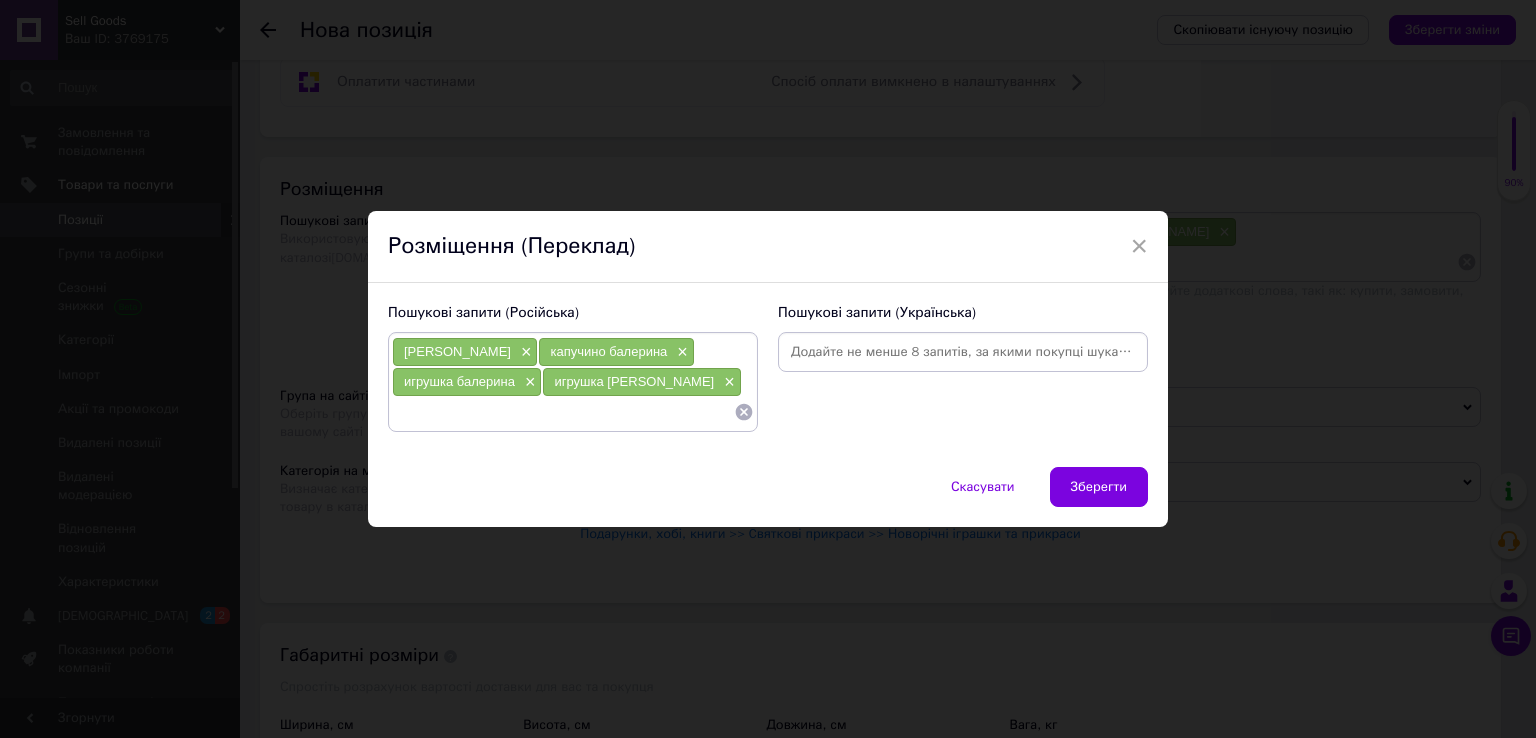 click at bounding box center [963, 352] 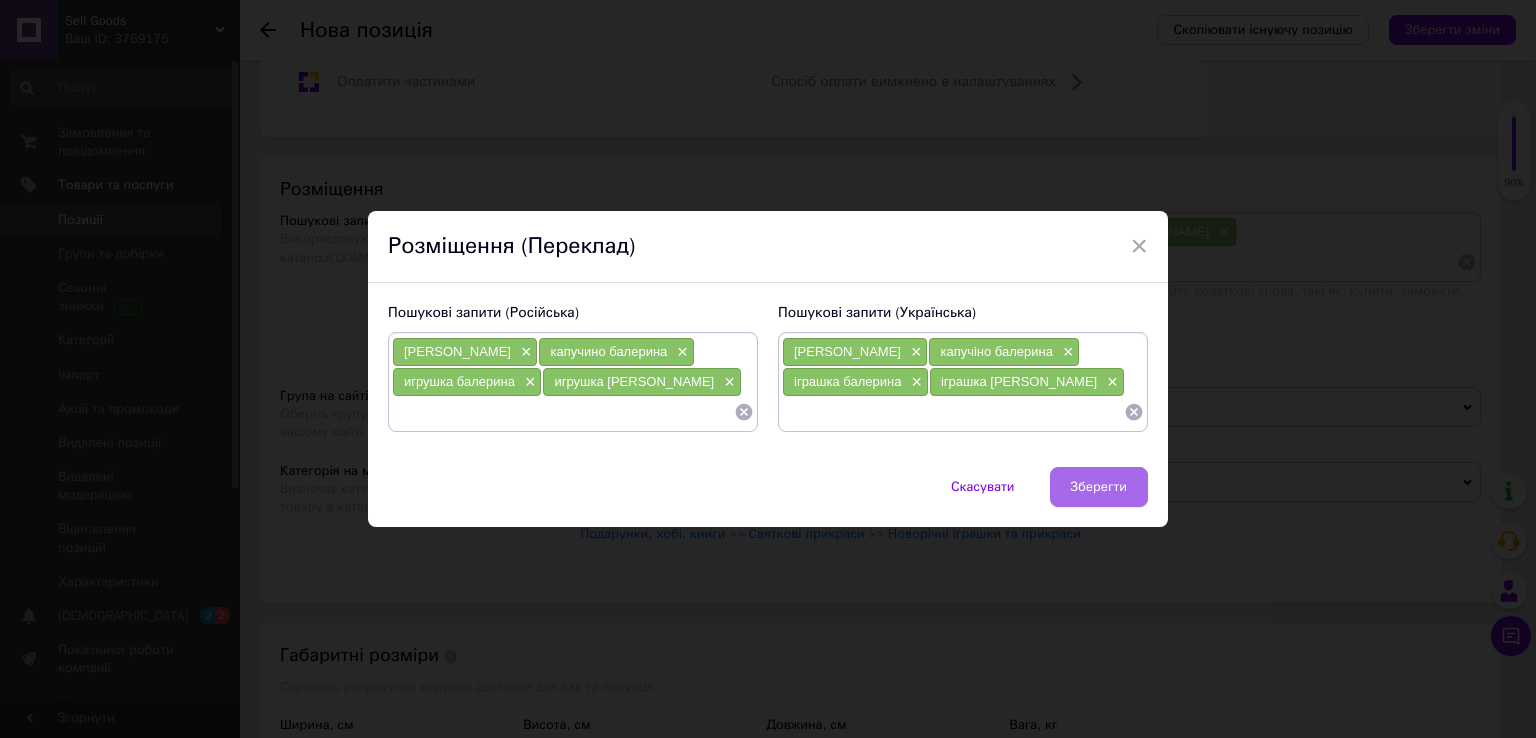 click on "Зберегти" at bounding box center (1099, 487) 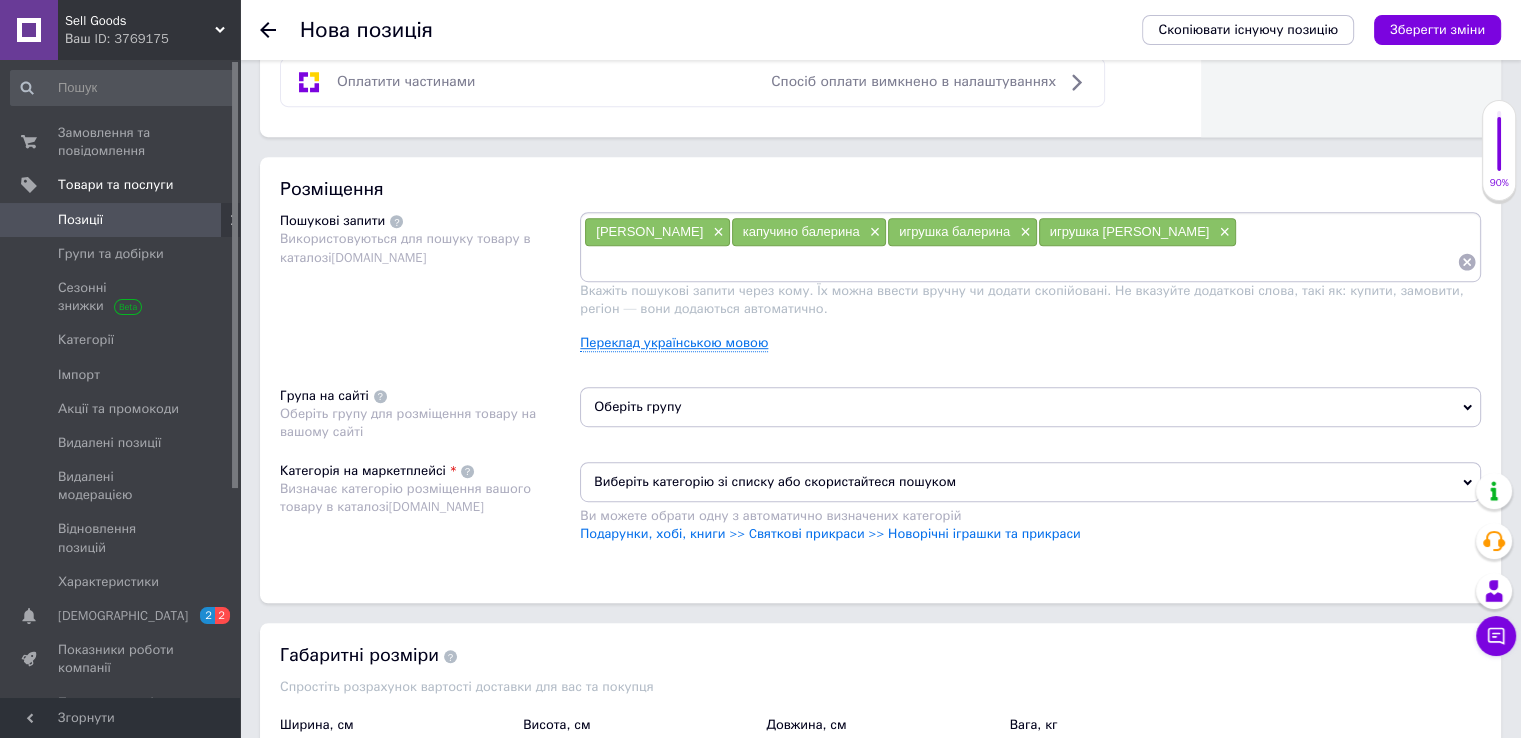 click on "Переклад українською мовою" at bounding box center [674, 343] 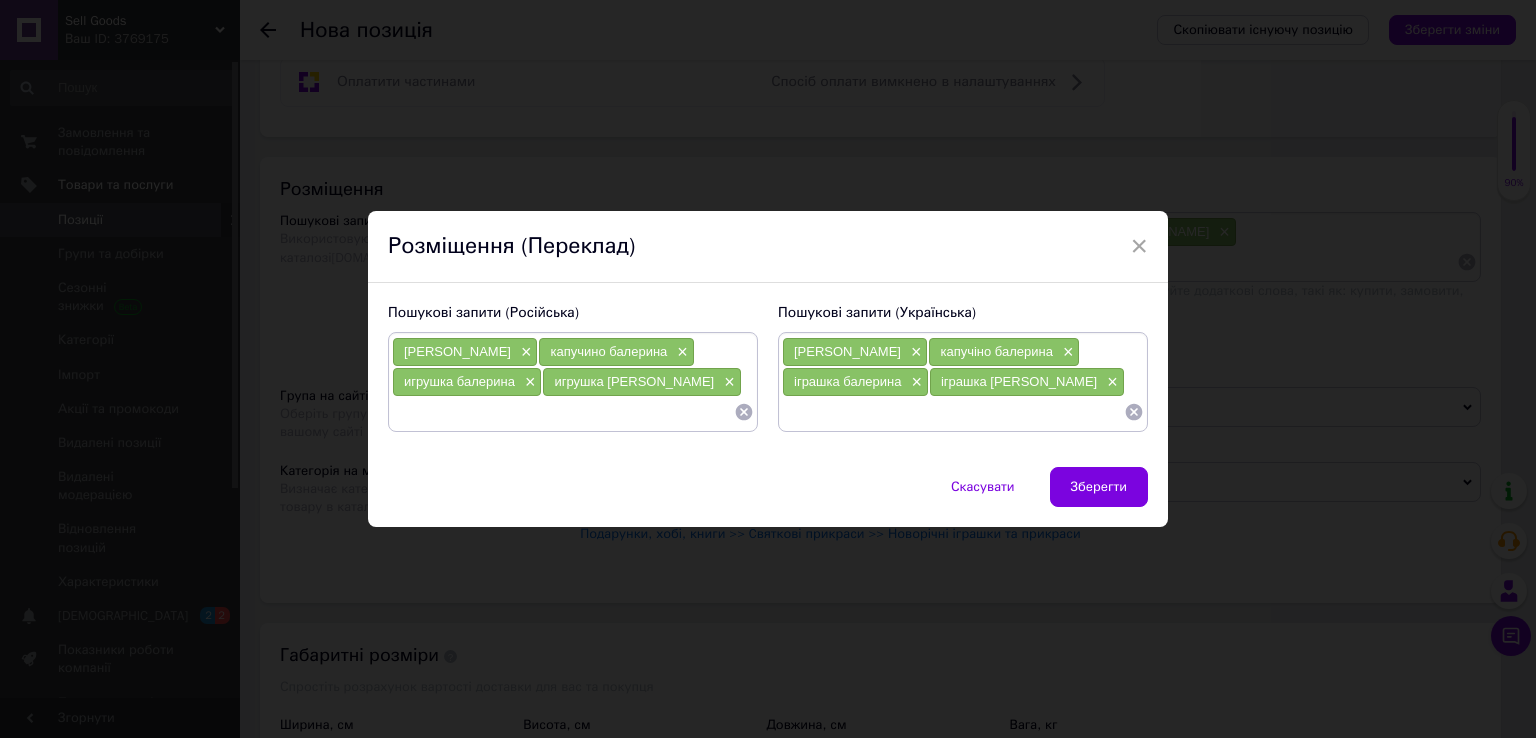click at bounding box center (563, 412) 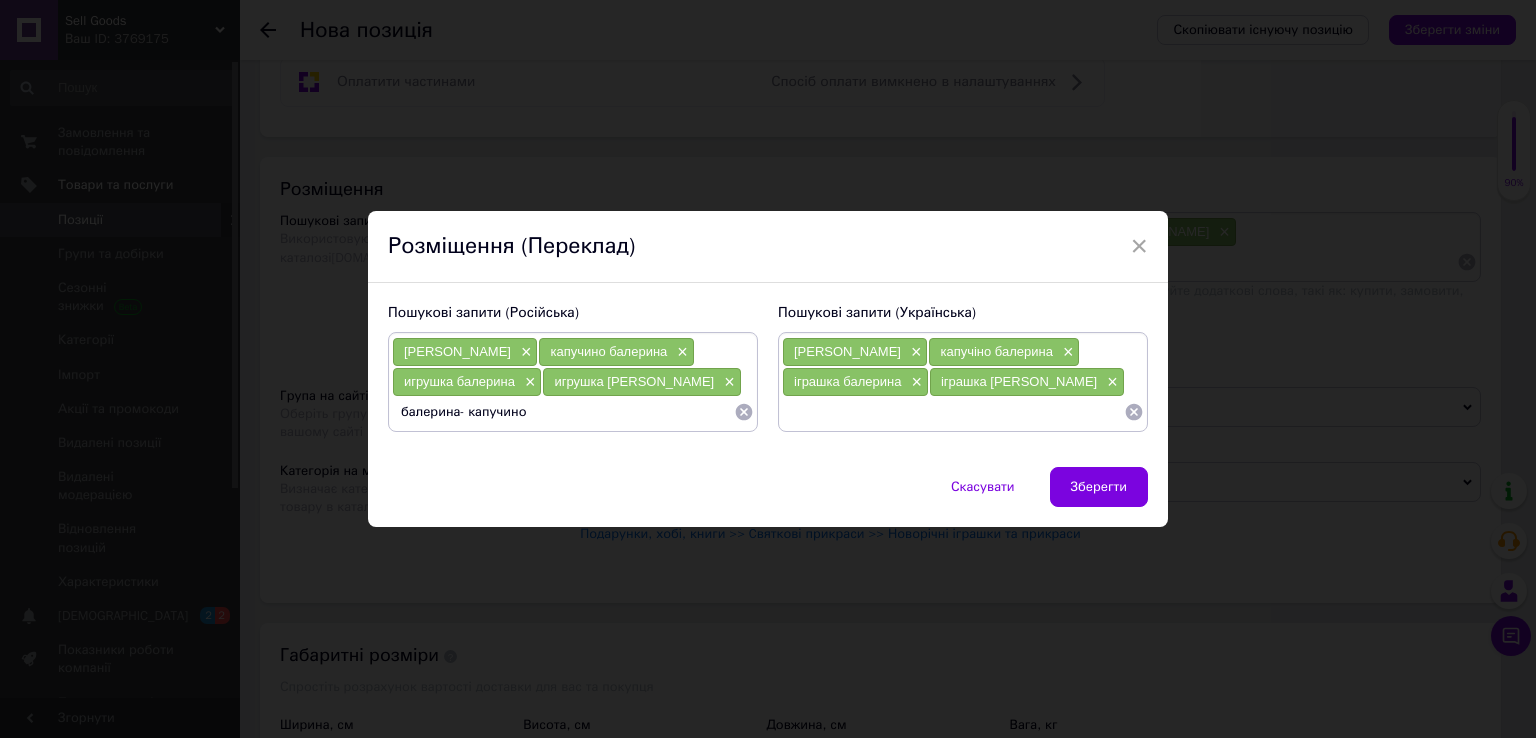 click at bounding box center [953, 412] 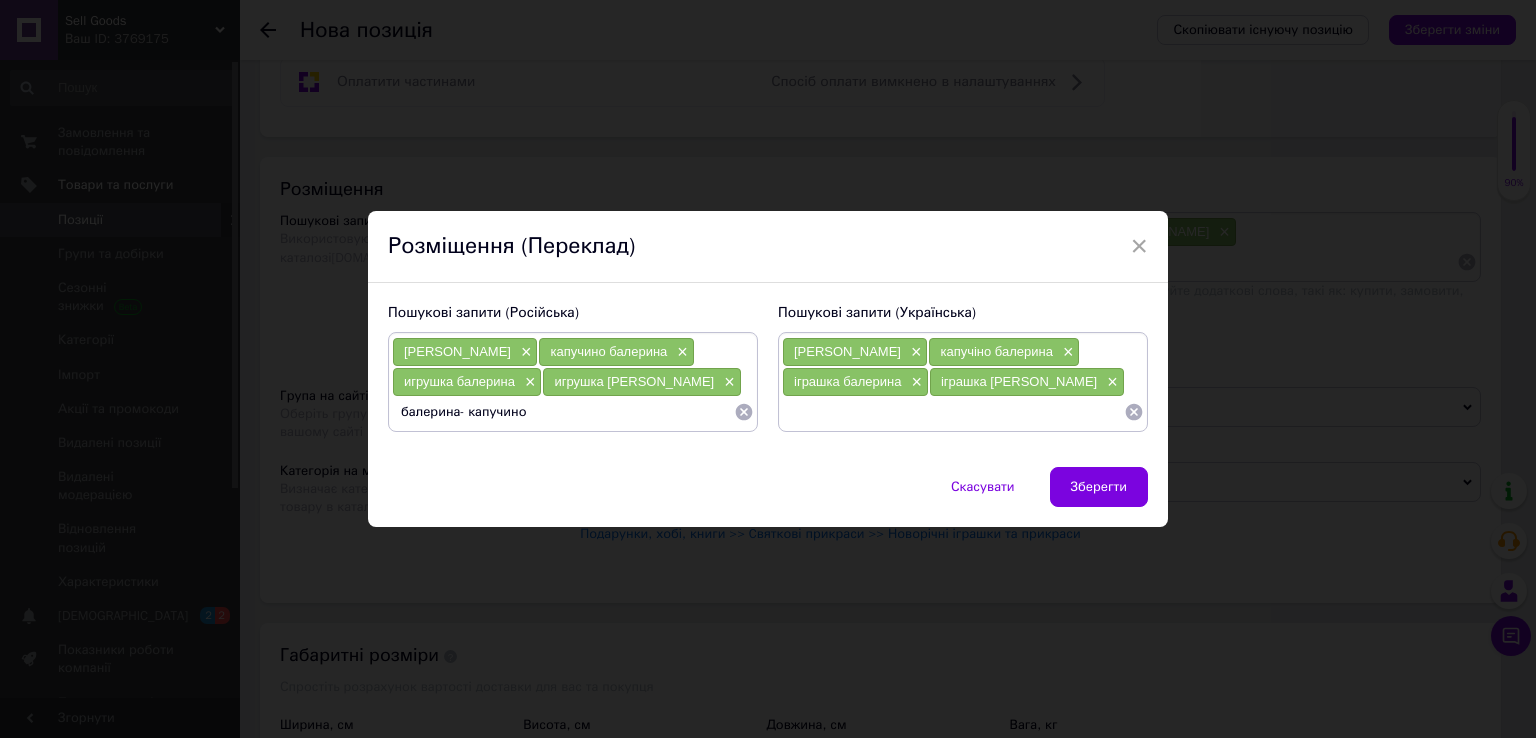 click on "[PERSON_NAME] × капучино балерина × игрушка  балерина × игрушка [PERSON_NAME] × [PERSON_NAME]" at bounding box center [573, 382] 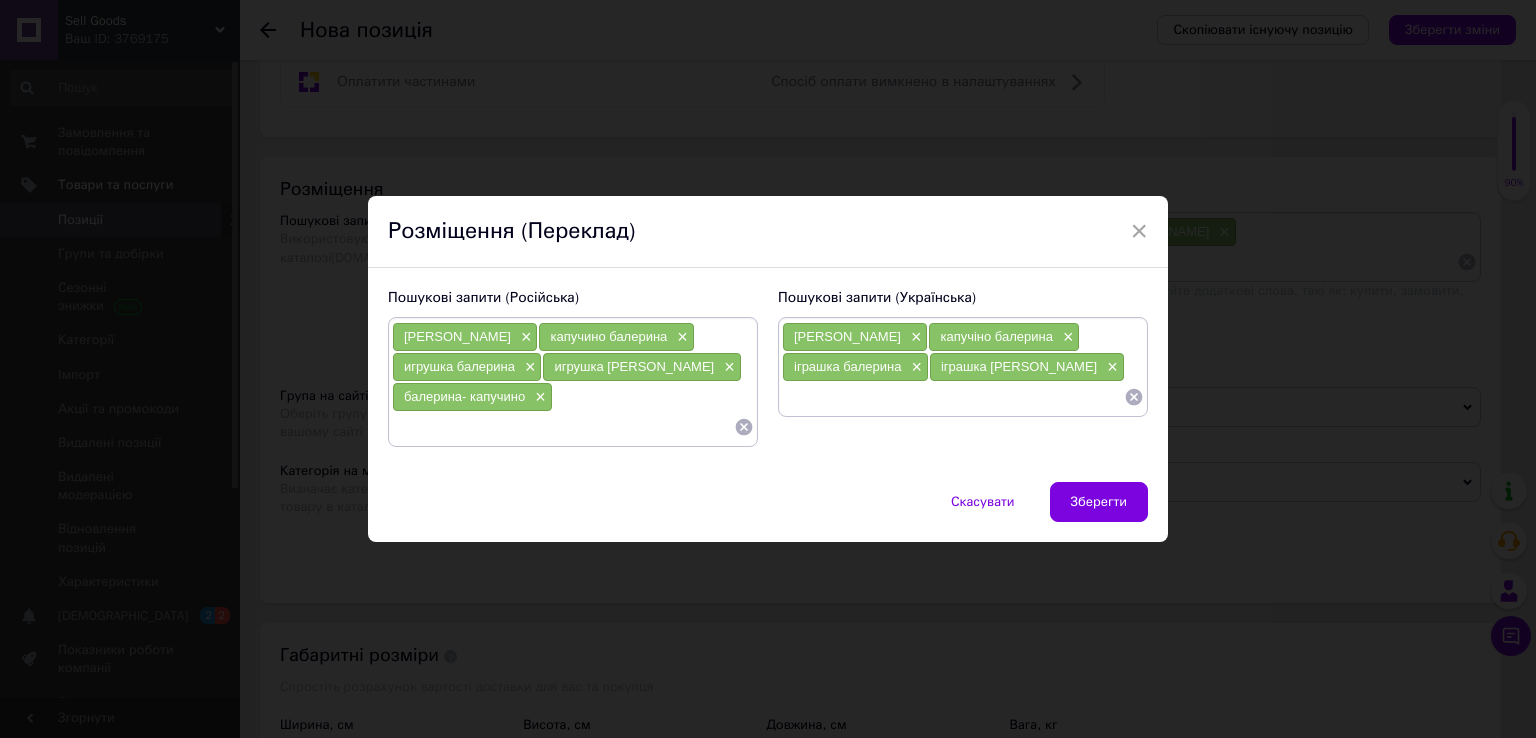 type 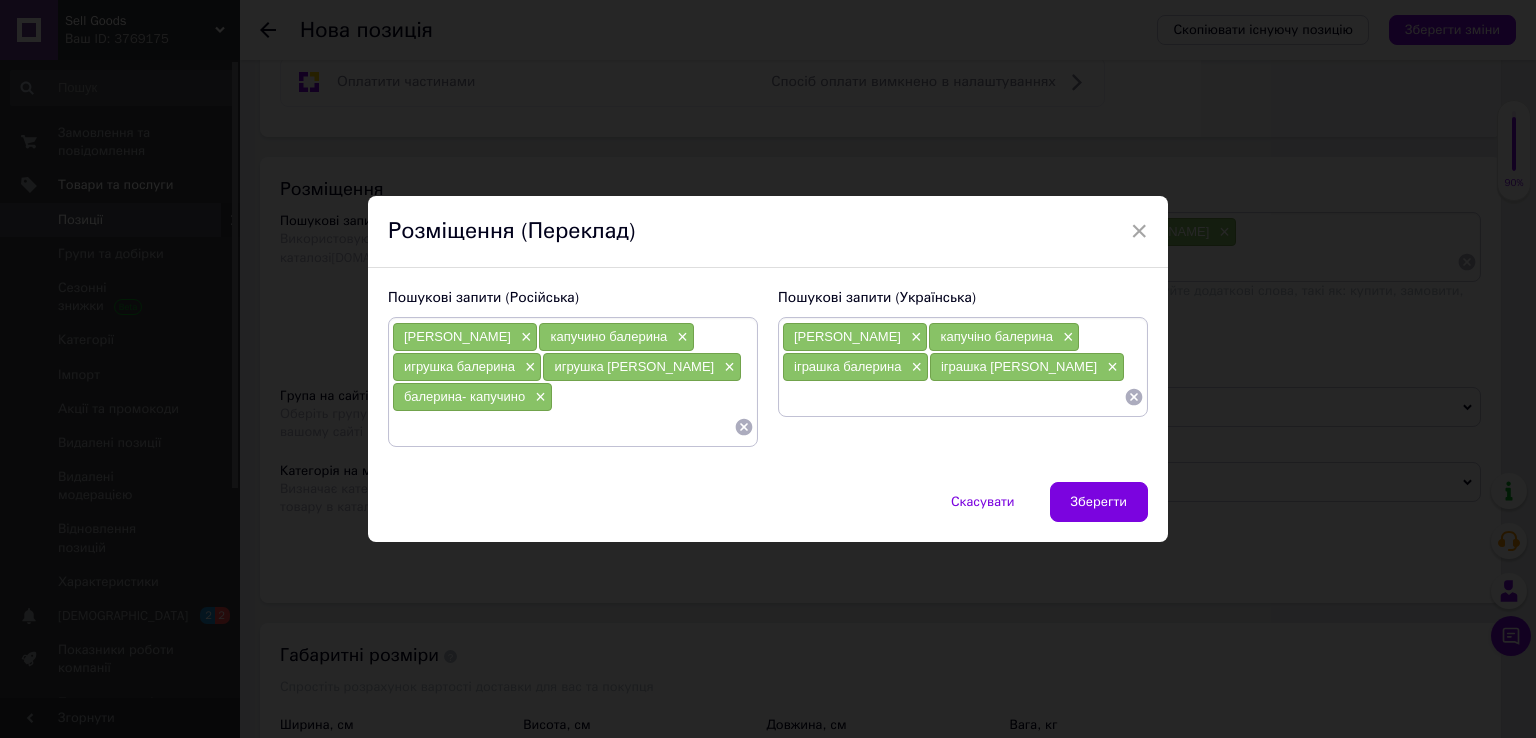 click at bounding box center (953, 397) 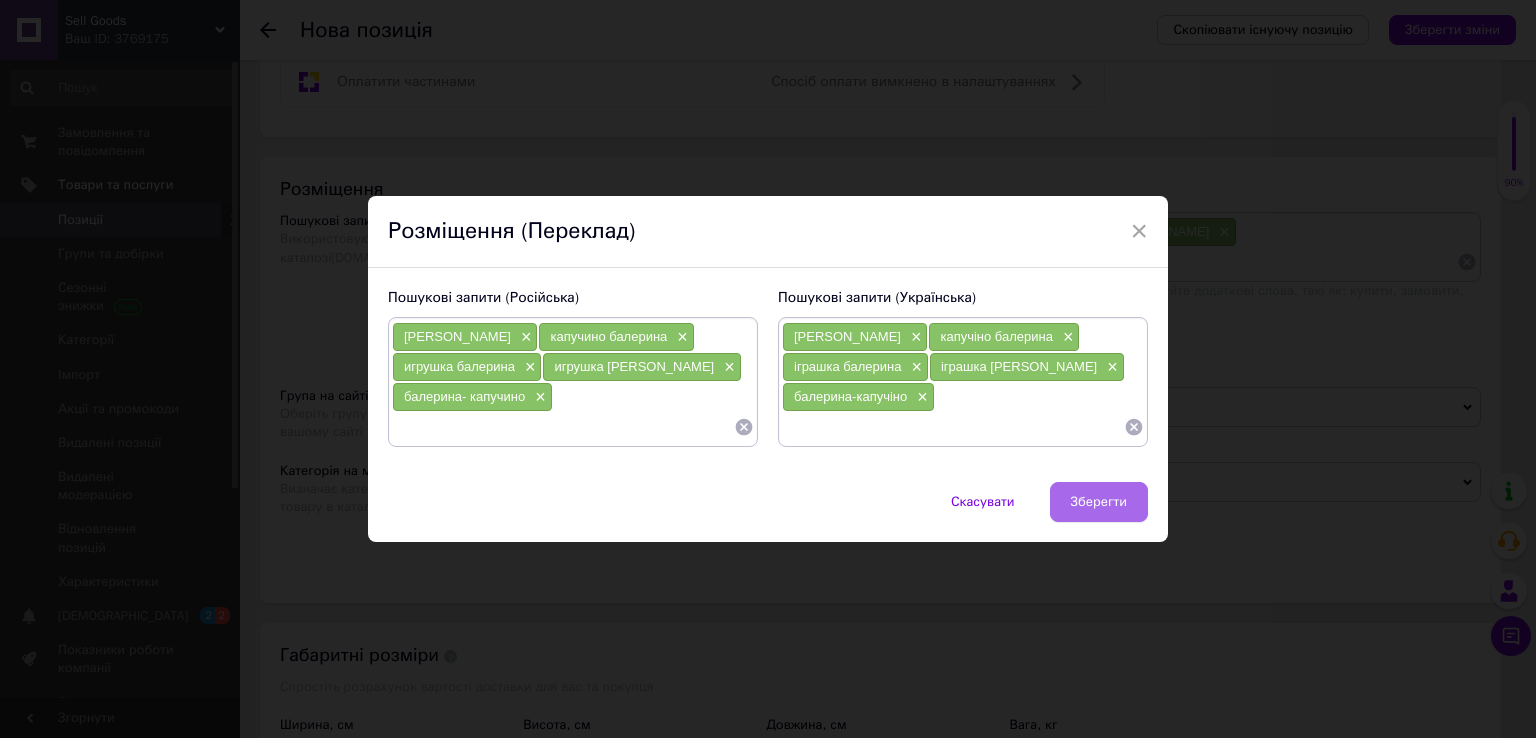 type 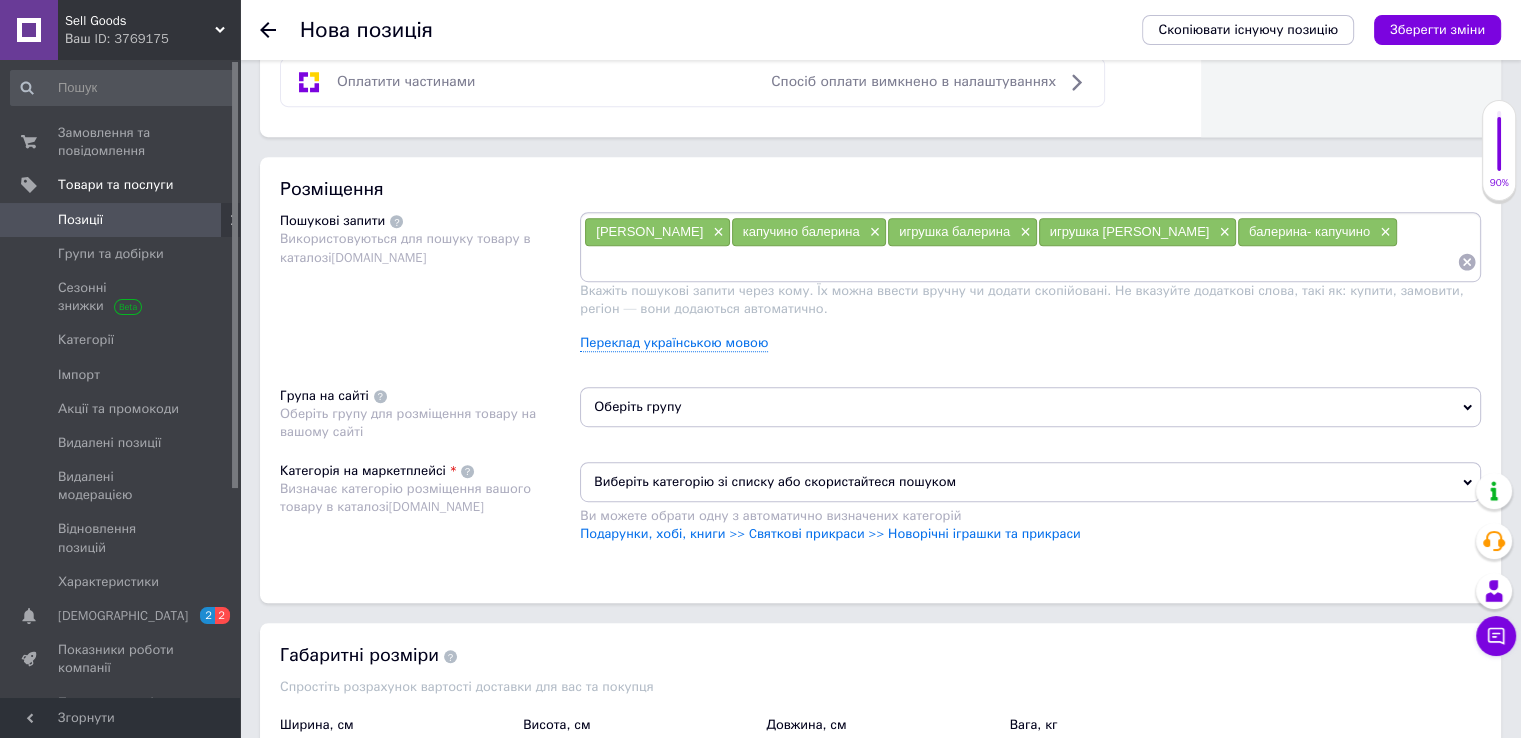click on "Оберіть групу" at bounding box center (1030, 407) 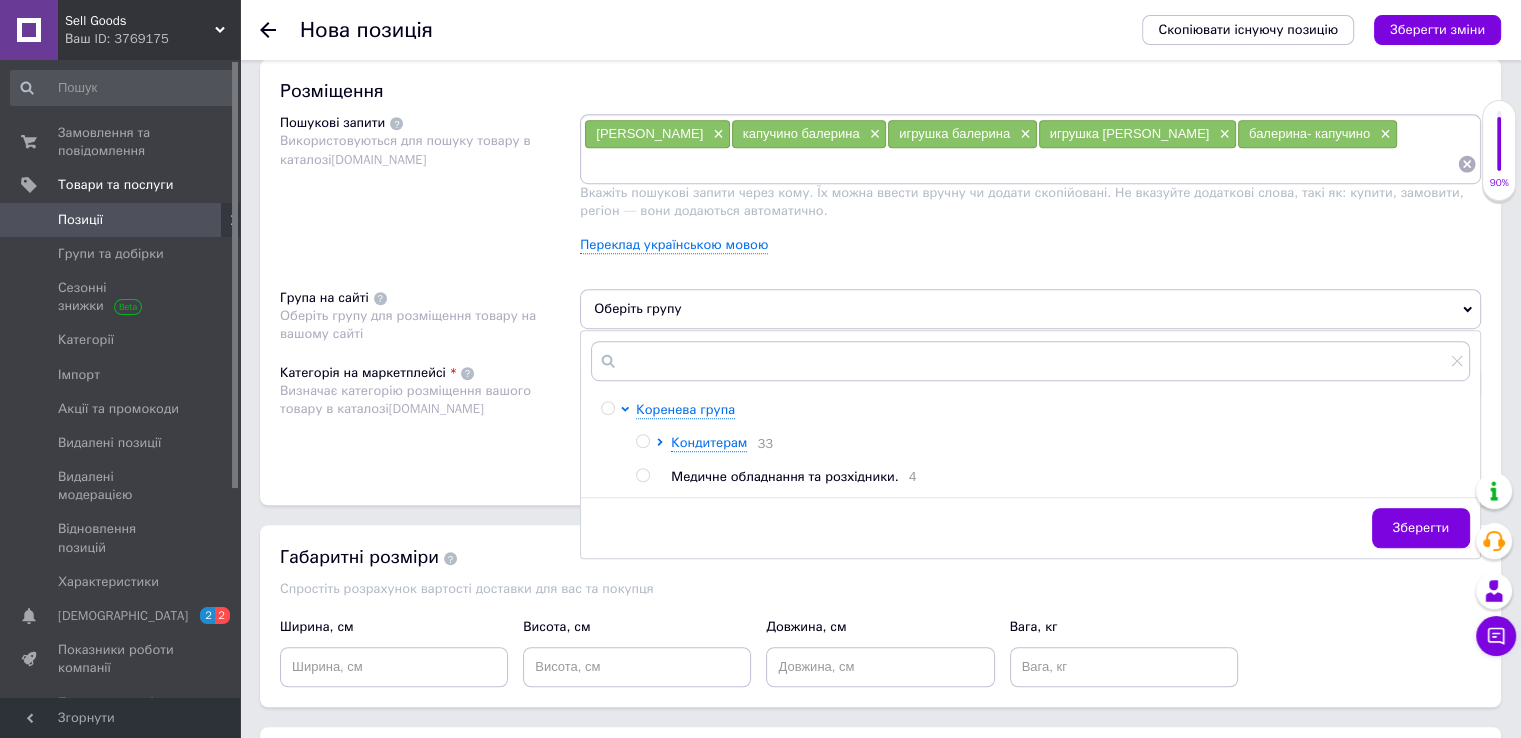 scroll, scrollTop: 1200, scrollLeft: 0, axis: vertical 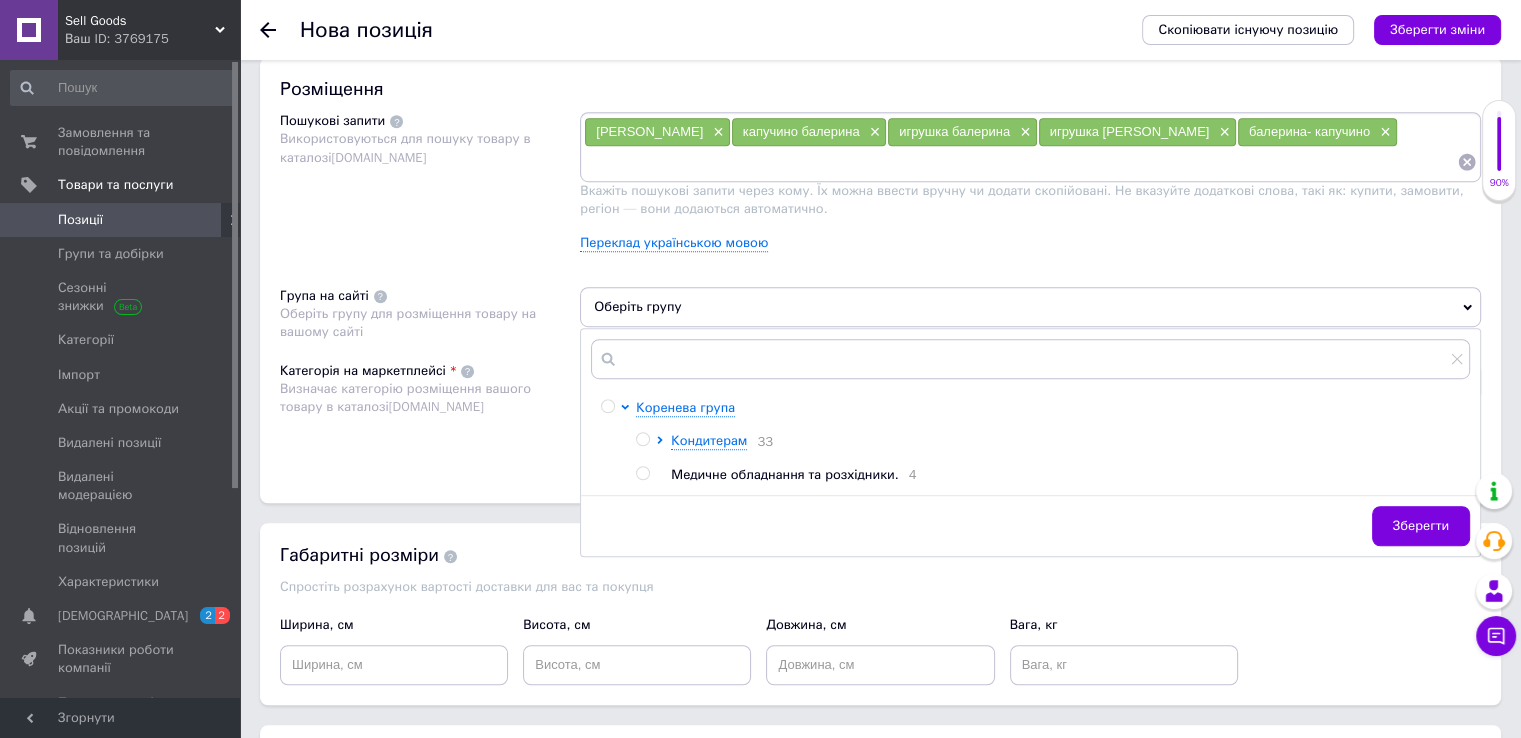 click at bounding box center [607, 406] 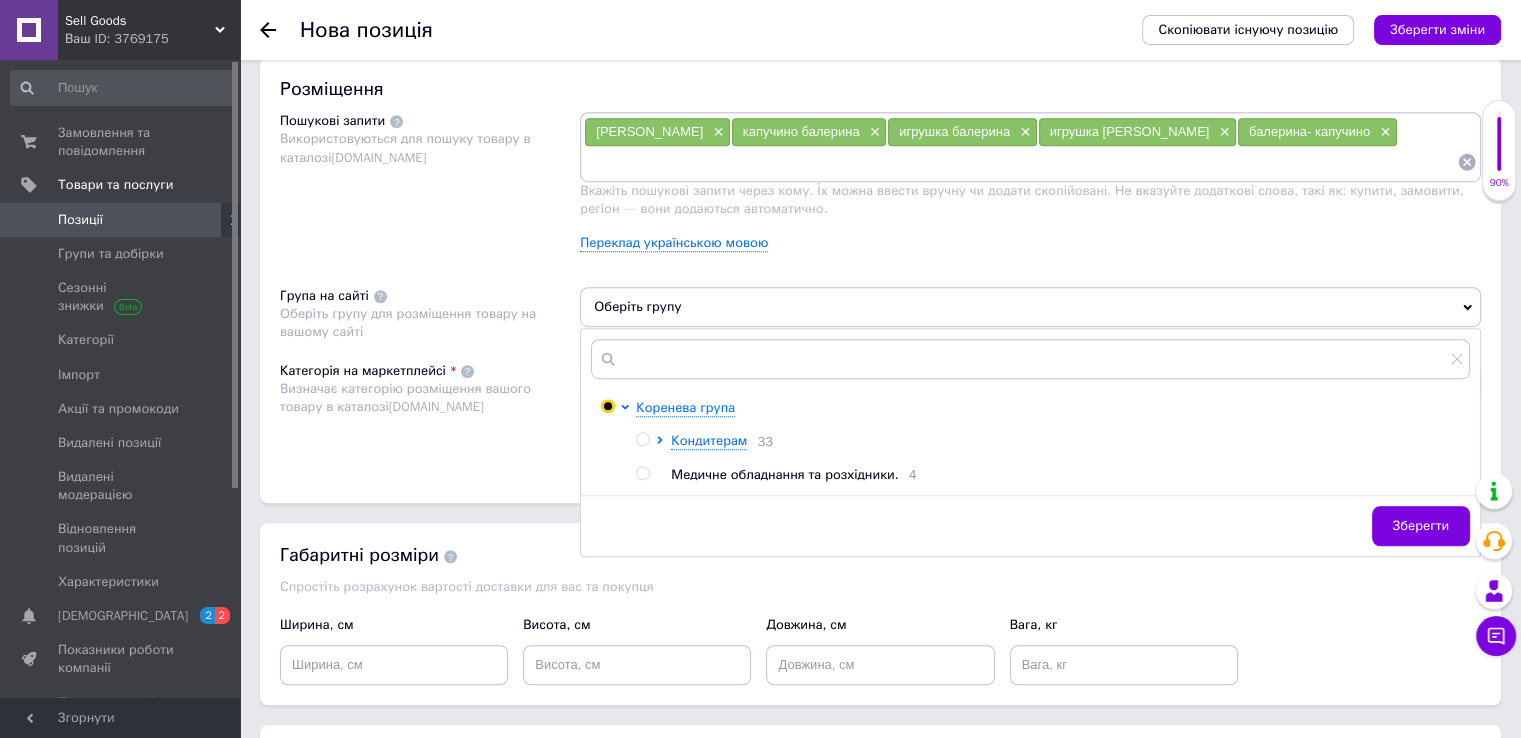 radio on "true" 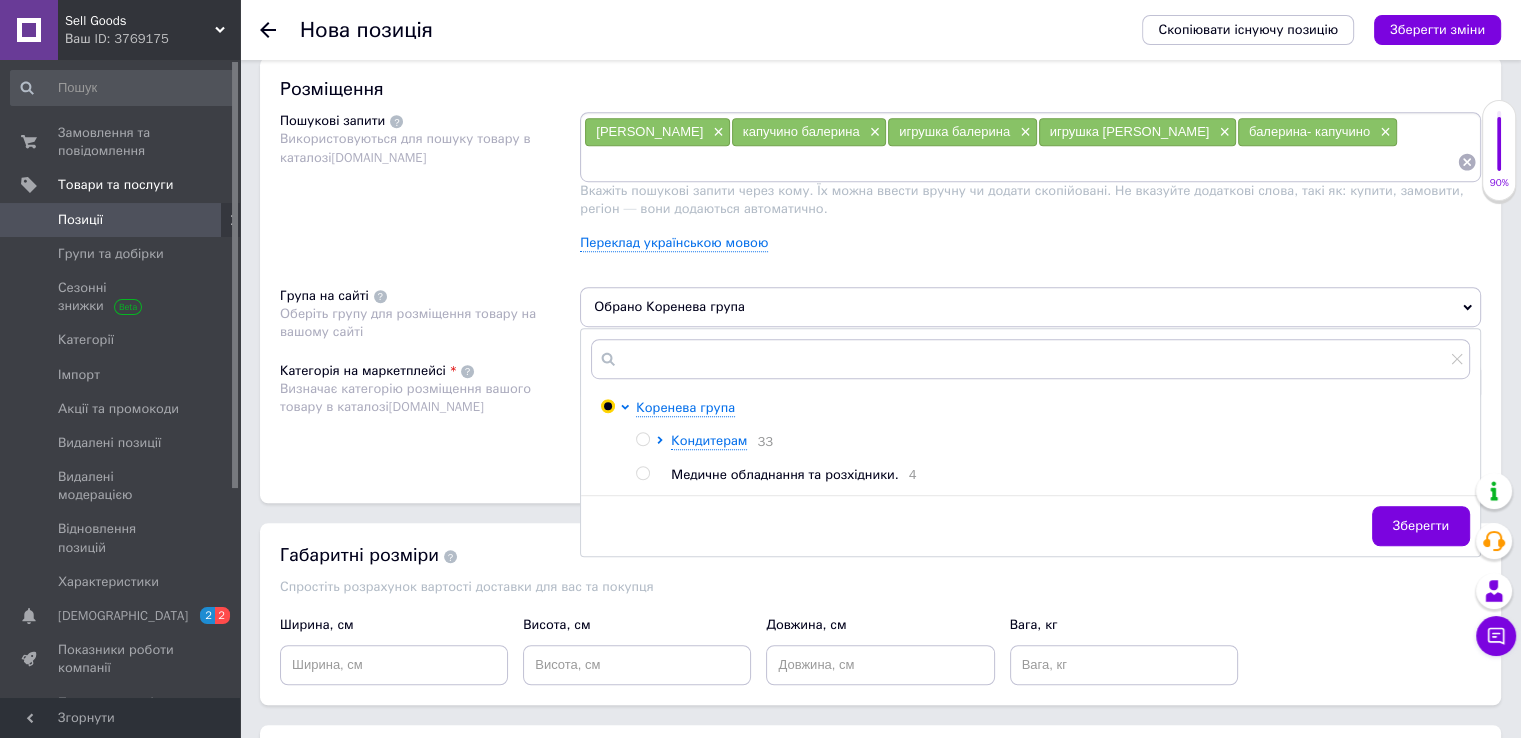click on "Оберіть групу для розміщення товару на вашому сайті" at bounding box center (425, 323) 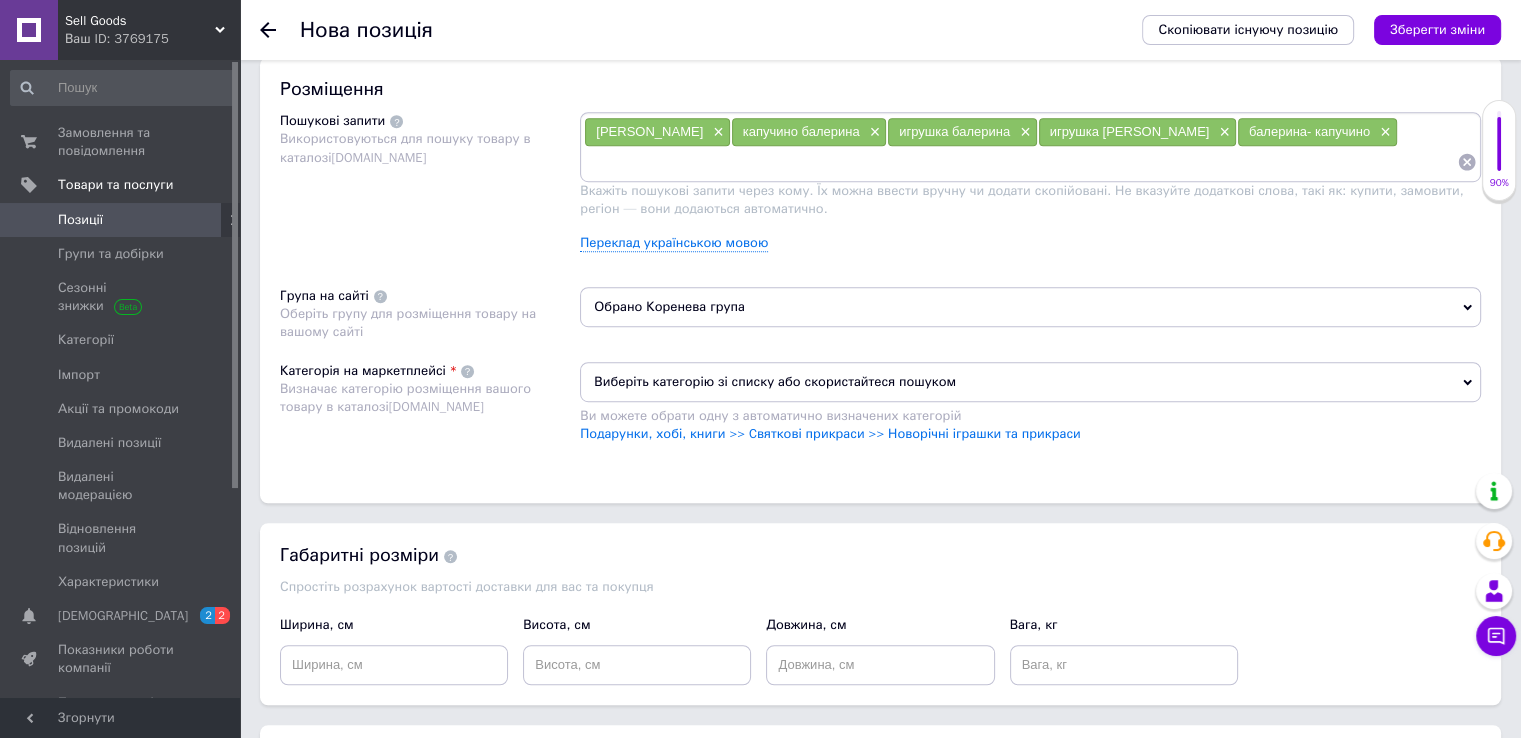 click on "Виберіть категорію зі списку або скористайтеся пошуком" at bounding box center [1030, 382] 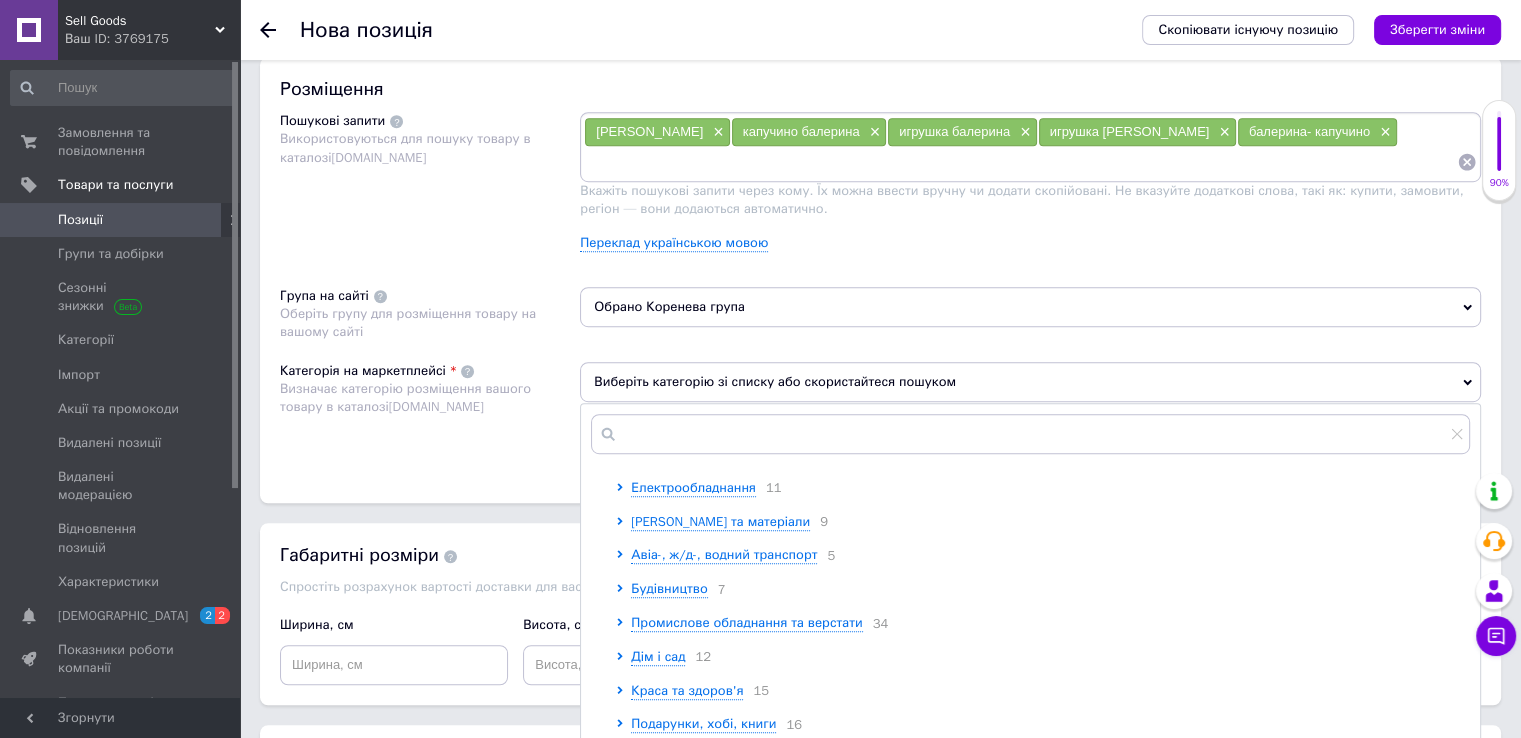 scroll, scrollTop: 100, scrollLeft: 0, axis: vertical 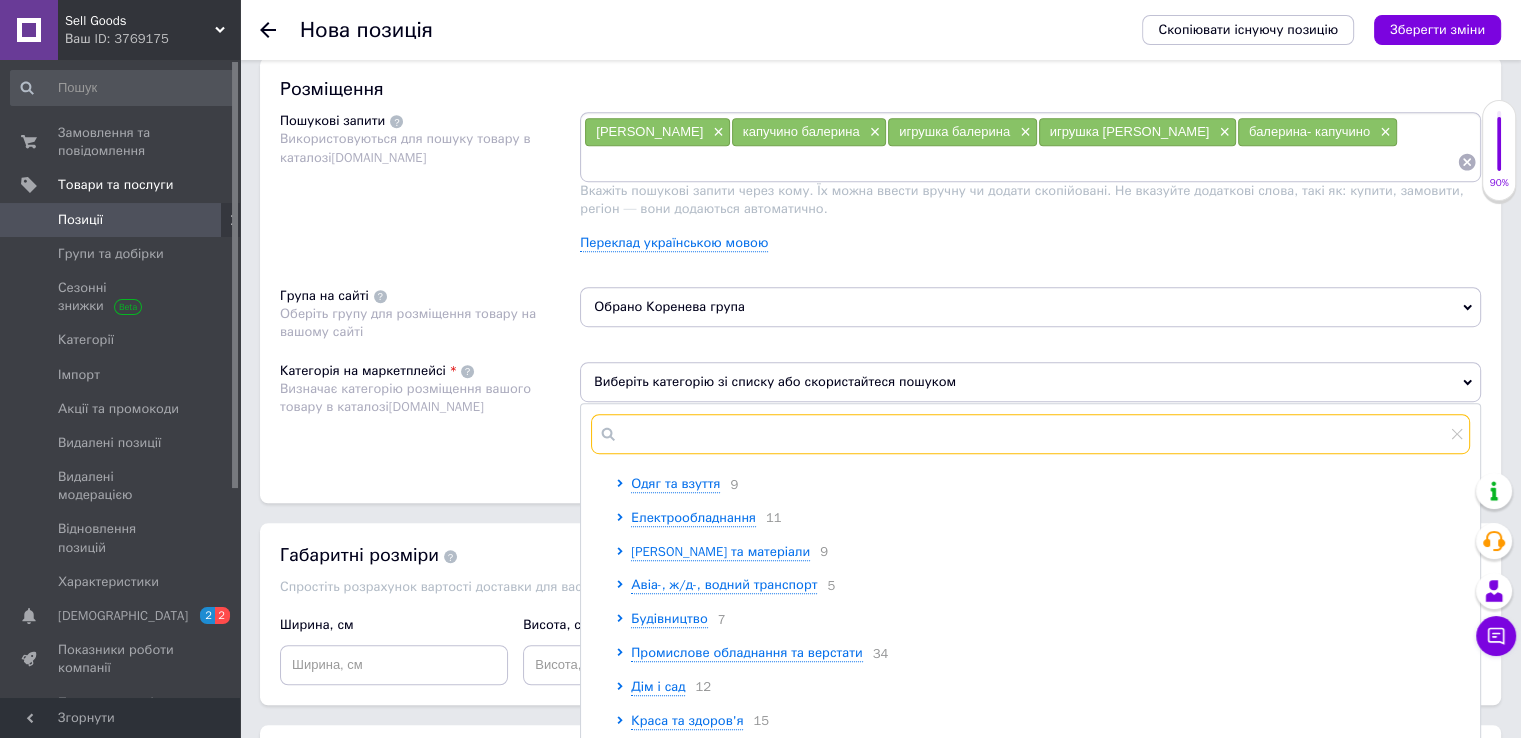 click at bounding box center [1030, 434] 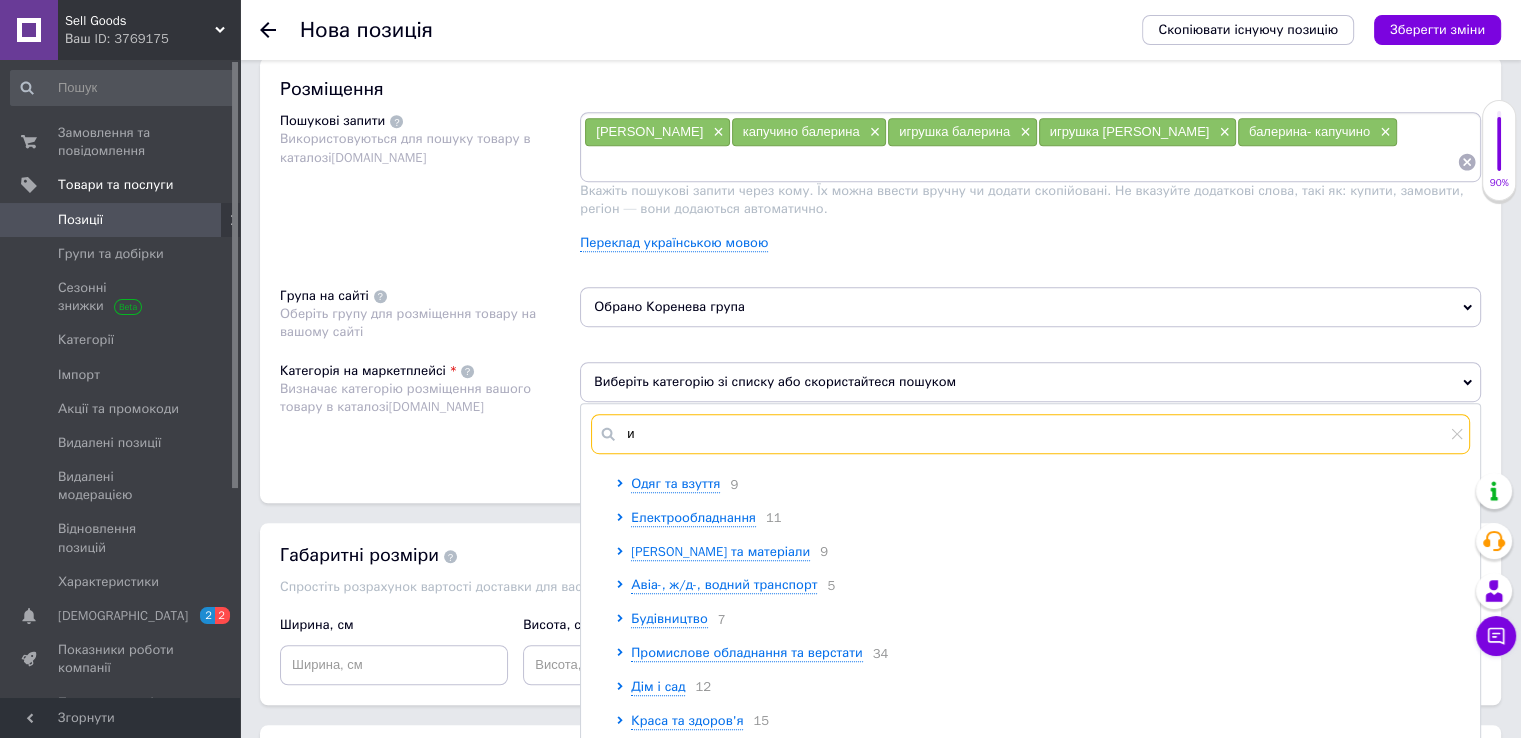 scroll, scrollTop: 0, scrollLeft: 0, axis: both 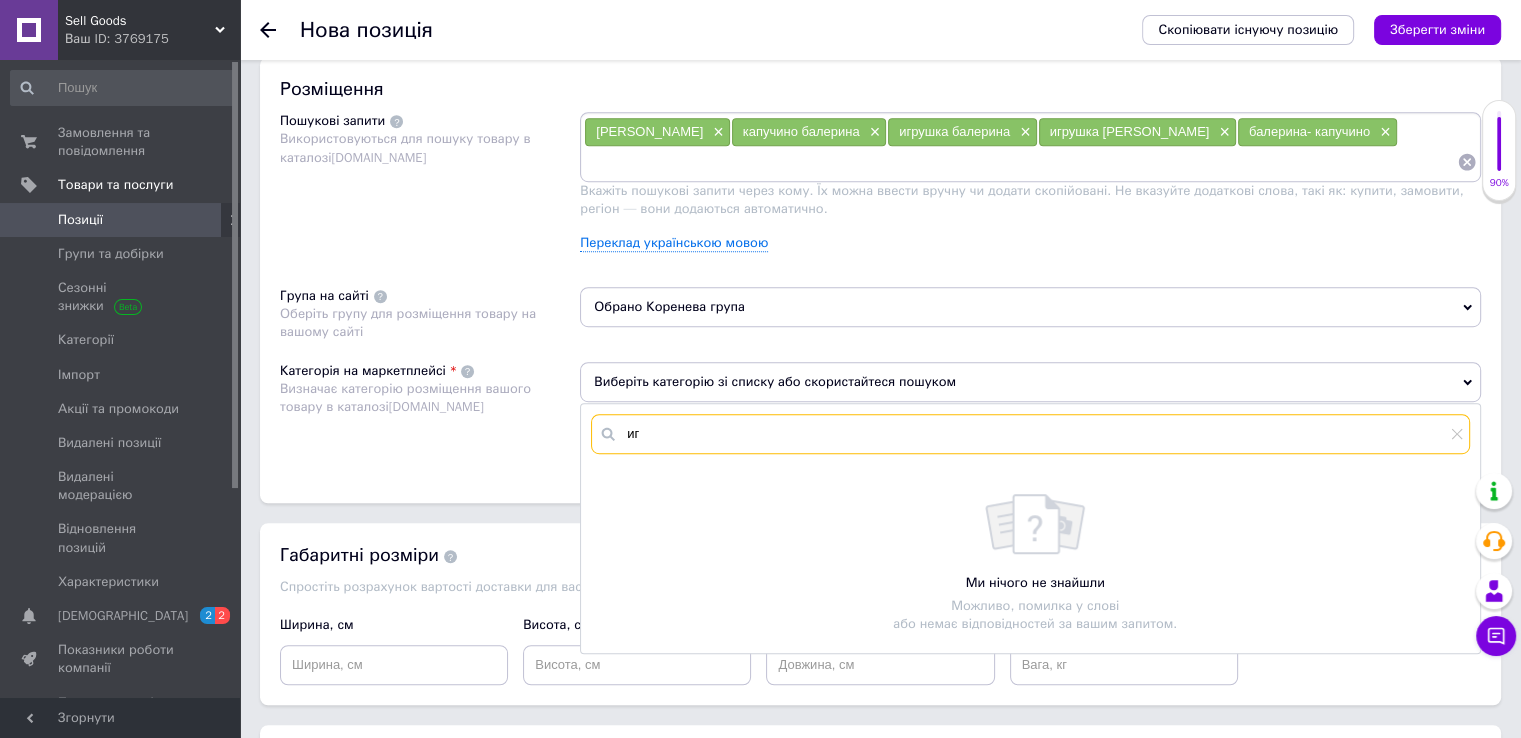 type on "и" 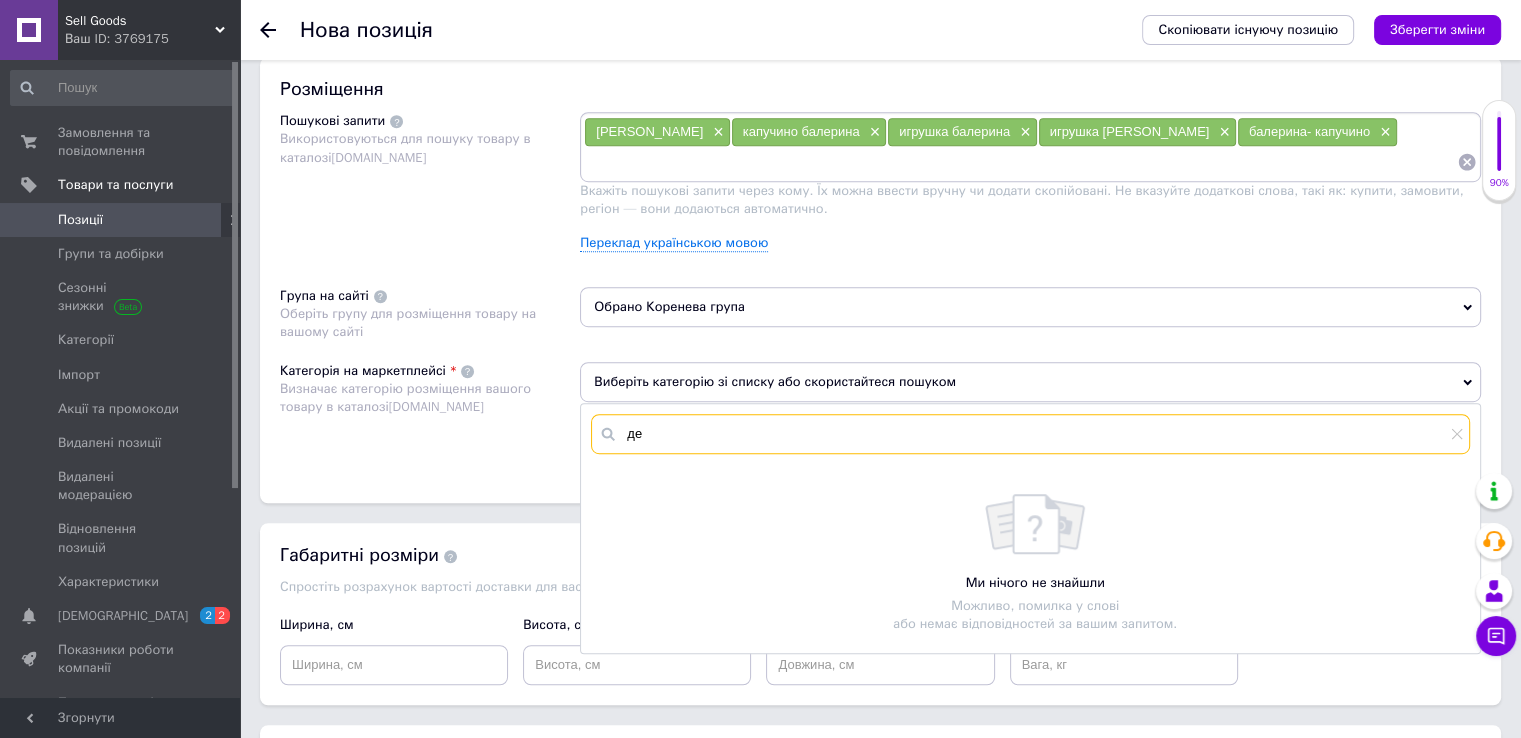 type on "д" 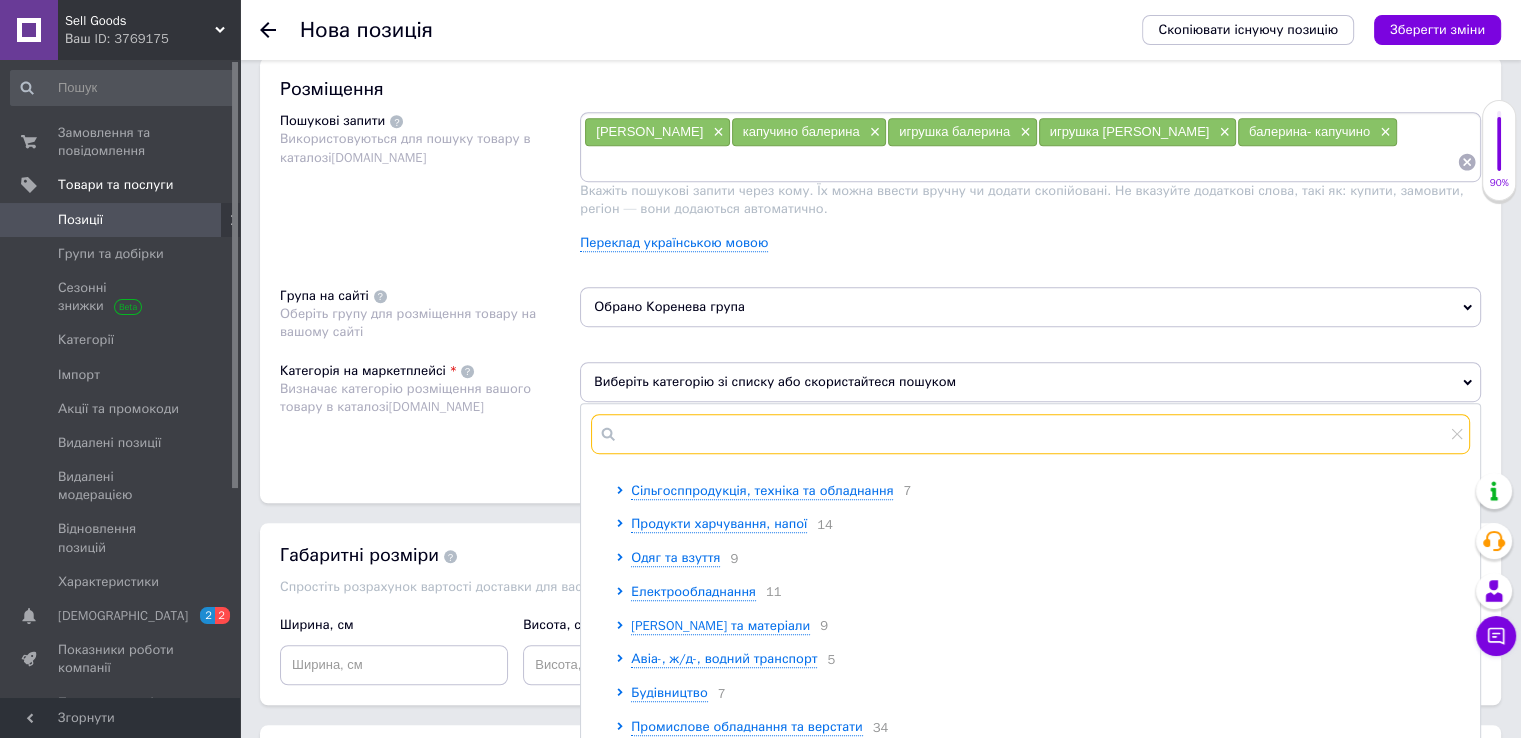 scroll, scrollTop: 0, scrollLeft: 0, axis: both 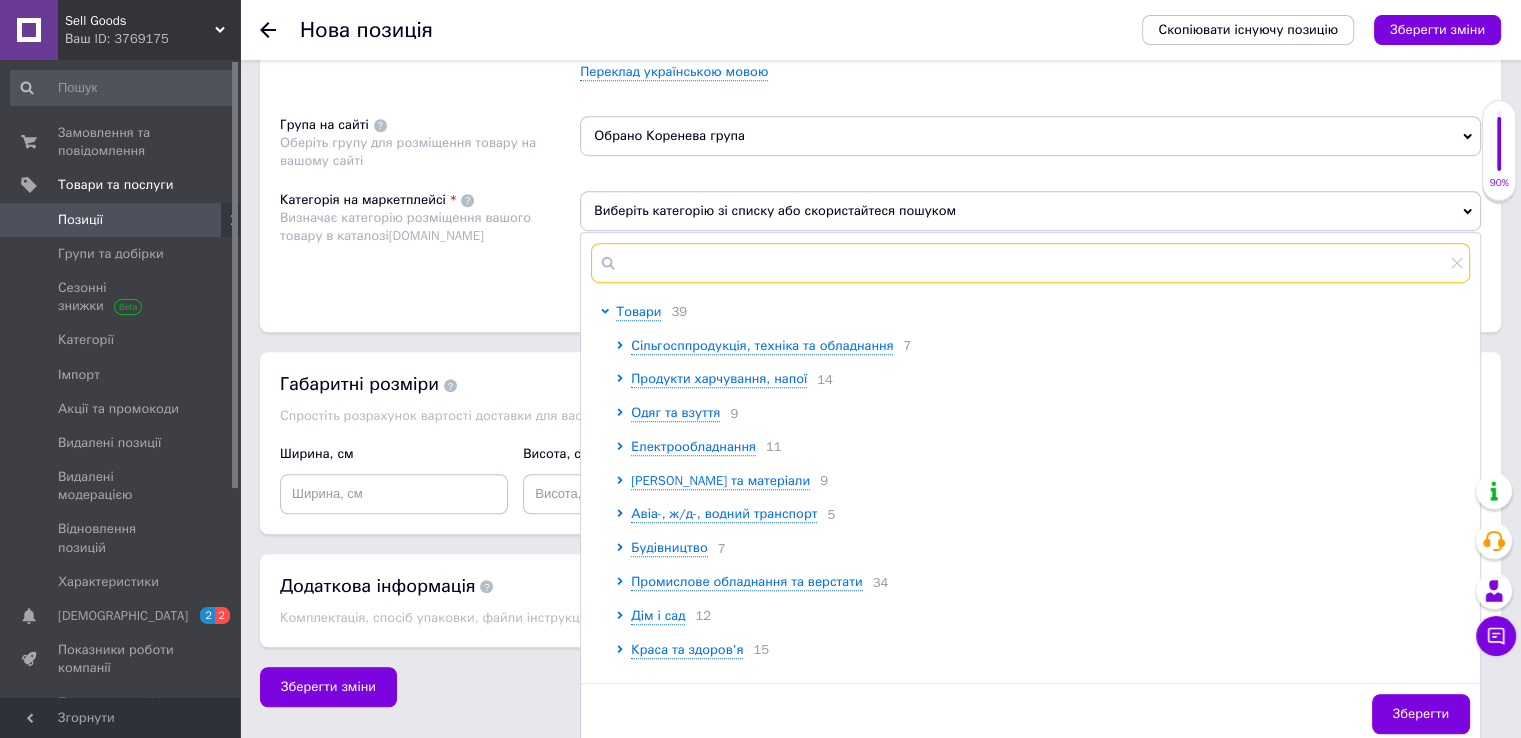 click at bounding box center (1030, 263) 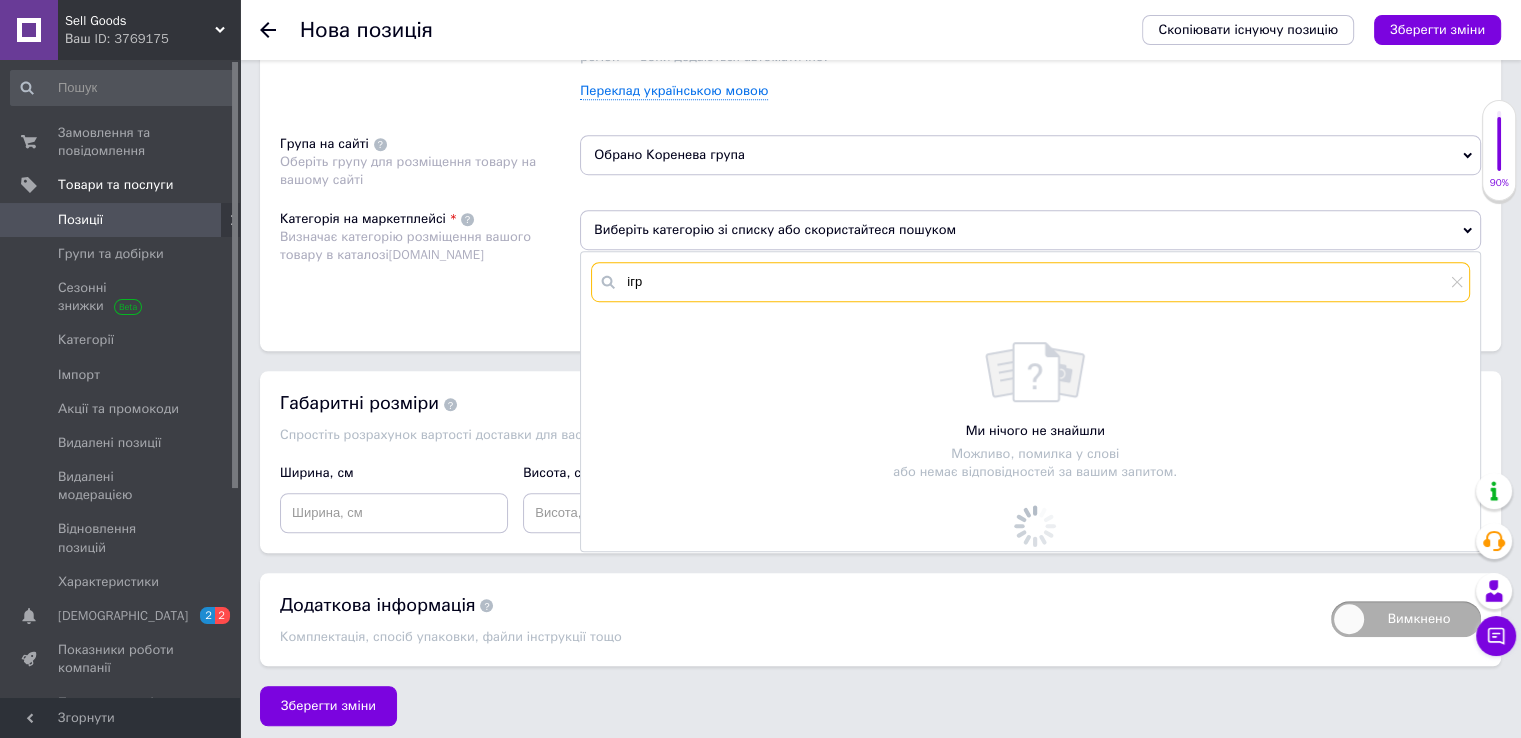 scroll, scrollTop: 1371, scrollLeft: 0, axis: vertical 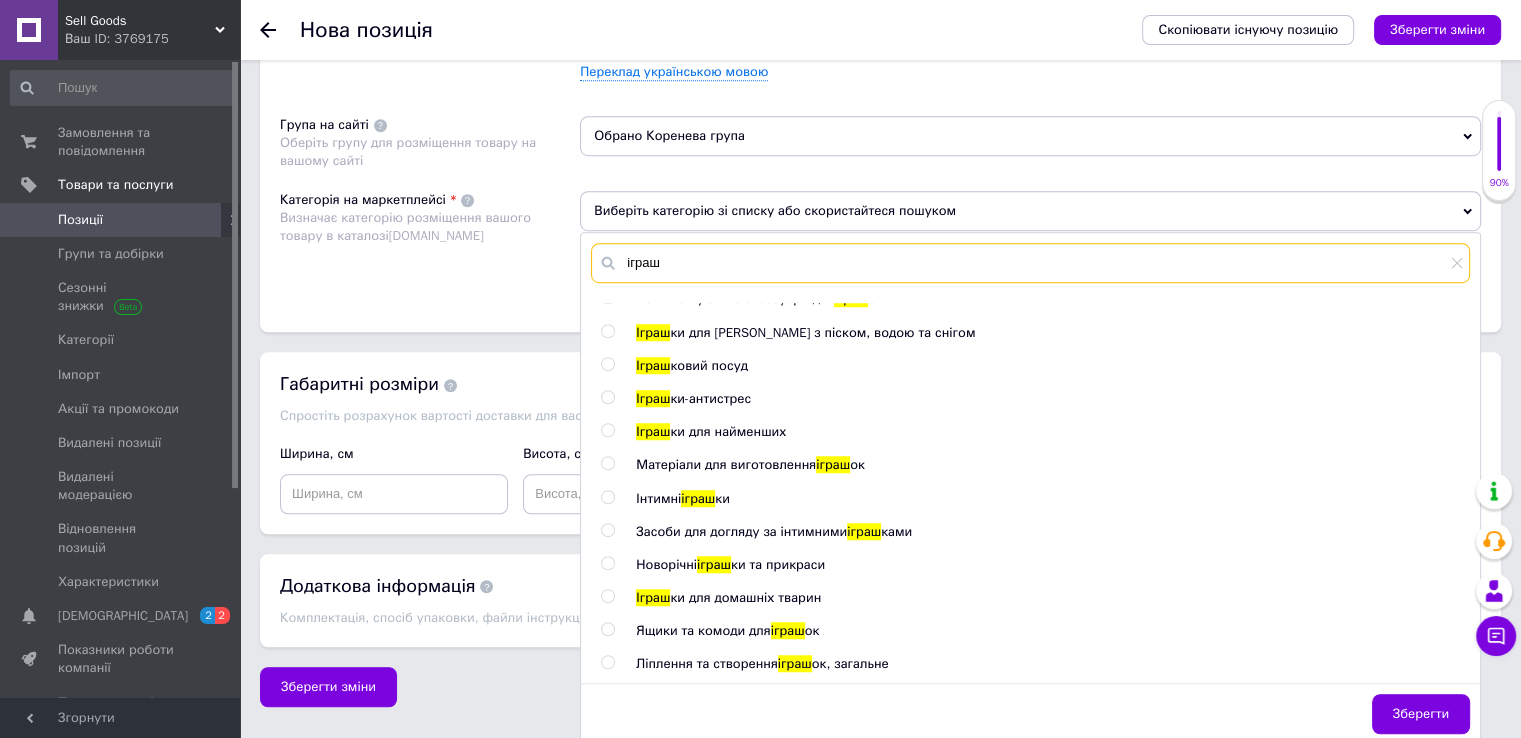 type on "іграш" 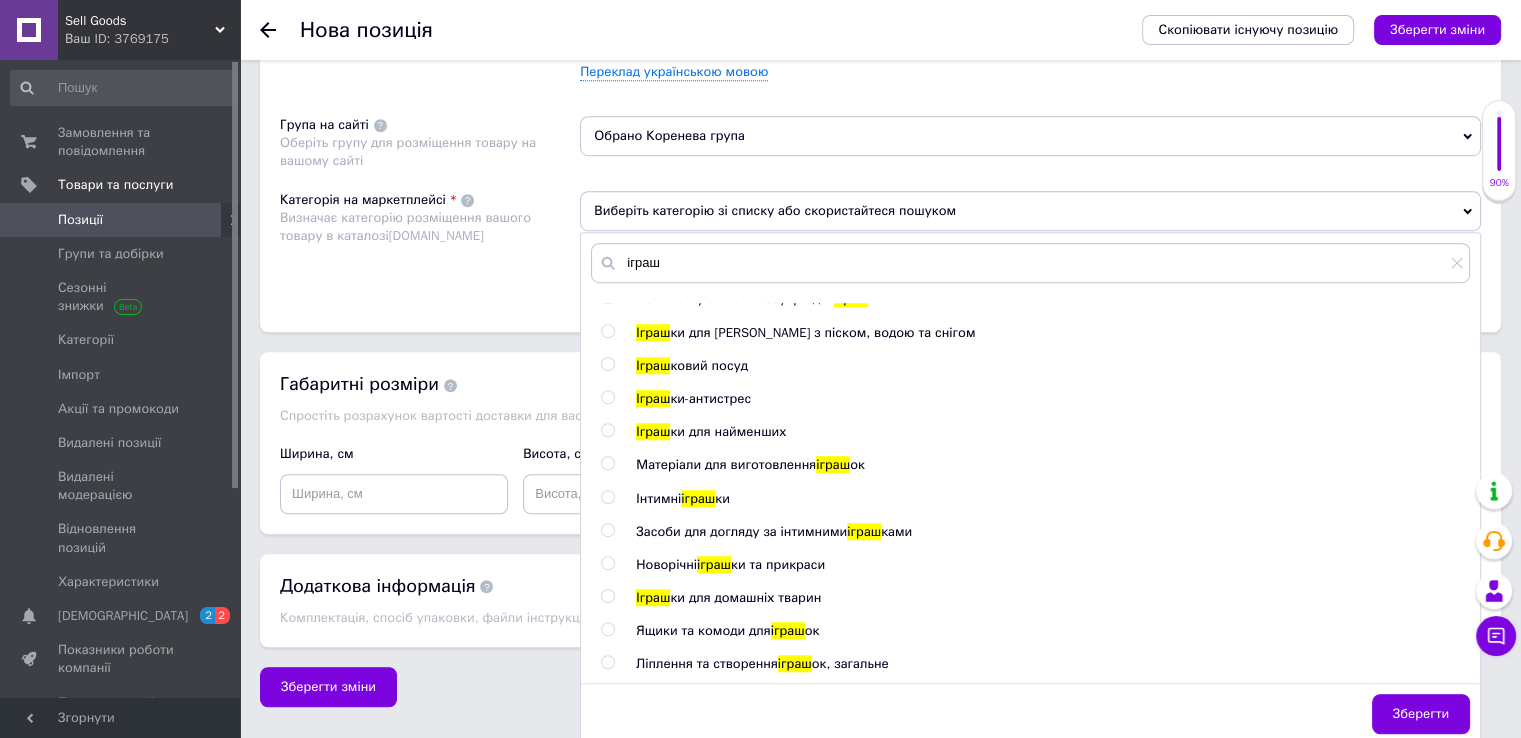 click at bounding box center (607, 397) 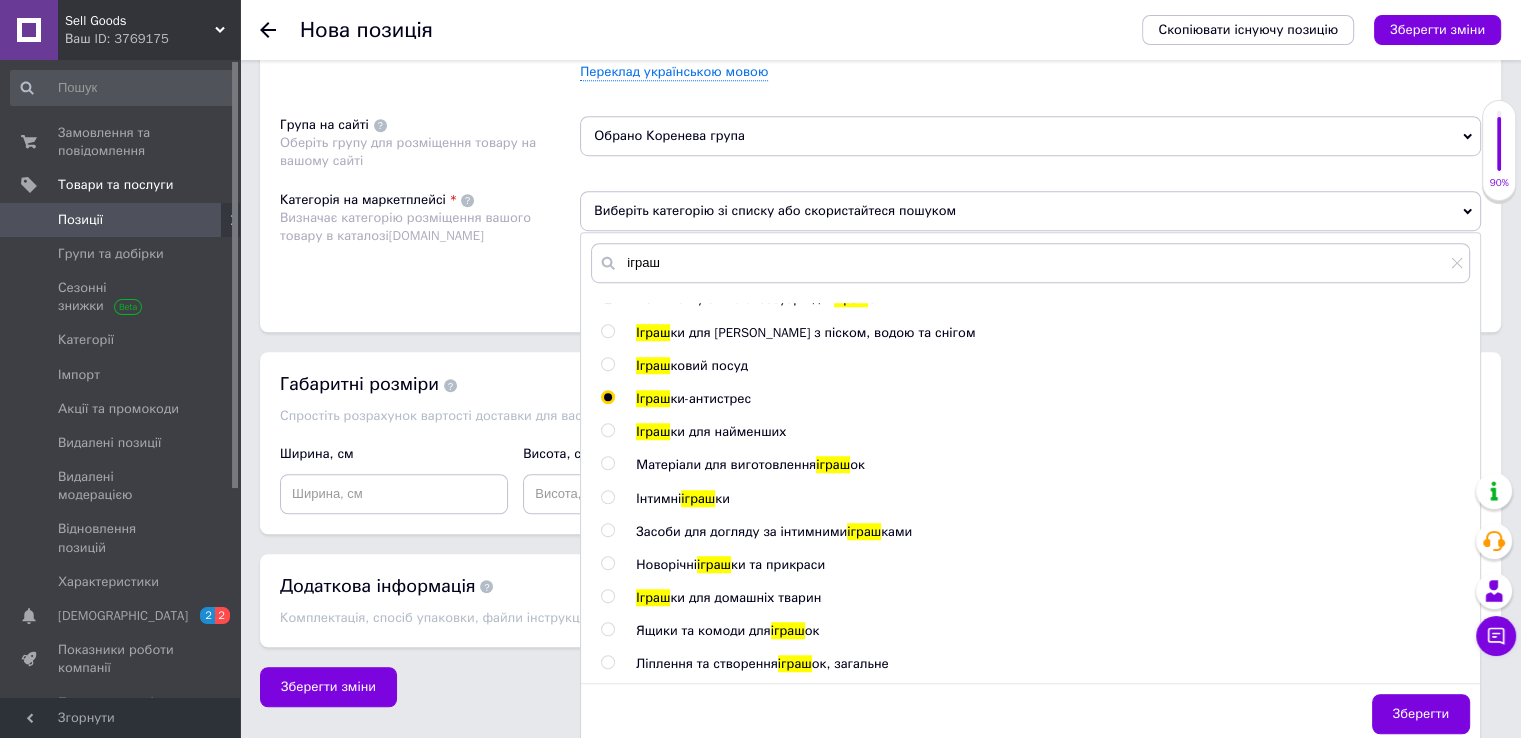 radio on "true" 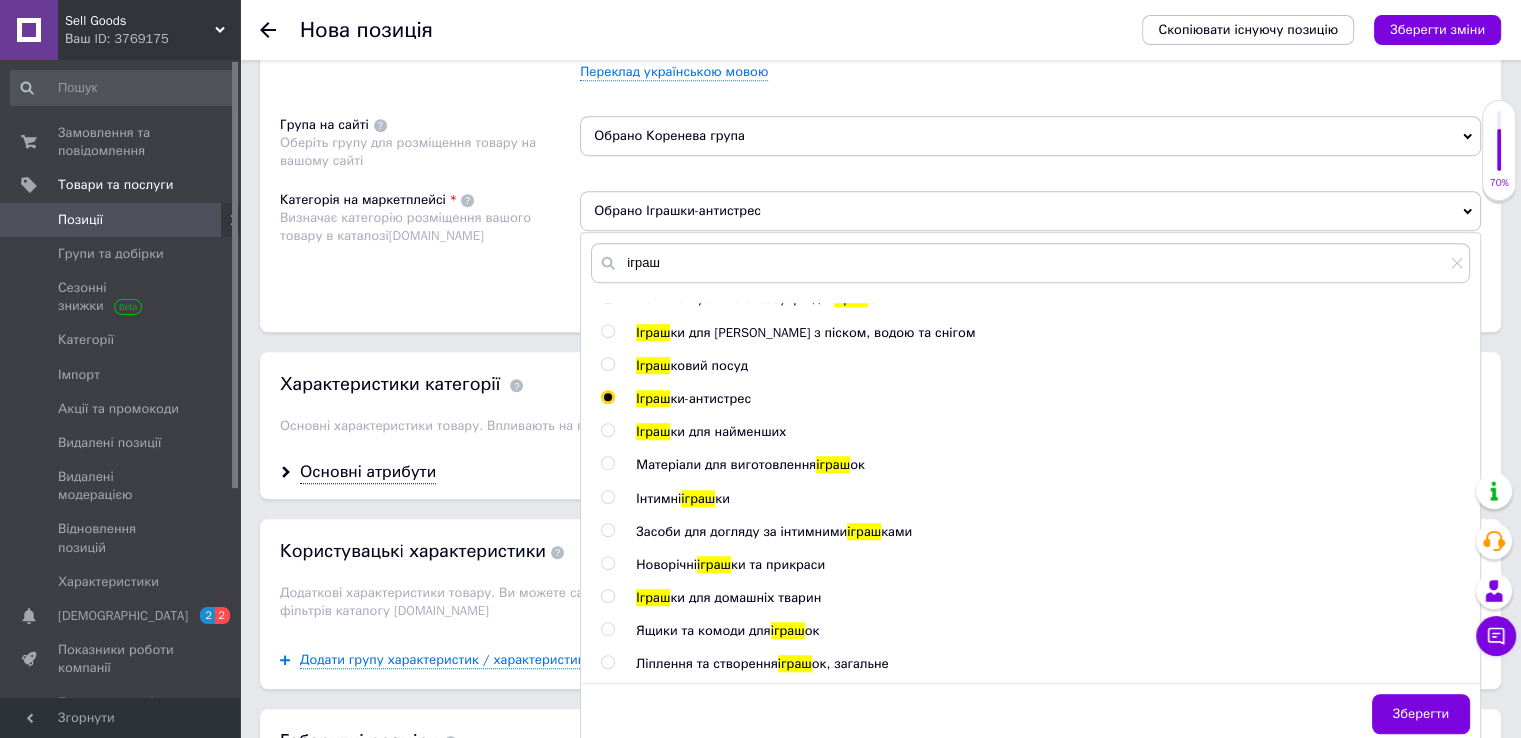 click at bounding box center (607, 430) 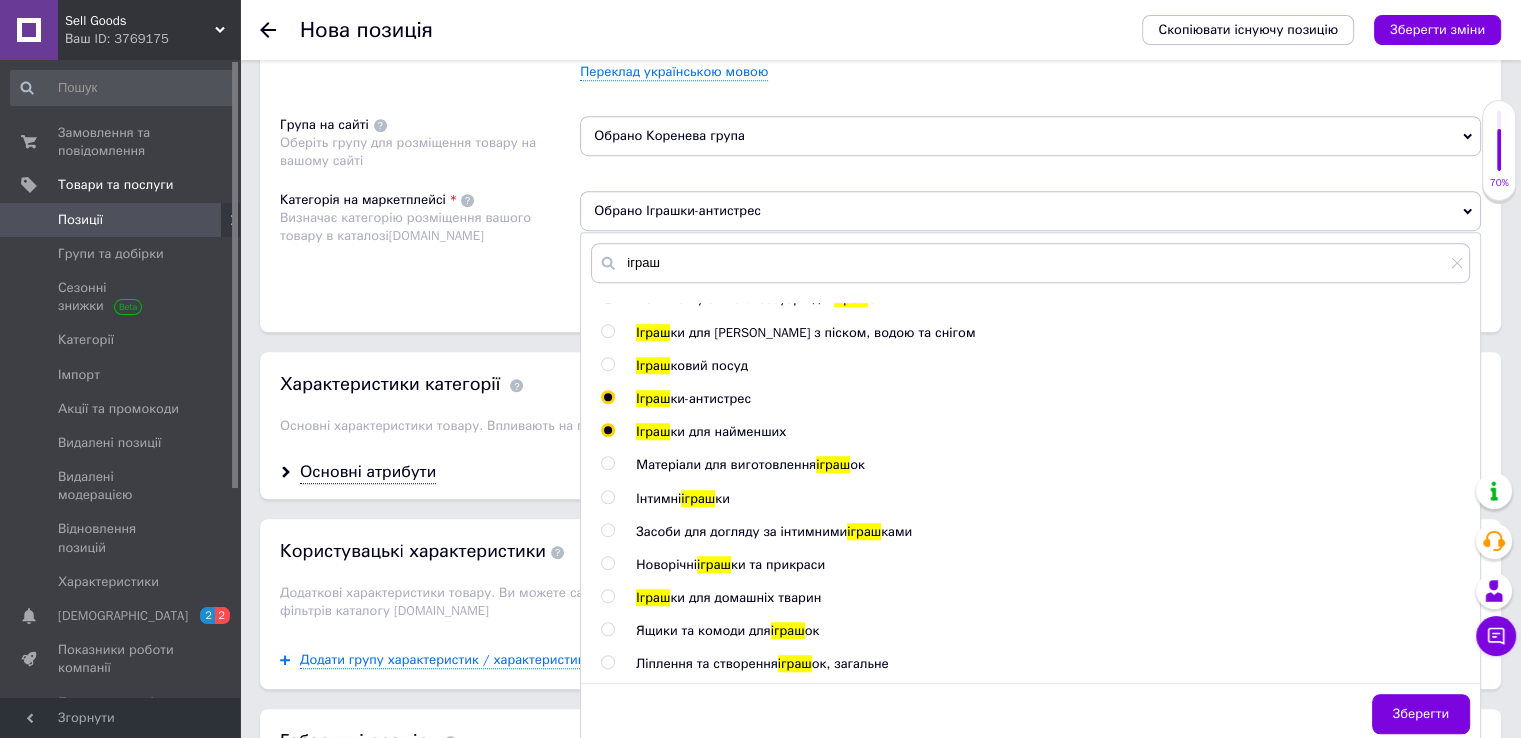 radio on "true" 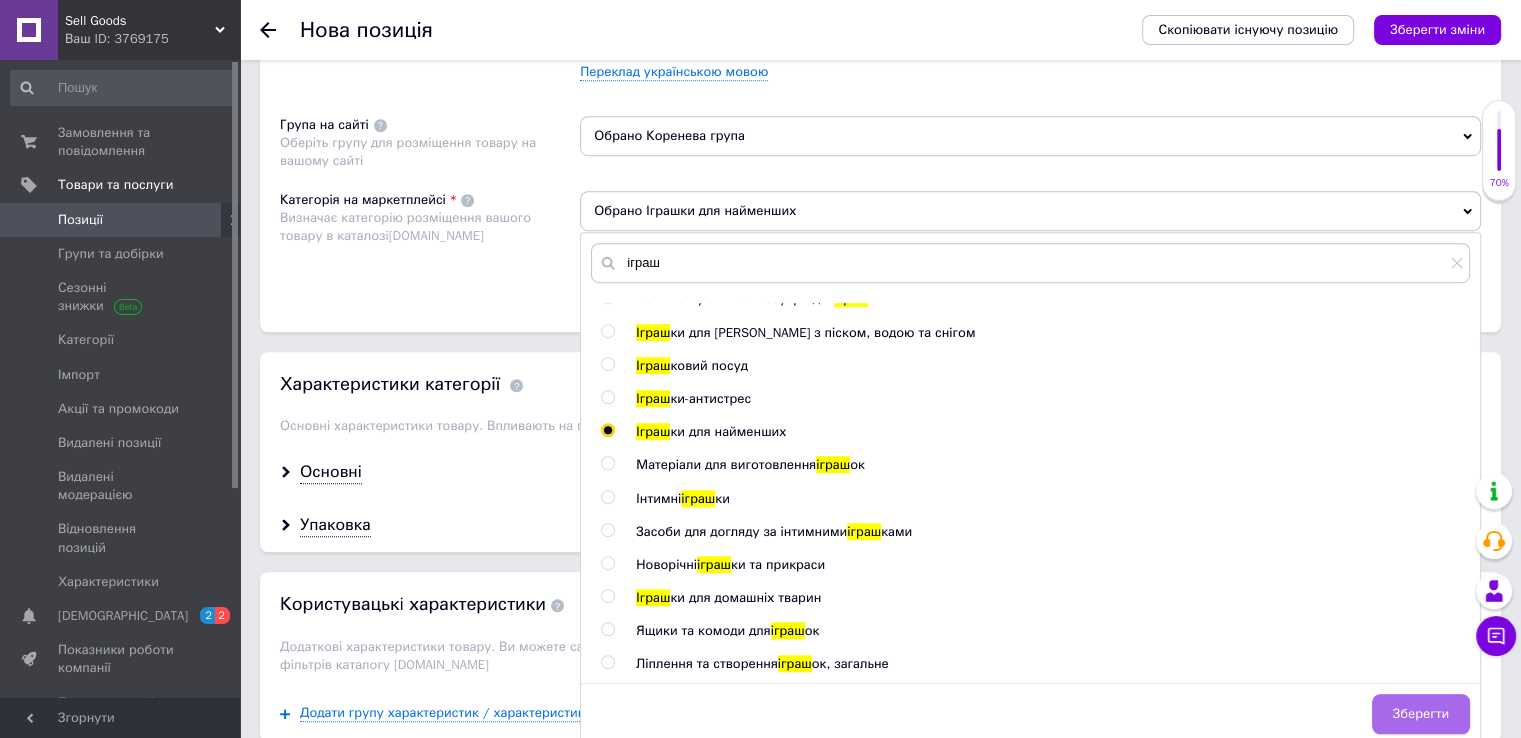 click on "Зберегти" at bounding box center [1421, 714] 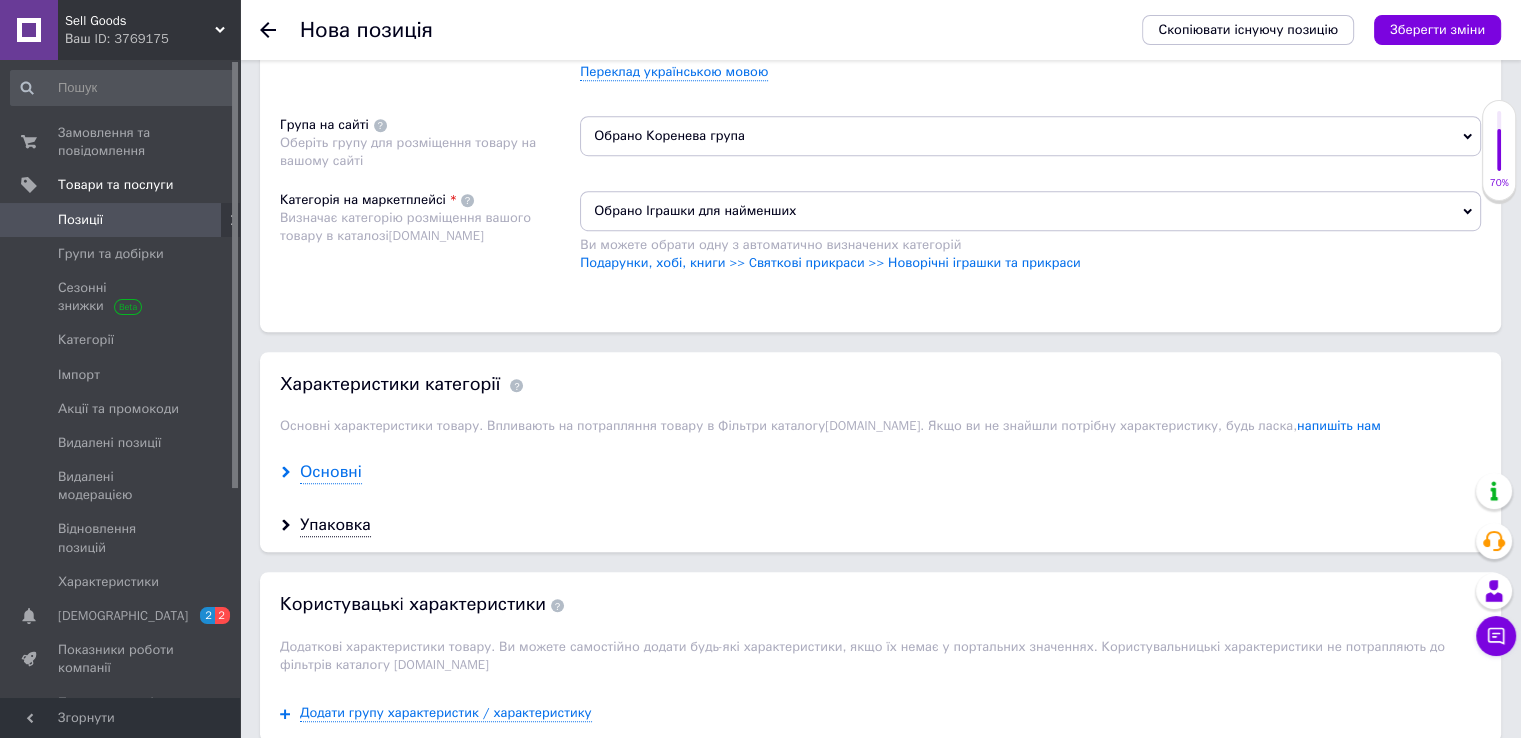 click on "Основні" at bounding box center [331, 472] 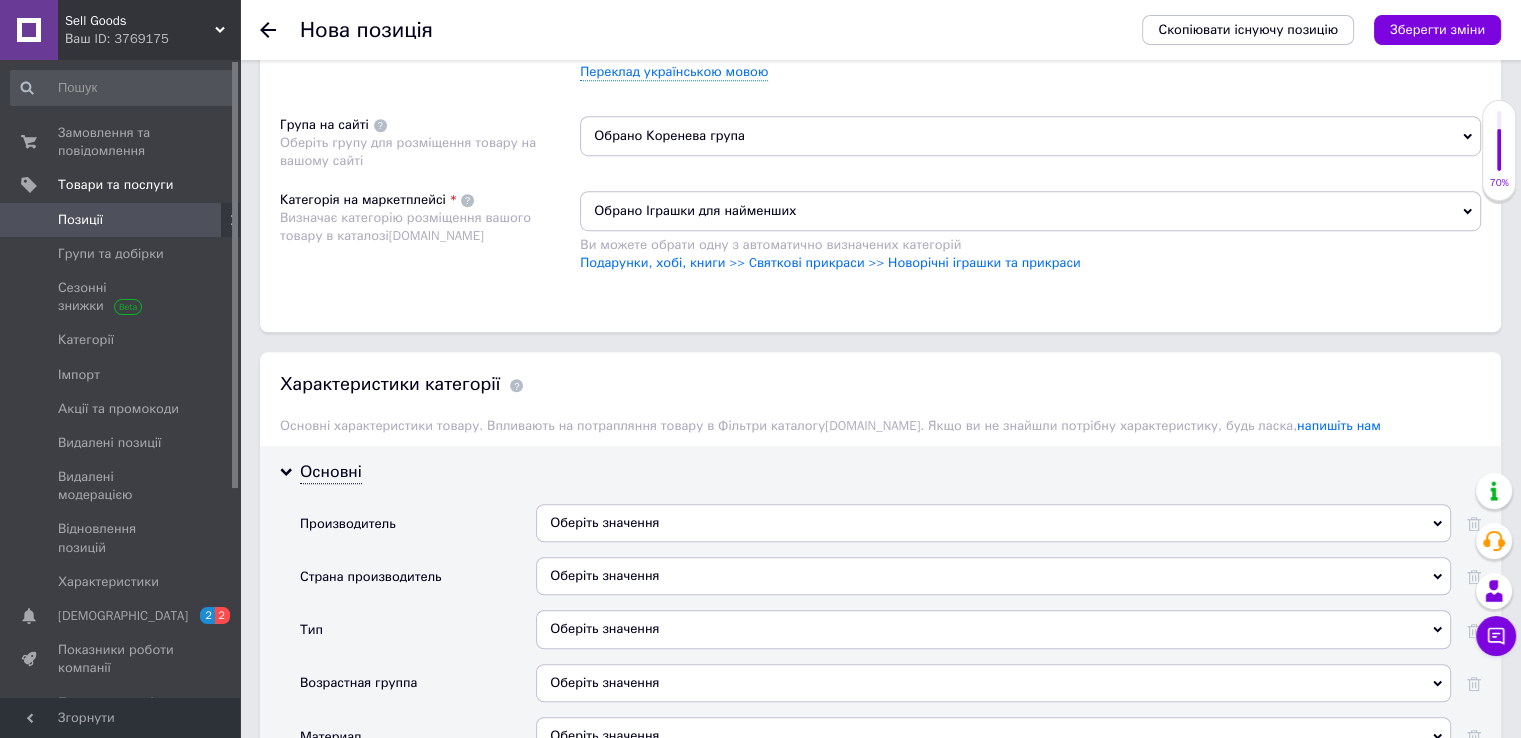 click on "Оберіть значення" at bounding box center (993, 523) 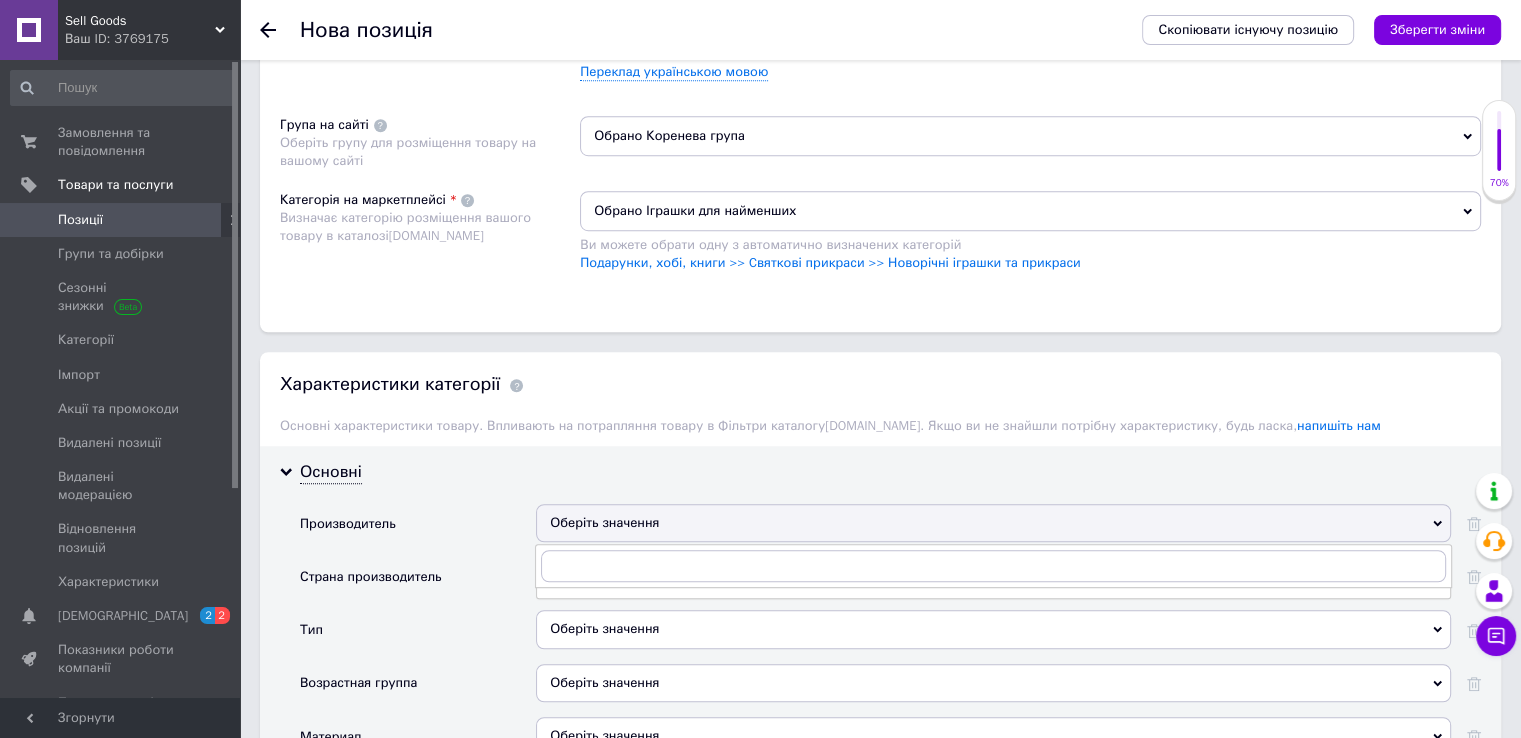 click on "Основні Производитель Оберіть значення Страна производитель Оберіть значення Тип Оберіть значення Возрастная группа Оберіть значення Материал Оберіть значення Цвет Оберіть значення Особенности Тип питания Длина (мм) Введіть число. Число повинно бути від 0 до 1000 Ширина (мм) Введіть число. Число повинно бути від 0 до 1000 Диаметр (мм) Введіть число. Число повинно бути від 0 до 1000 Высота (мм) Введіть число. Число повинно бути від 0 до 1000 Вес (г) Введіть число. Число повинно бути від 0 до 2000 Персонажи Оберіть значення Состояние Оберіть значення" at bounding box center (880, 928) 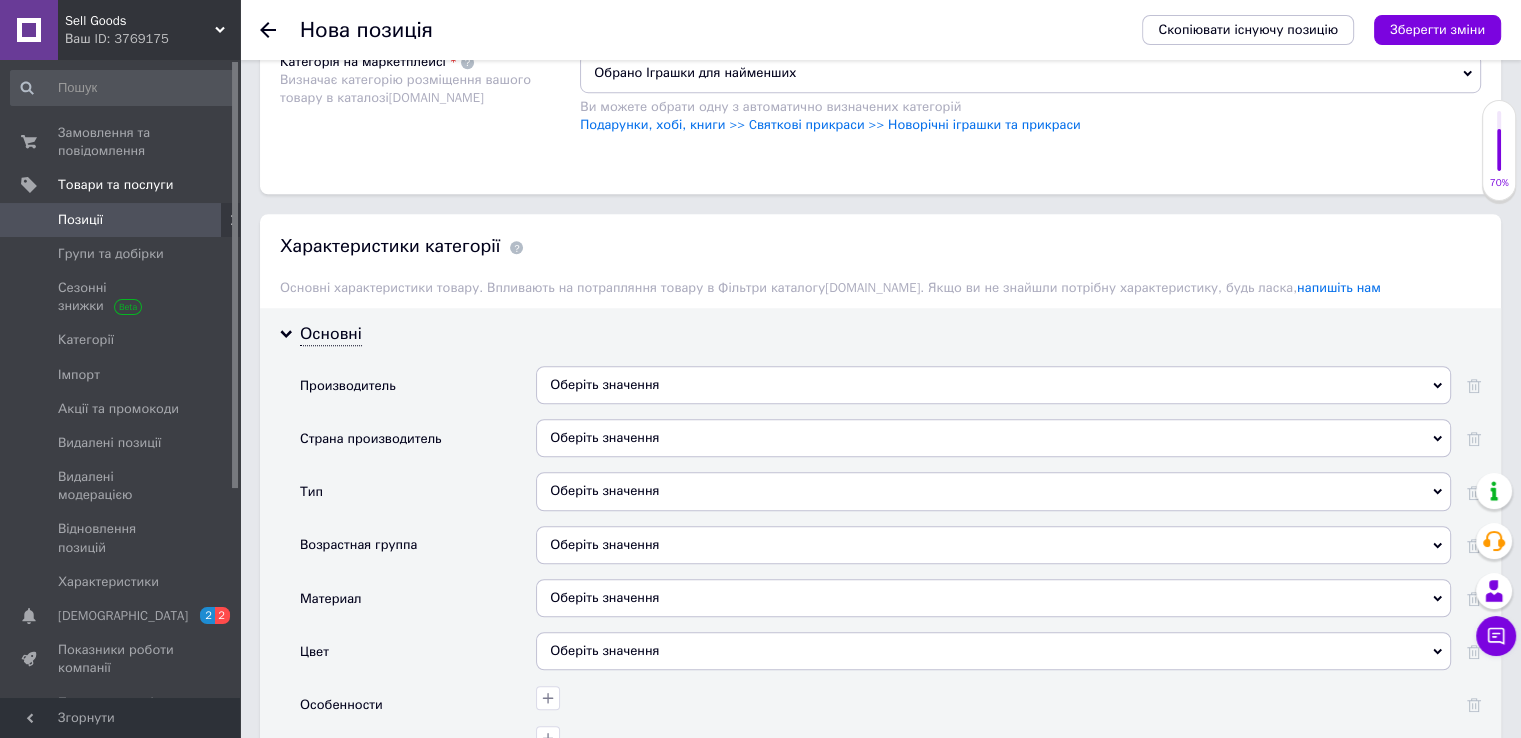scroll, scrollTop: 1571, scrollLeft: 0, axis: vertical 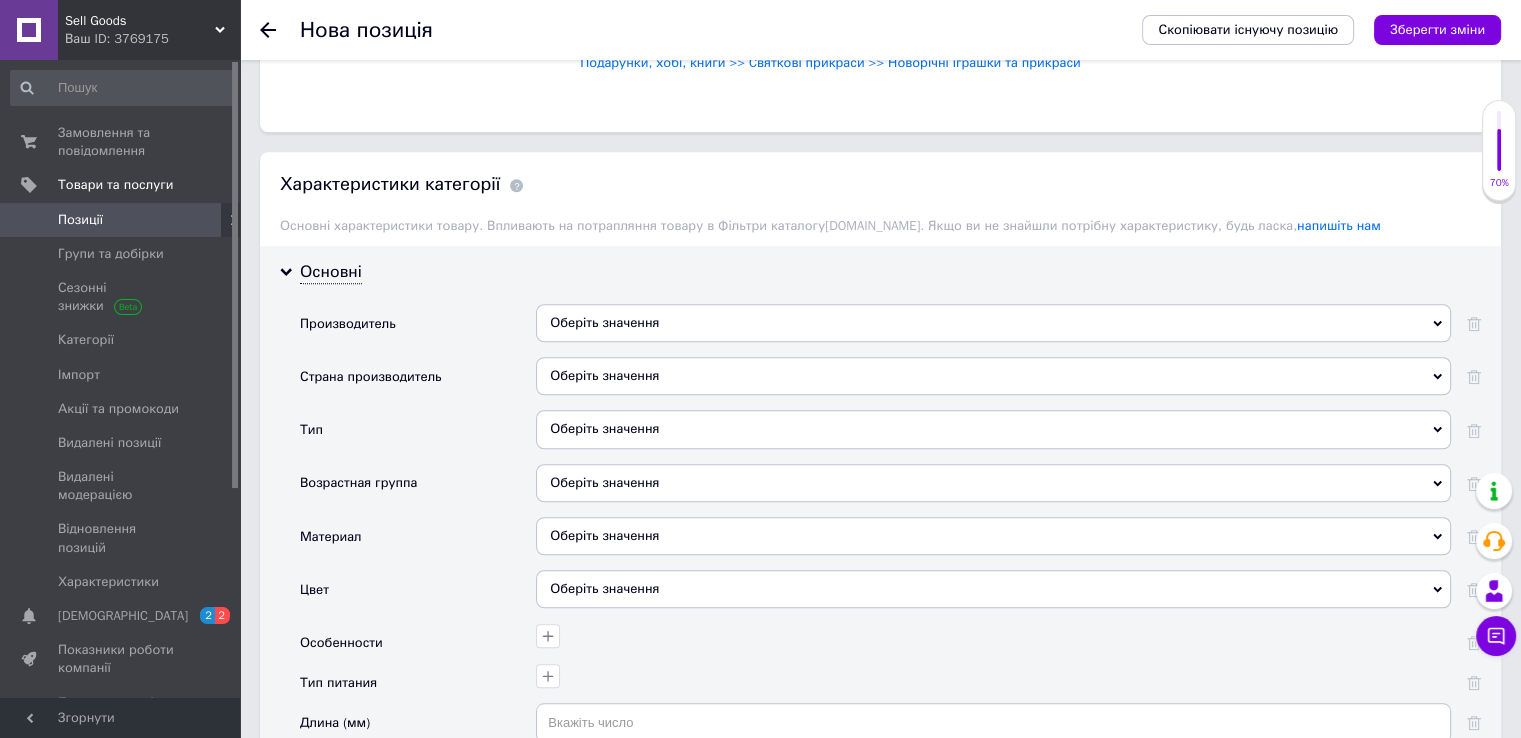 drag, startPoint x: 588, startPoint y: 355, endPoint x: 592, endPoint y: 373, distance: 18.439089 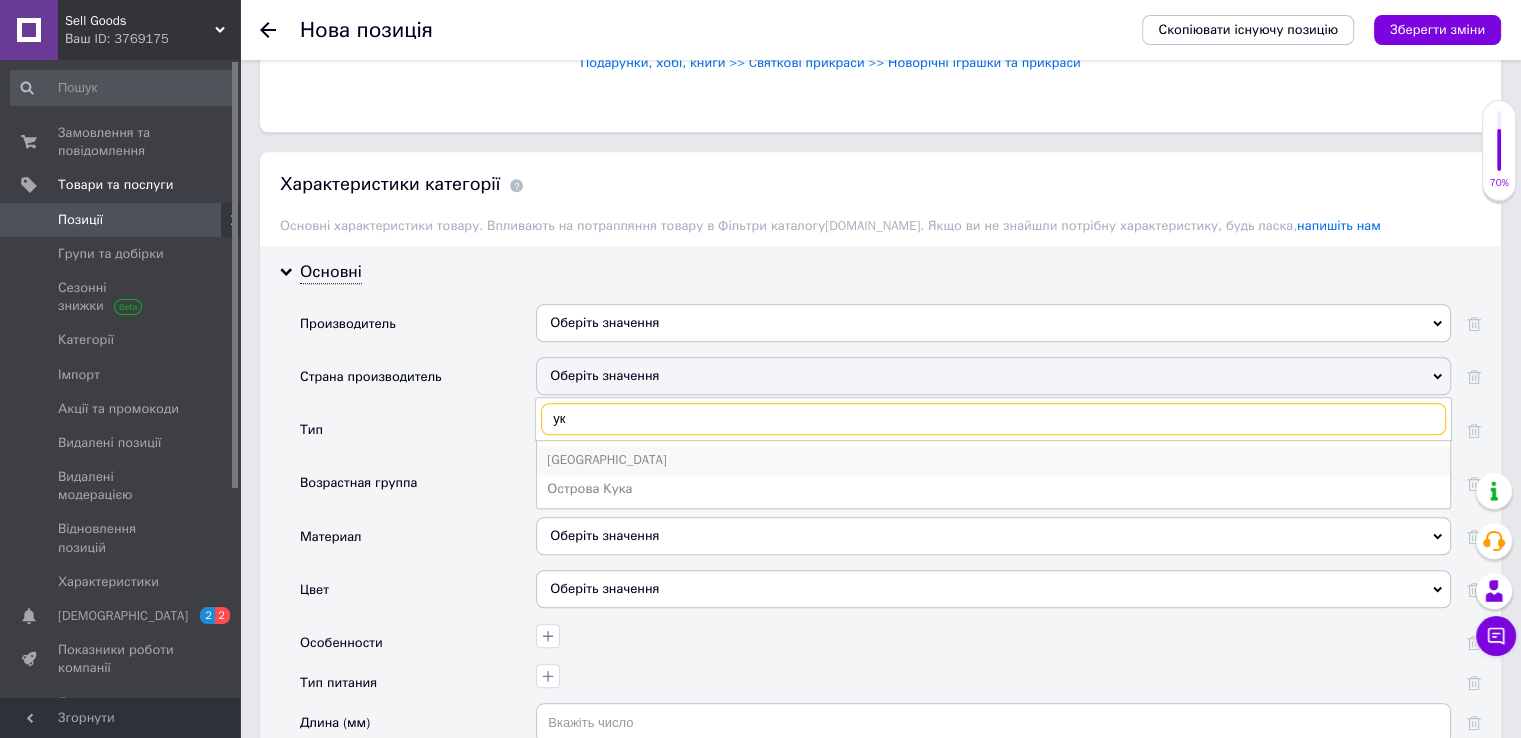 type on "ук" 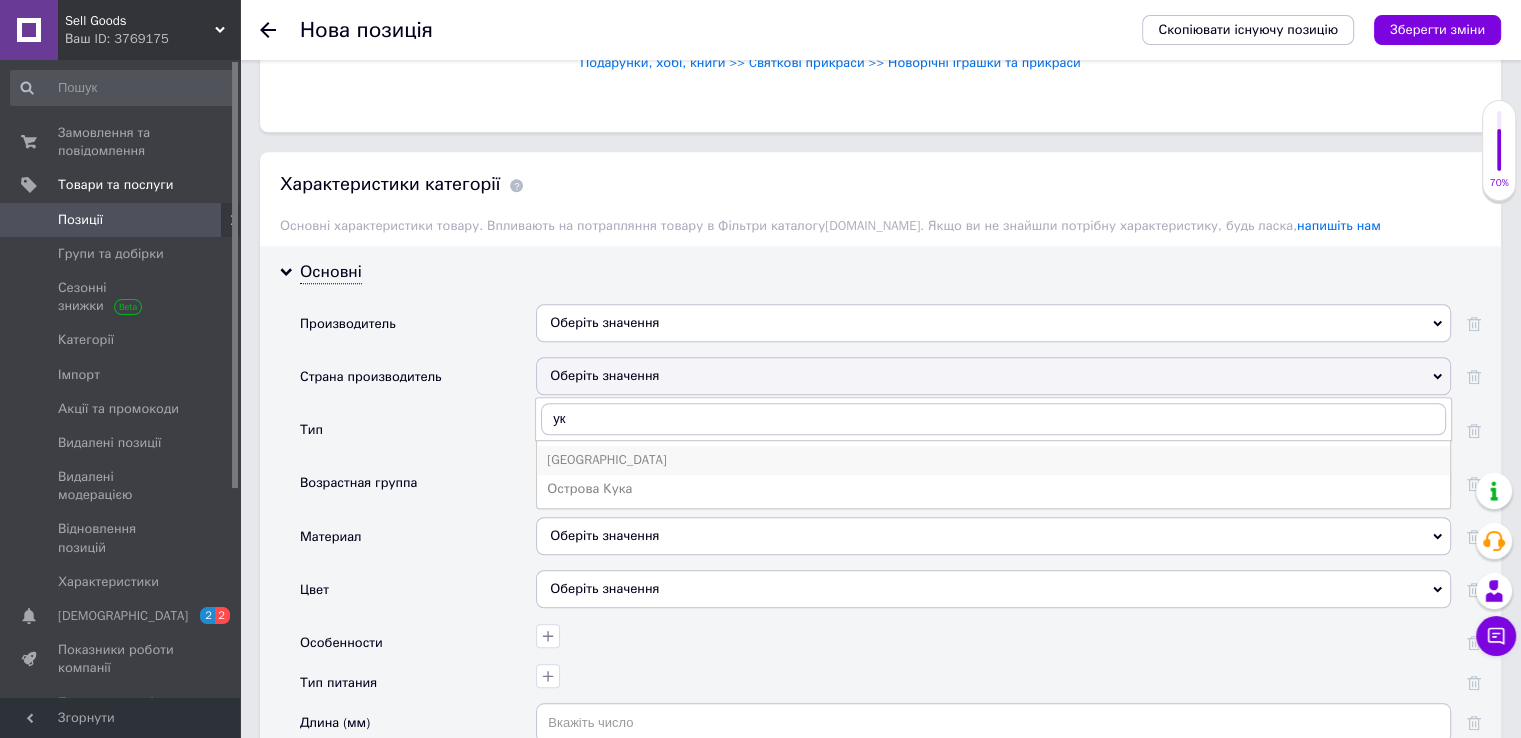 click on "[GEOGRAPHIC_DATA]" at bounding box center [993, 460] 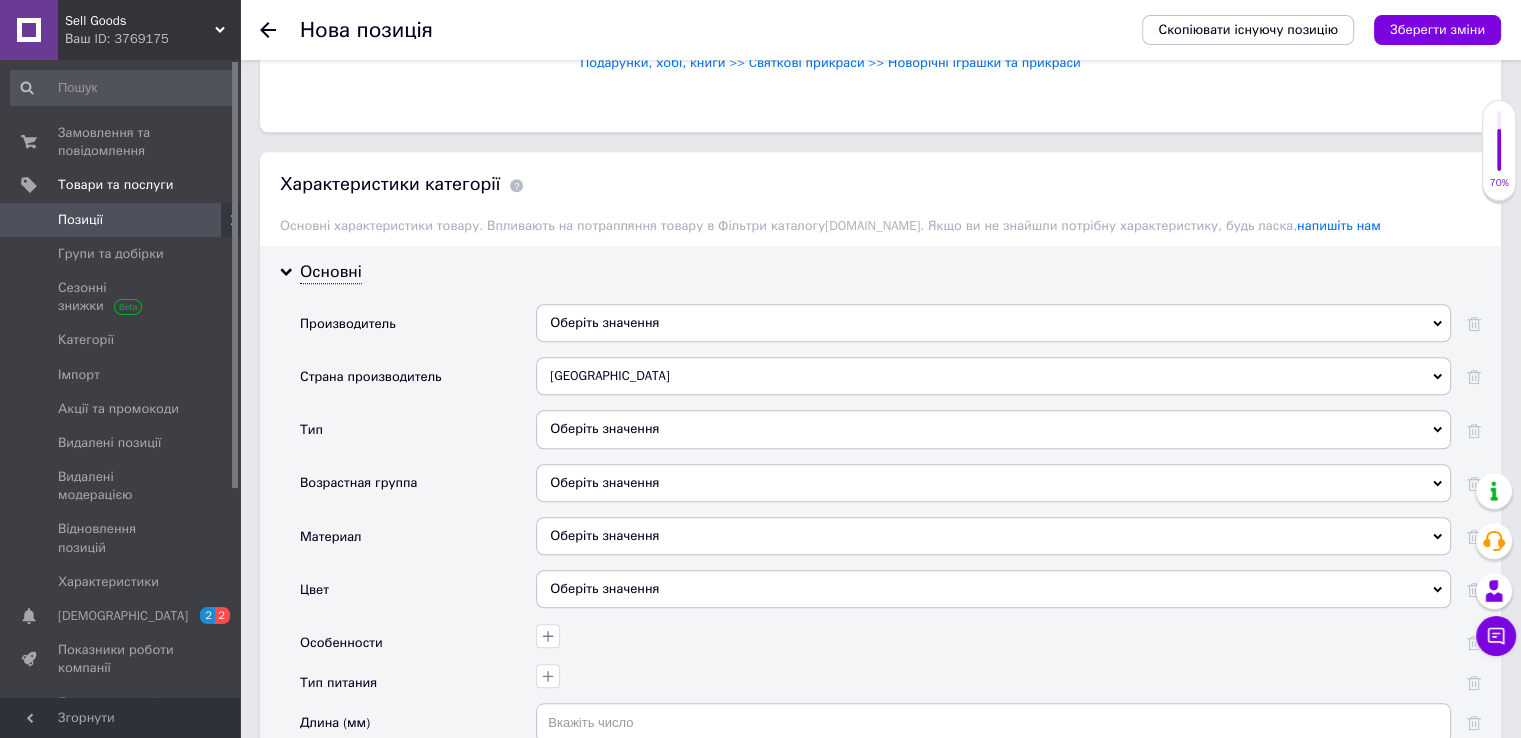 click on "Оберіть значення" at bounding box center (993, 429) 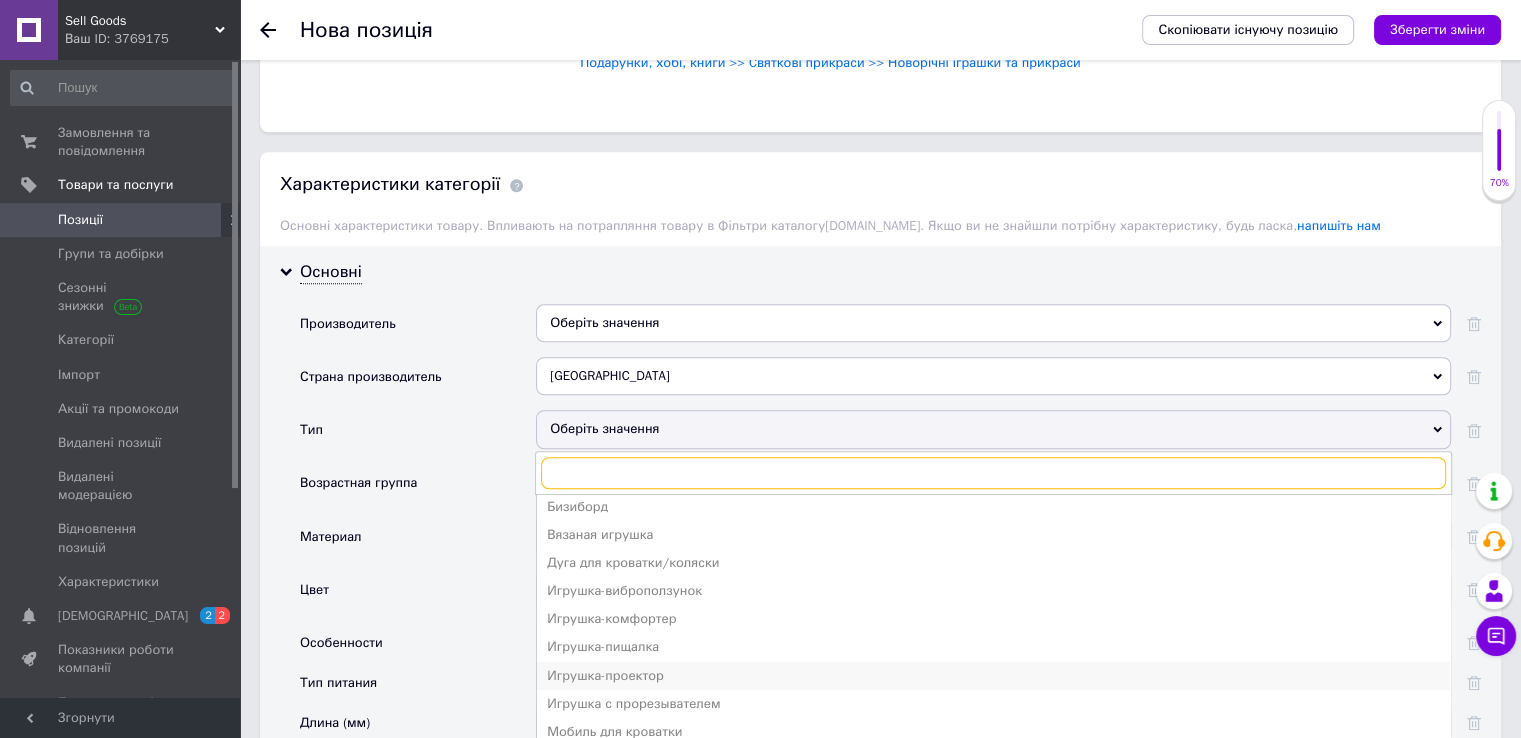 scroll, scrollTop: 0, scrollLeft: 0, axis: both 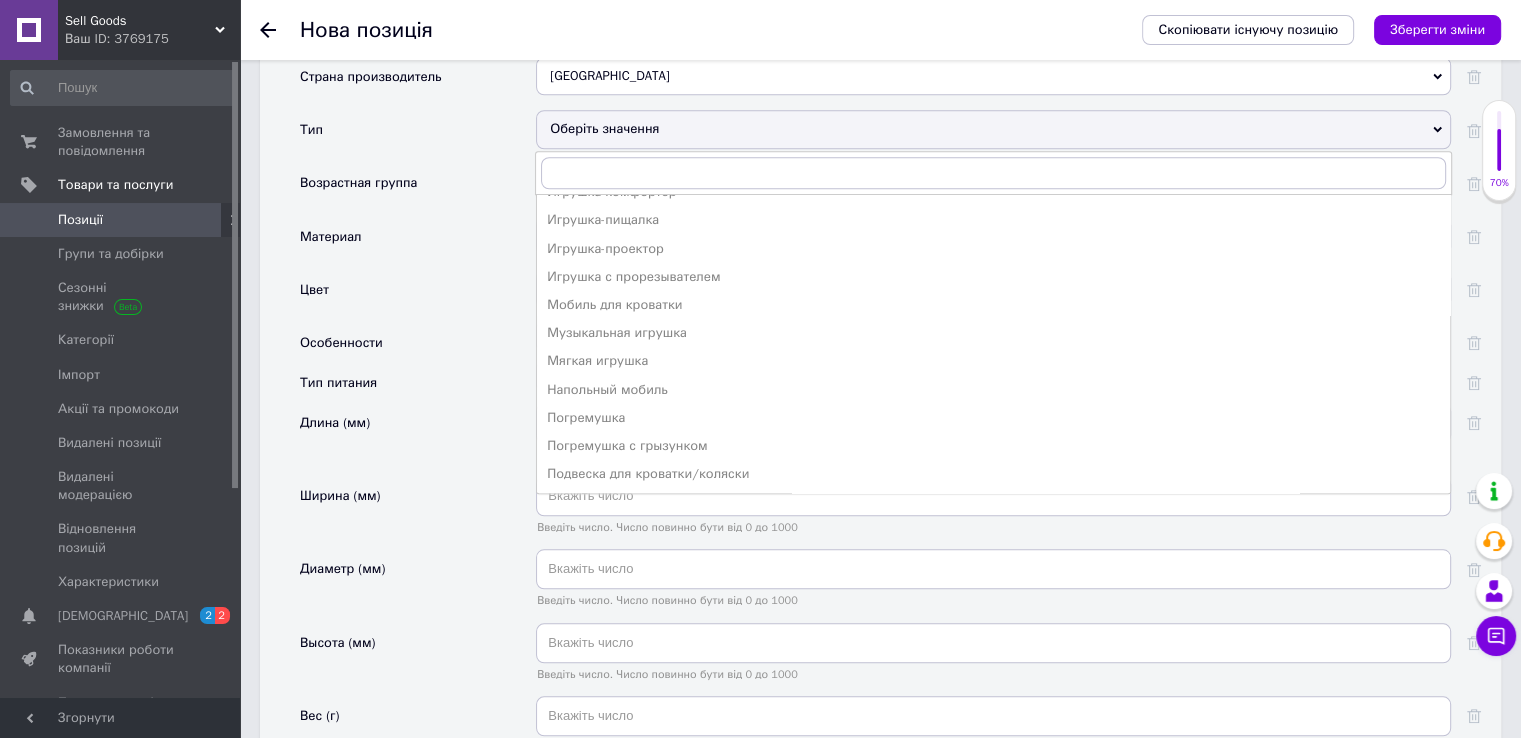 click on "Материал" at bounding box center (418, 243) 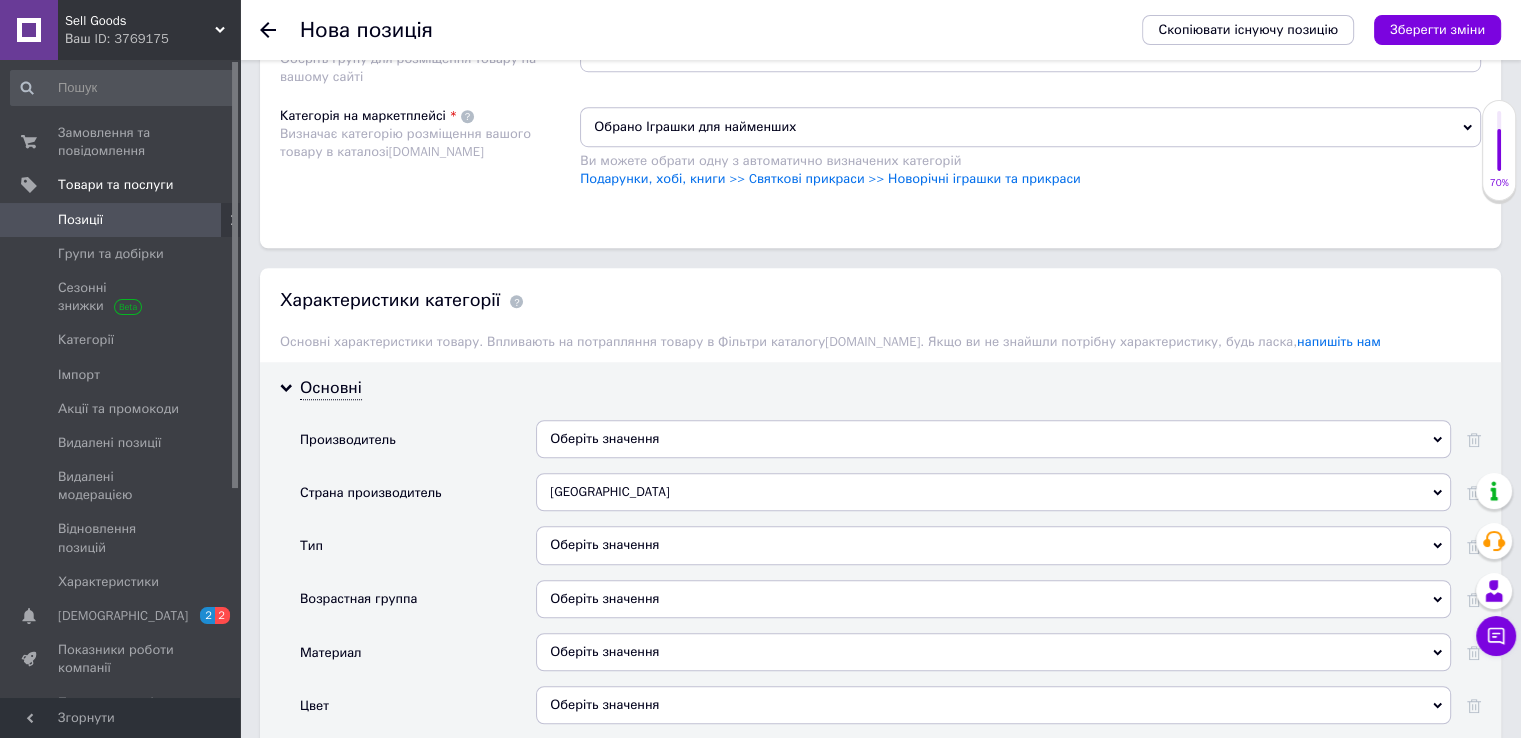 scroll, scrollTop: 1371, scrollLeft: 0, axis: vertical 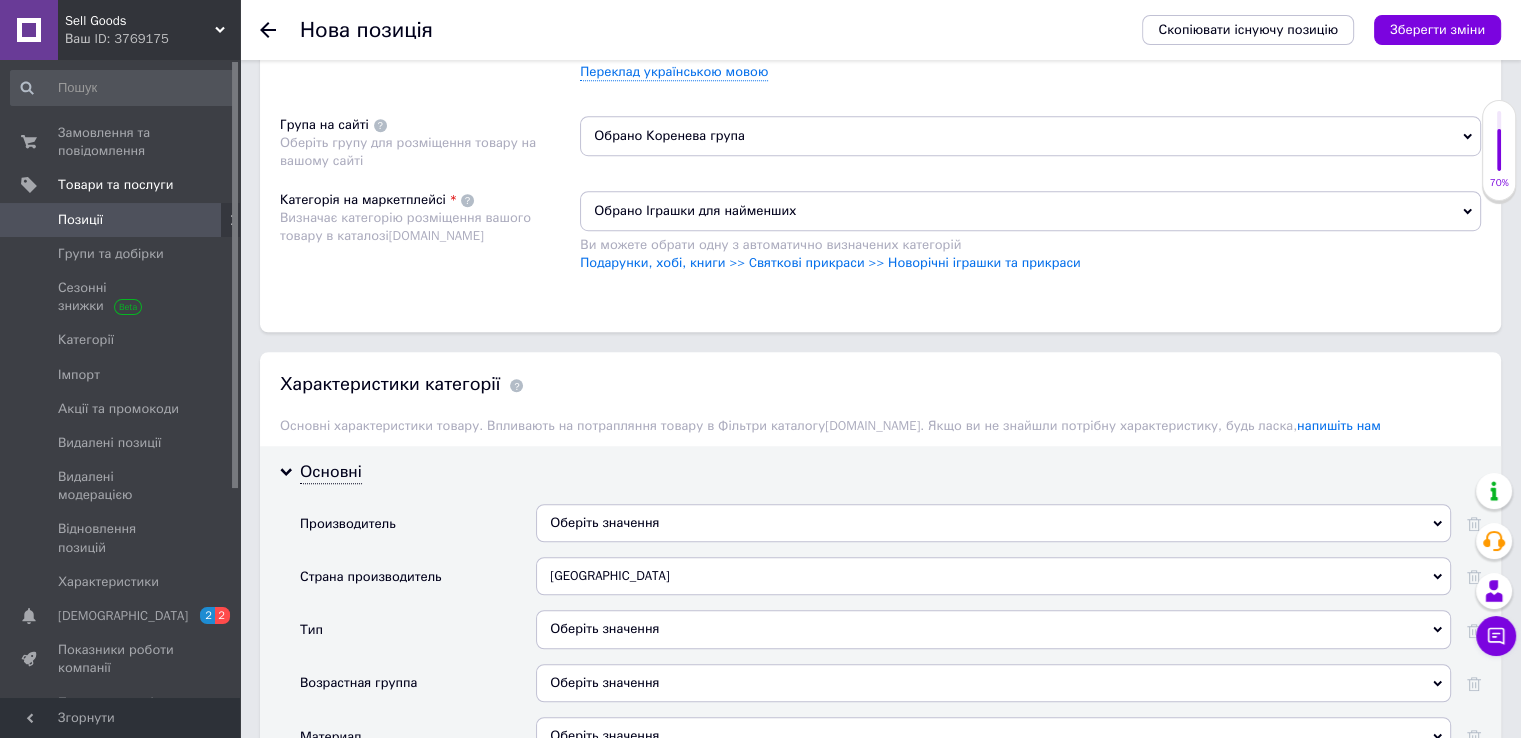 click on "Обрано Іграшки для найменших" at bounding box center (1030, 211) 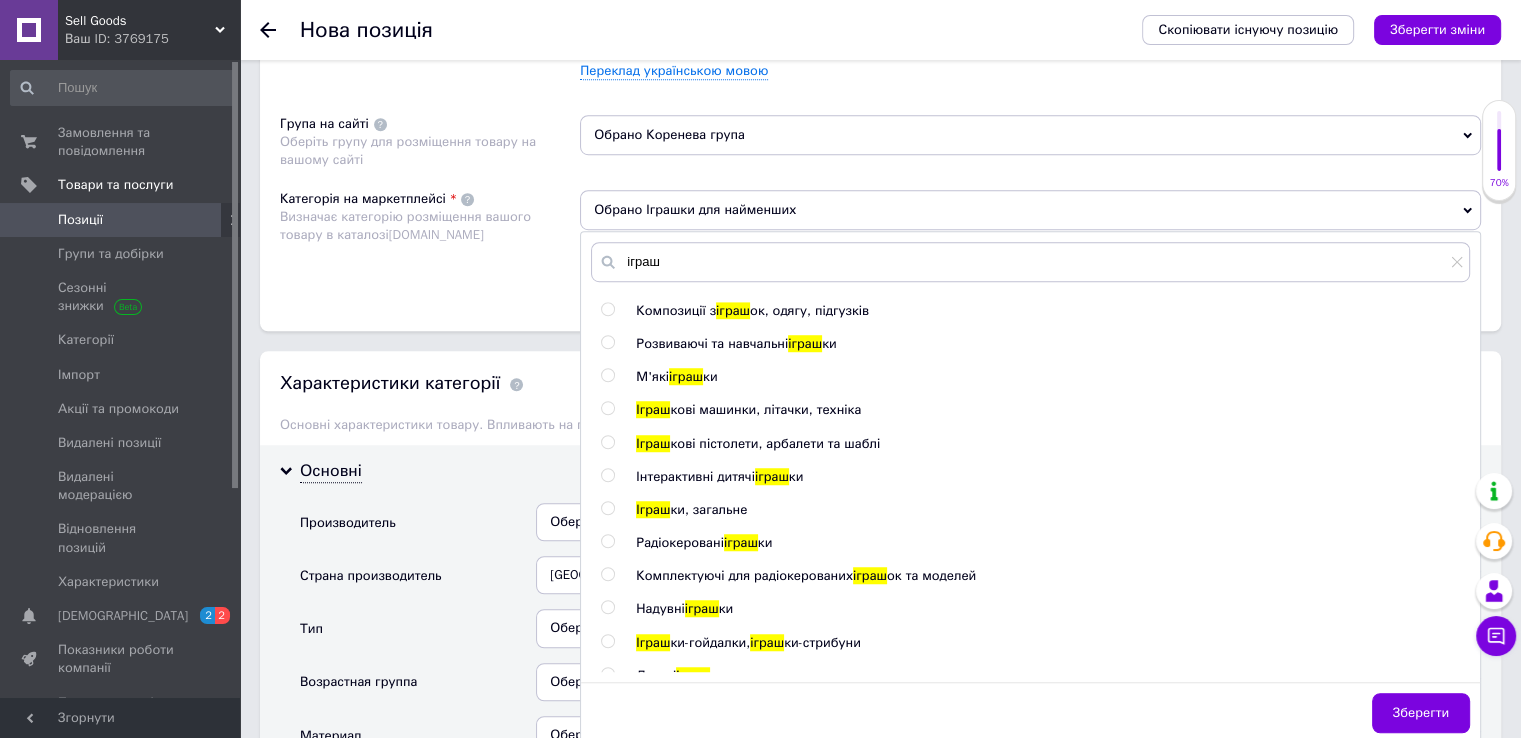 scroll, scrollTop: 1471, scrollLeft: 0, axis: vertical 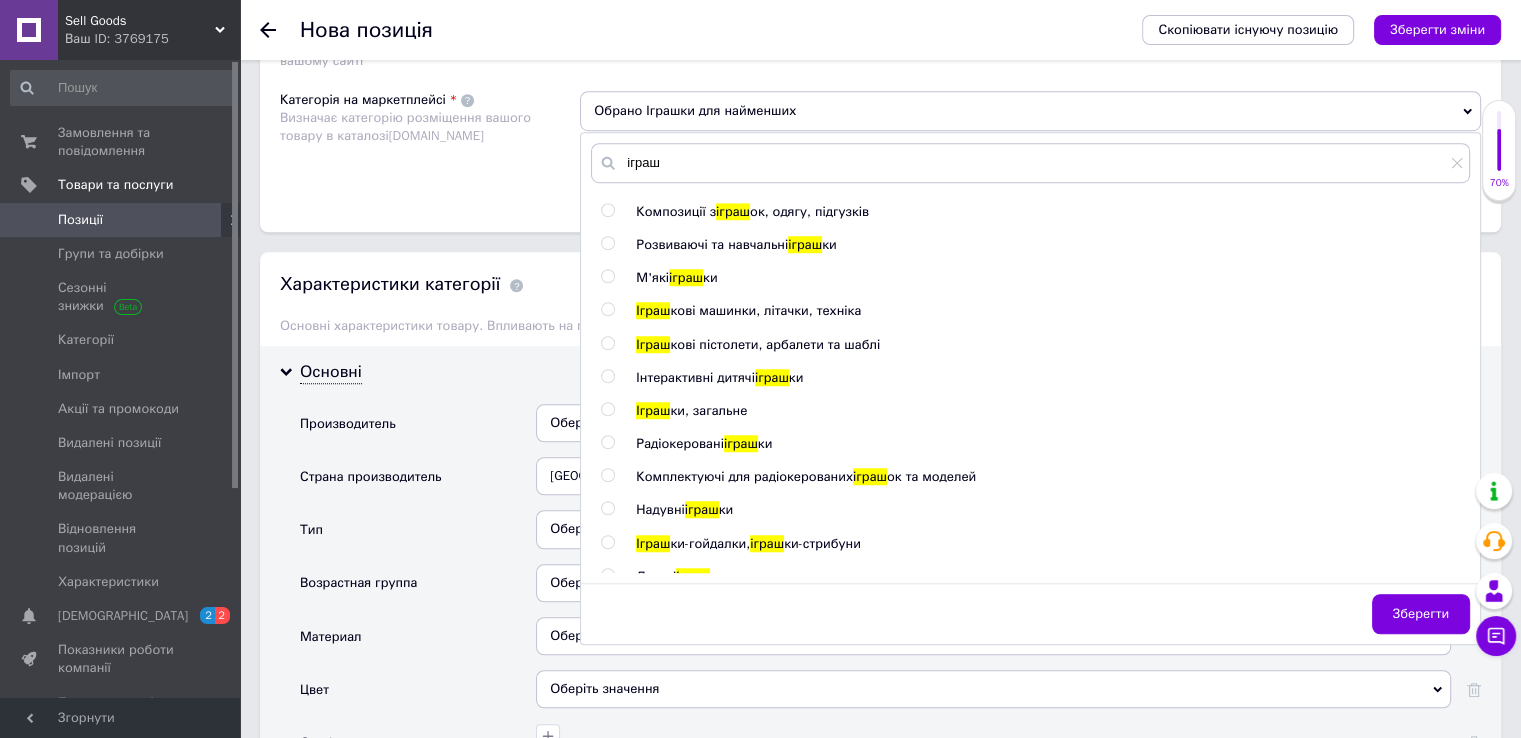 click at bounding box center (607, 409) 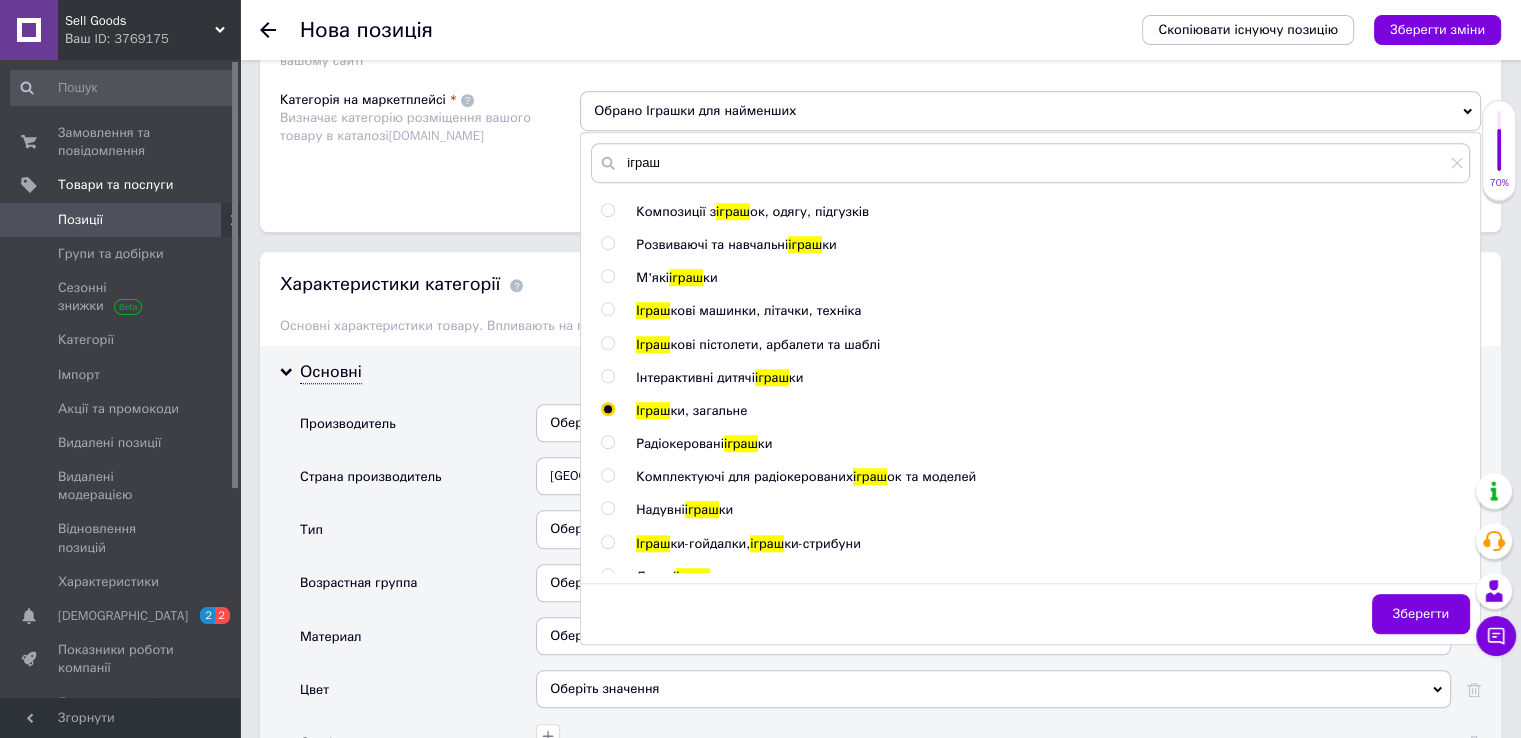 radio on "true" 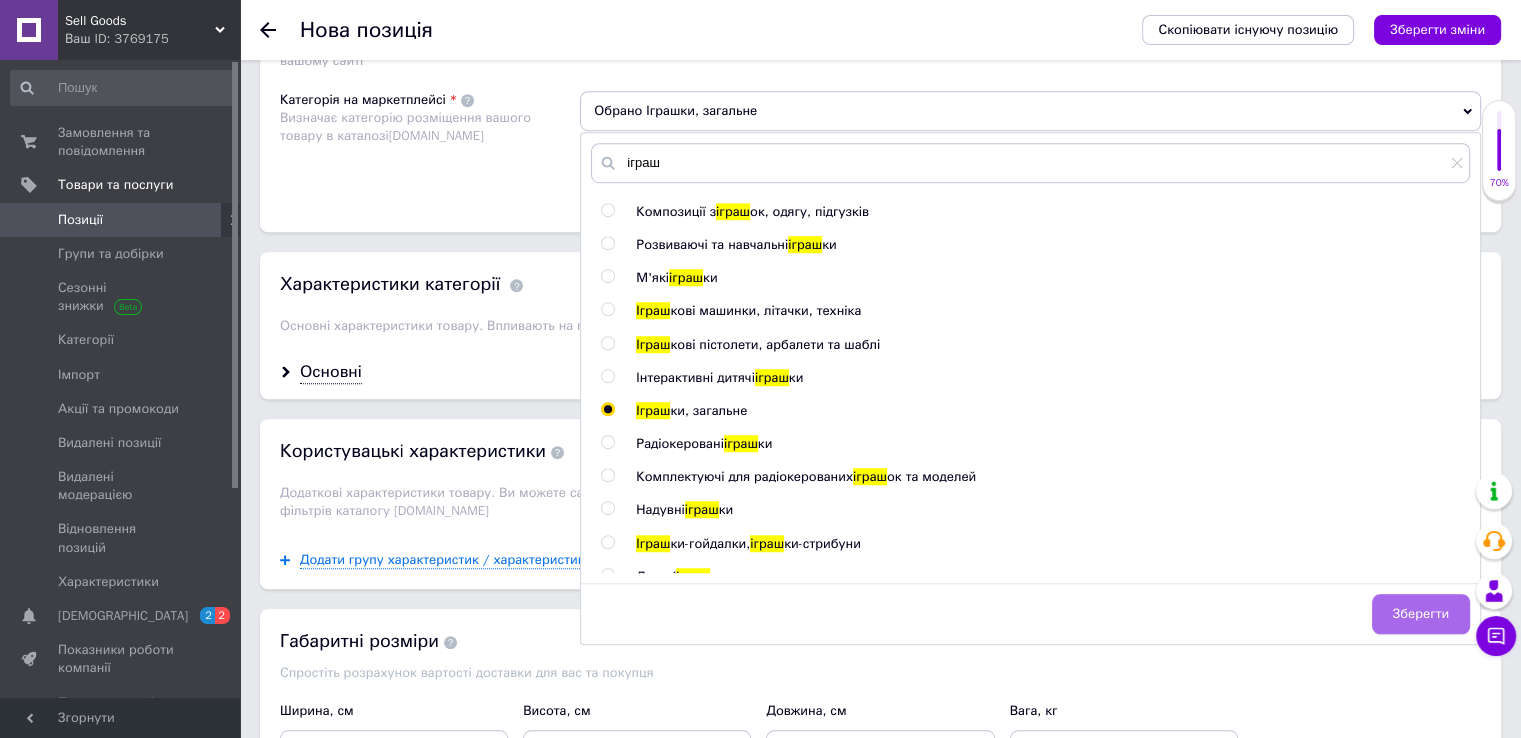 click on "Зберегти" at bounding box center [1421, 614] 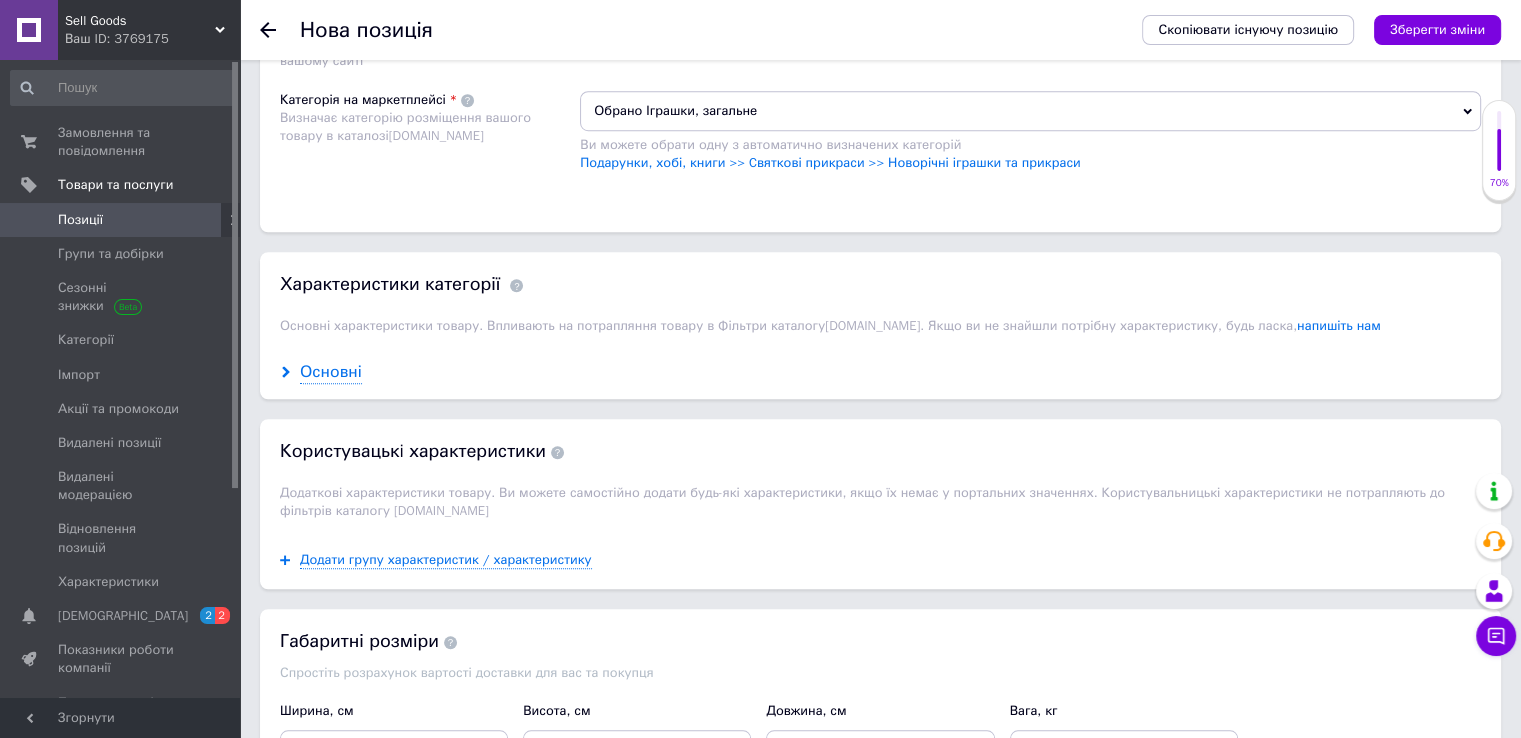 click on "Основні" at bounding box center (331, 372) 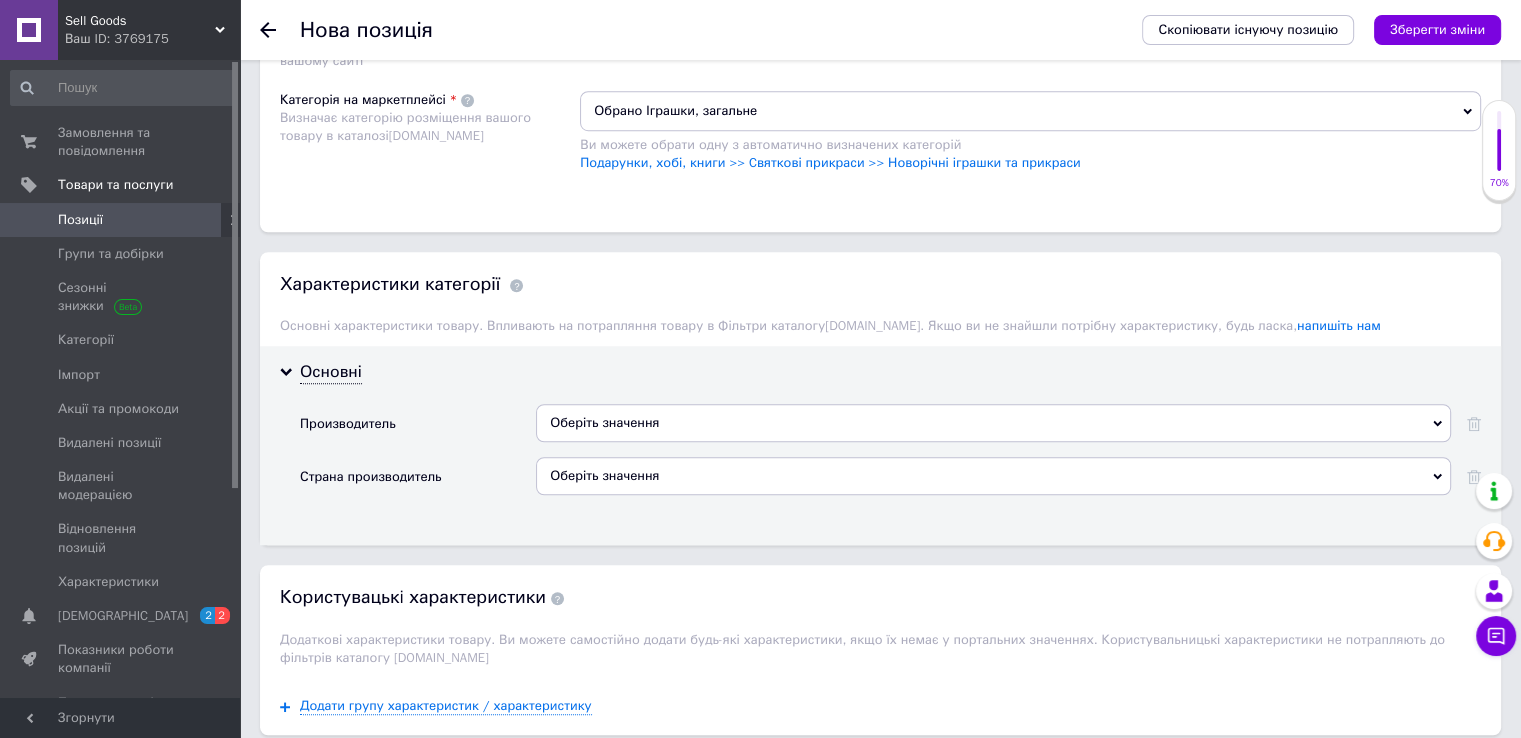 click on "Оберіть значення" at bounding box center [993, 476] 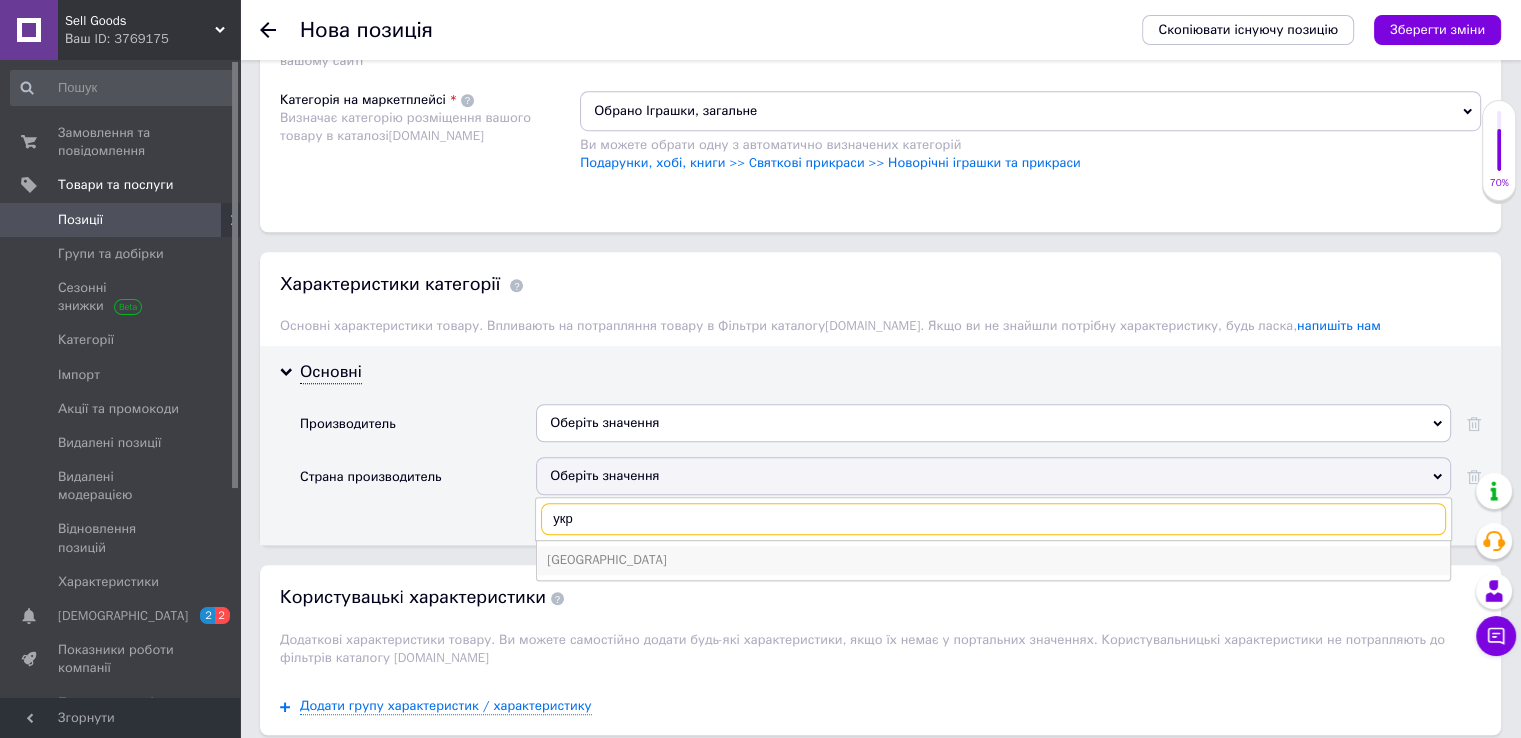type on "укр" 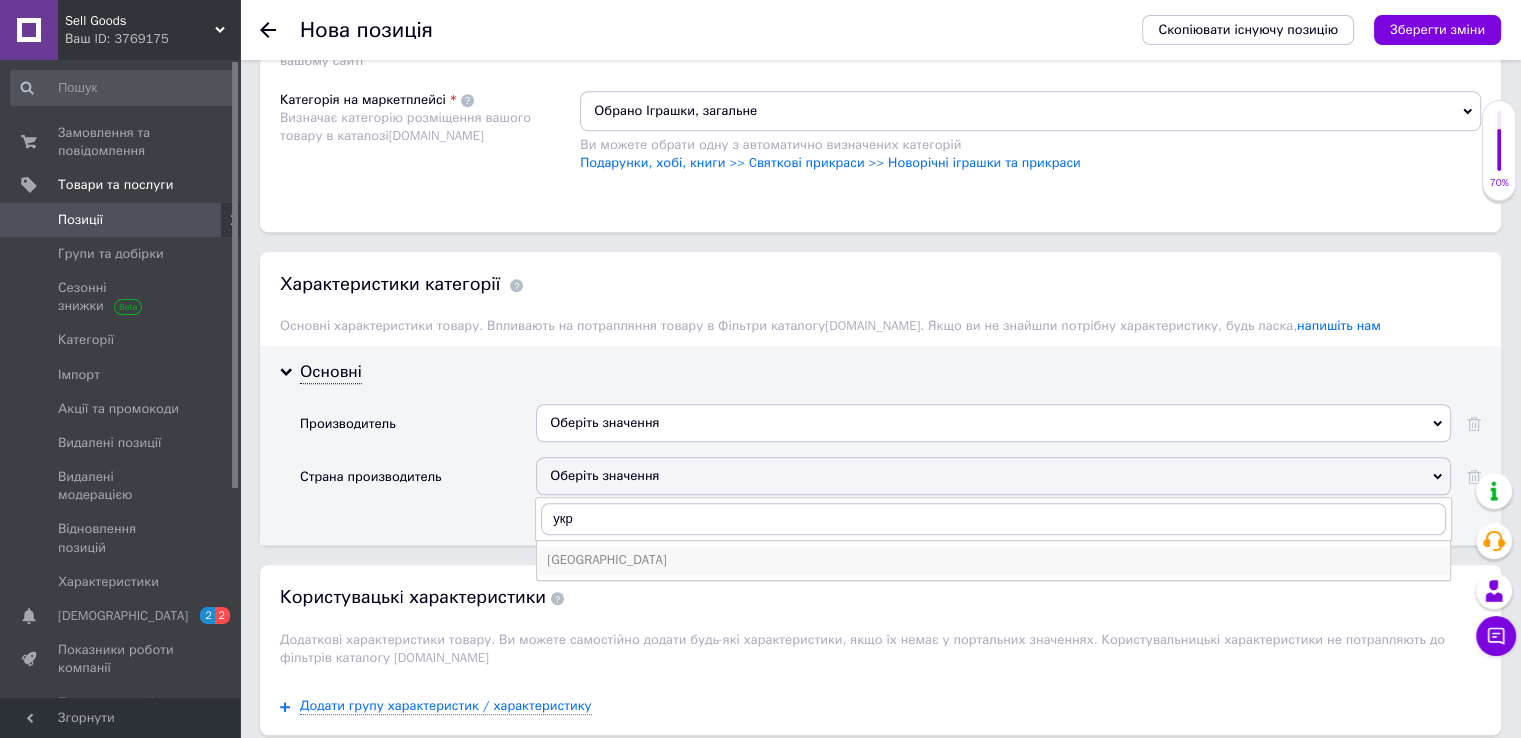 click on "[GEOGRAPHIC_DATA]" at bounding box center (993, 560) 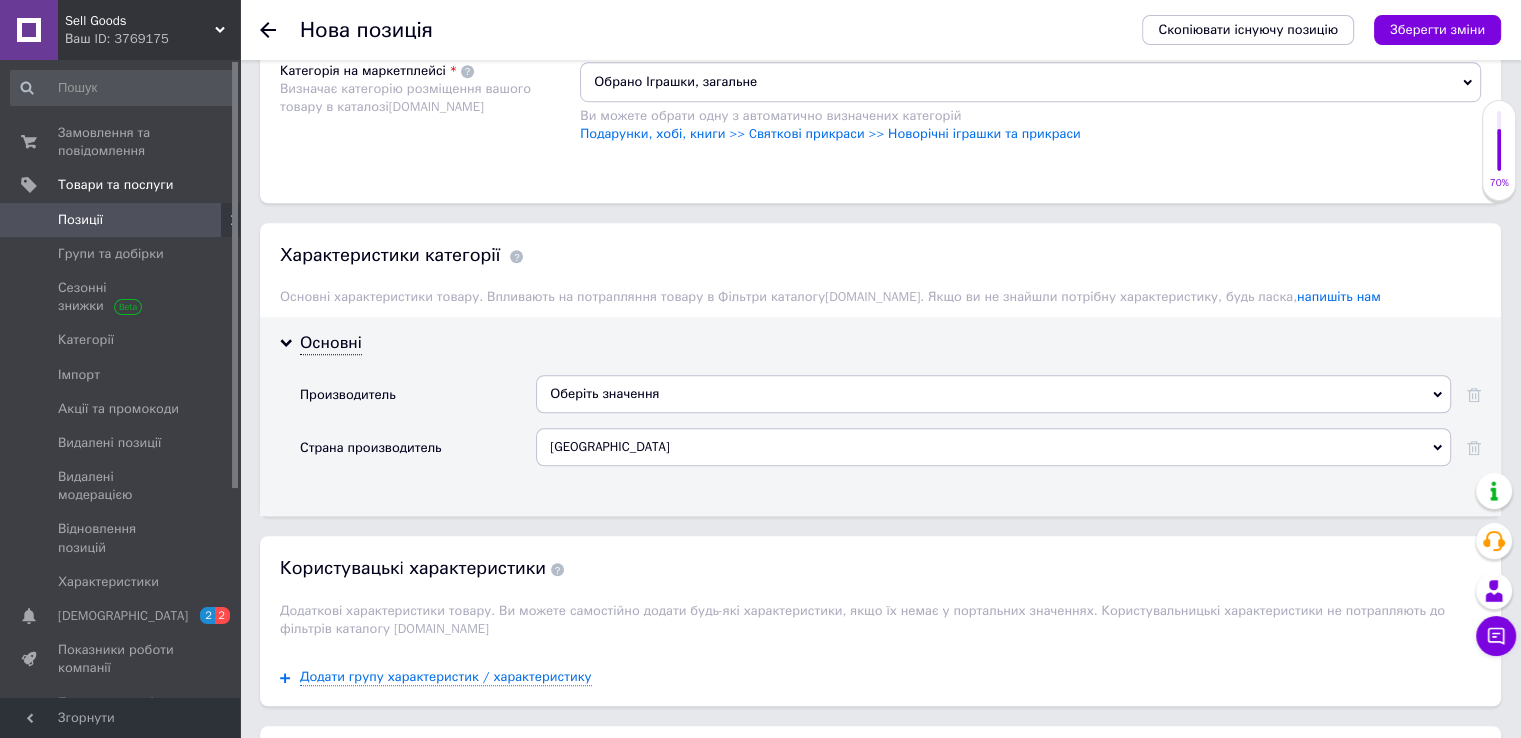 scroll, scrollTop: 1555, scrollLeft: 0, axis: vertical 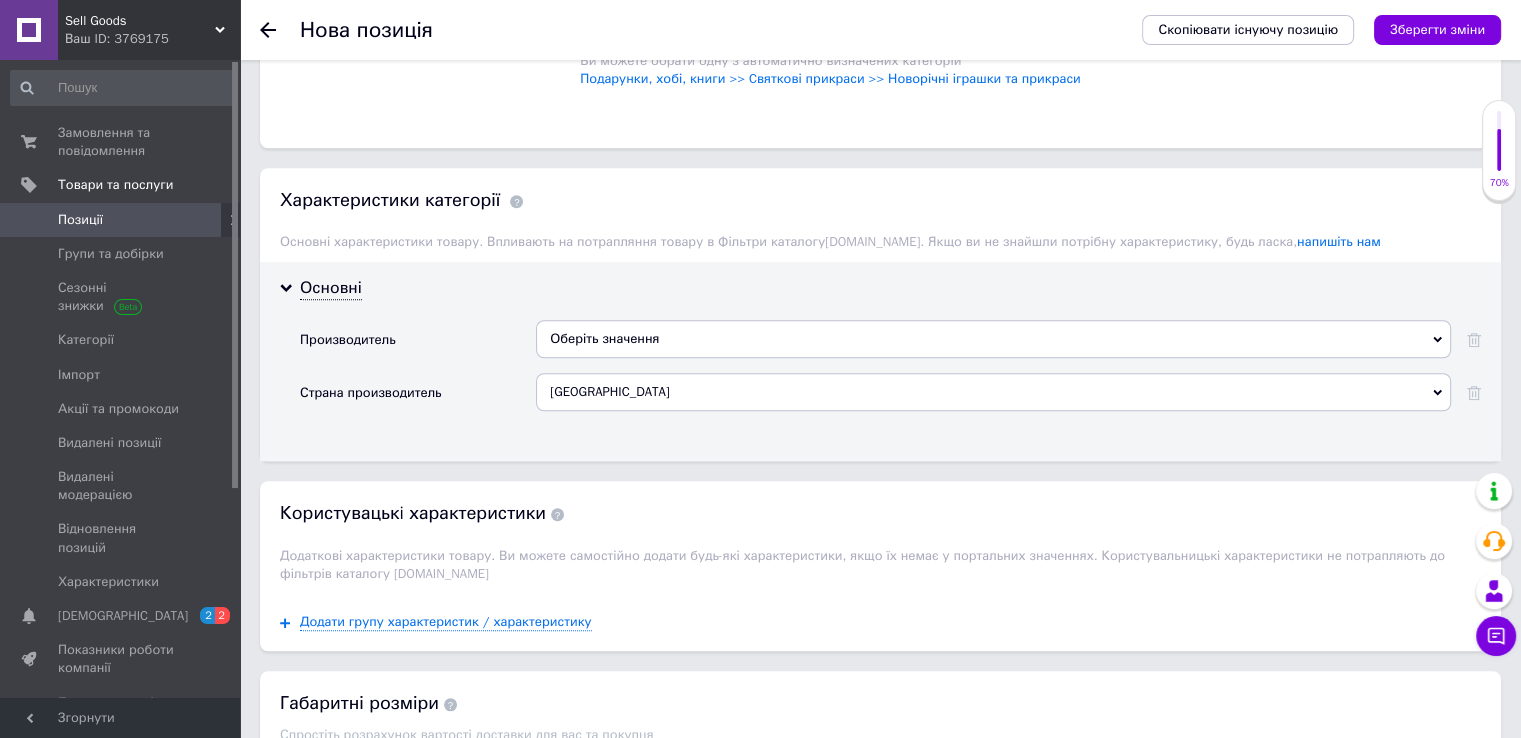 click on "Оберіть значення" at bounding box center (993, 339) 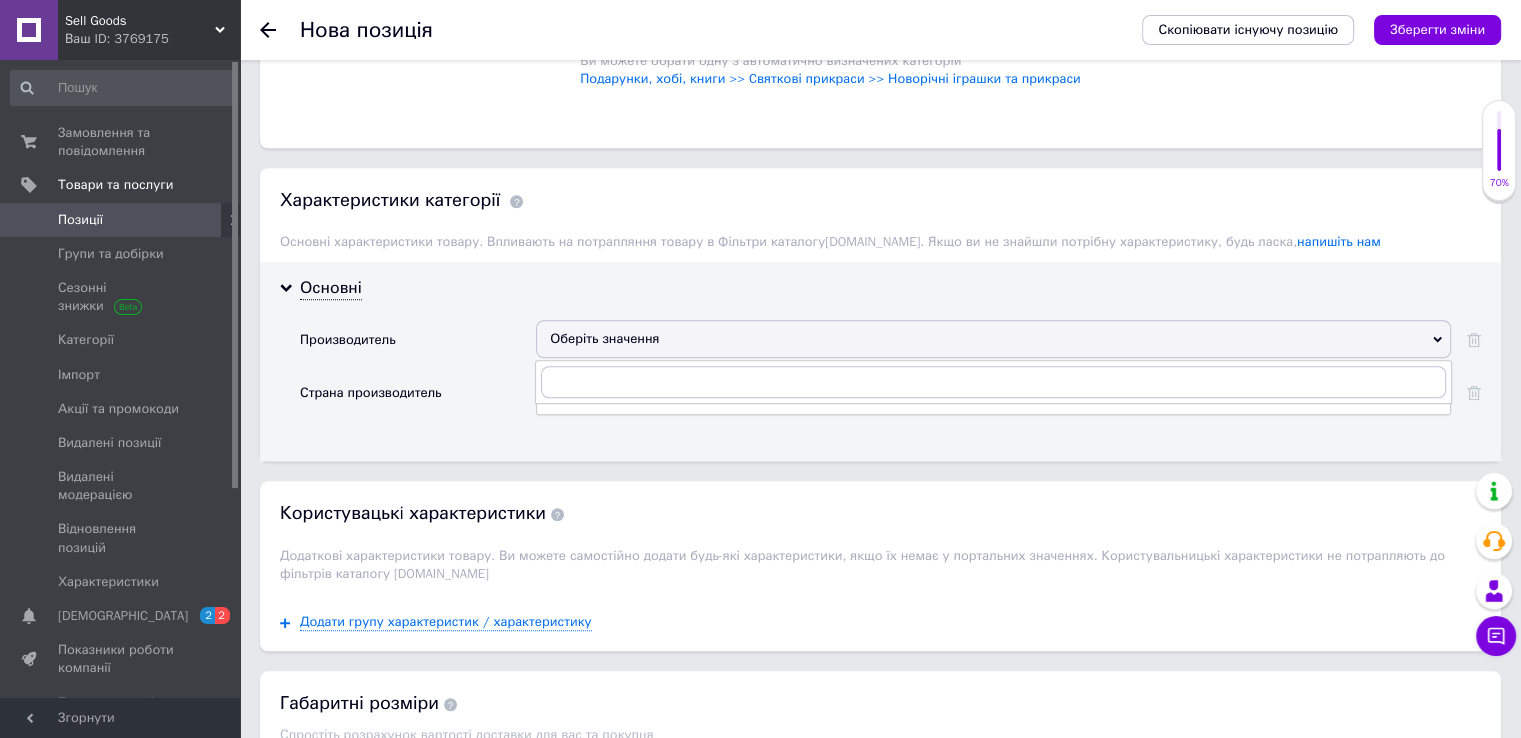 drag, startPoint x: 580, startPoint y: 331, endPoint x: 531, endPoint y: 336, distance: 49.25444 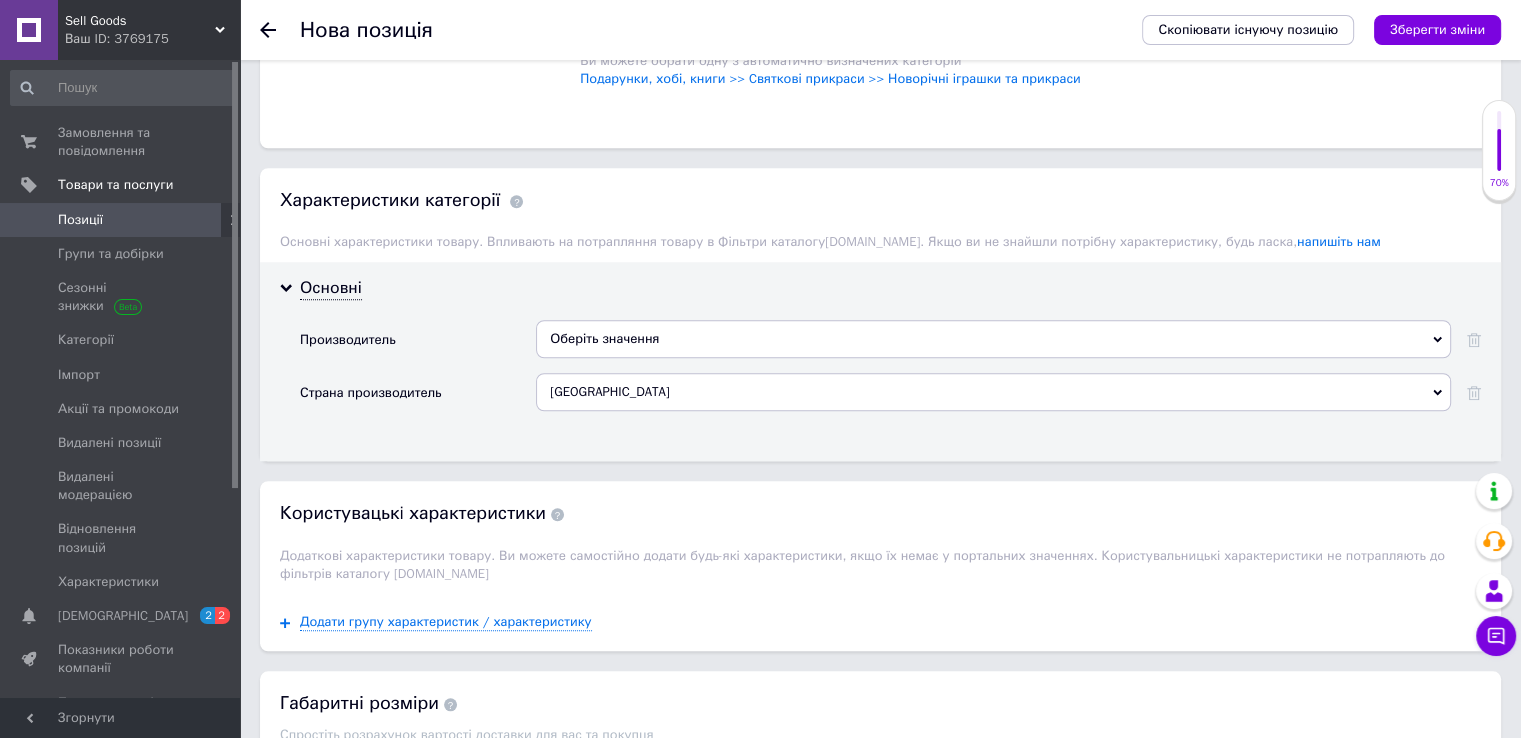 click on "Производитель" at bounding box center [418, 346] 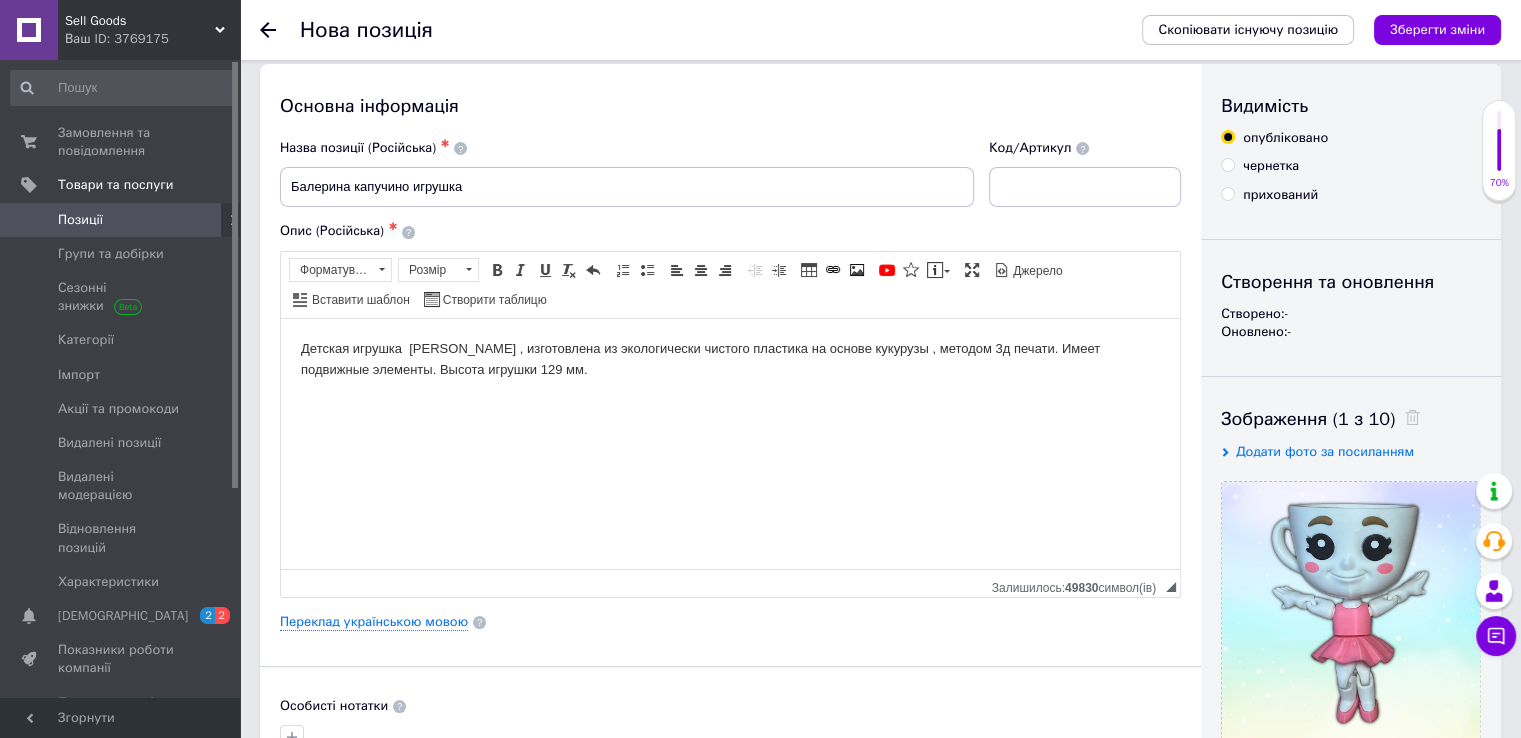 scroll, scrollTop: 0, scrollLeft: 0, axis: both 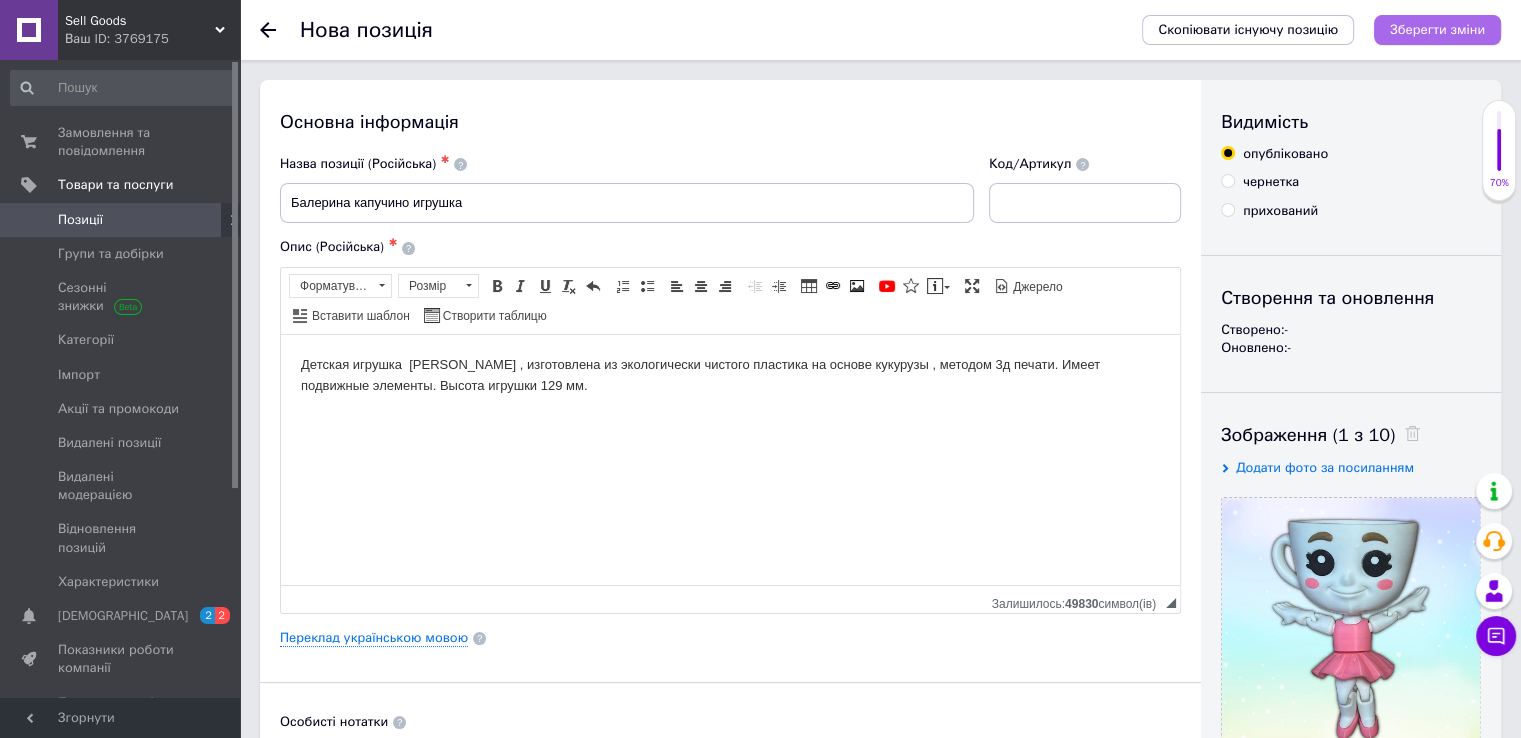 click on "Зберегти зміни" at bounding box center [1437, 29] 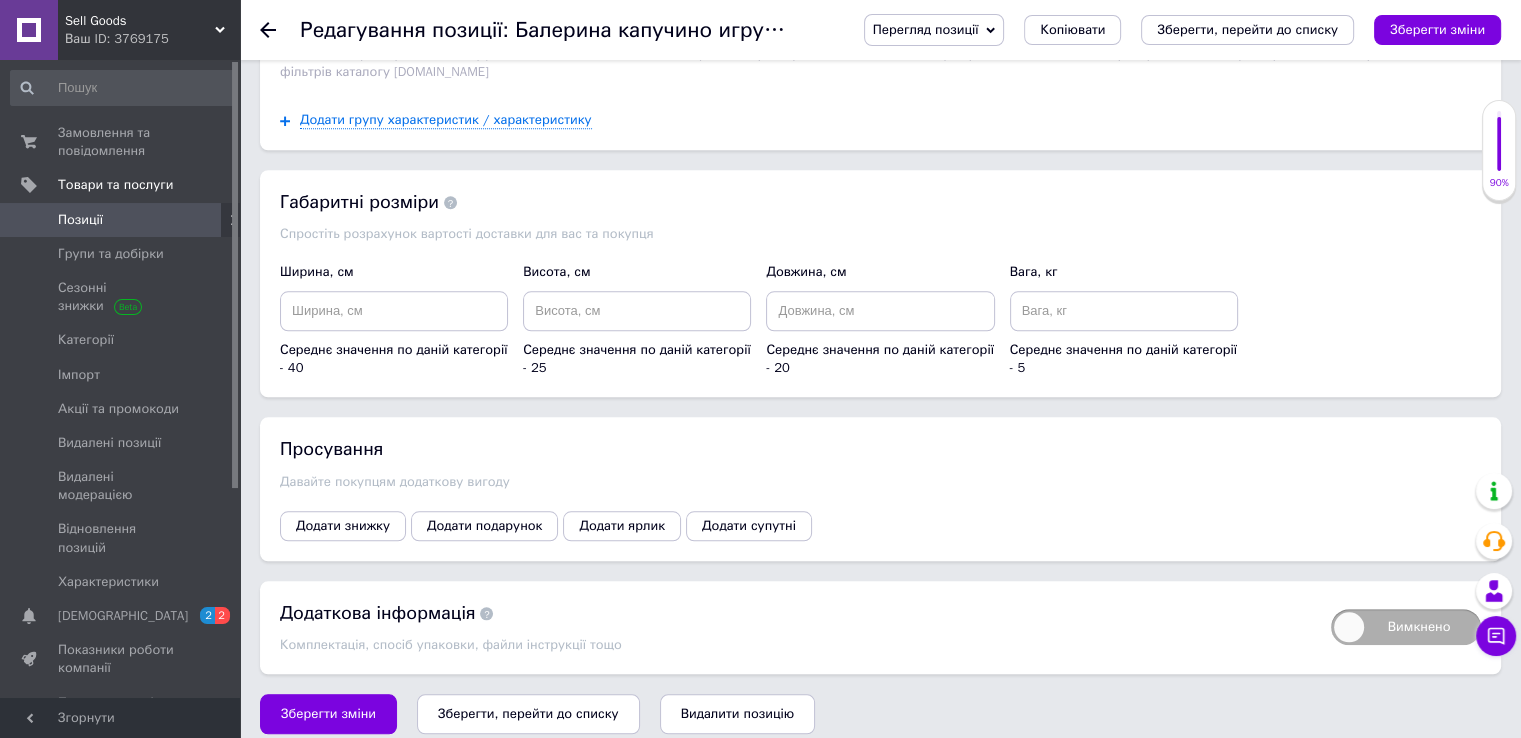 scroll, scrollTop: 1902, scrollLeft: 0, axis: vertical 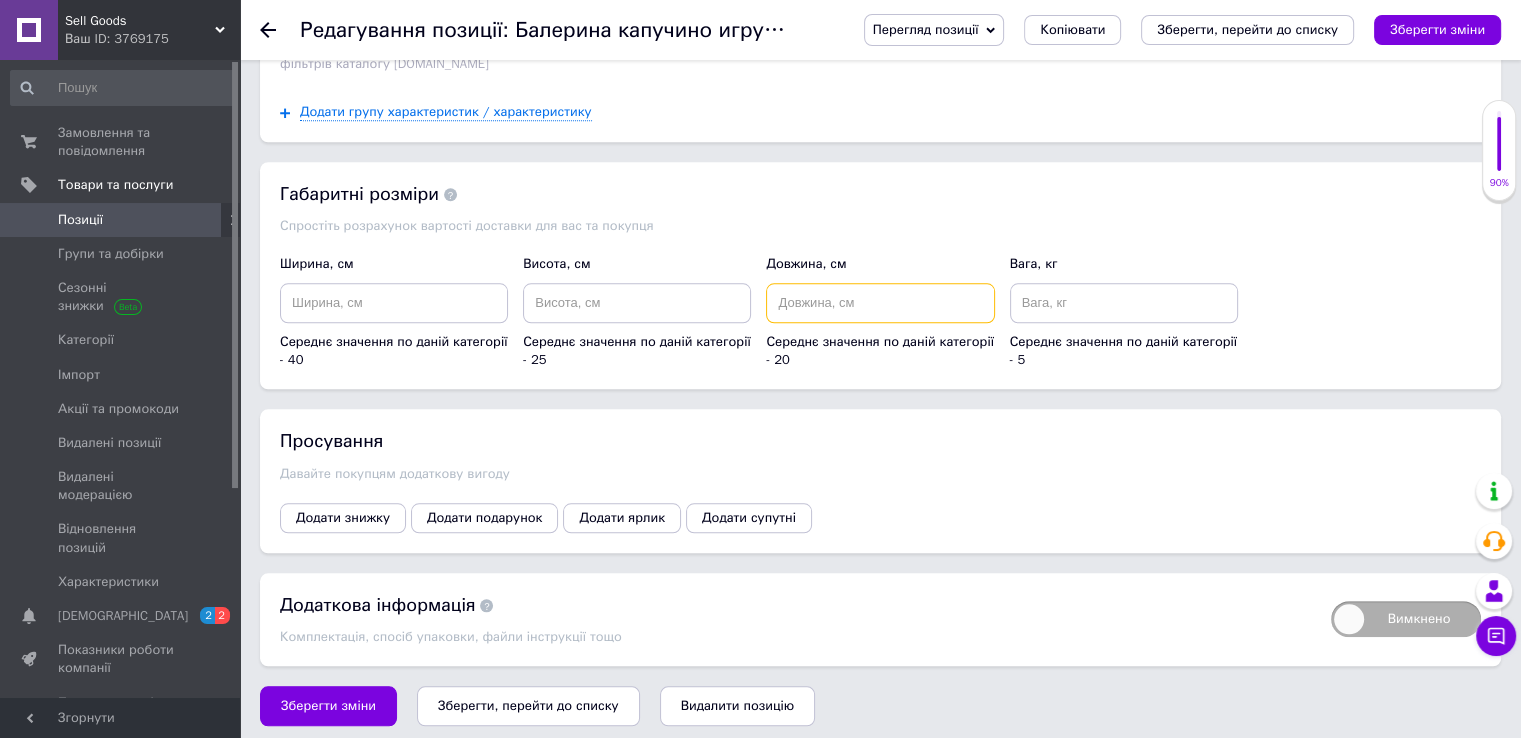 click at bounding box center (880, 303) 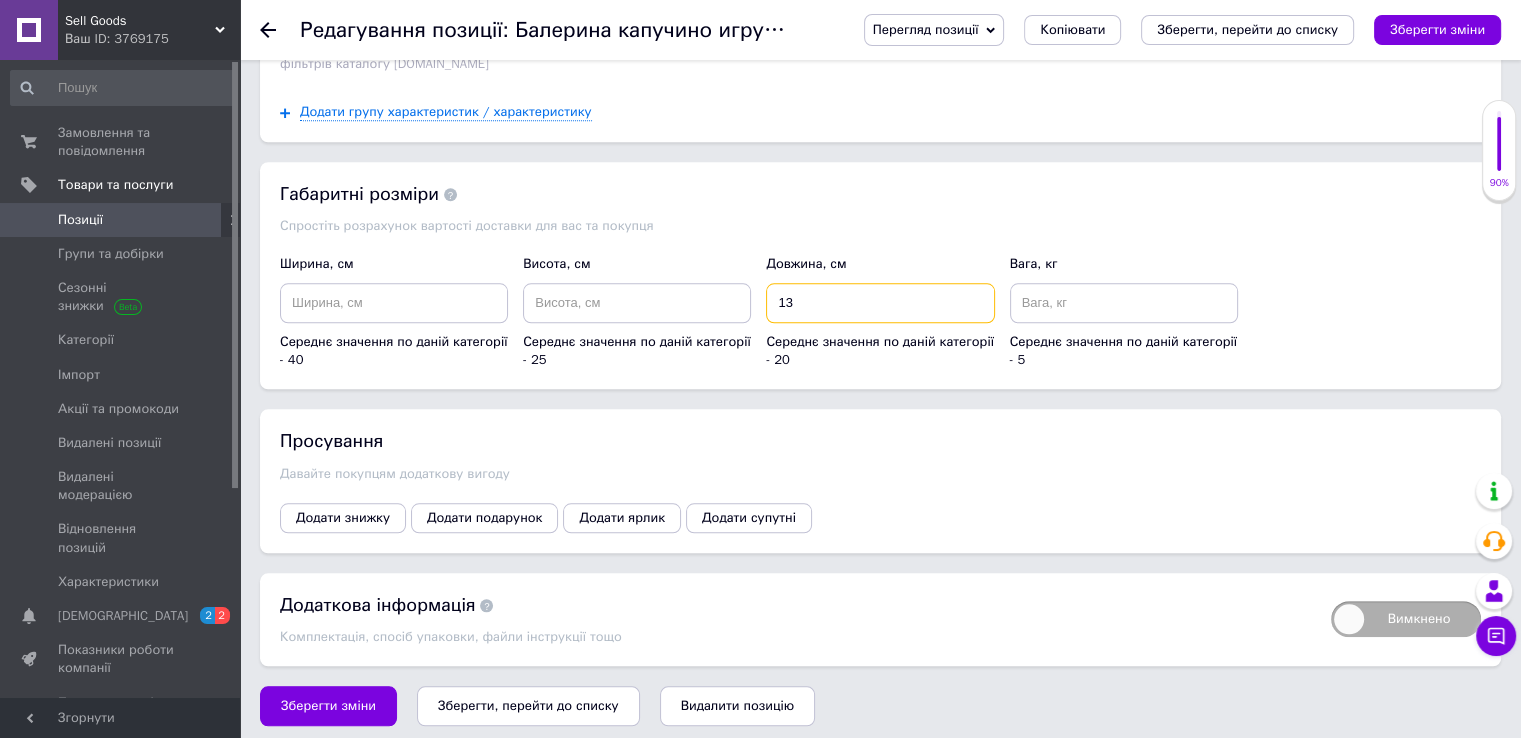 type on "13" 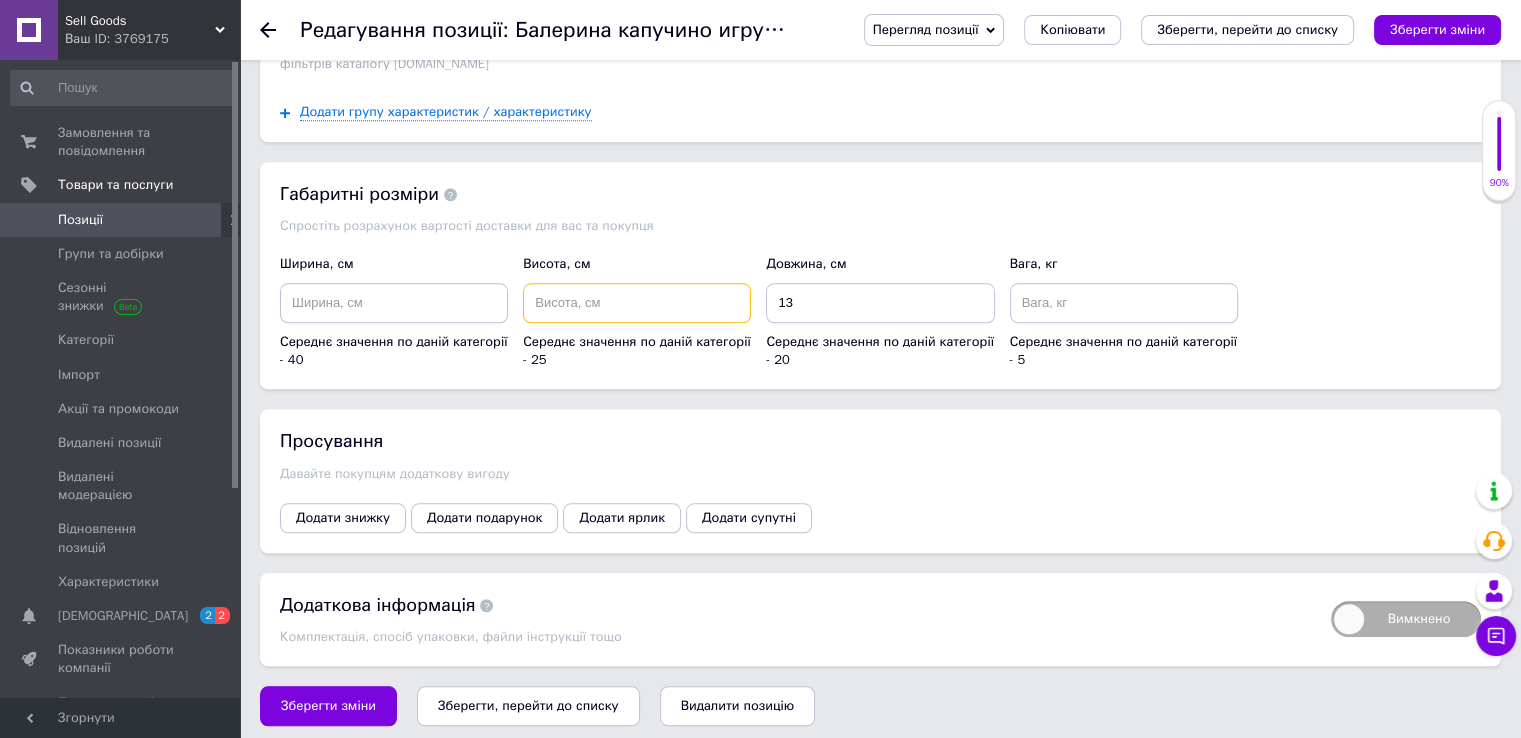 click at bounding box center (637, 303) 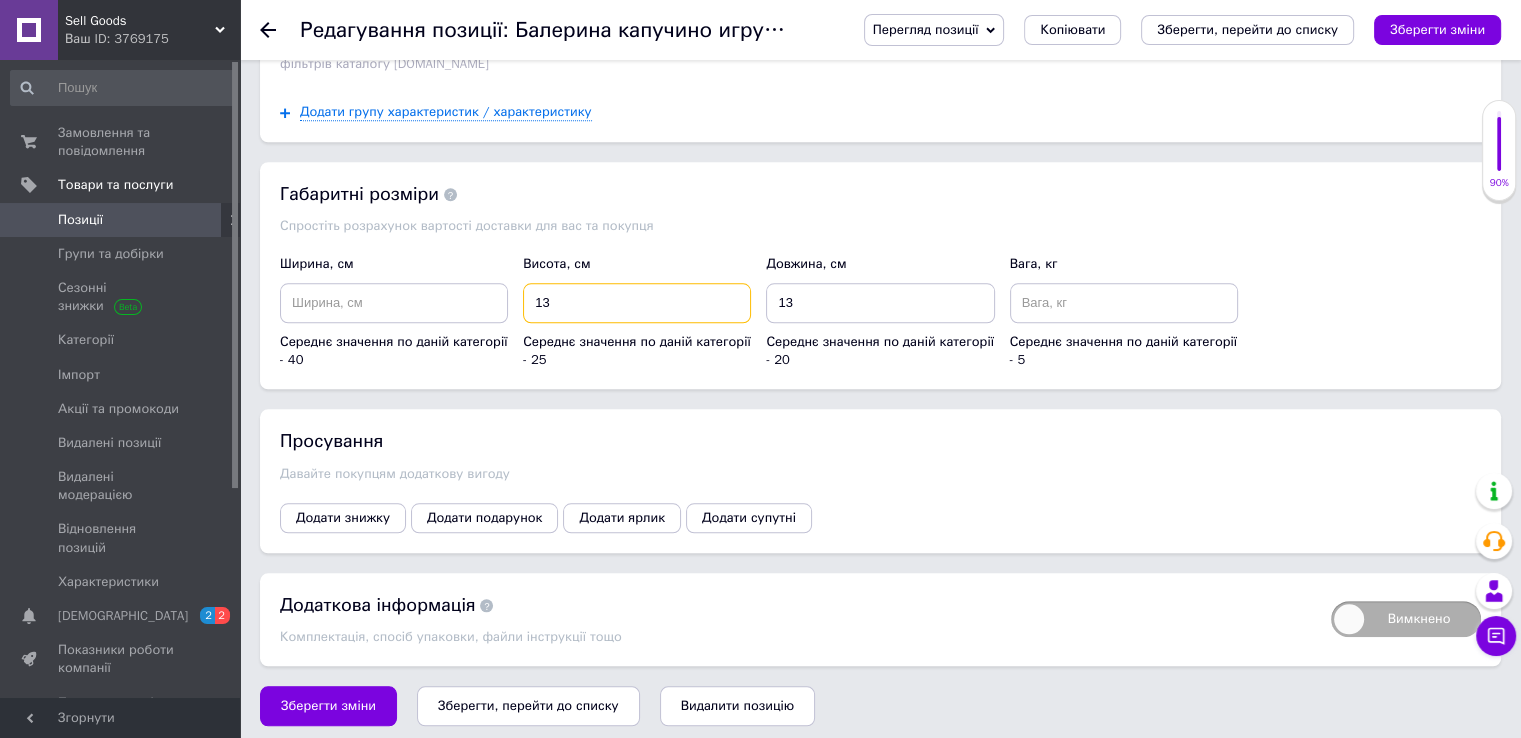 type on "13" 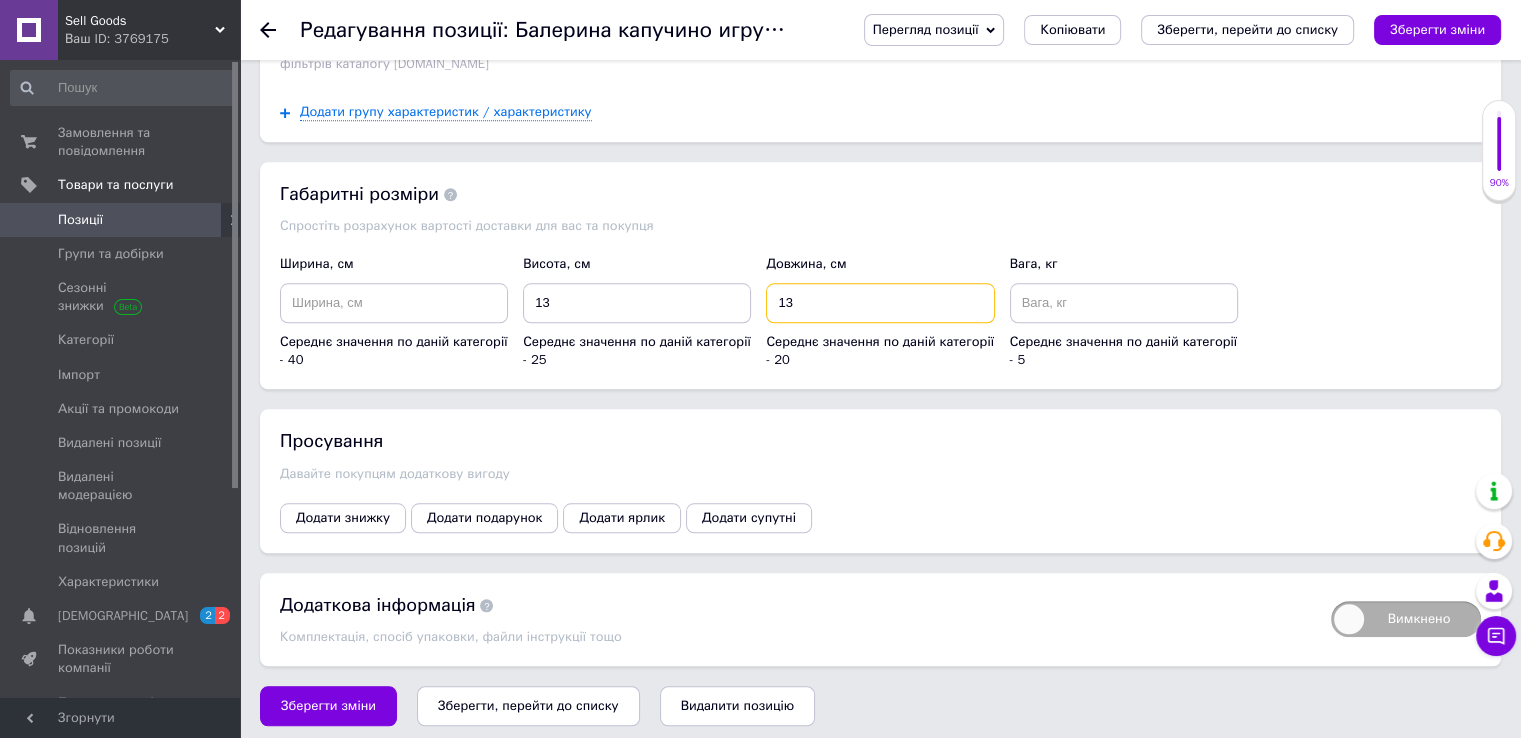 drag, startPoint x: 821, startPoint y: 300, endPoint x: 685, endPoint y: 293, distance: 136.18002 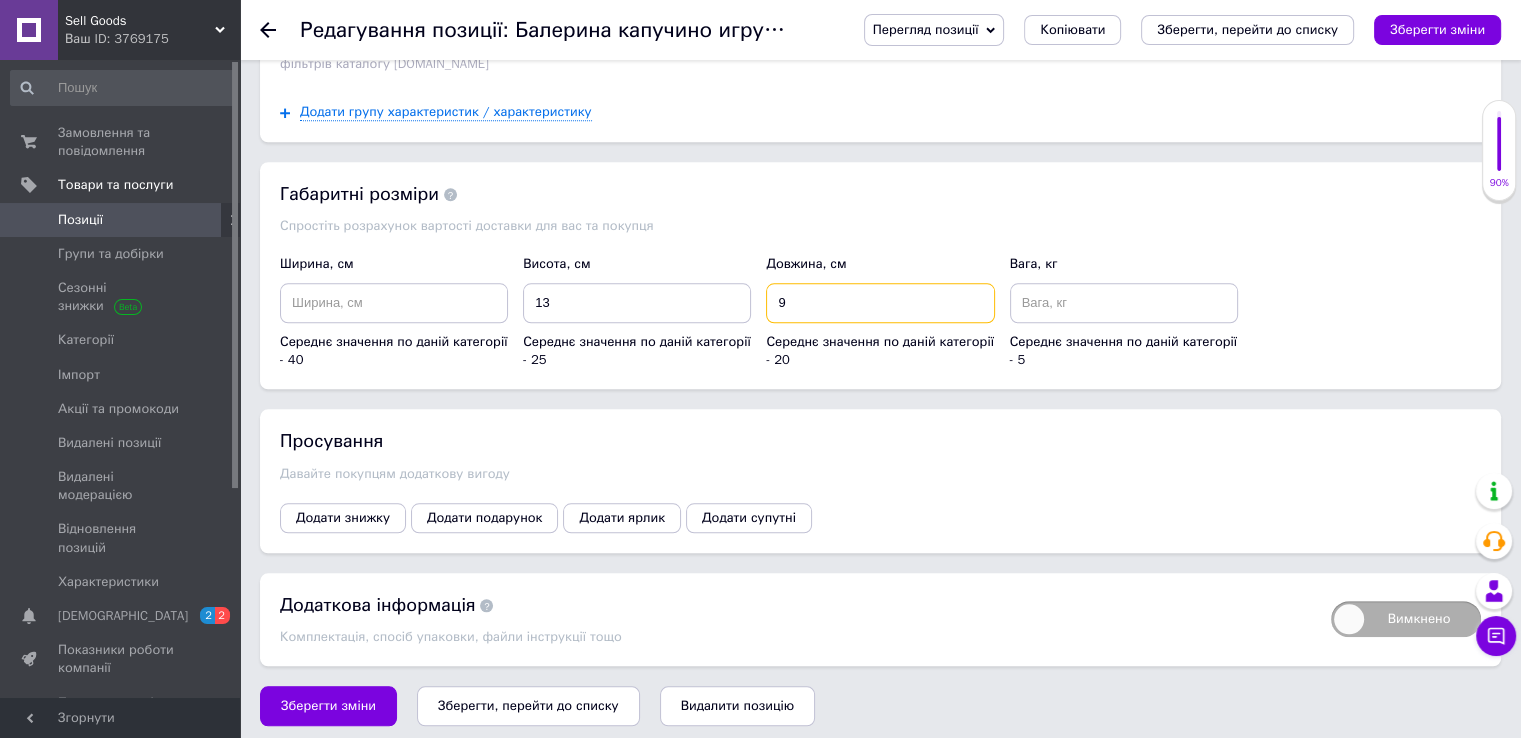 type on "9" 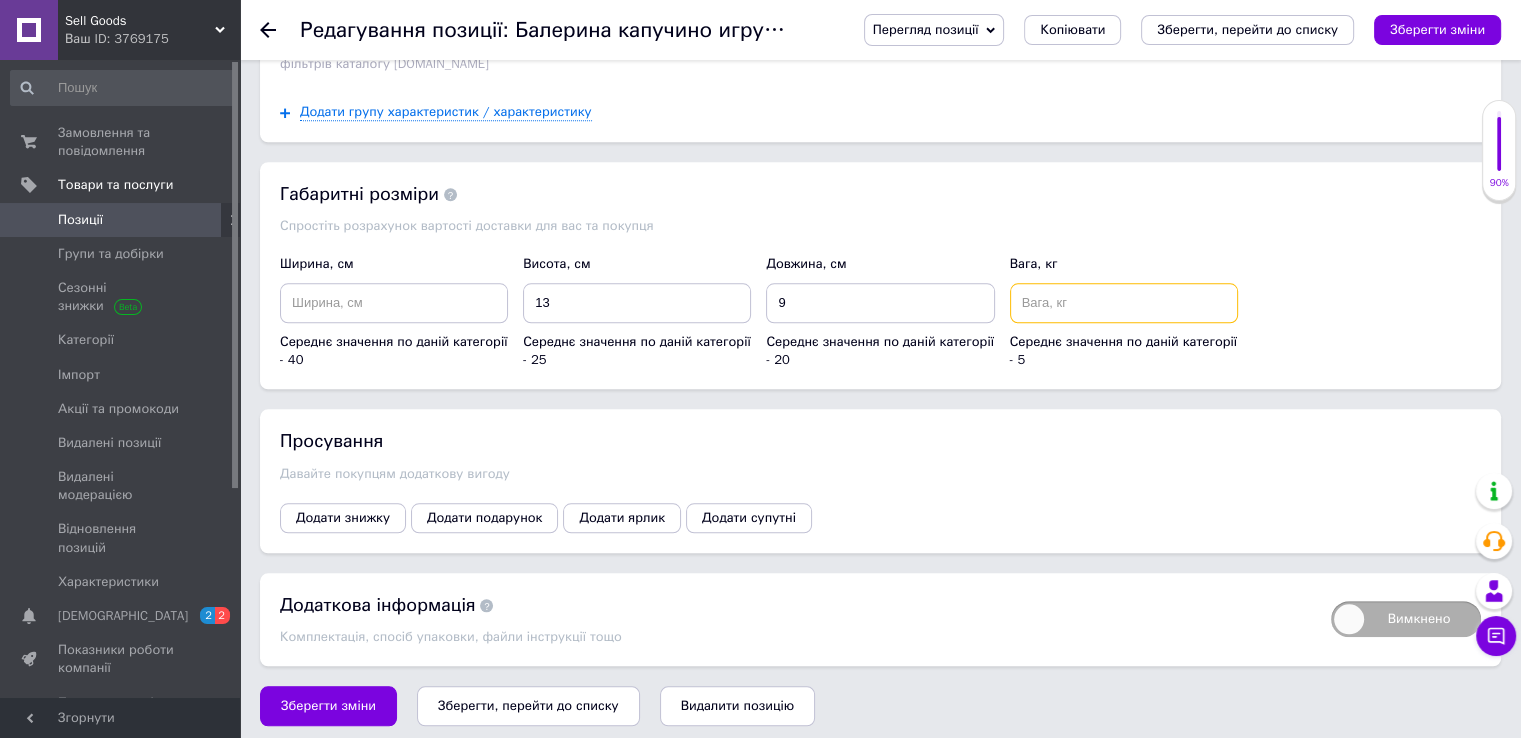 click at bounding box center (1124, 303) 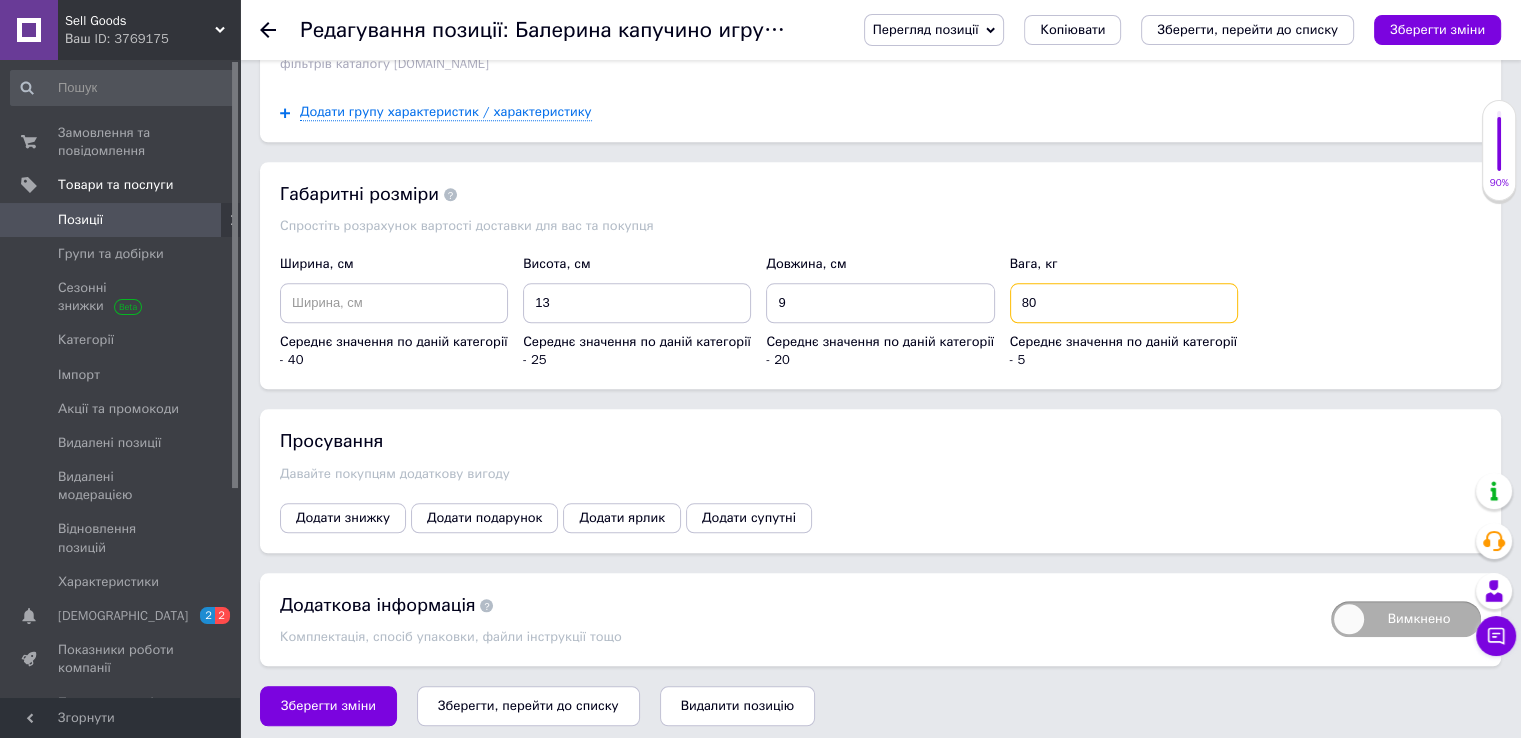 click on "80" at bounding box center [1124, 303] 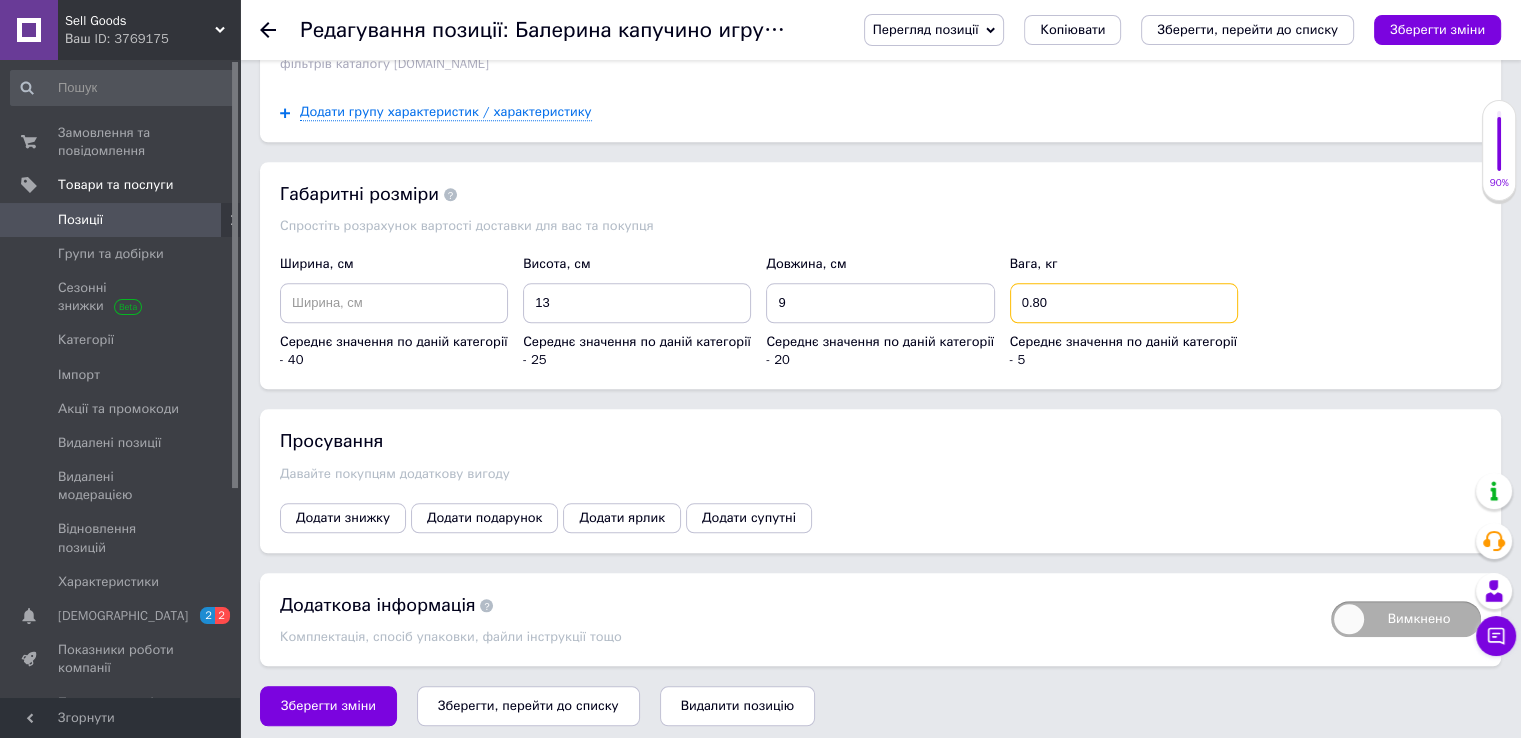 type on "0.80" 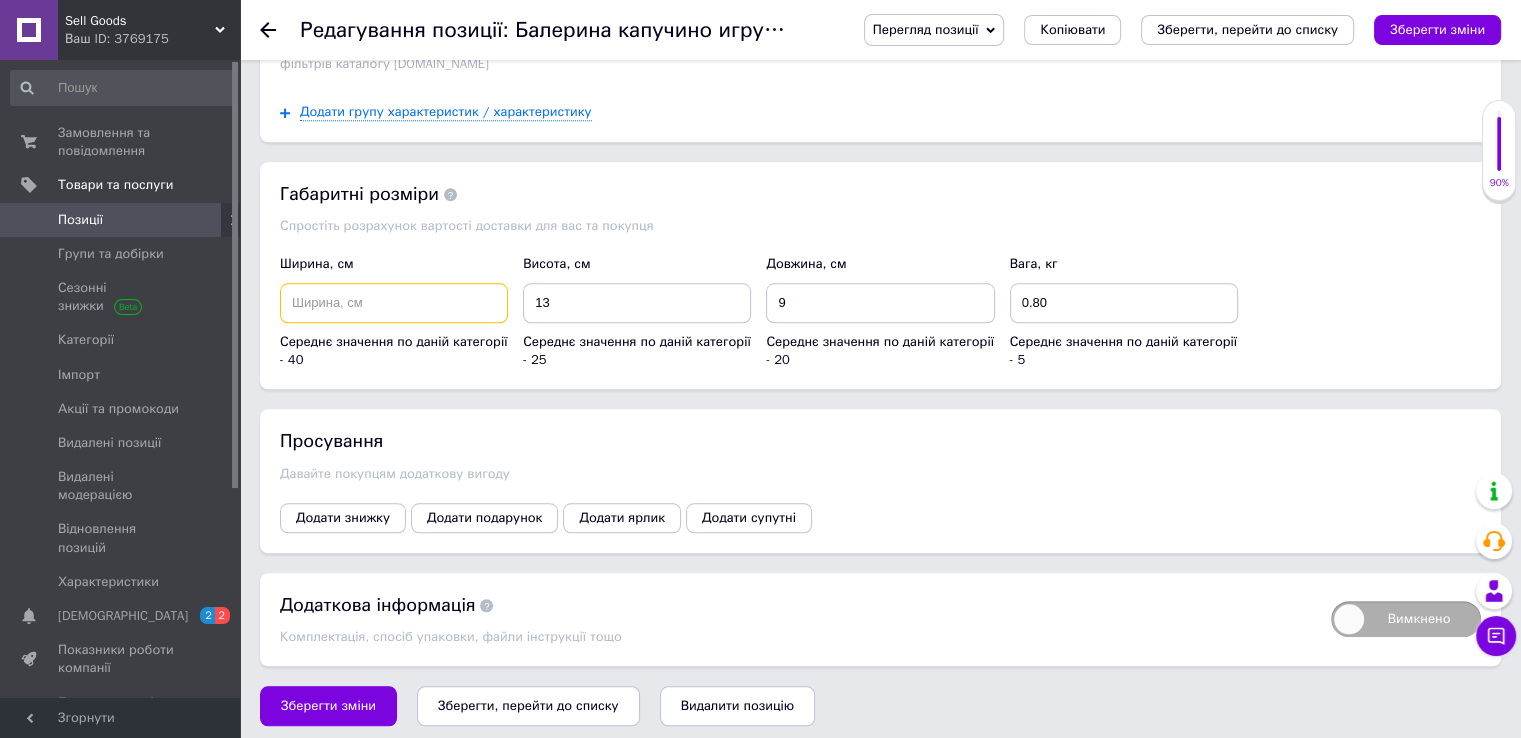 click at bounding box center [394, 303] 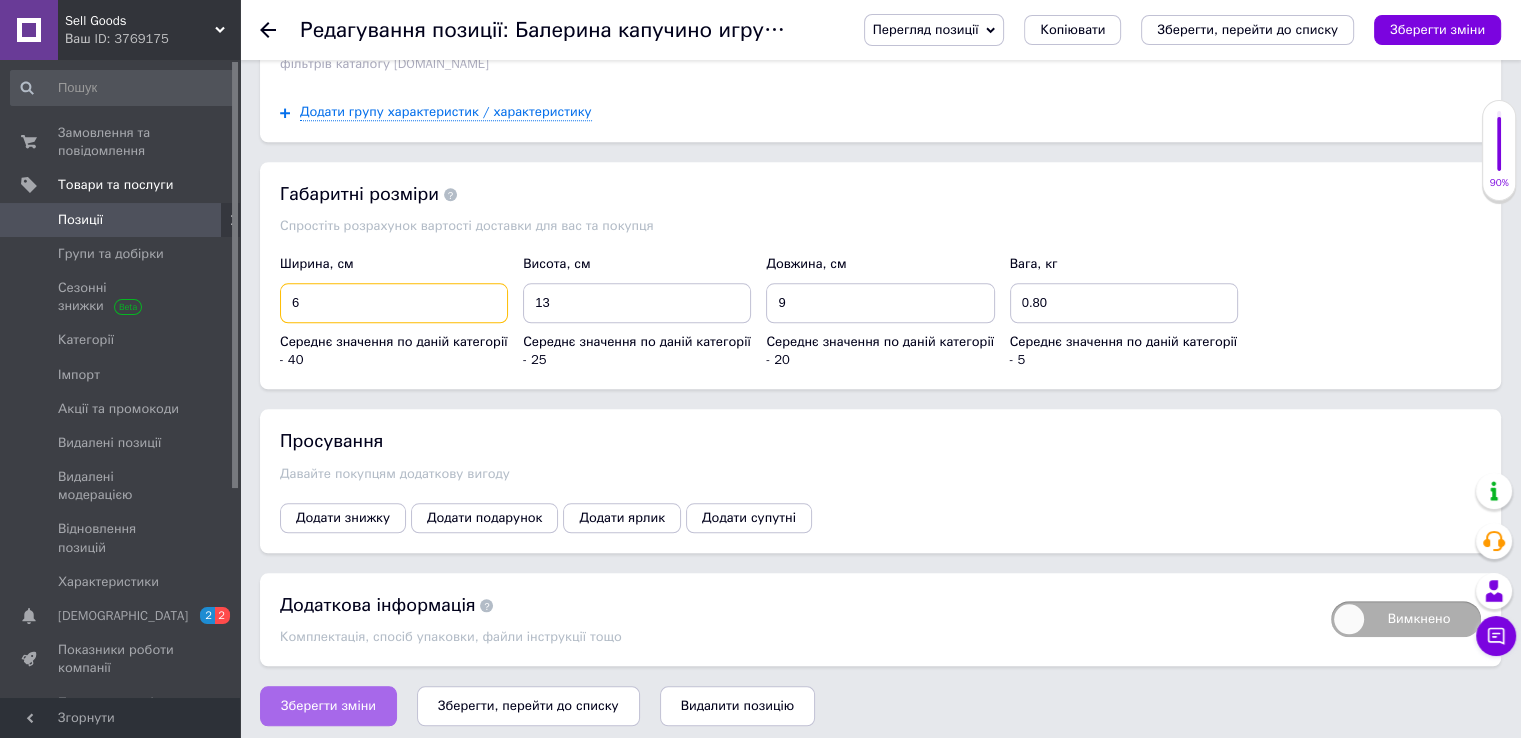type on "6" 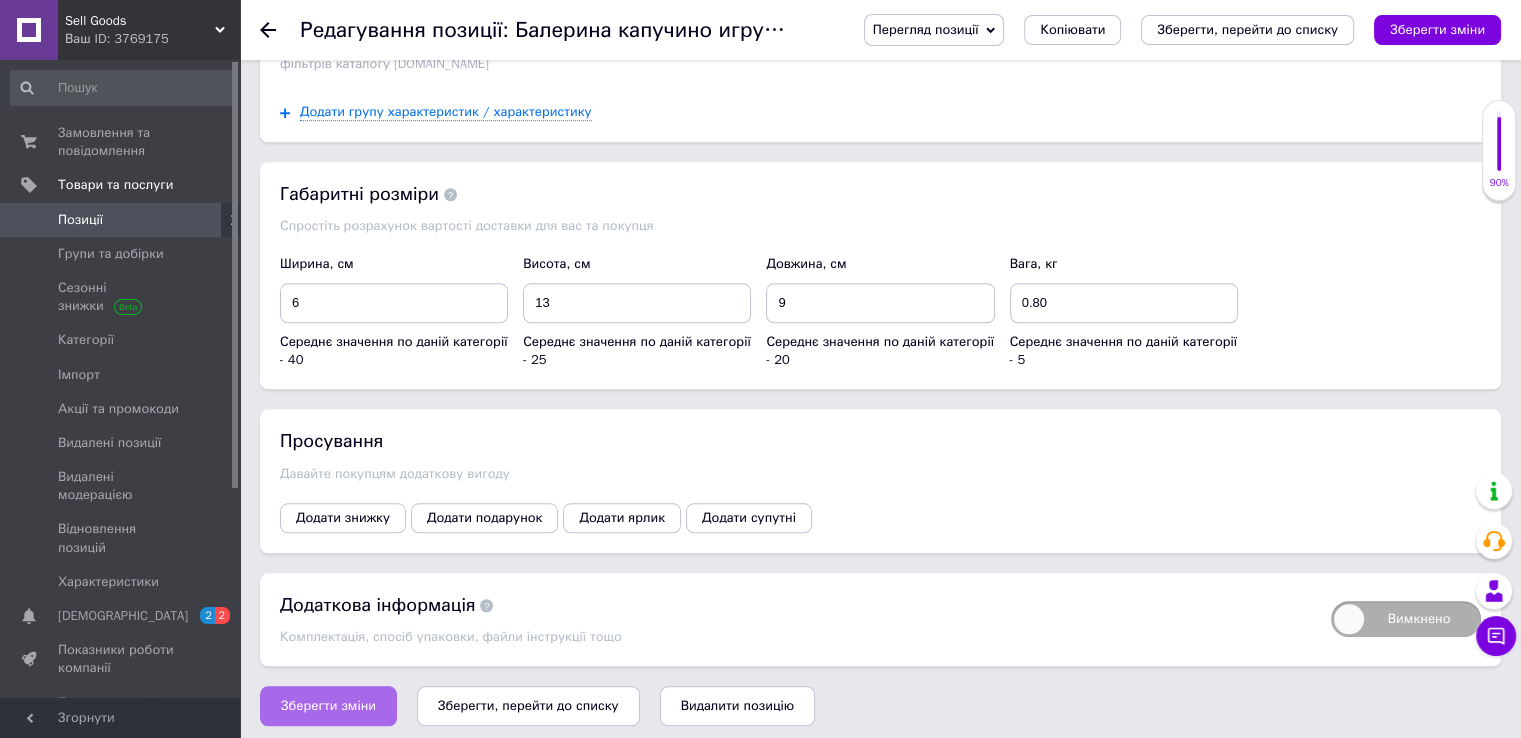 click on "Зберегти зміни" at bounding box center (328, 706) 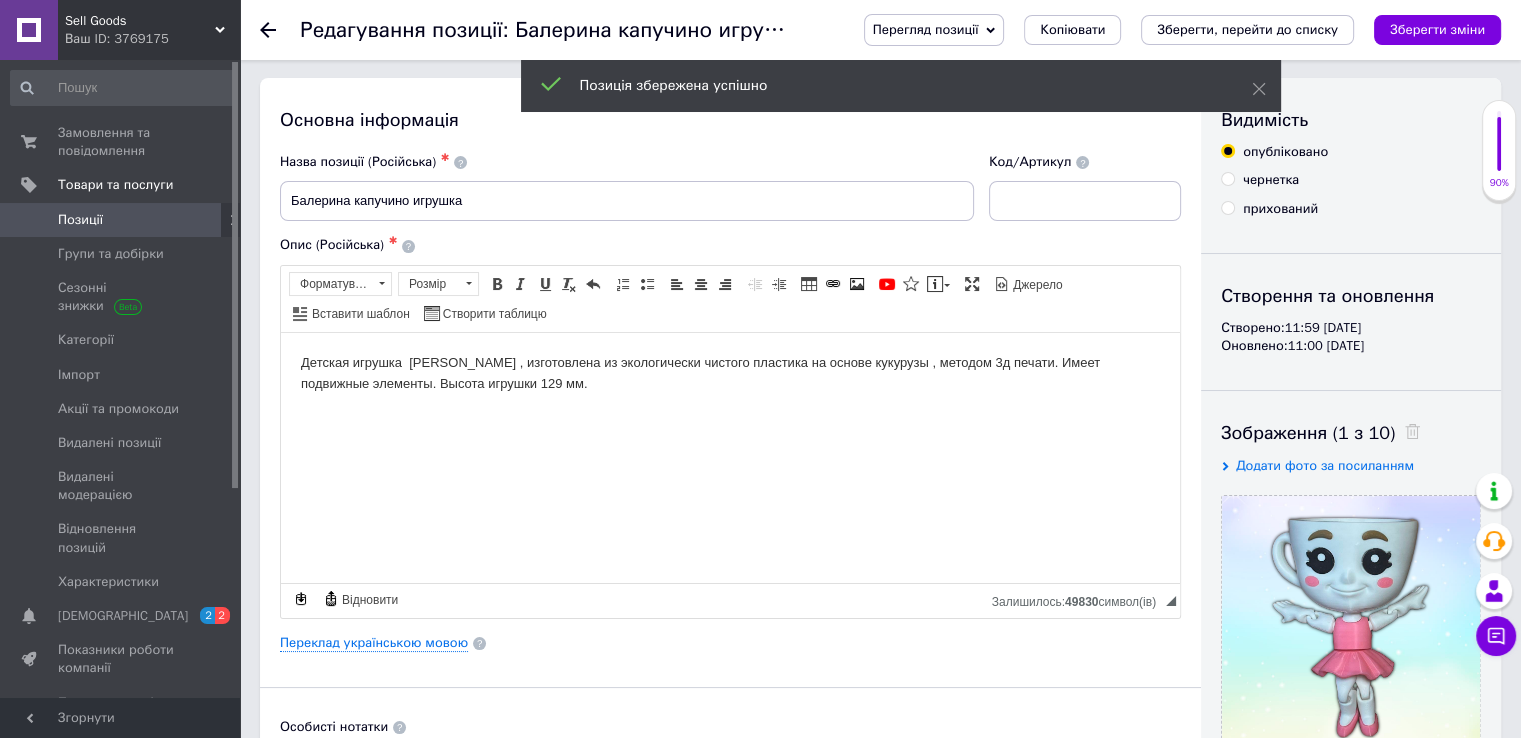 scroll, scrollTop: 0, scrollLeft: 0, axis: both 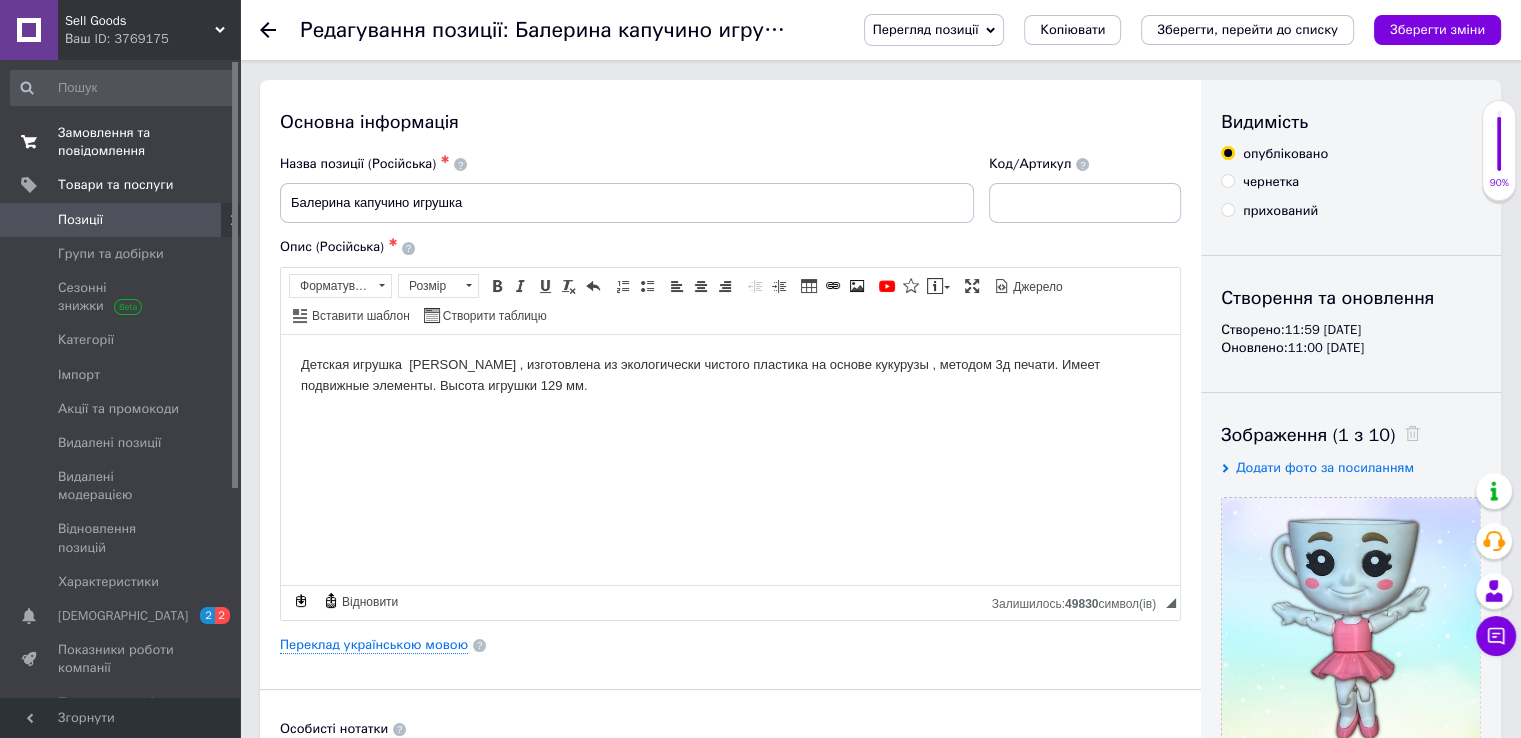 click on "Замовлення та повідомлення" at bounding box center (121, 142) 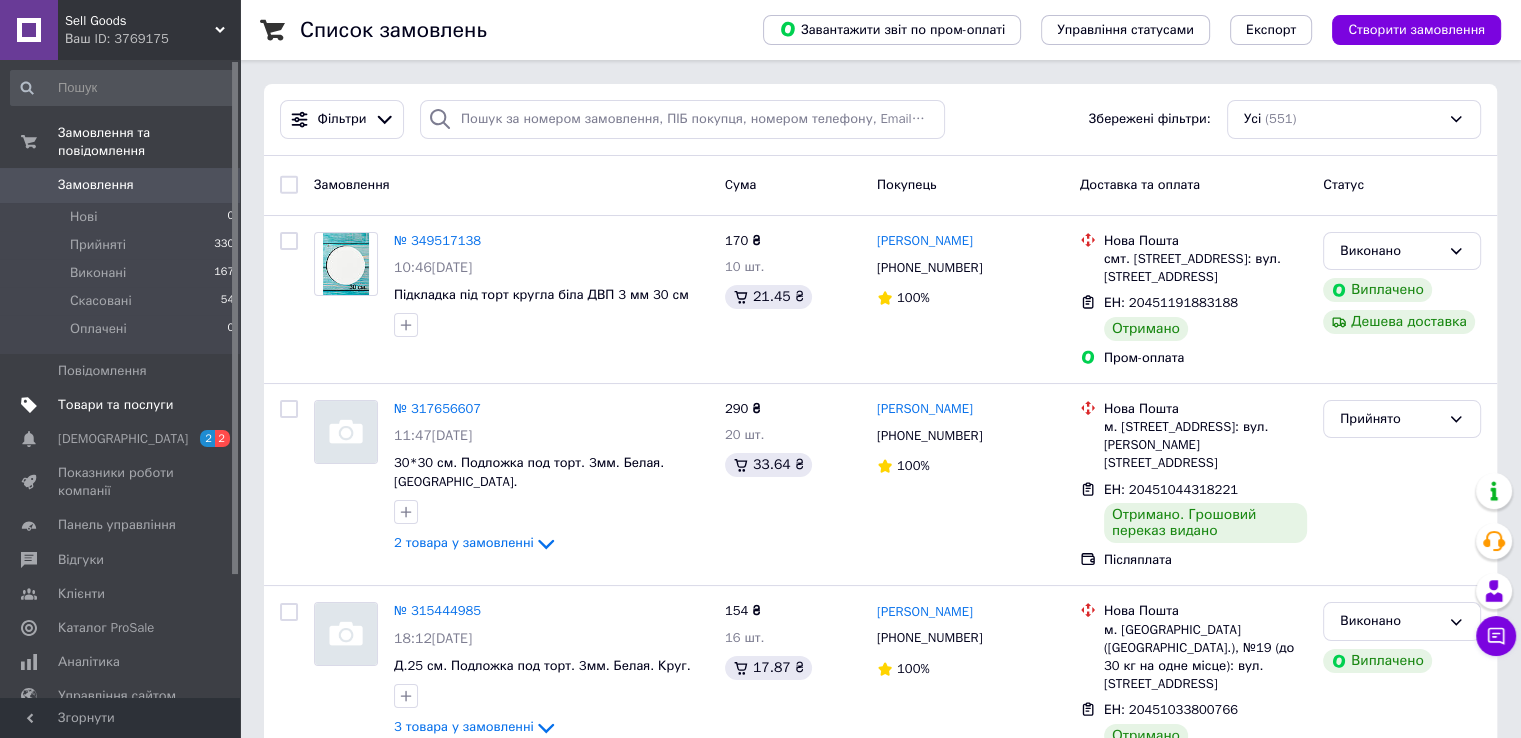 click on "Товари та послуги" at bounding box center (115, 405) 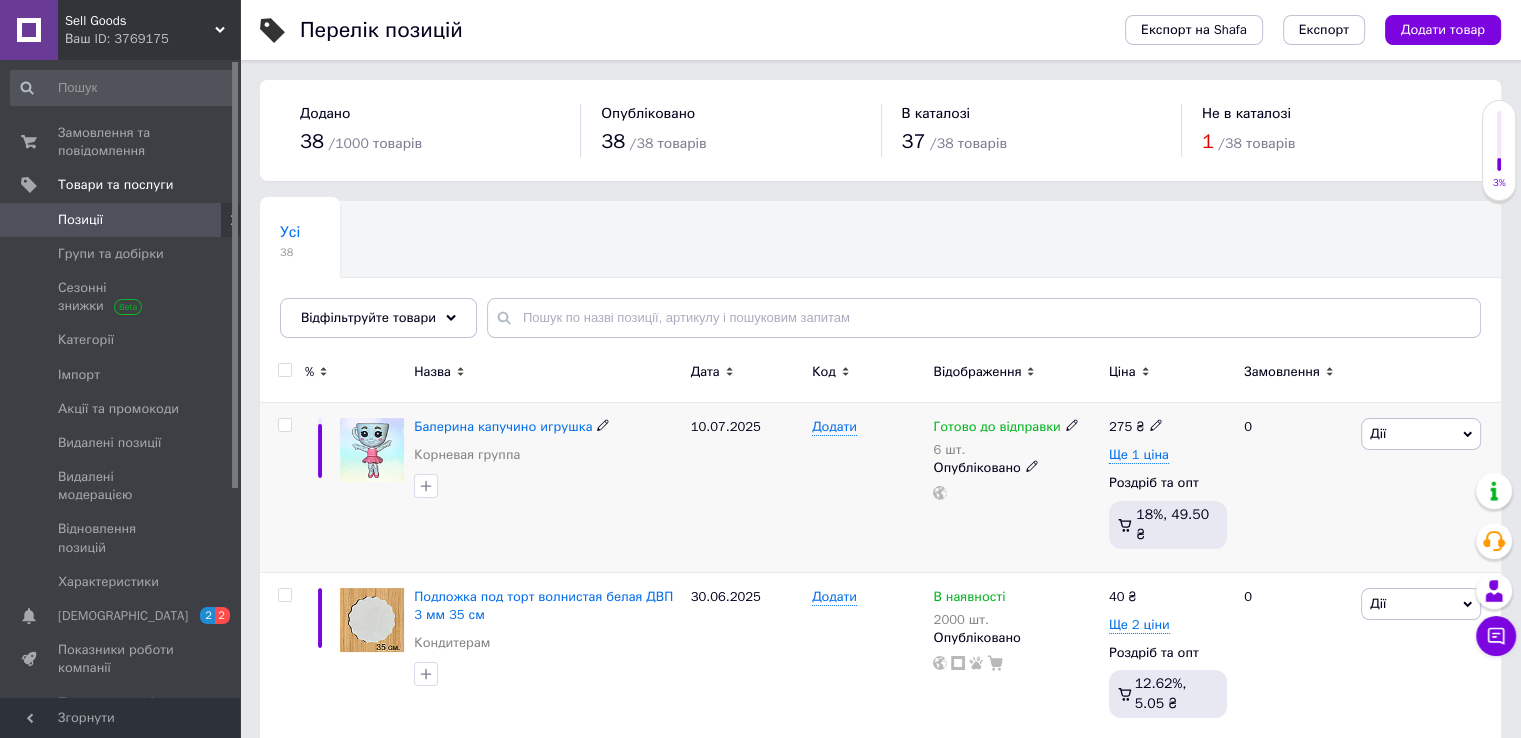 click at bounding box center [372, 450] 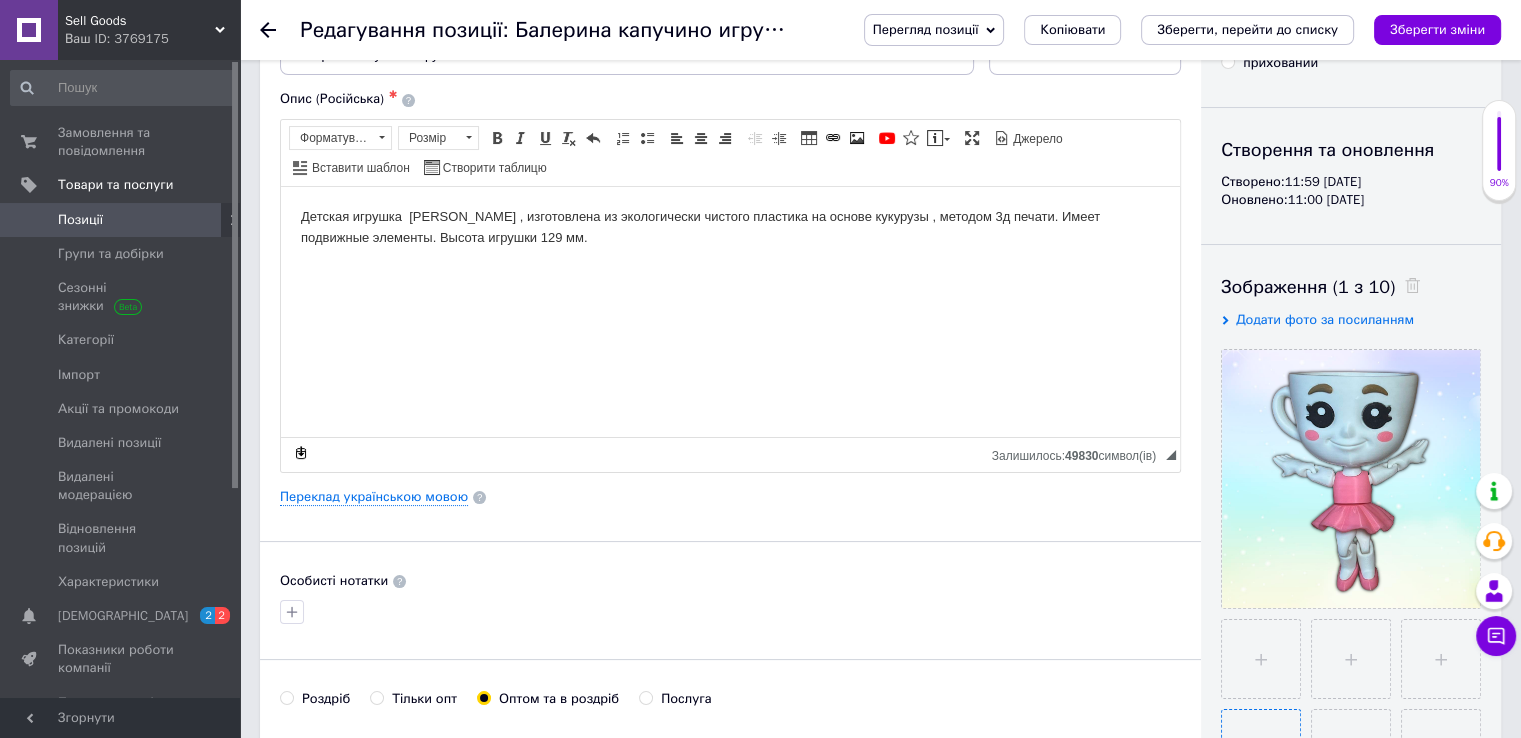 scroll, scrollTop: 600, scrollLeft: 0, axis: vertical 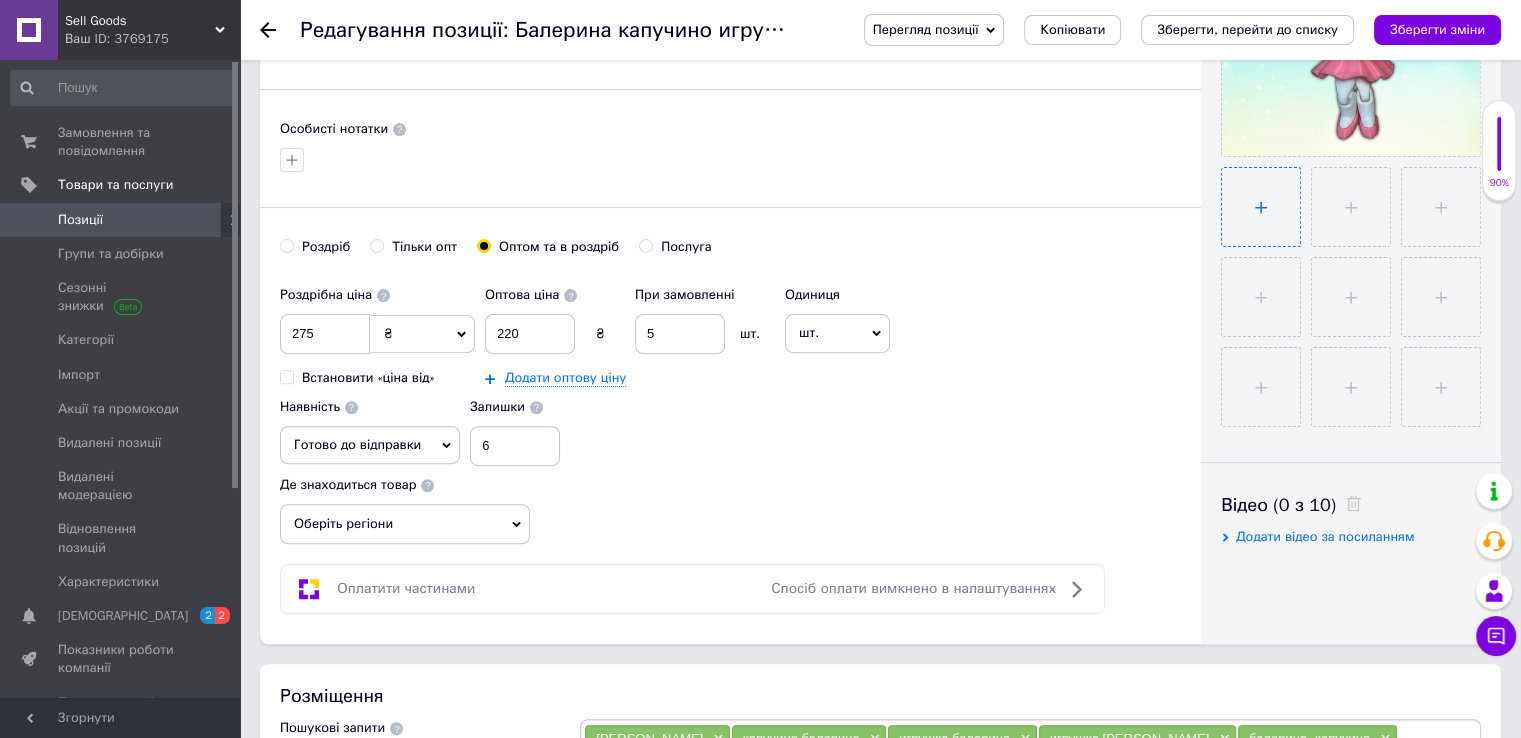 click at bounding box center [1261, 207] 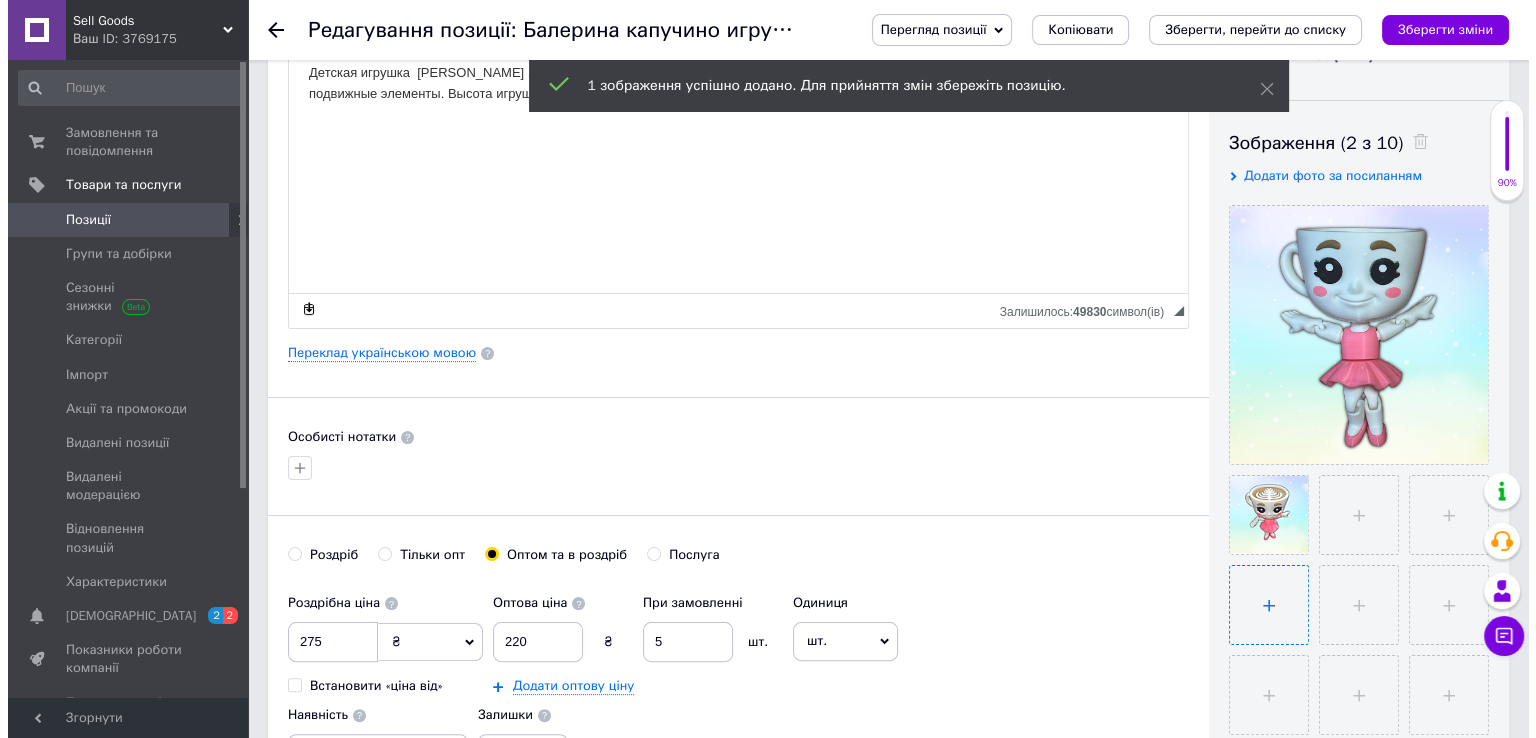 scroll, scrollTop: 200, scrollLeft: 0, axis: vertical 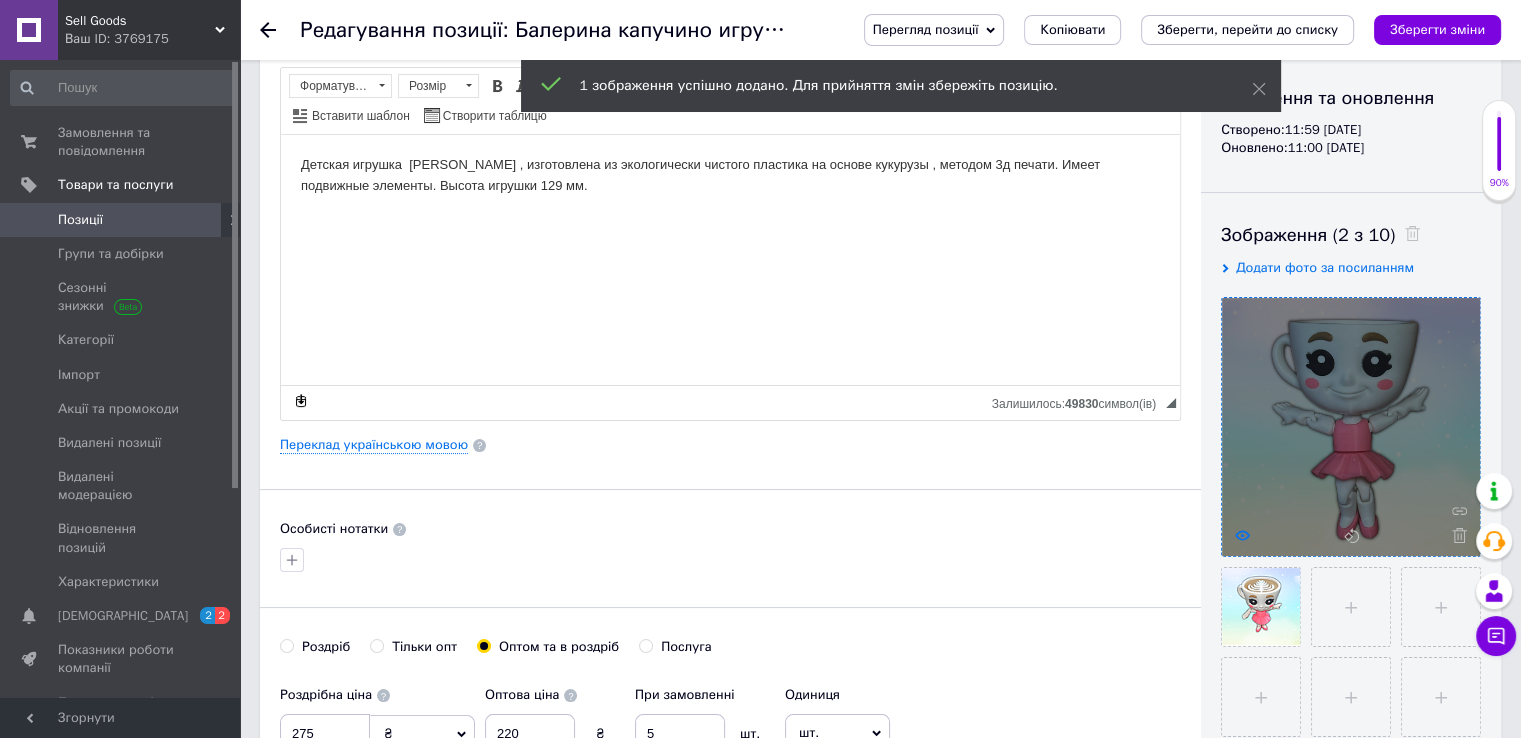 drag, startPoint x: 1223, startPoint y: 529, endPoint x: 1234, endPoint y: 529, distance: 11 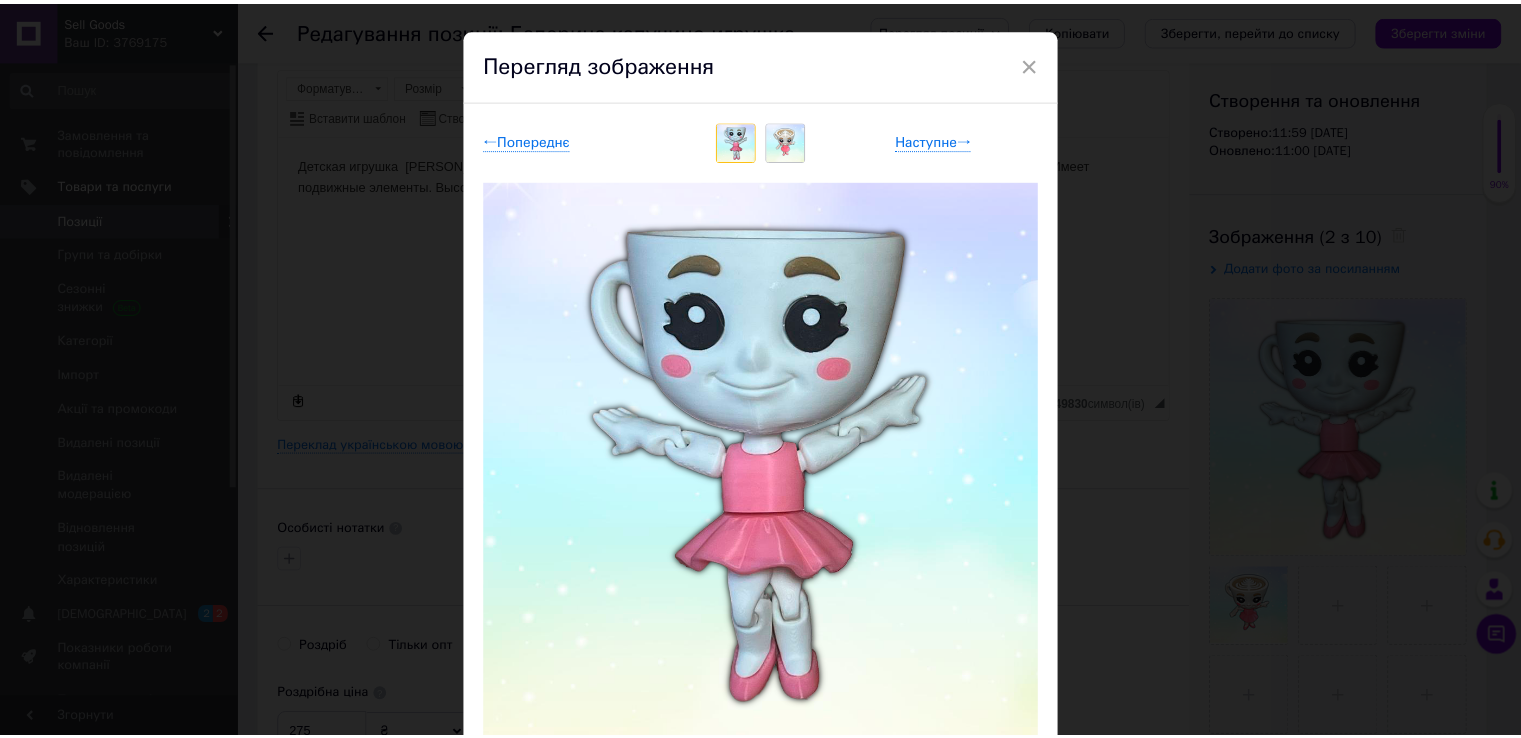 scroll, scrollTop: 0, scrollLeft: 0, axis: both 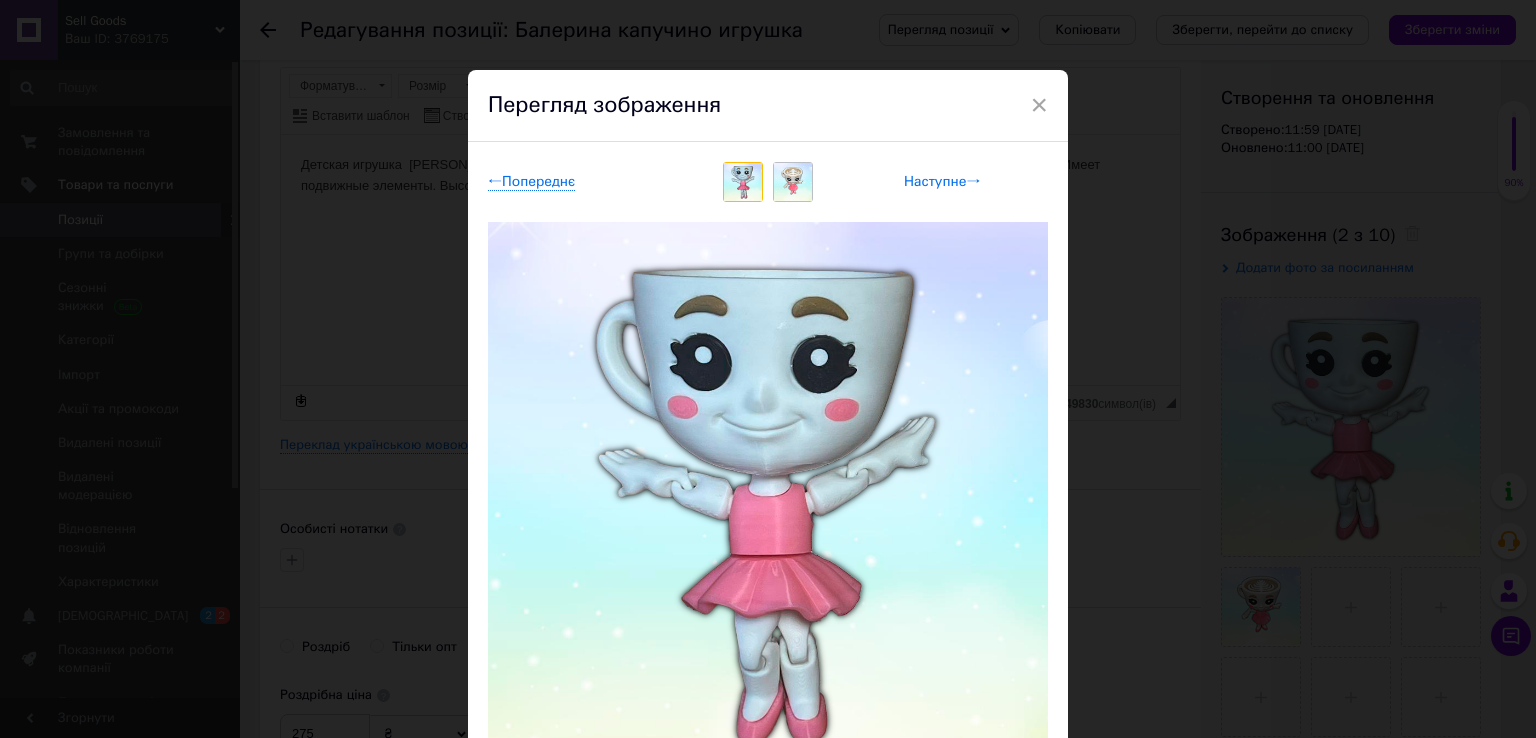 click on "Наступне →" at bounding box center [942, 182] 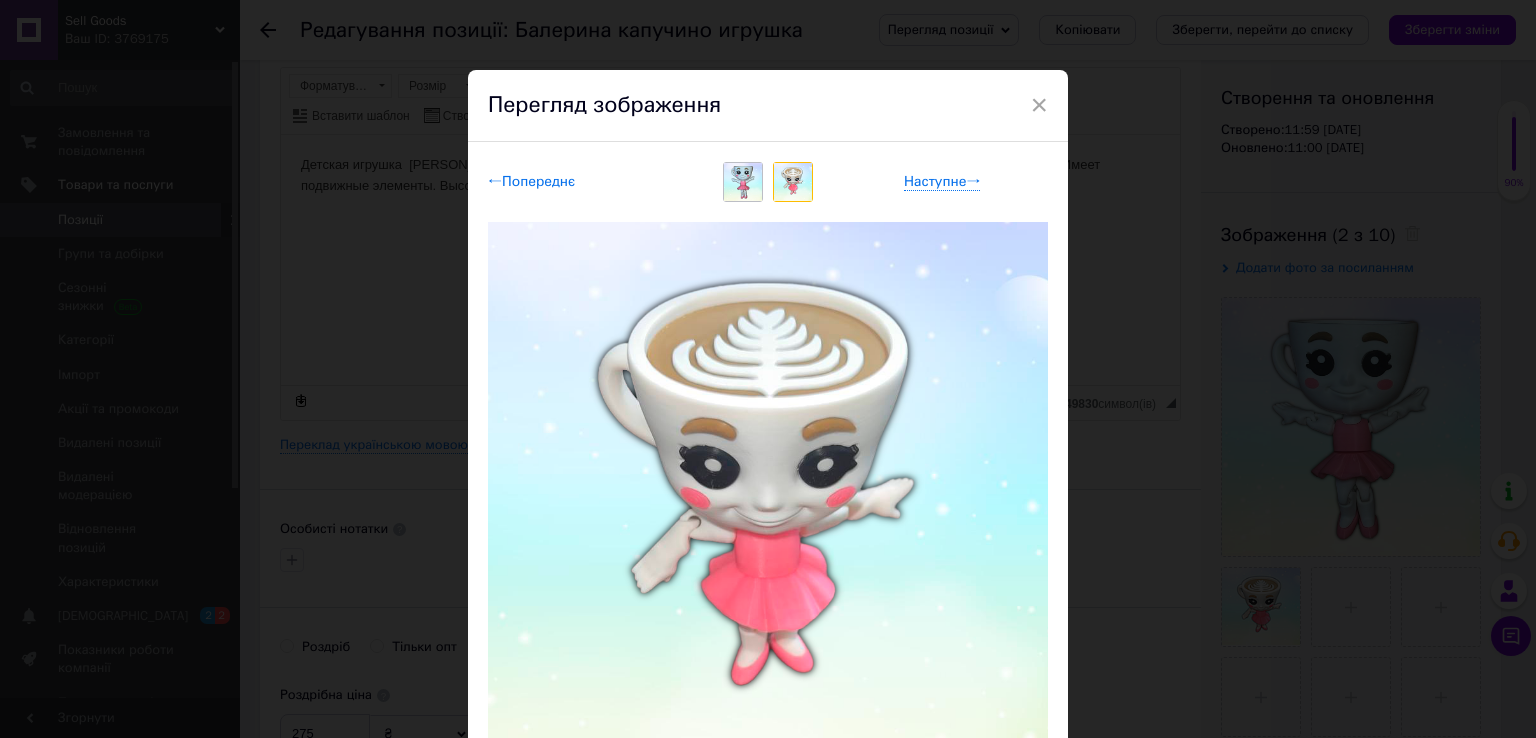 click on "← Попереднє" at bounding box center (531, 182) 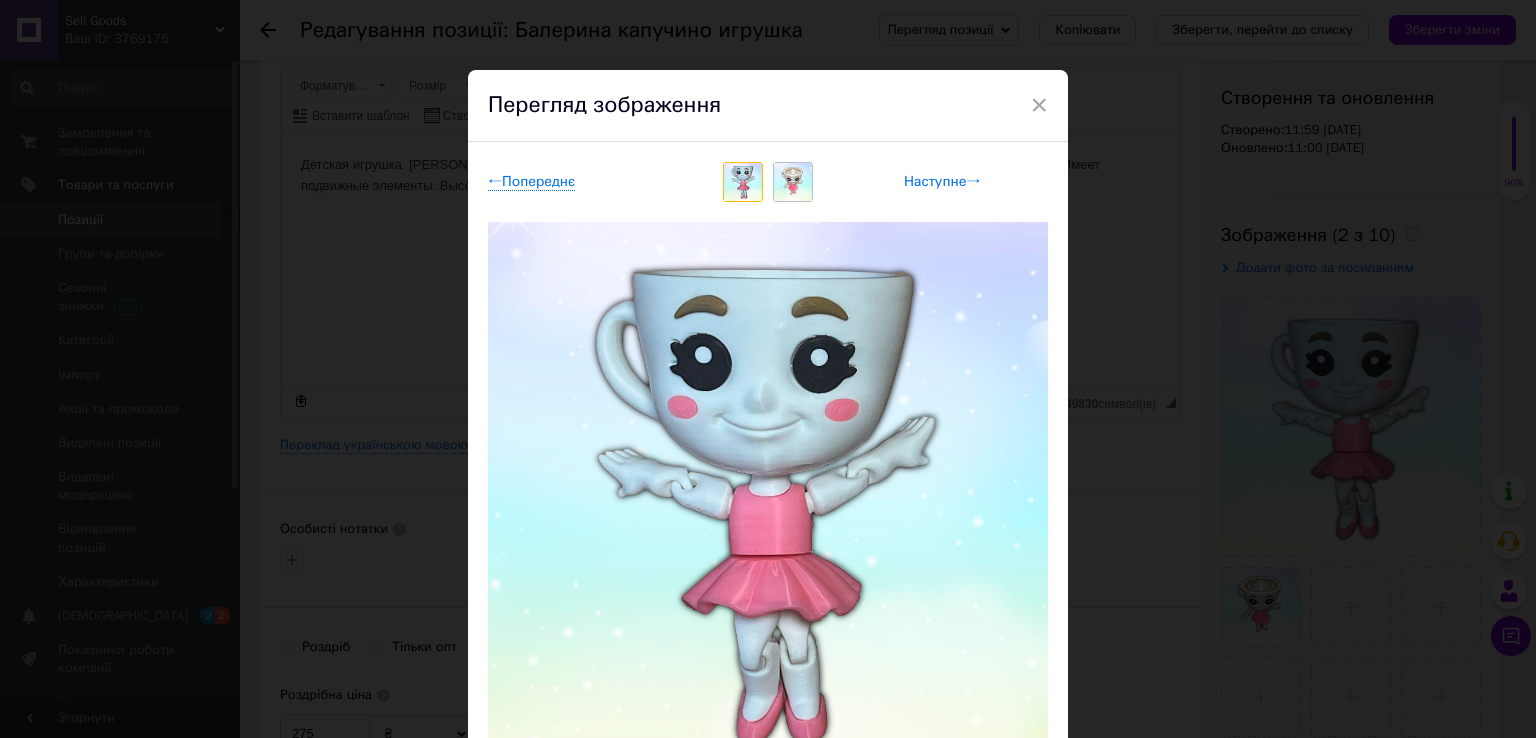 click on "Наступне →" at bounding box center (942, 182) 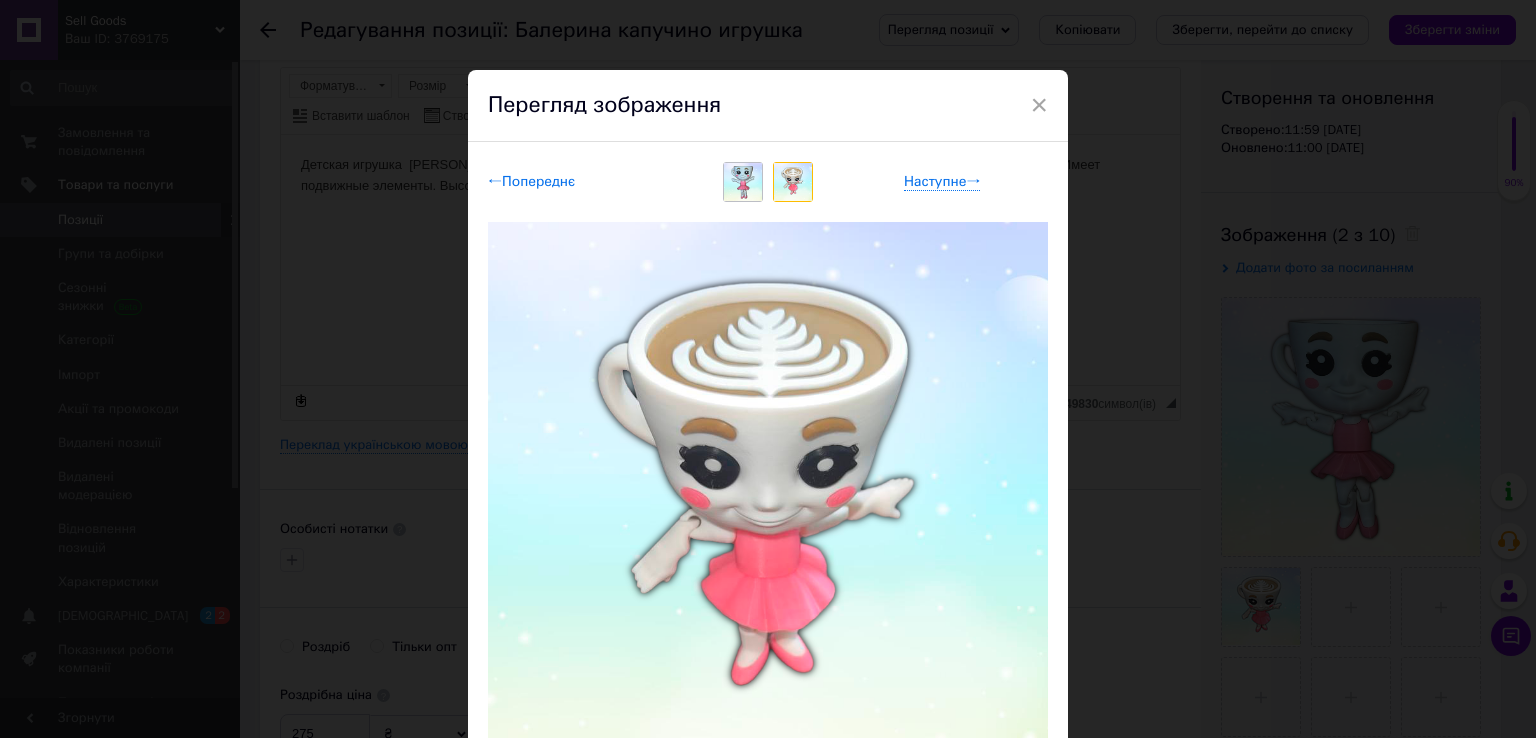 click on "← Попереднє" at bounding box center (531, 182) 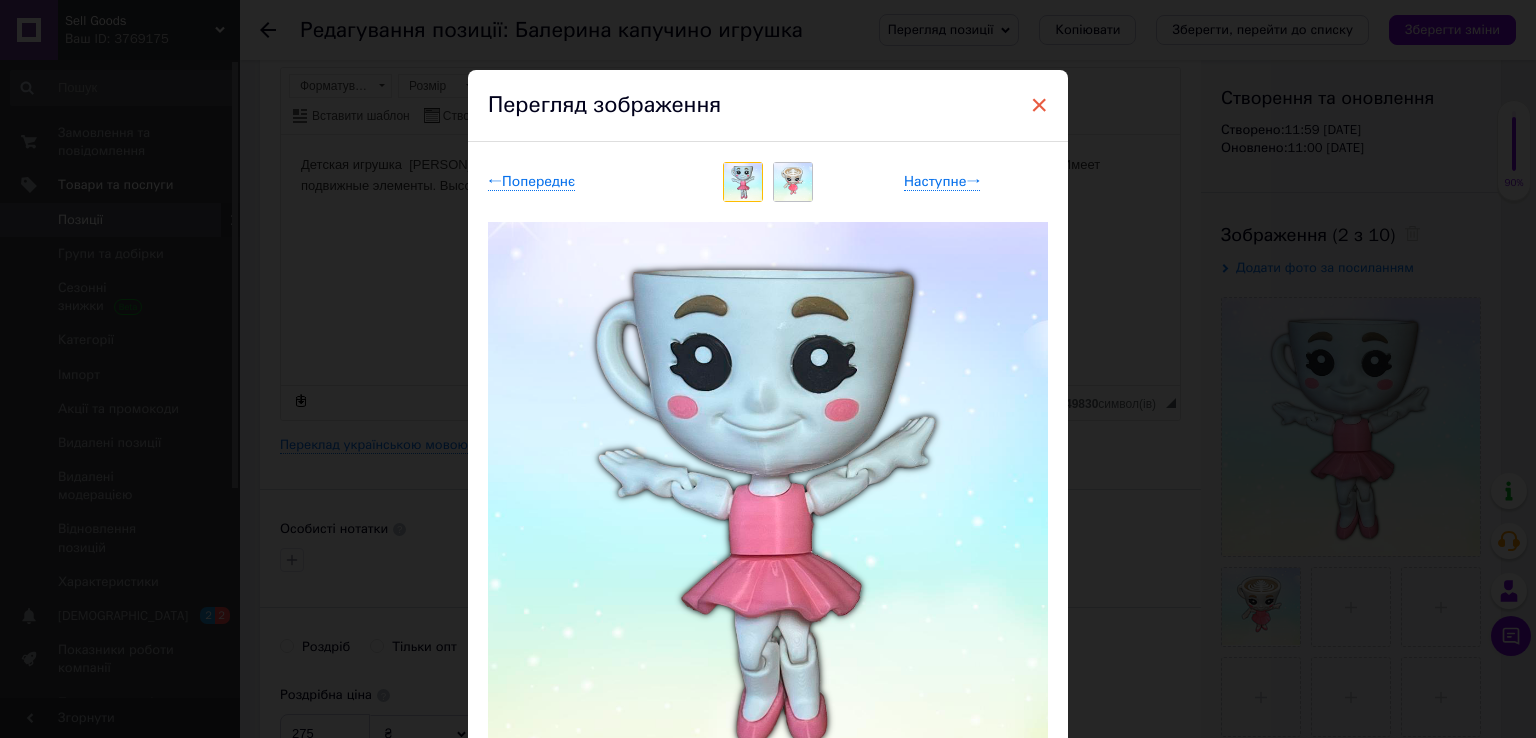 click on "×" at bounding box center [1039, 105] 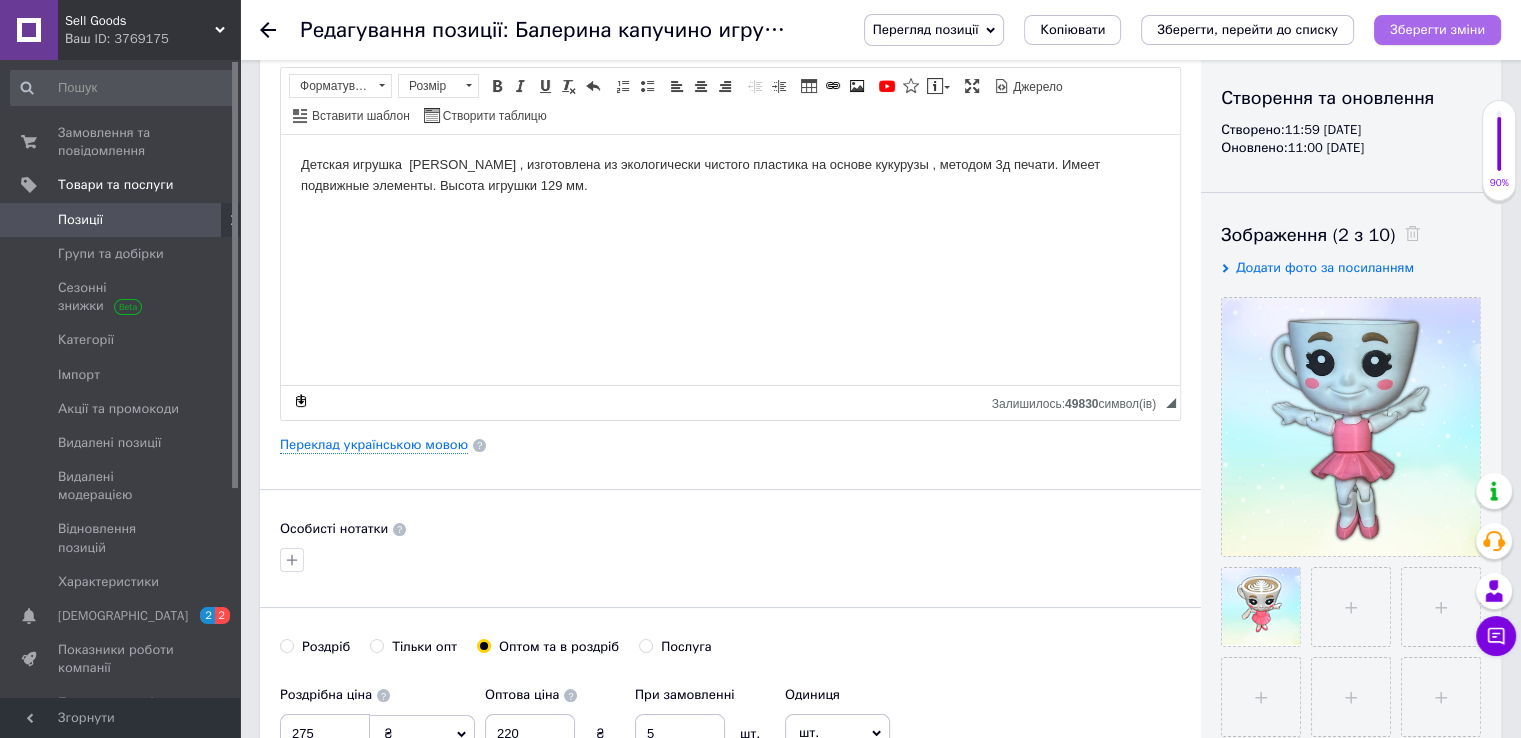 click on "Зберегти зміни" at bounding box center (1437, 30) 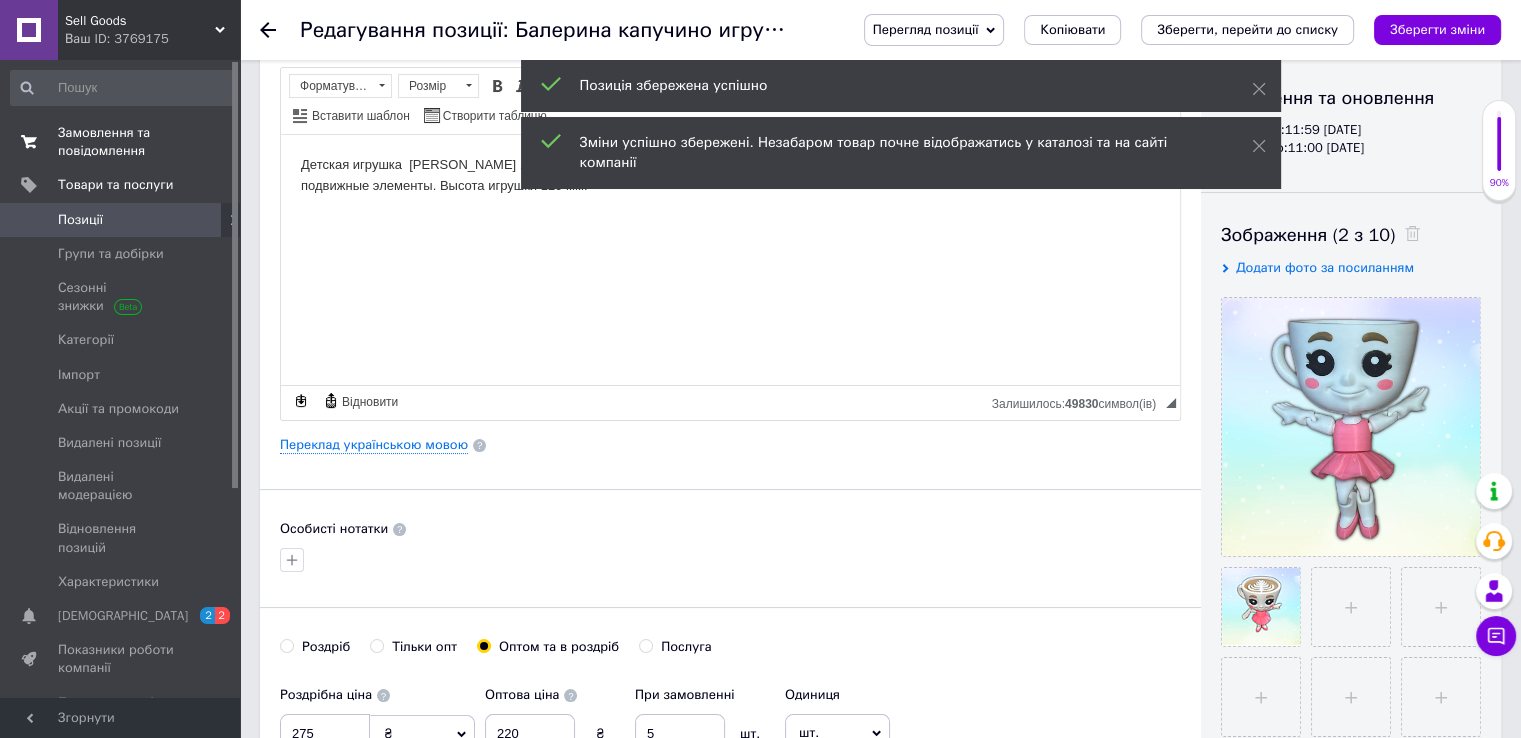 click on "Замовлення та повідомлення" at bounding box center [121, 142] 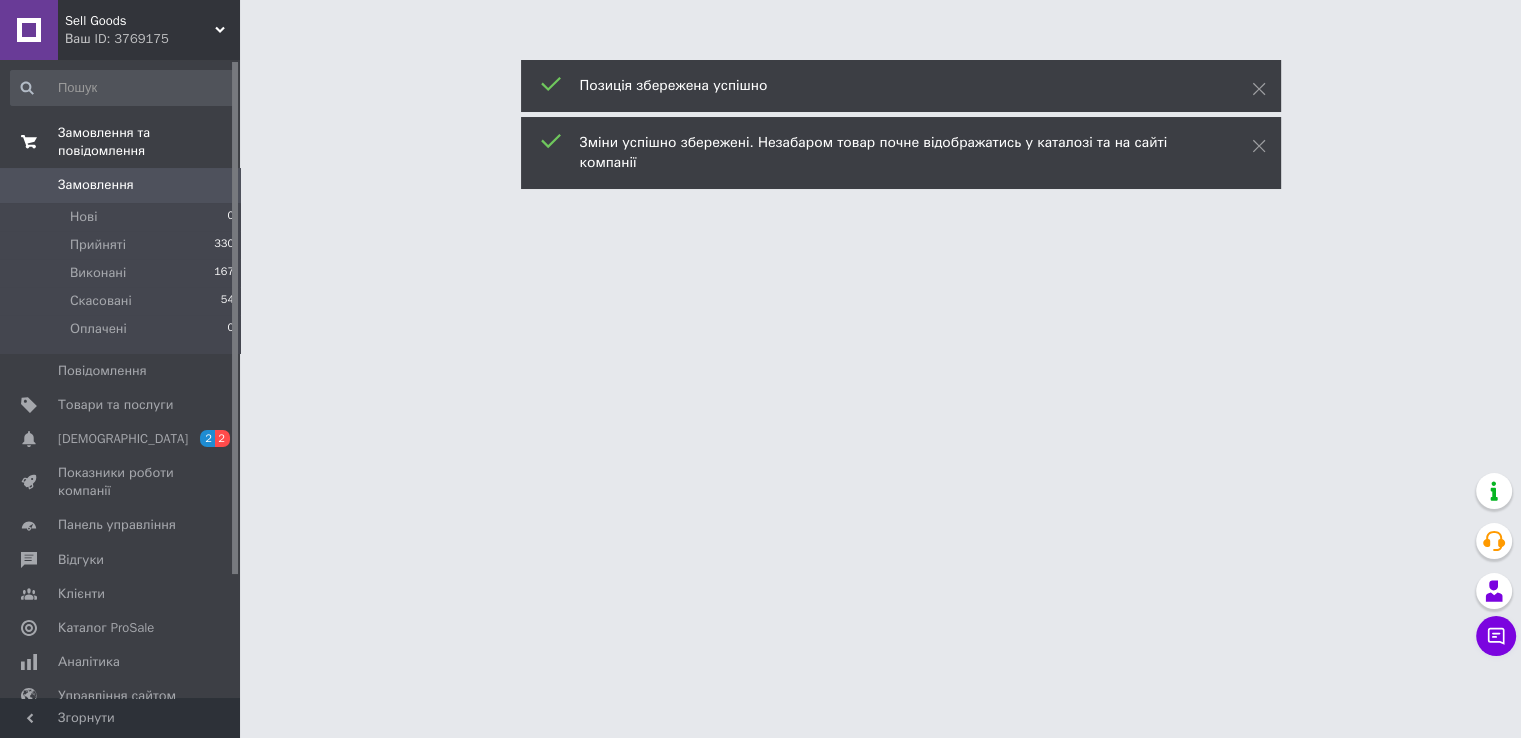 scroll, scrollTop: 0, scrollLeft: 0, axis: both 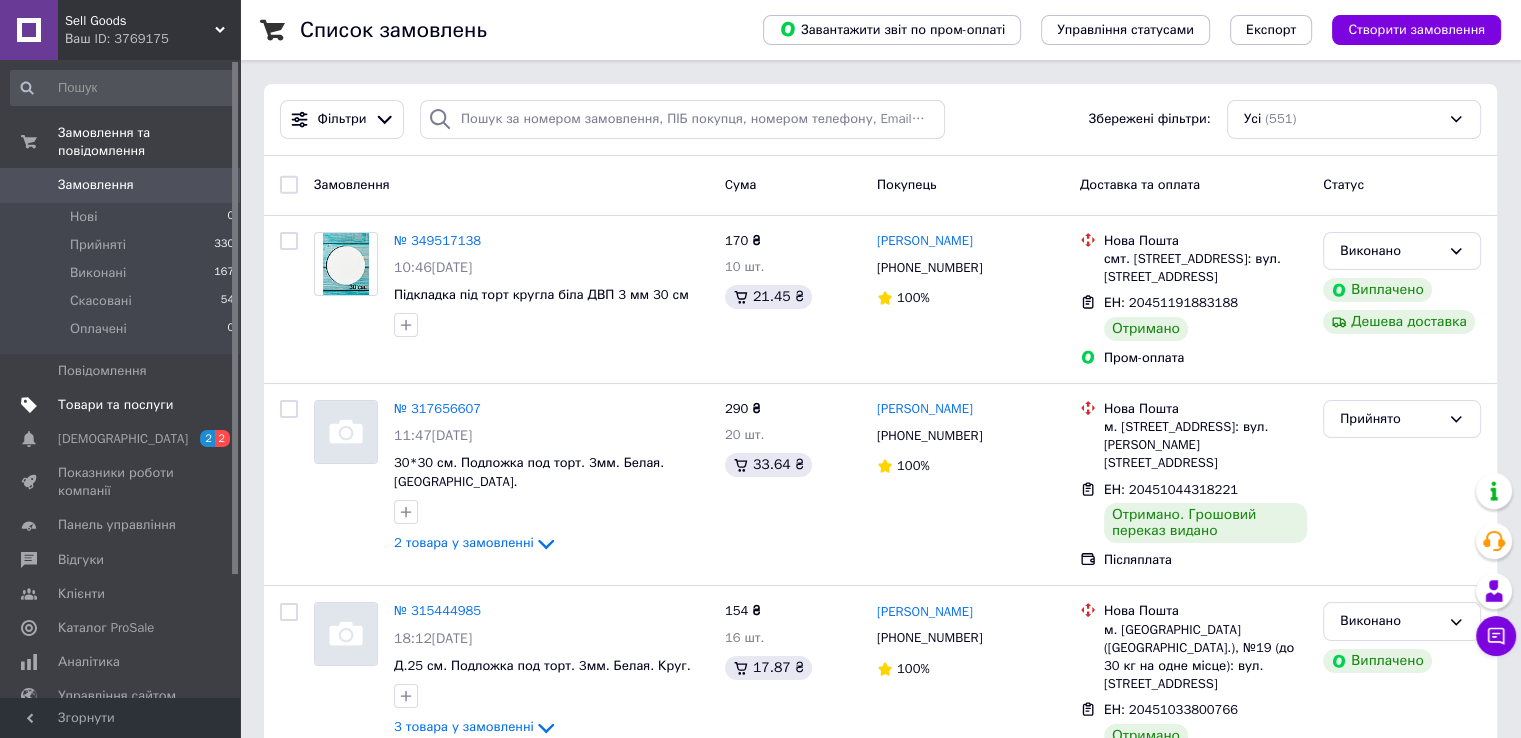 click on "Товари та послуги" at bounding box center (115, 405) 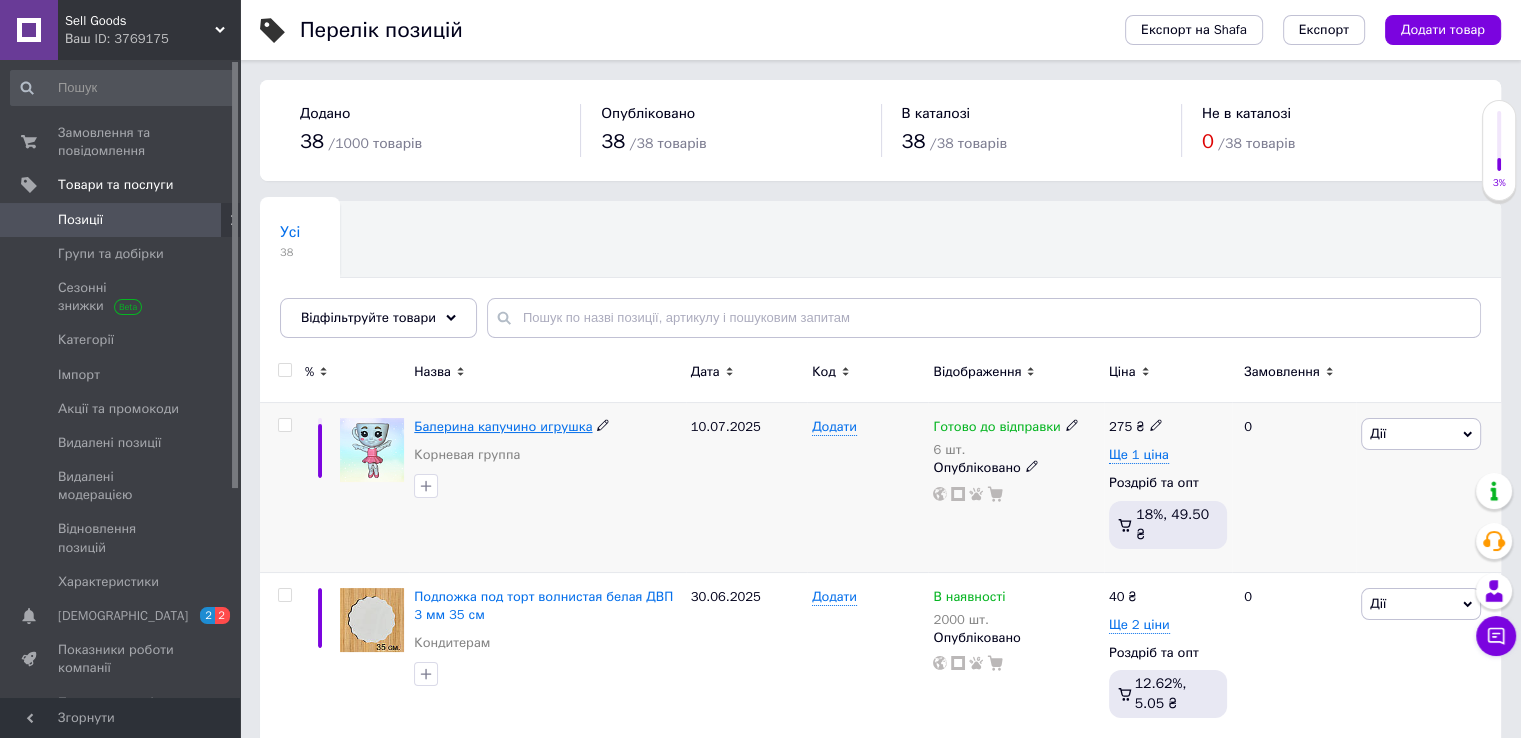 click on "Балерина капучино игрушка" at bounding box center [503, 426] 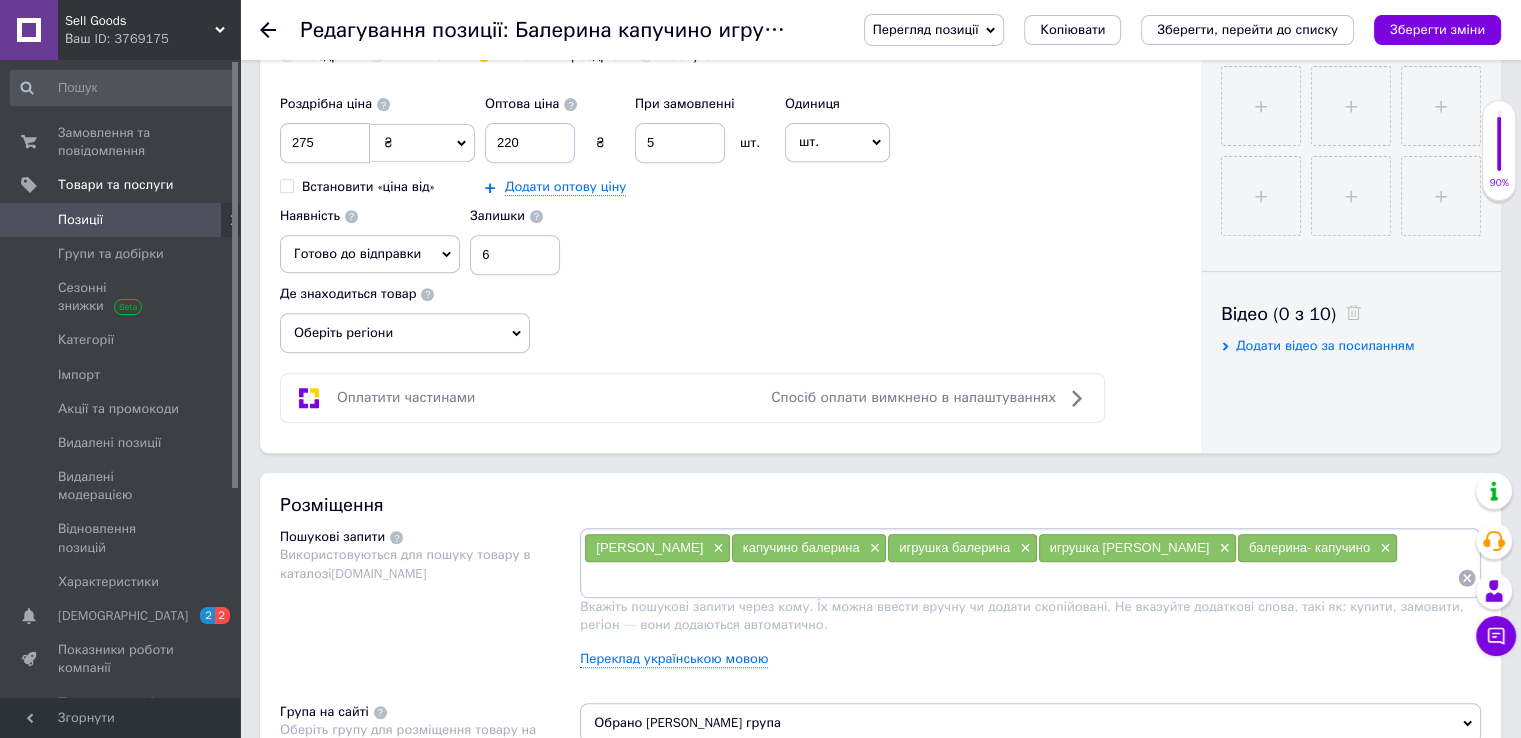 scroll, scrollTop: 1100, scrollLeft: 0, axis: vertical 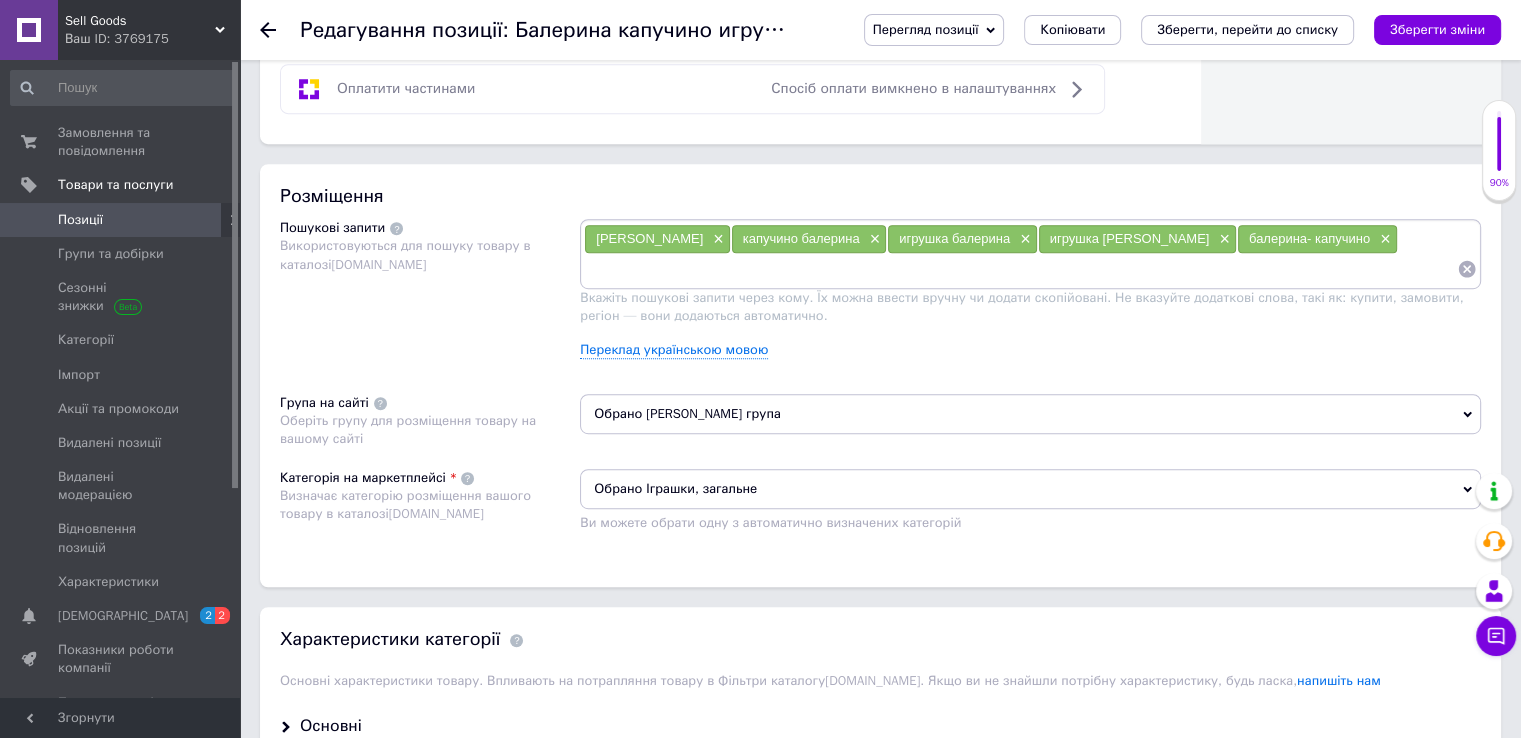 click on "Обрано Іграшки, загальне" at bounding box center [1030, 489] 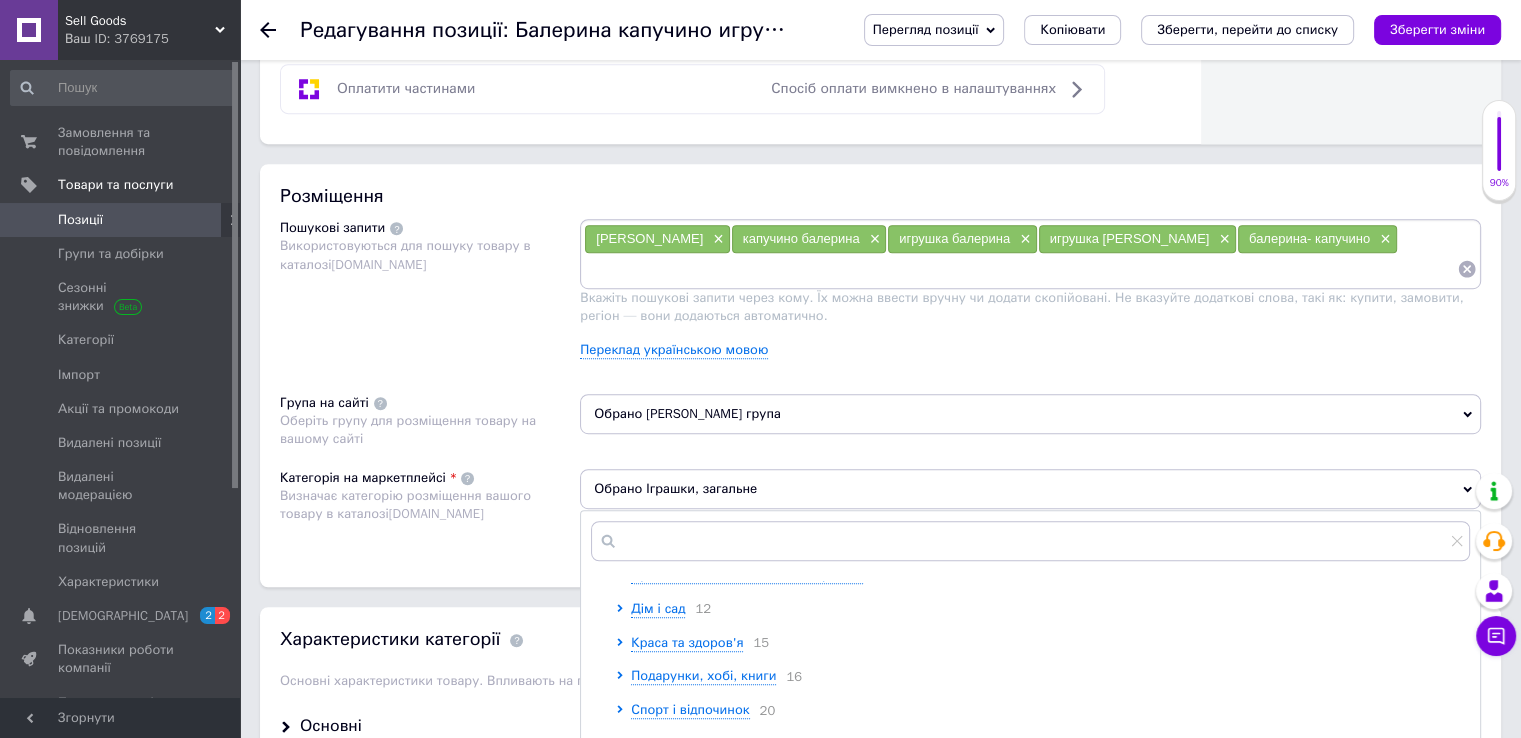scroll, scrollTop: 300, scrollLeft: 0, axis: vertical 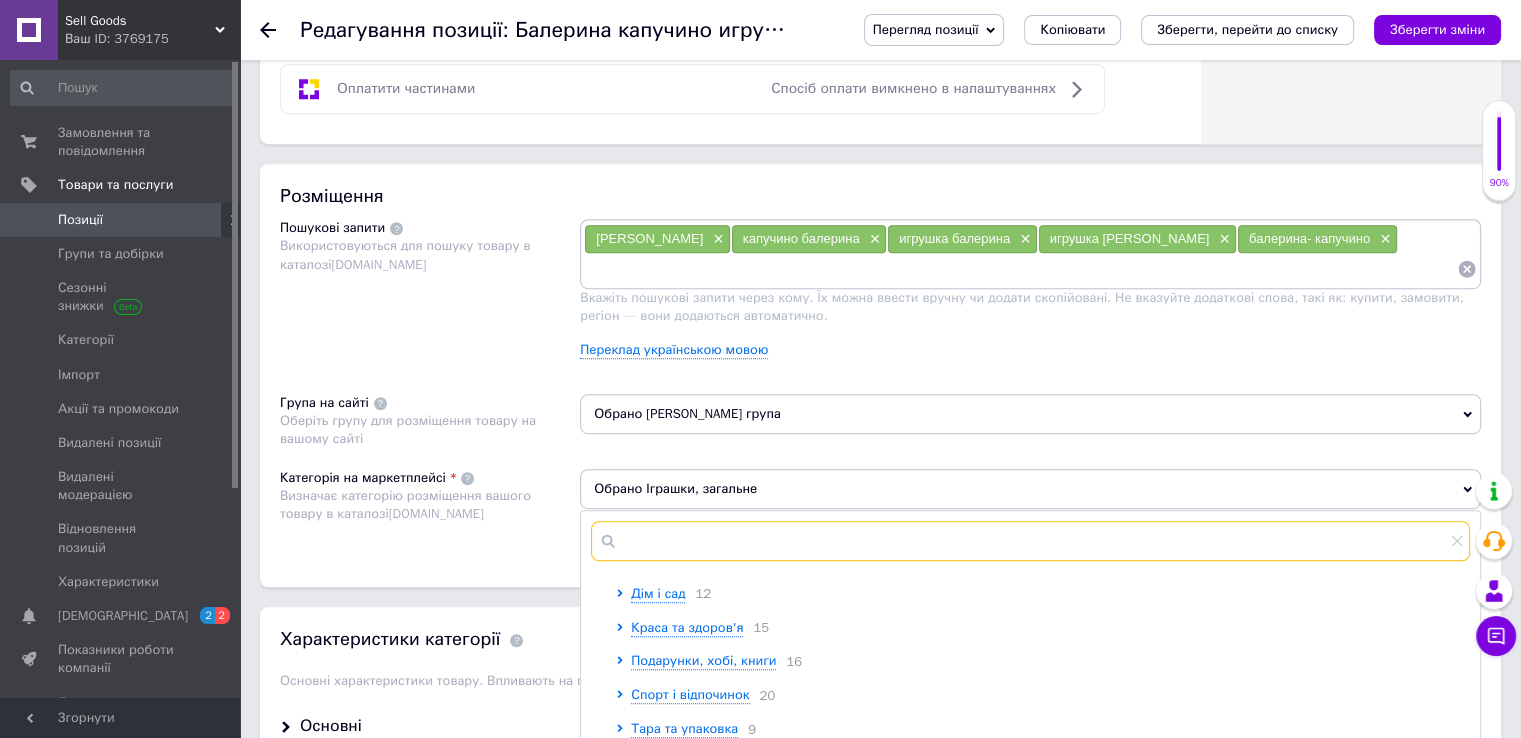 click at bounding box center [1030, 541] 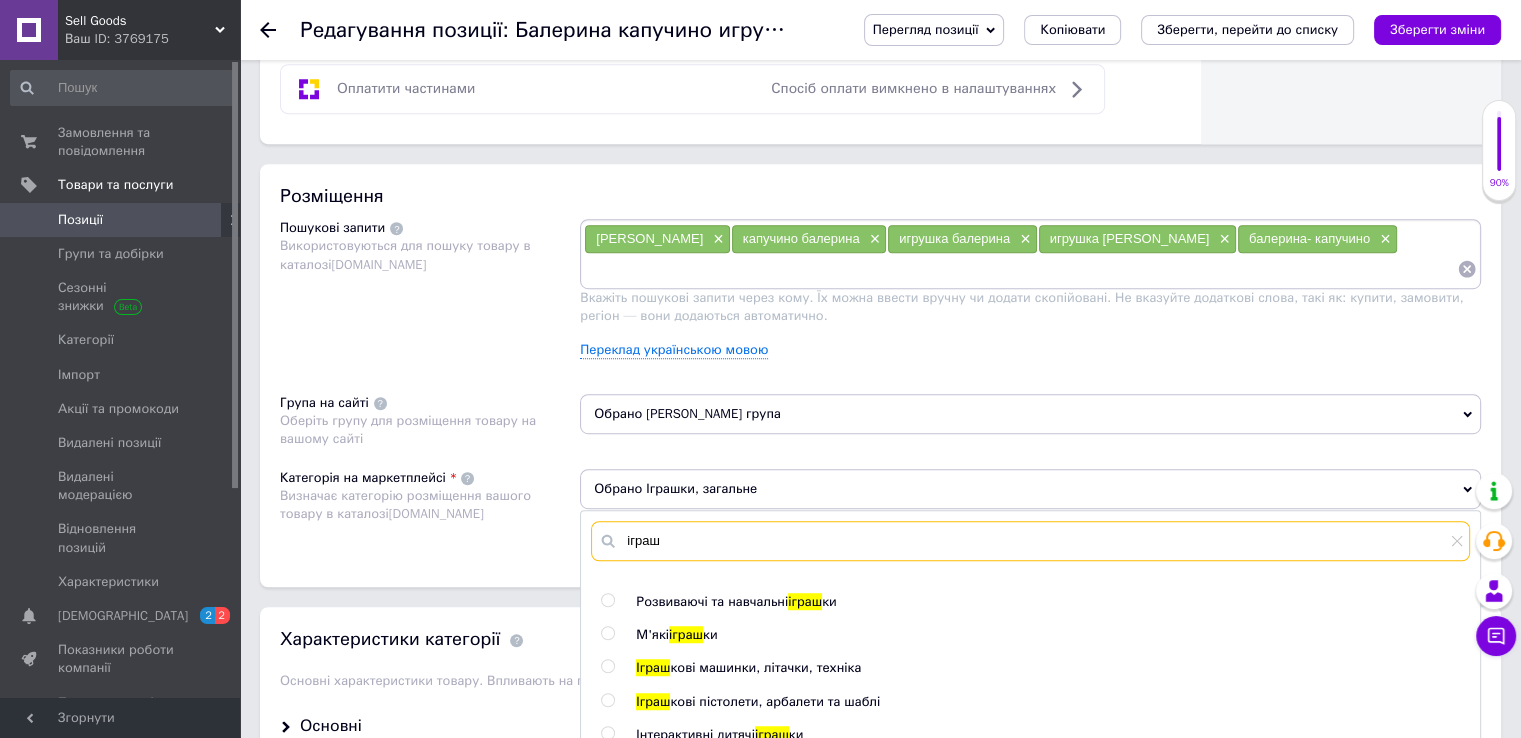 scroll, scrollTop: 0, scrollLeft: 0, axis: both 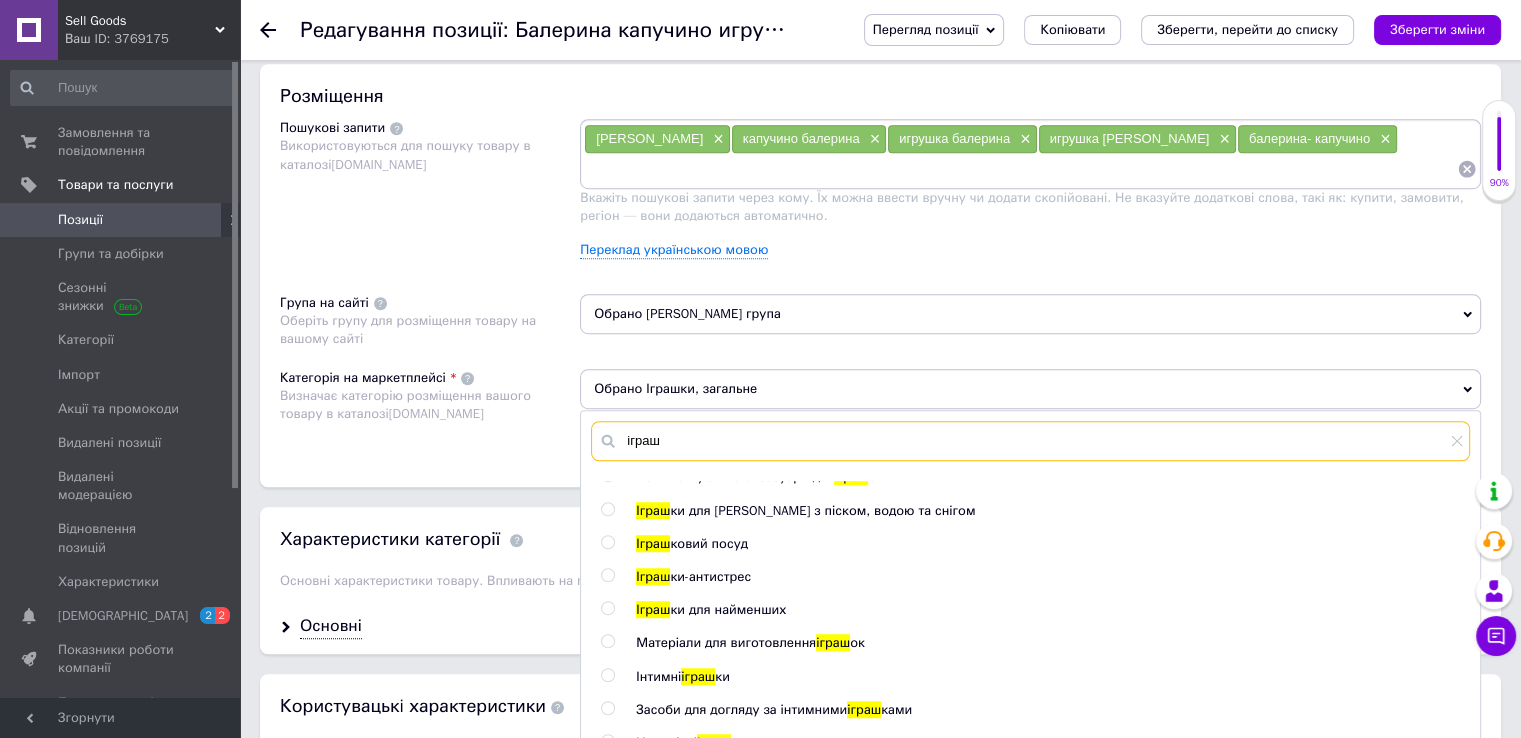 click on "іграш" at bounding box center [1030, 441] 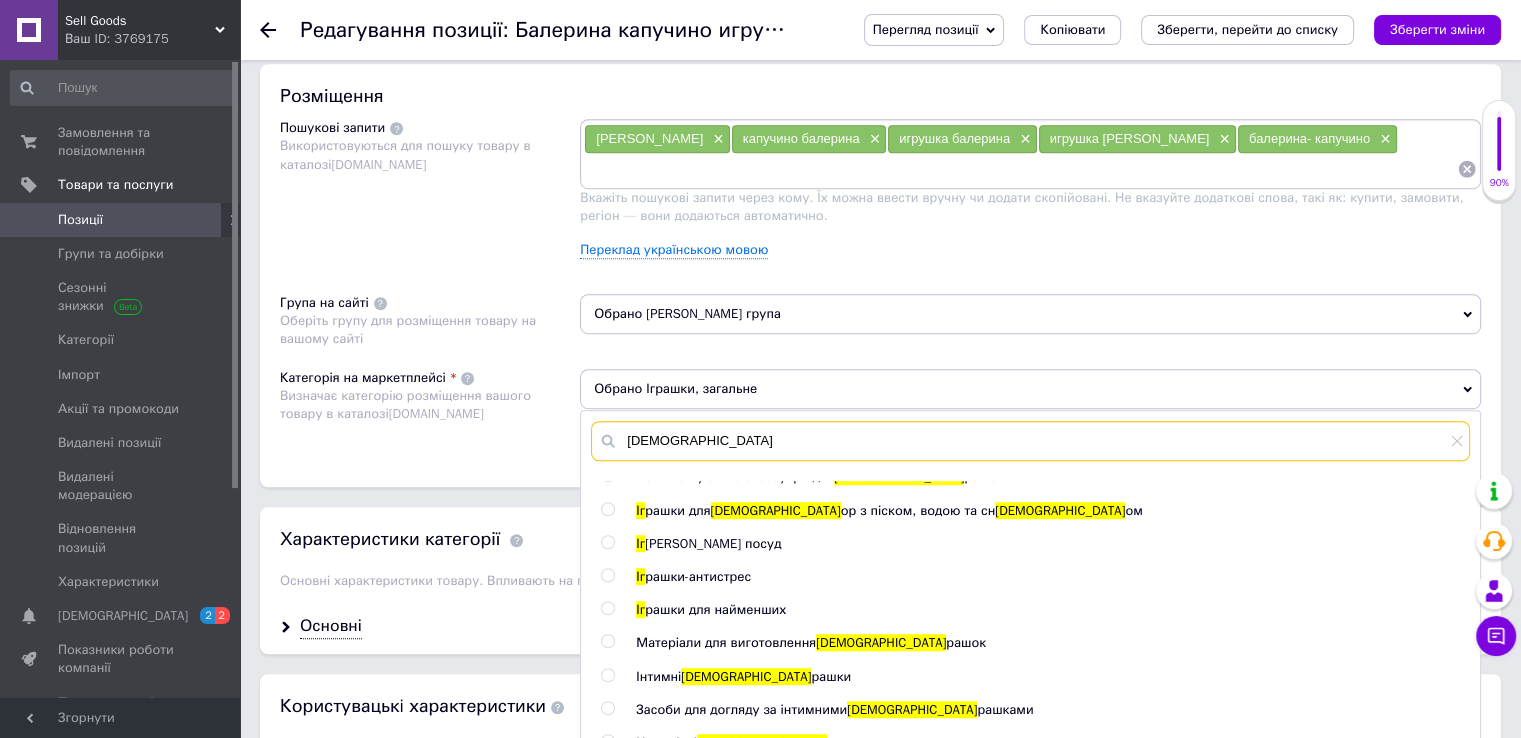 type on "і" 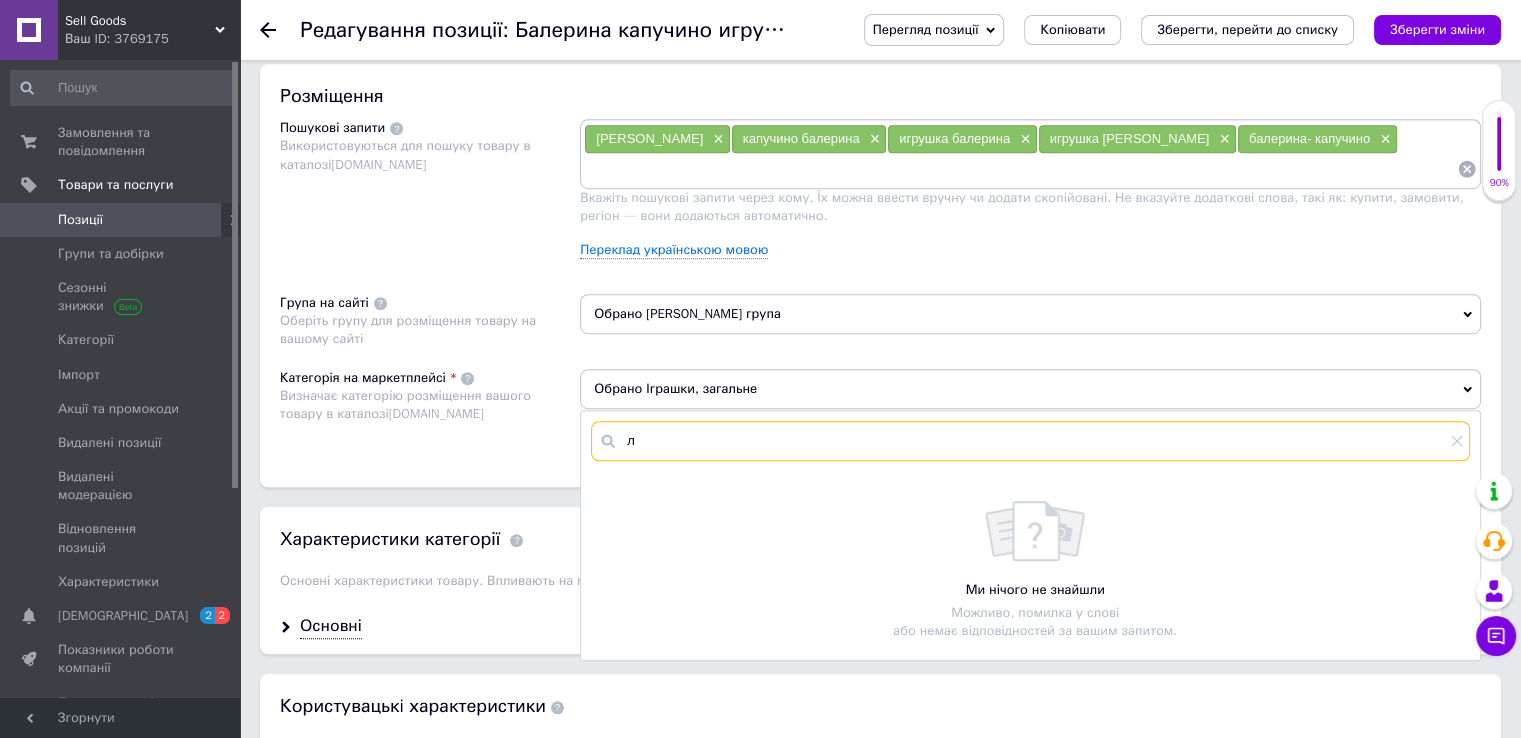 scroll, scrollTop: 0, scrollLeft: 0, axis: both 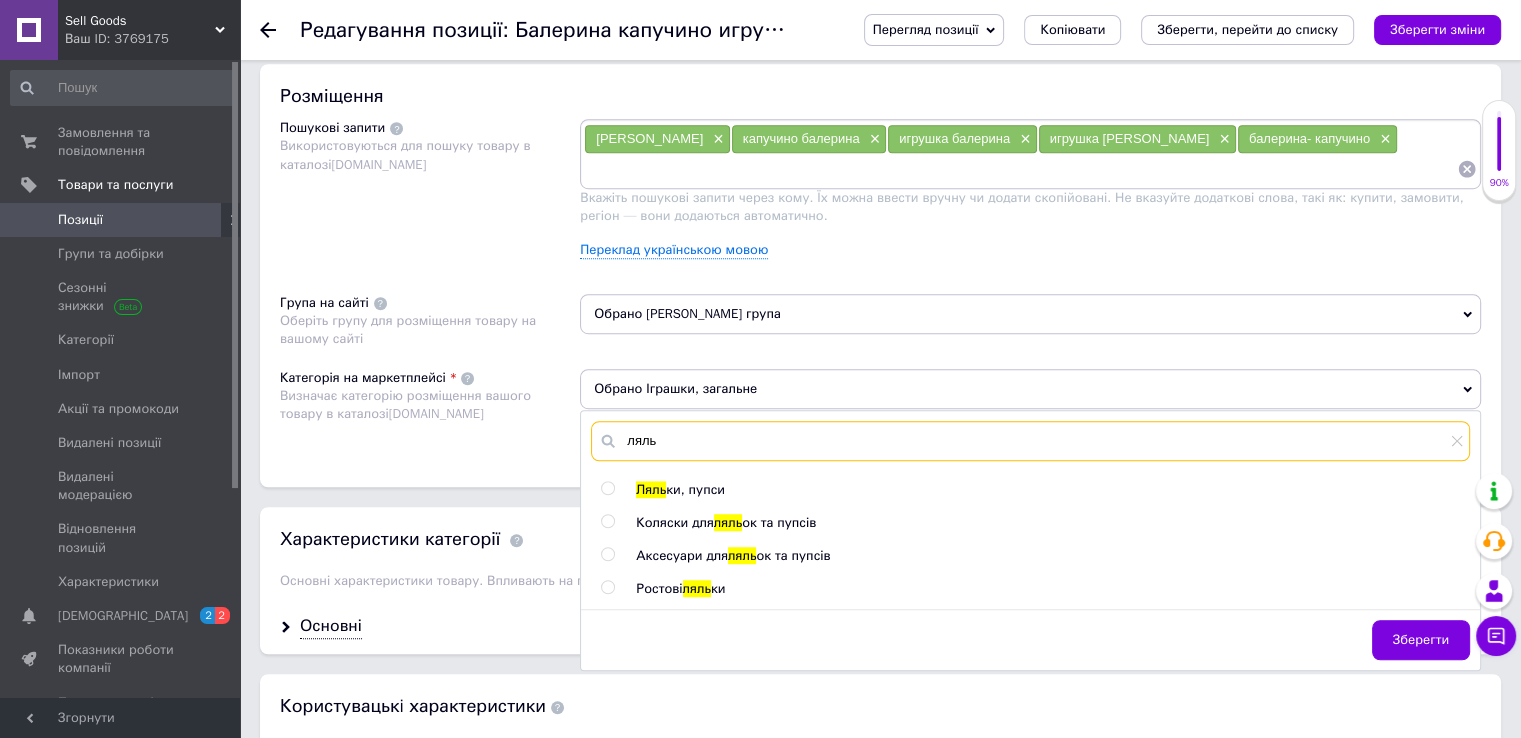 type on "ляль" 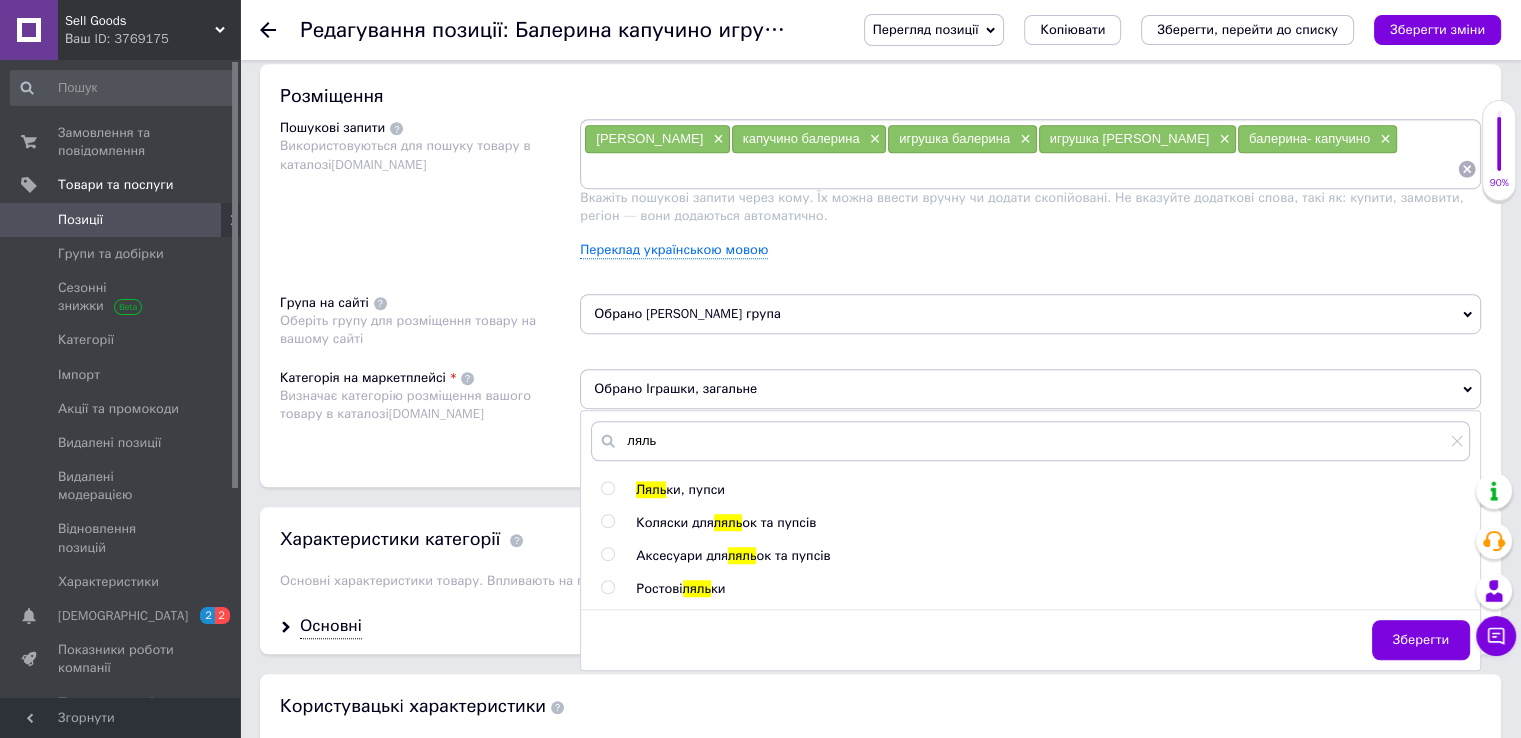 click at bounding box center (607, 488) 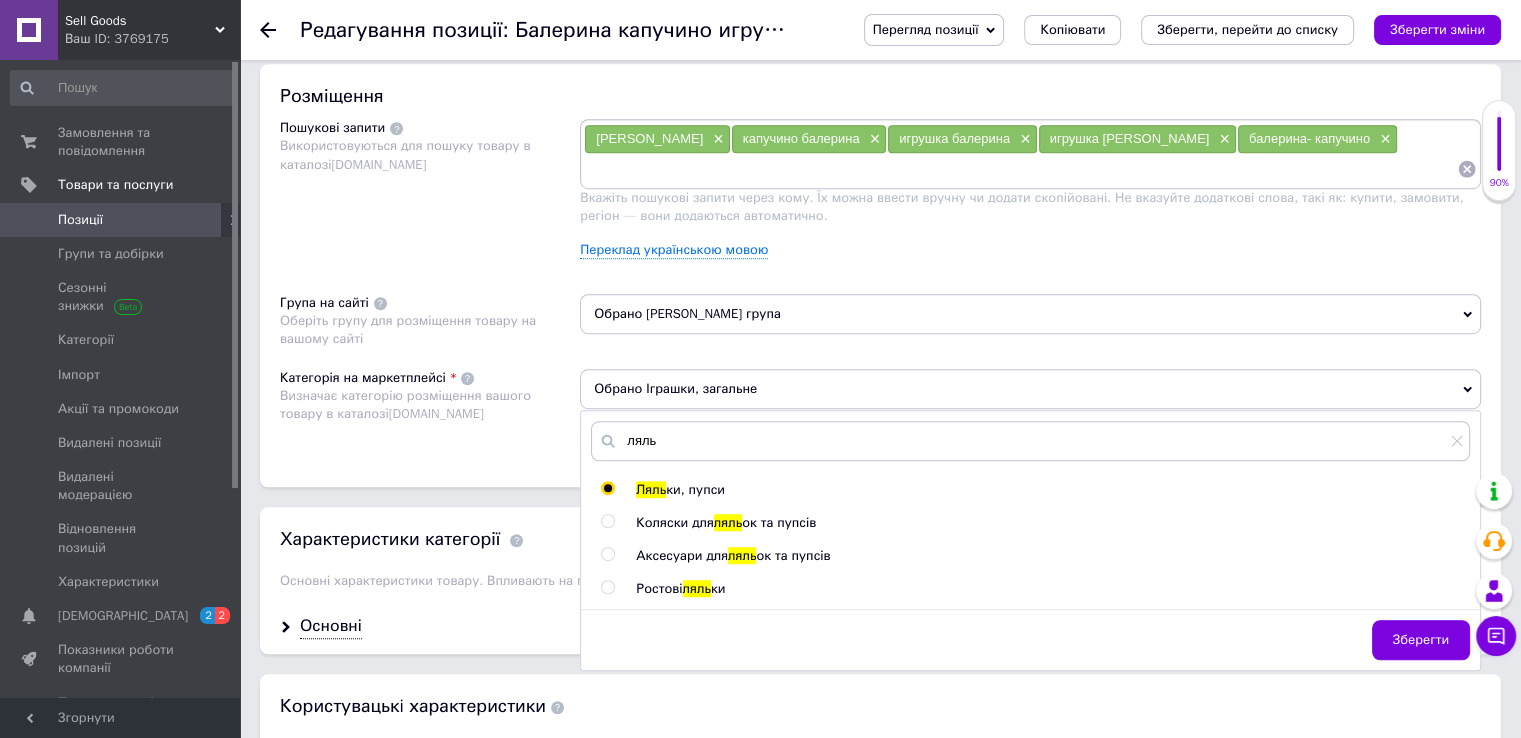 radio on "true" 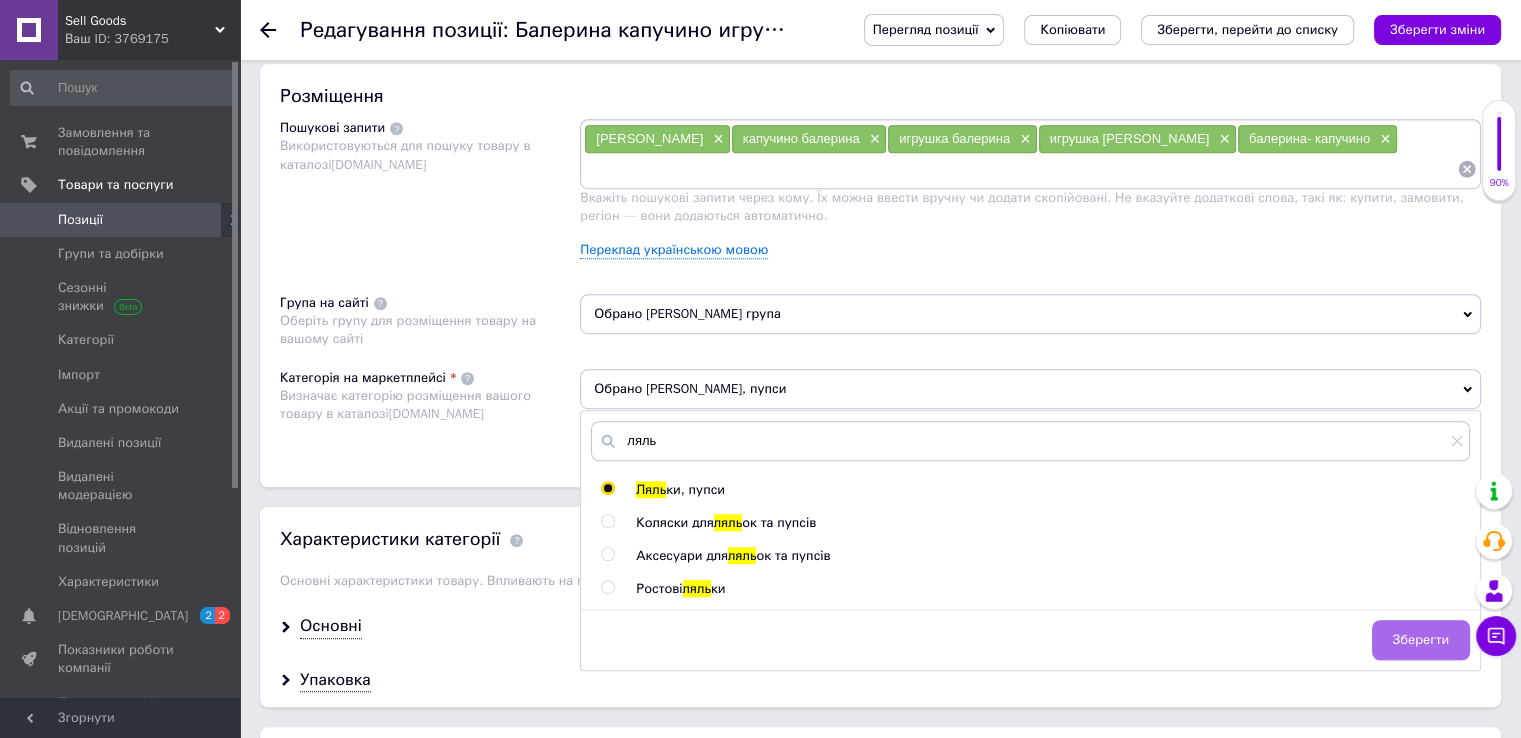 click on "Зберегти" at bounding box center (1421, 640) 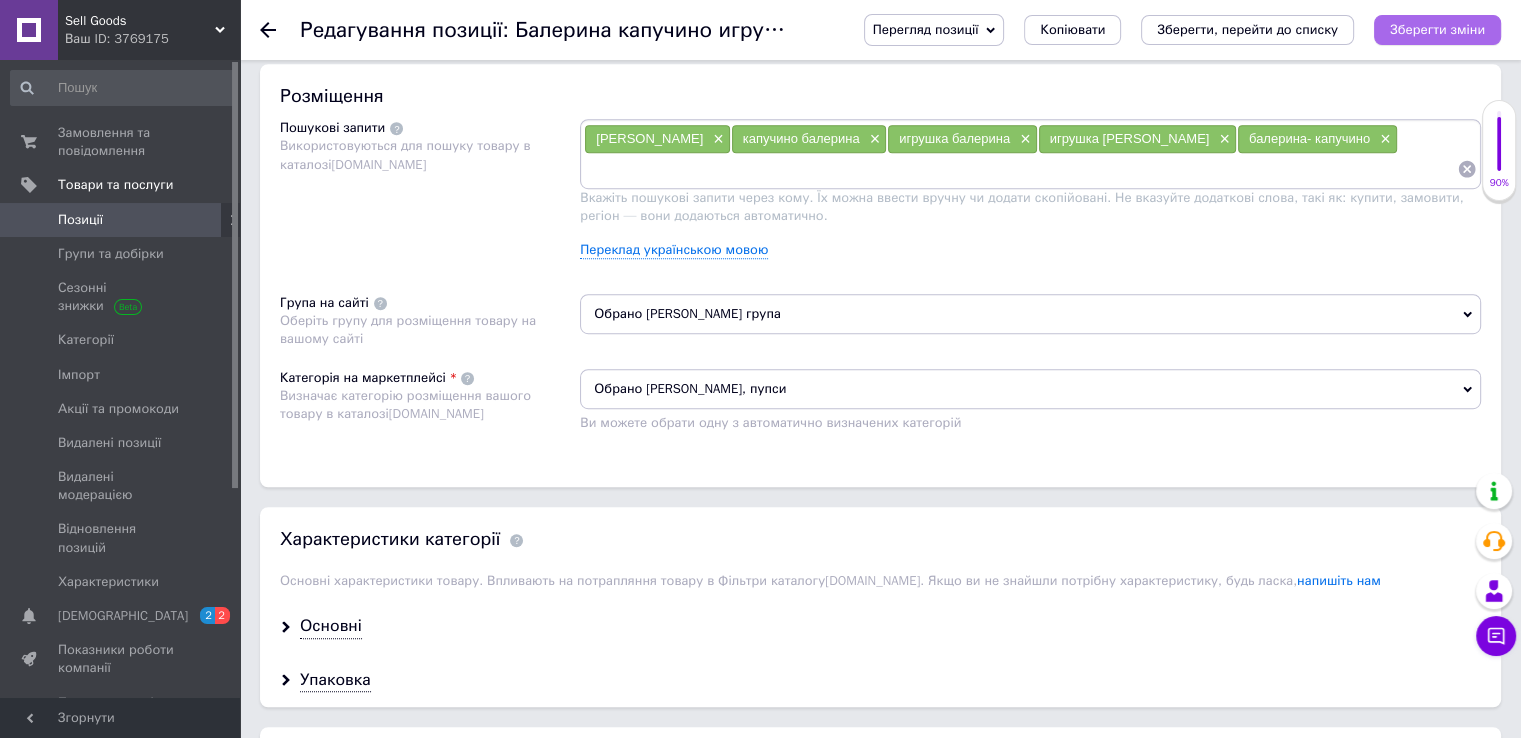 click on "Зберегти зміни" at bounding box center [1437, 29] 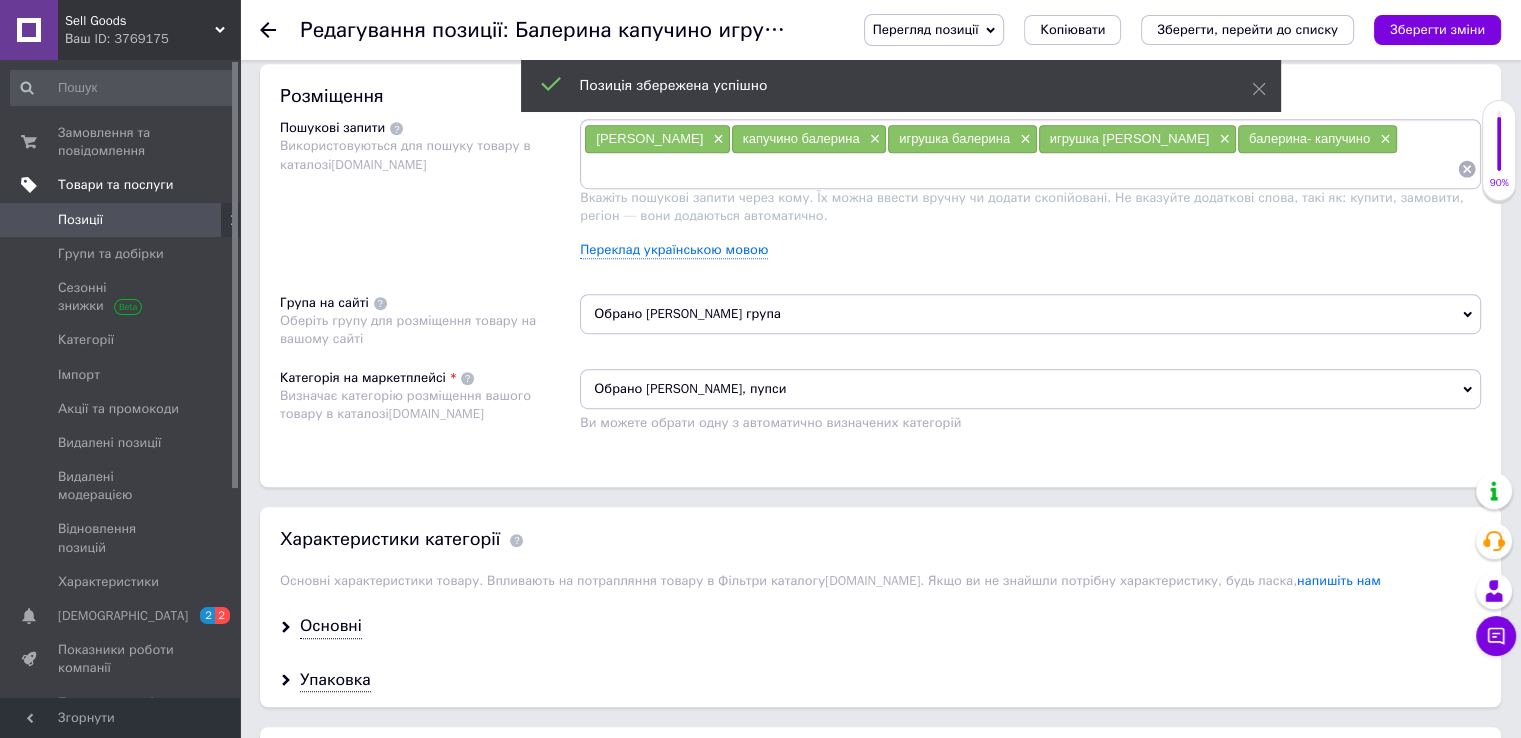 click on "Товари та послуги" at bounding box center (115, 185) 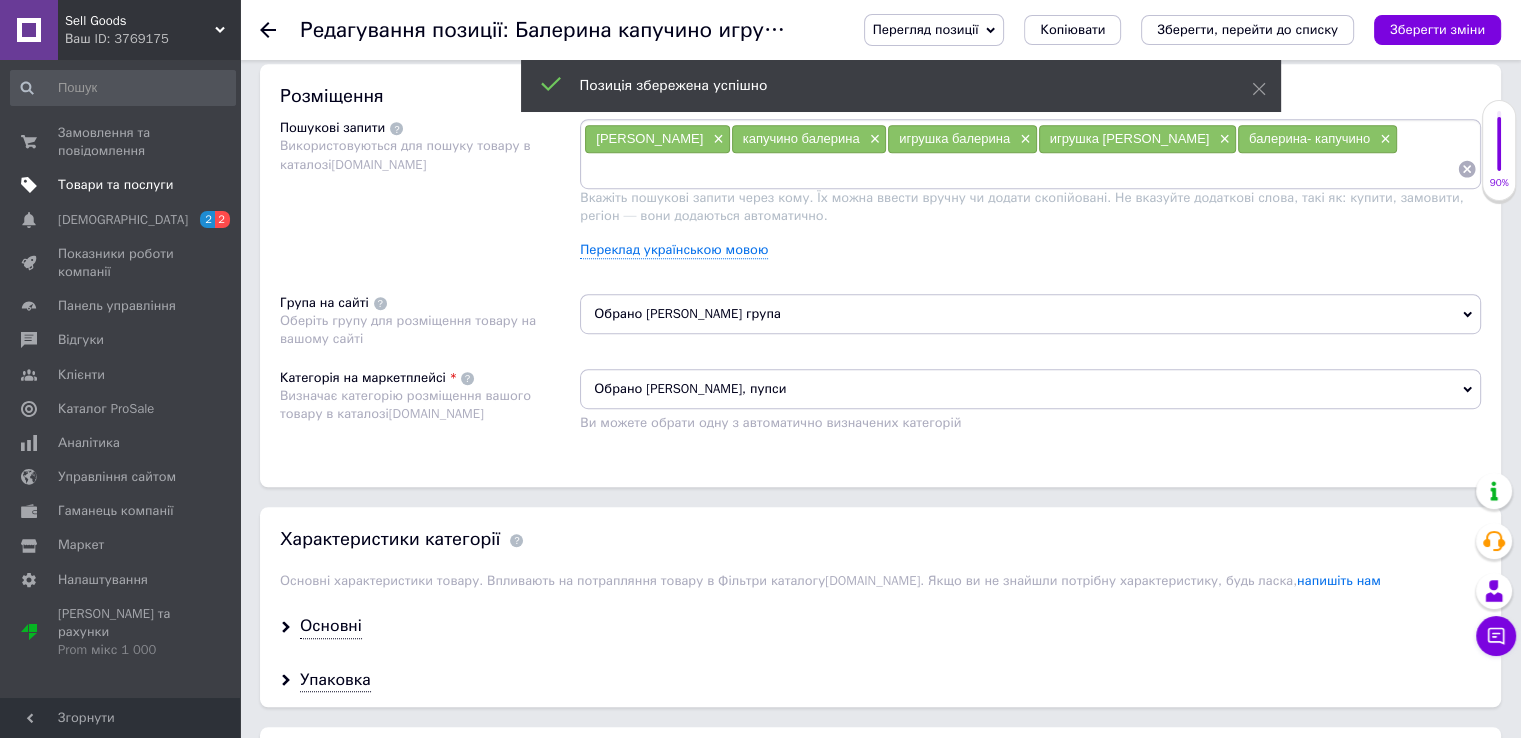 click on "Товари та послуги" at bounding box center (115, 185) 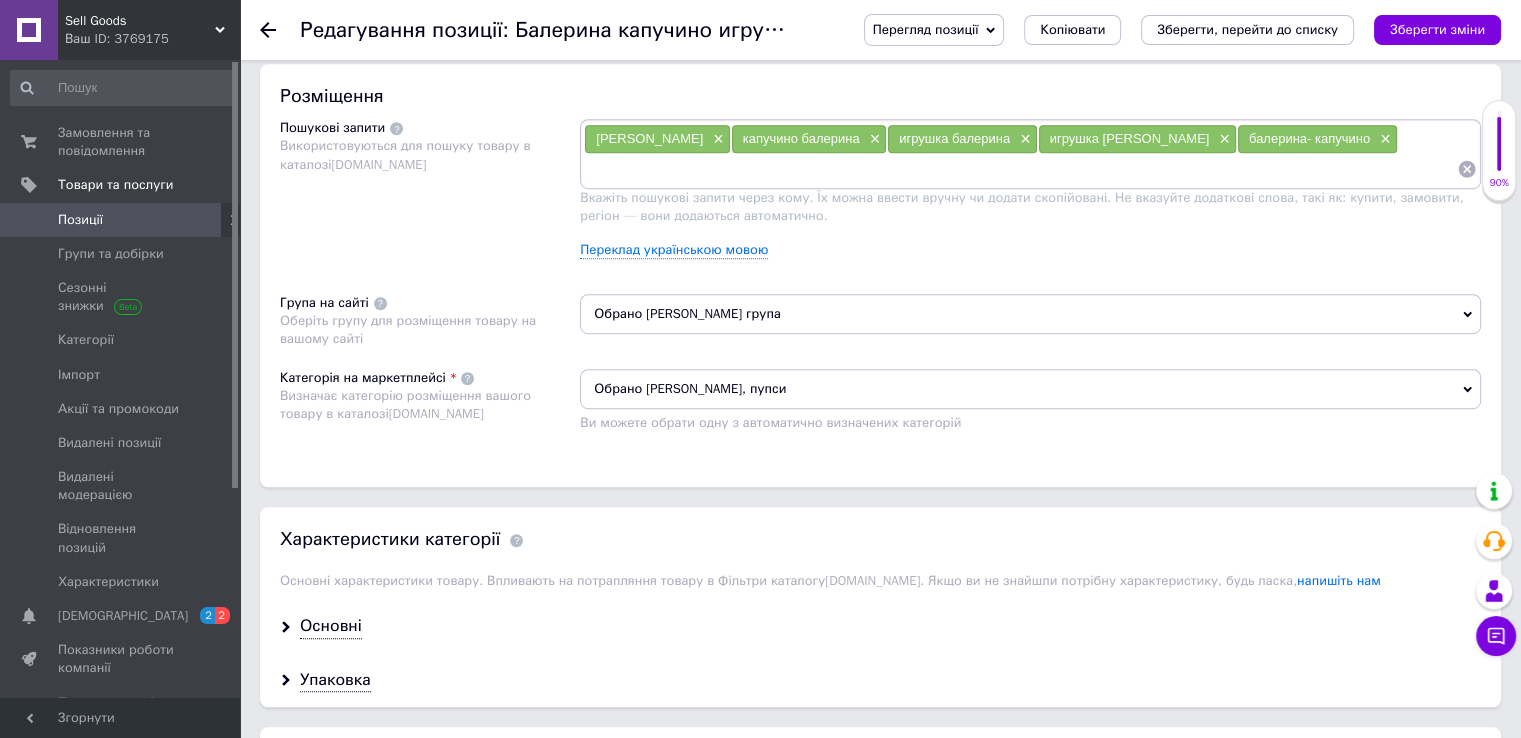 click on "Позиції" at bounding box center (121, 220) 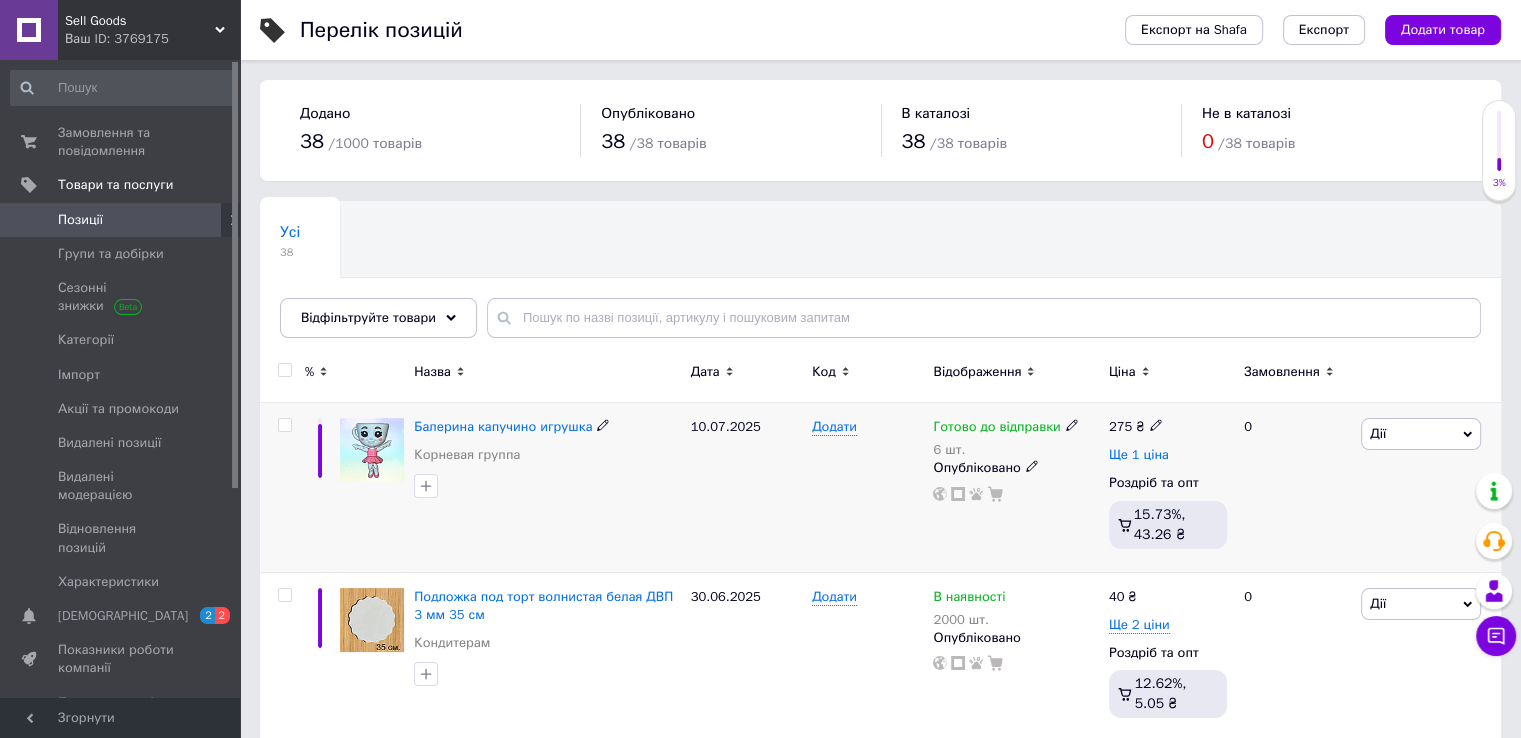click on "Ще 1 ціна" at bounding box center [1139, 455] 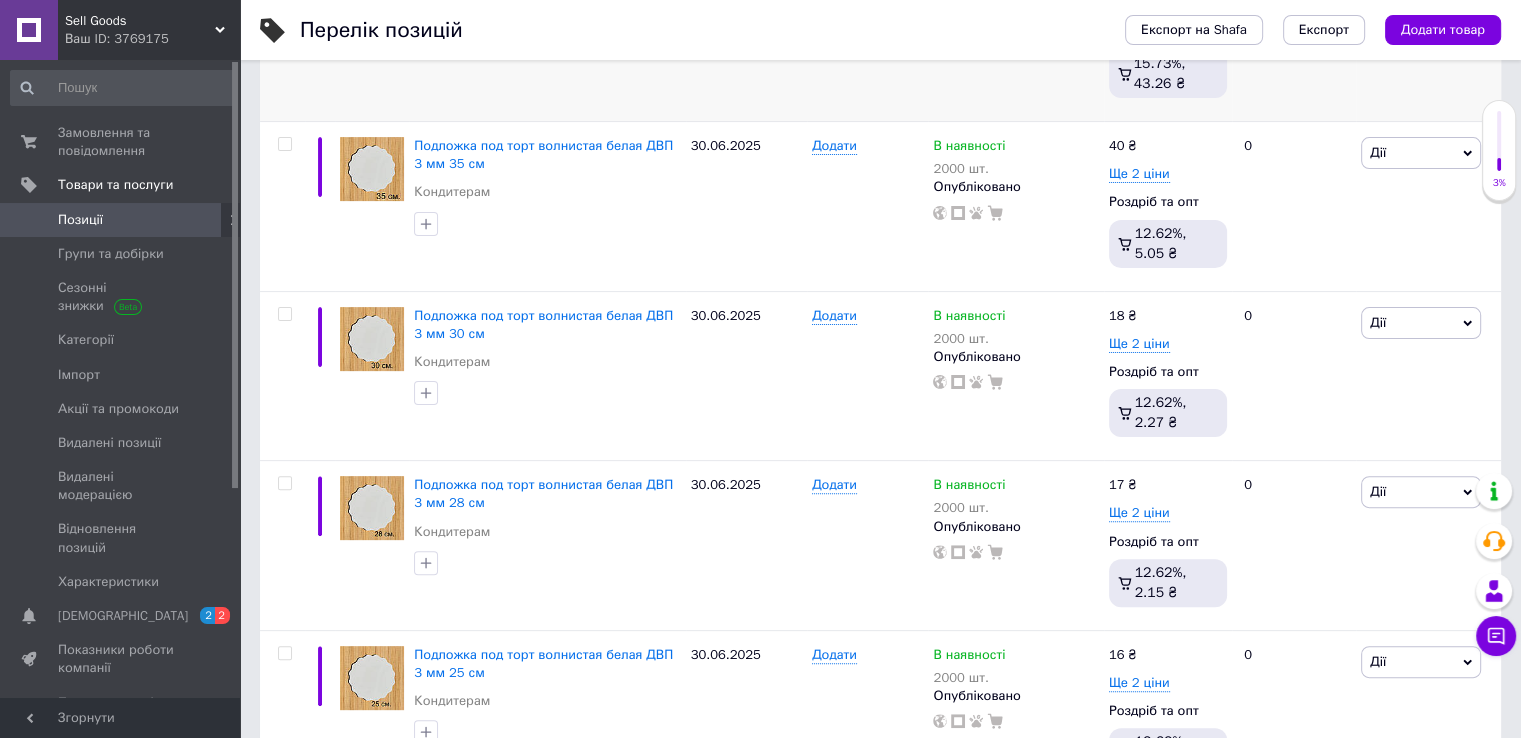 scroll, scrollTop: 500, scrollLeft: 0, axis: vertical 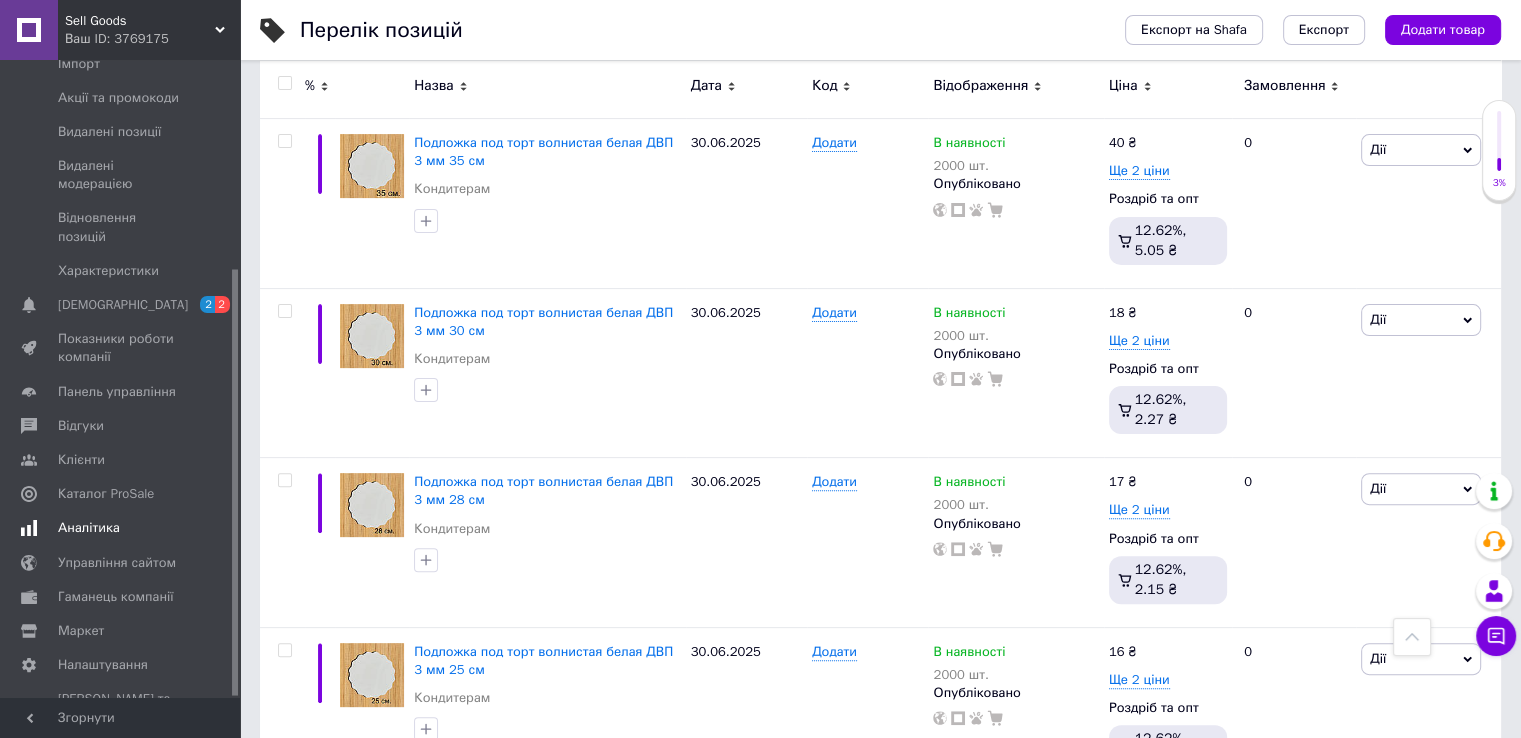 click on "Аналітика" at bounding box center [89, 528] 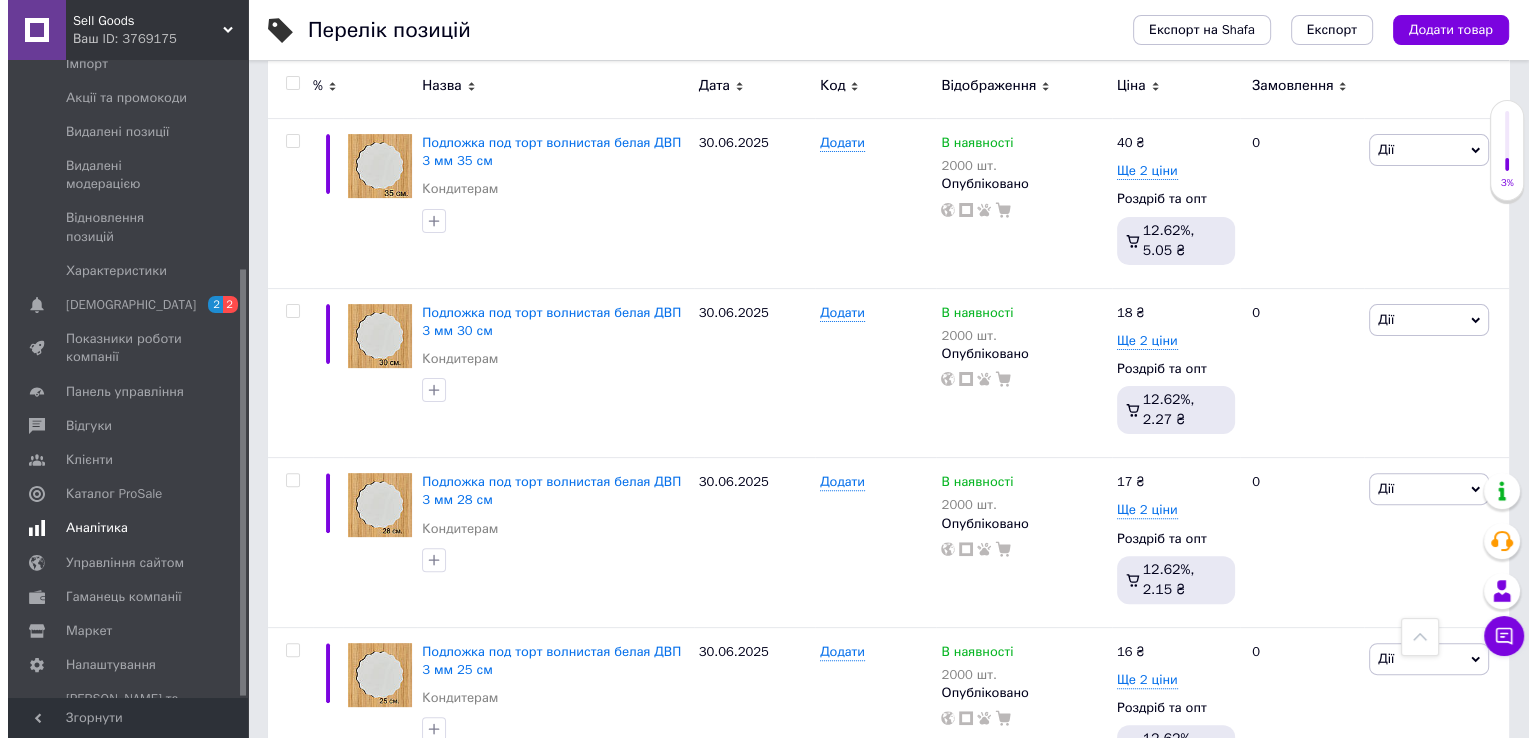 scroll, scrollTop: 0, scrollLeft: 0, axis: both 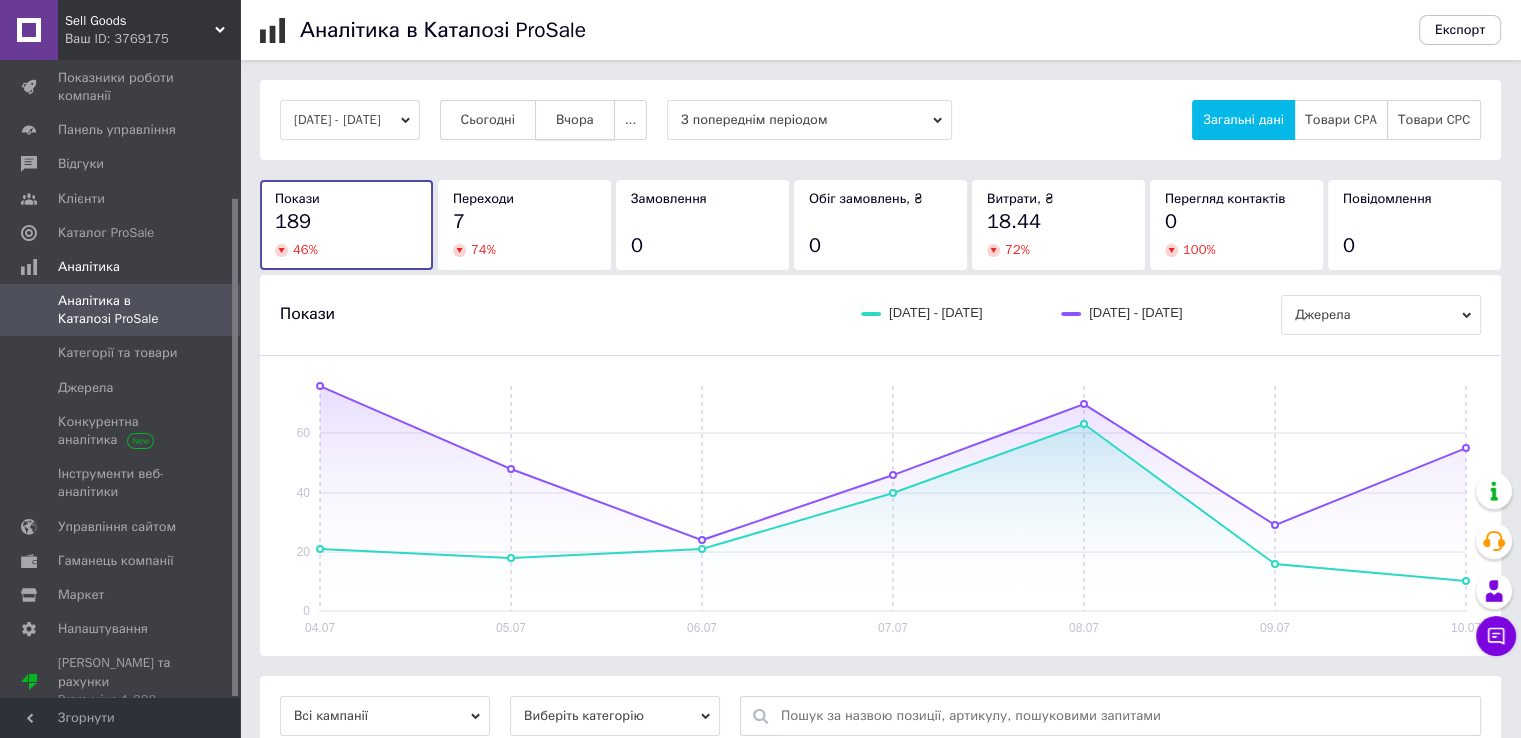 click on "Вчора" at bounding box center (575, 120) 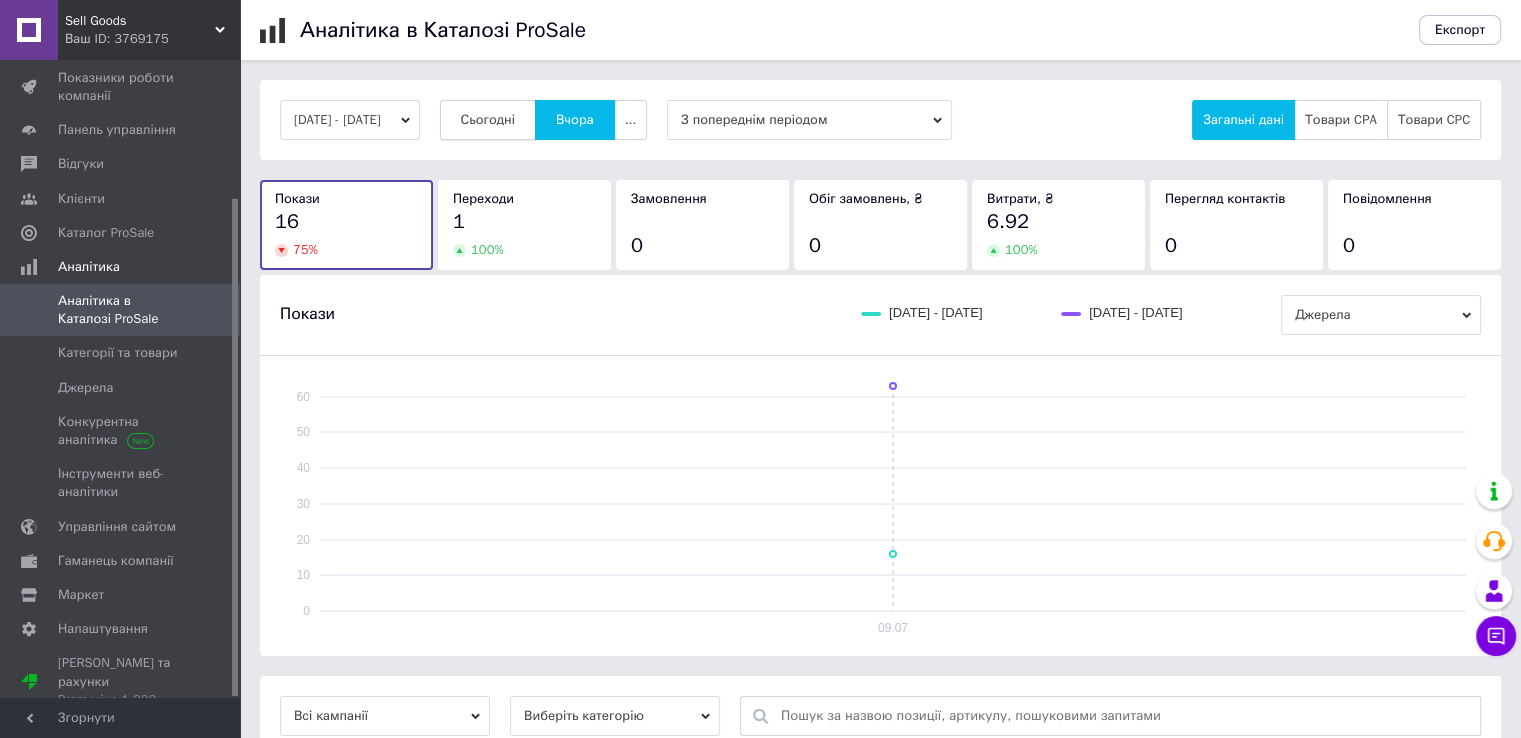 click on "Сьогодні" at bounding box center [488, 120] 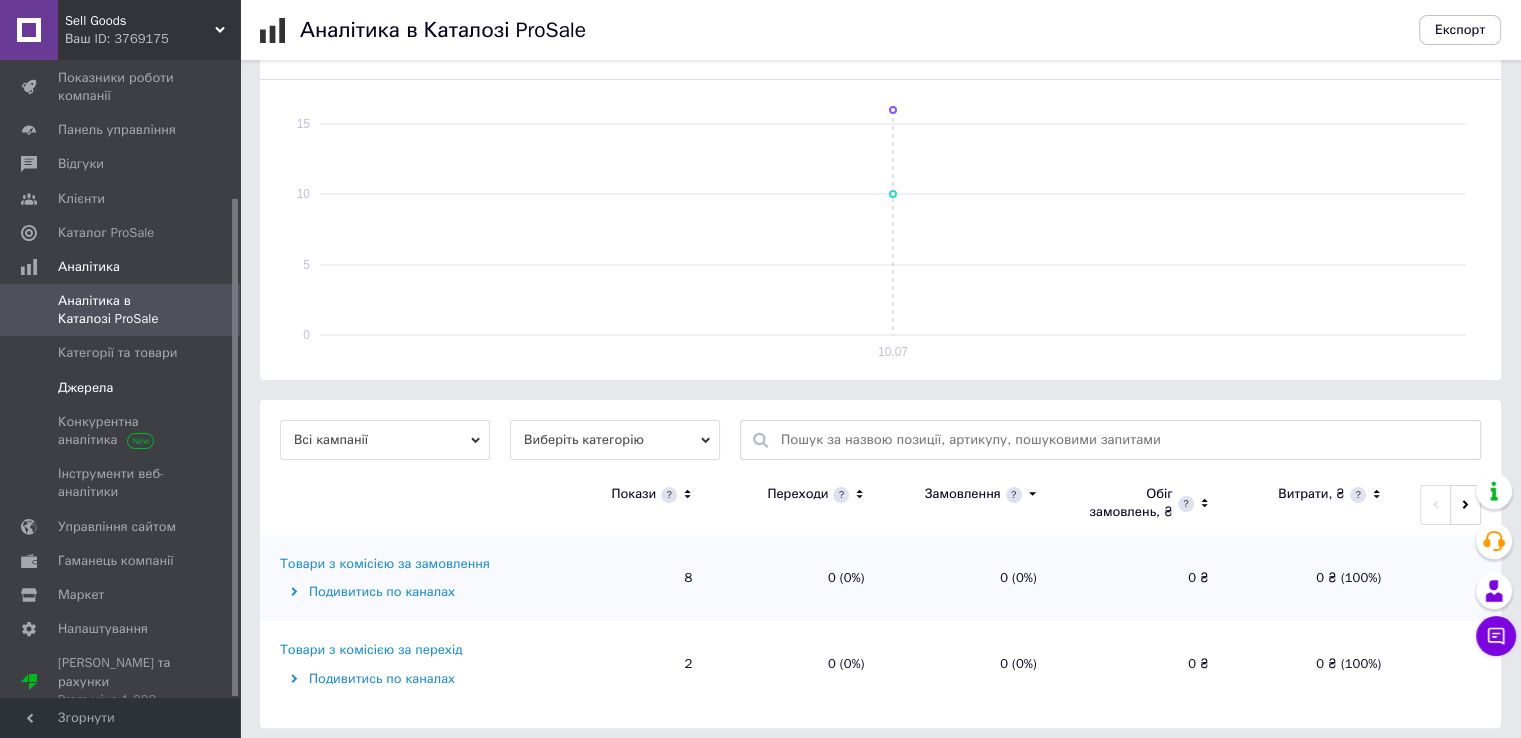 scroll, scrollTop: 285, scrollLeft: 0, axis: vertical 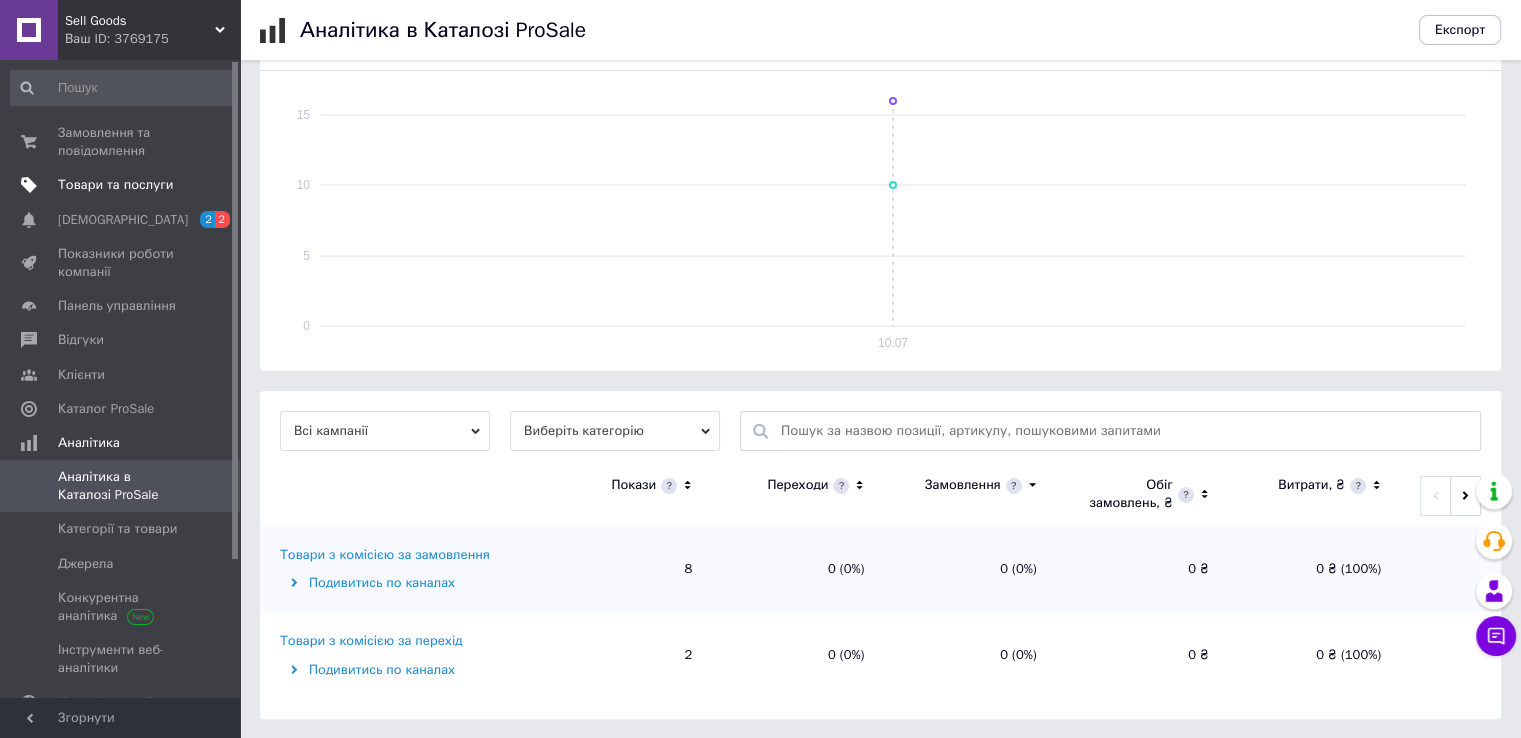 click on "Товари та послуги" at bounding box center [115, 185] 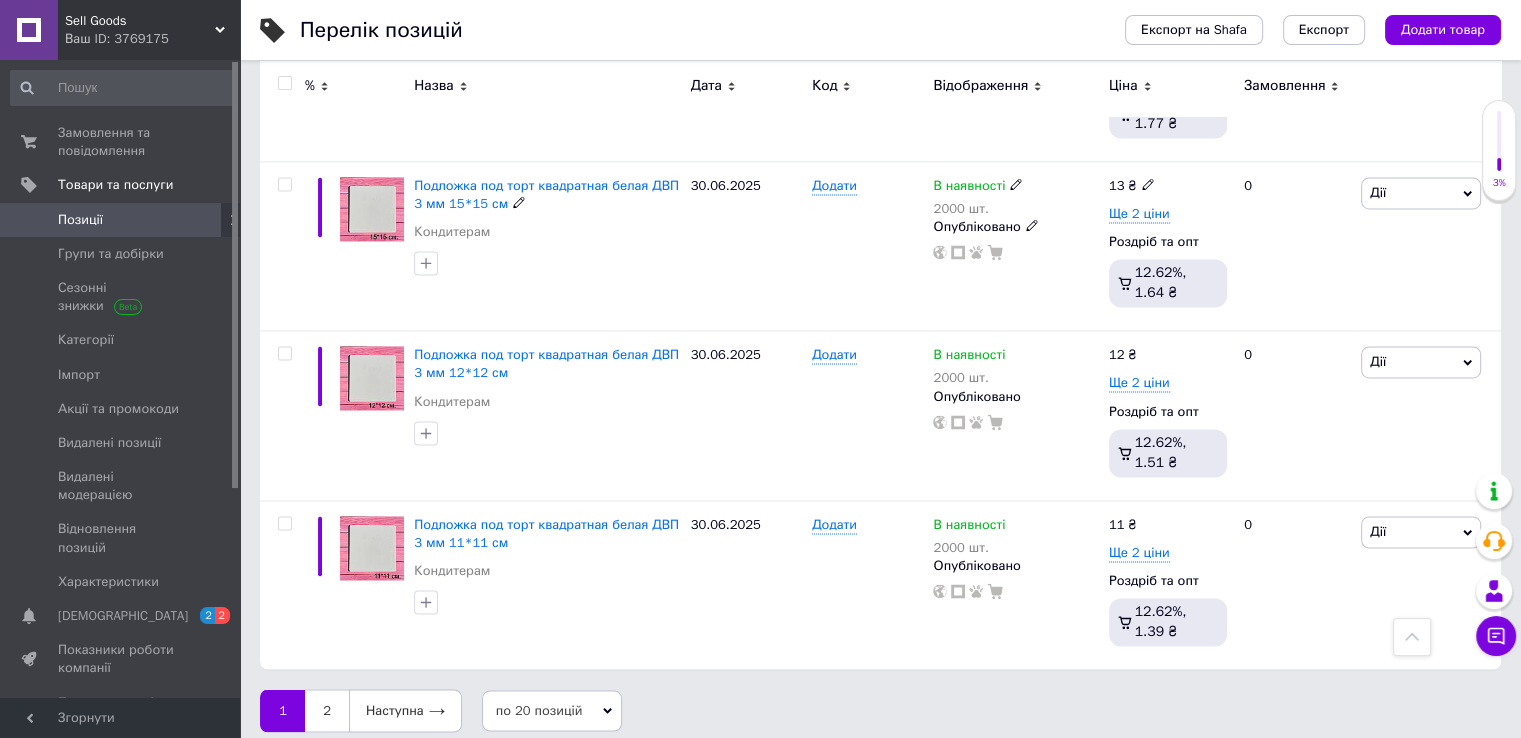 scroll, scrollTop: 3134, scrollLeft: 0, axis: vertical 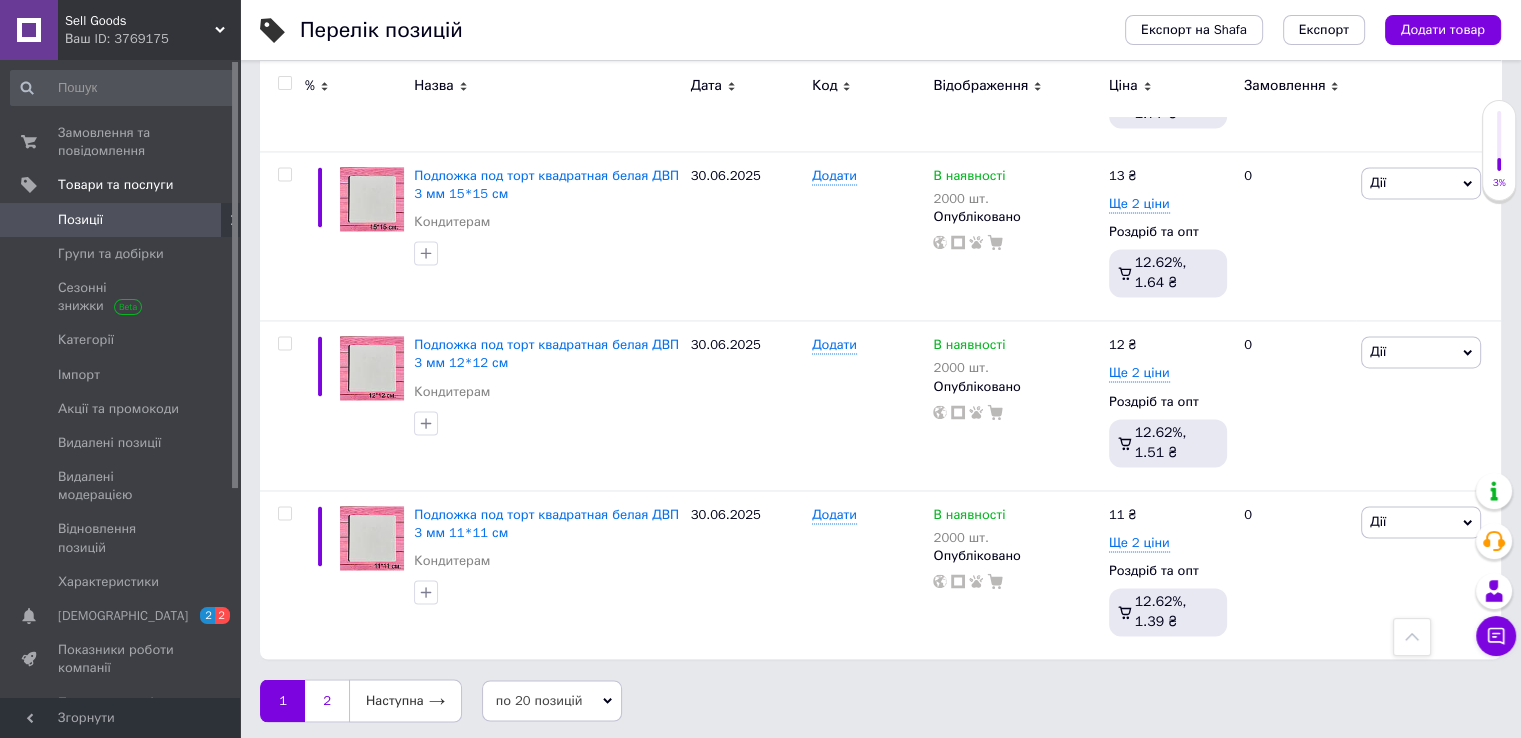 click on "2" at bounding box center [327, 700] 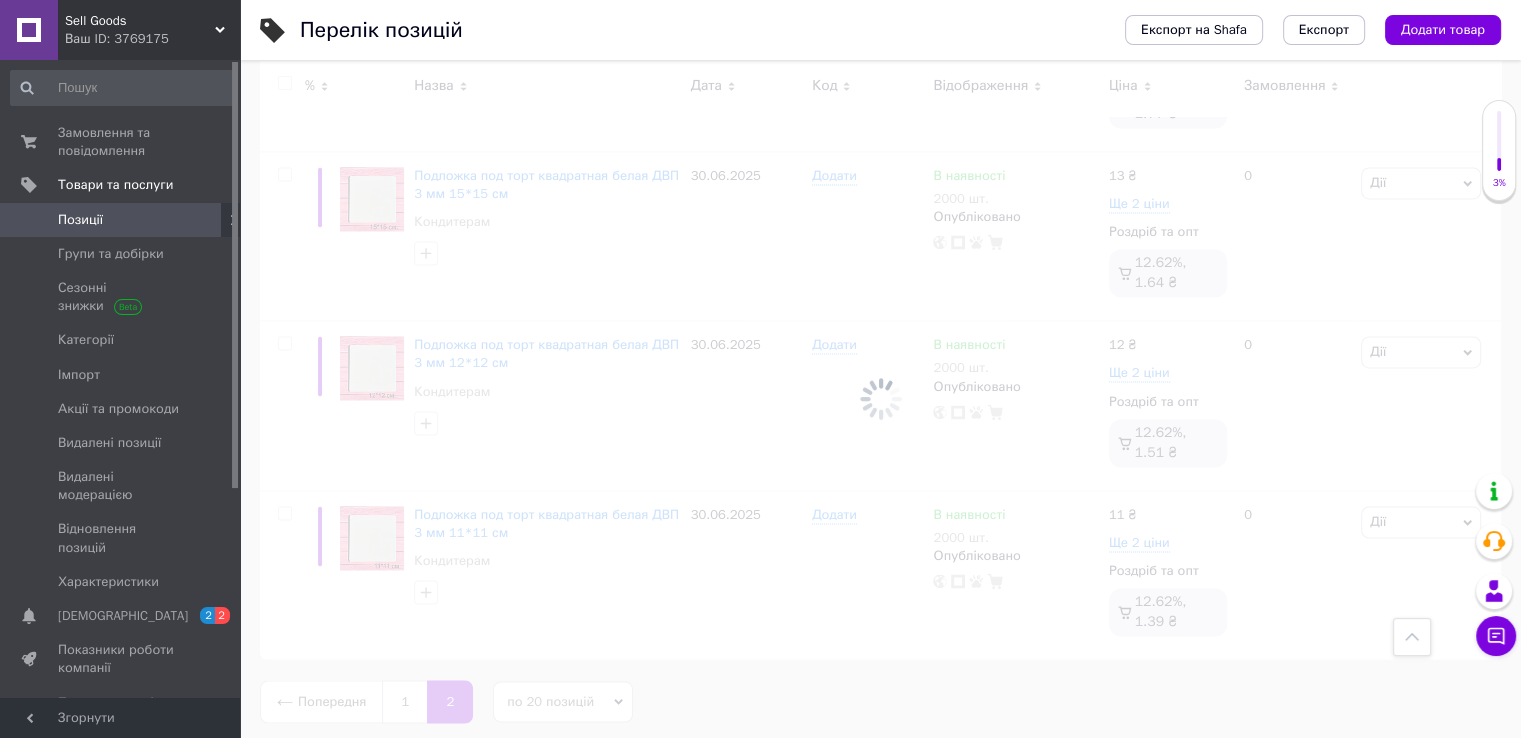 scroll, scrollTop: 2886, scrollLeft: 0, axis: vertical 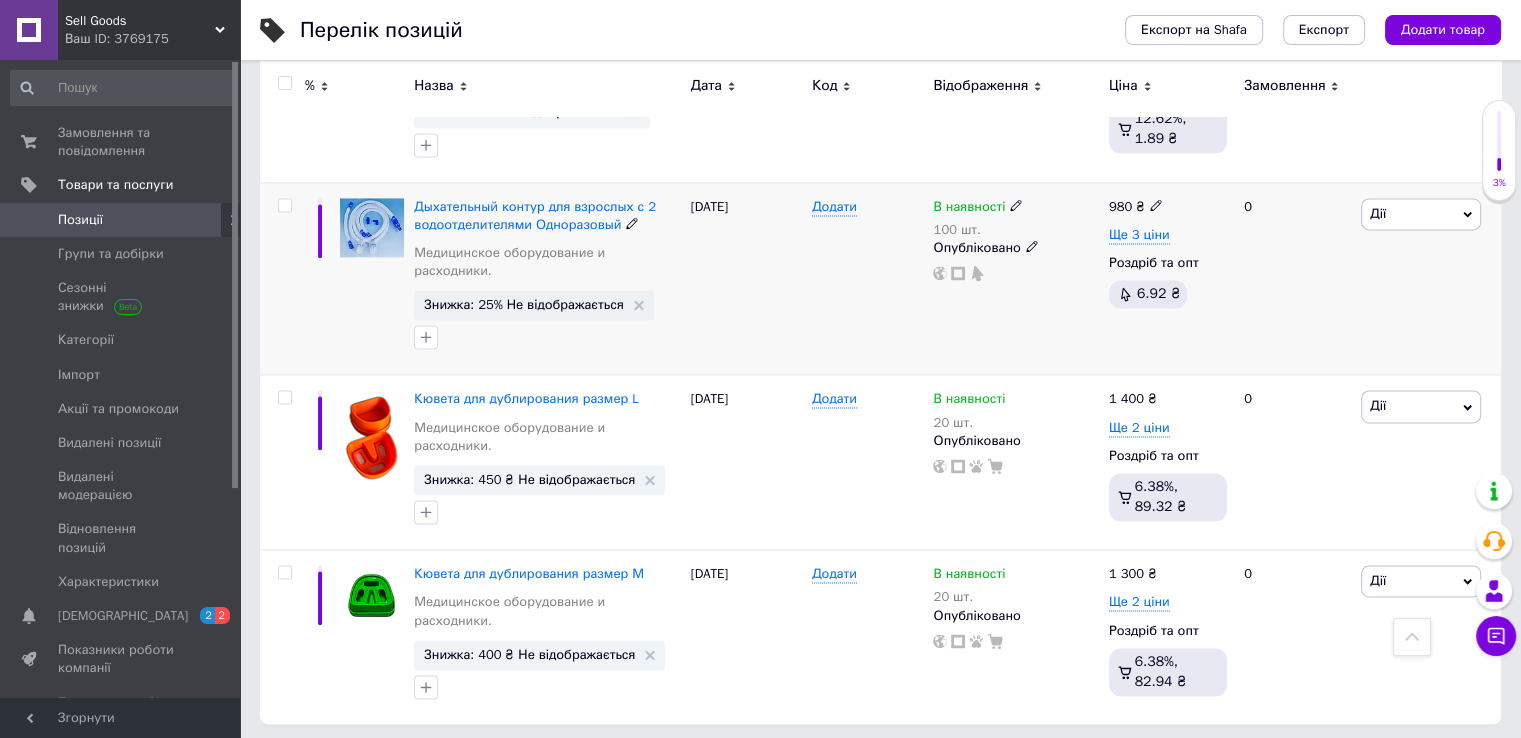 click on "Дії" at bounding box center [1421, 214] 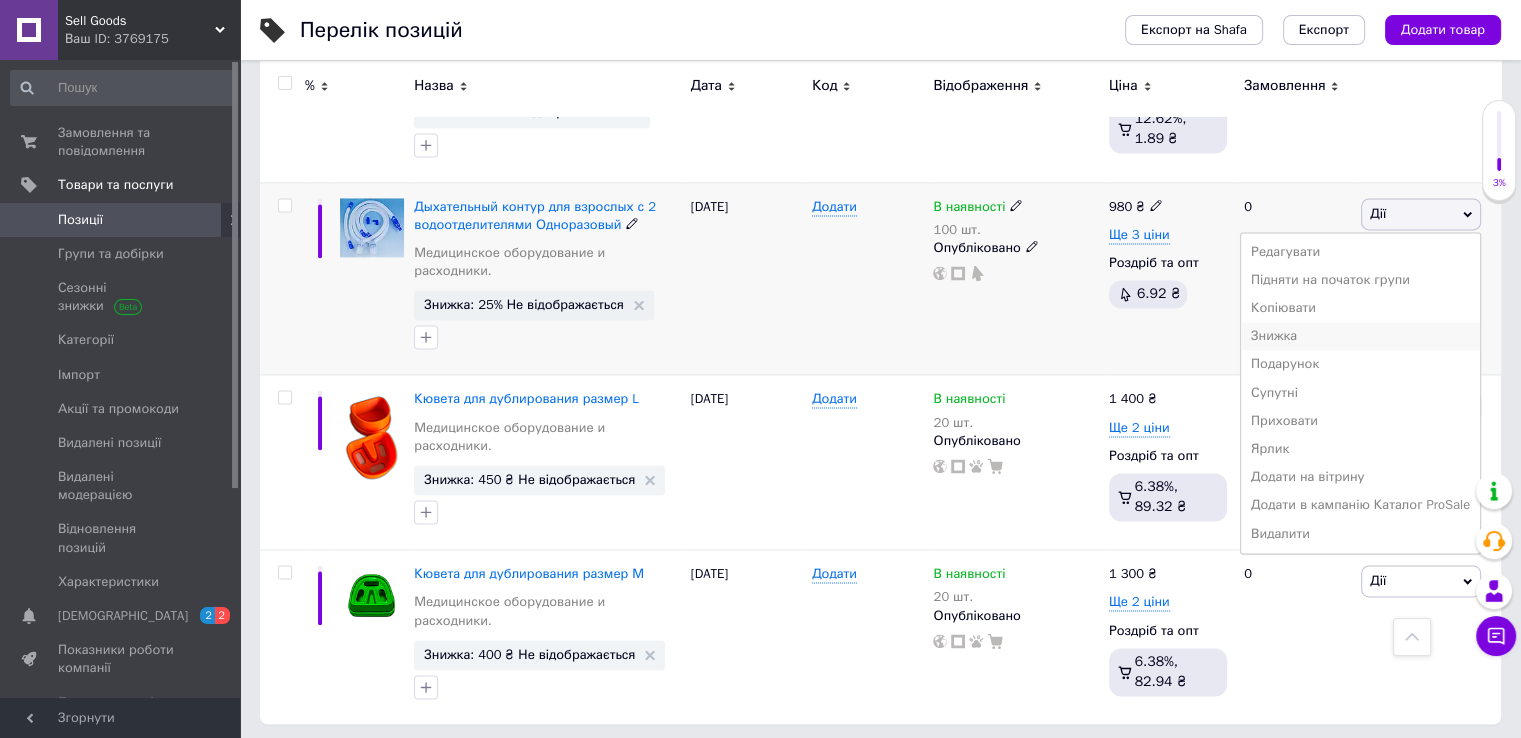 click on "Знижка" at bounding box center [1360, 336] 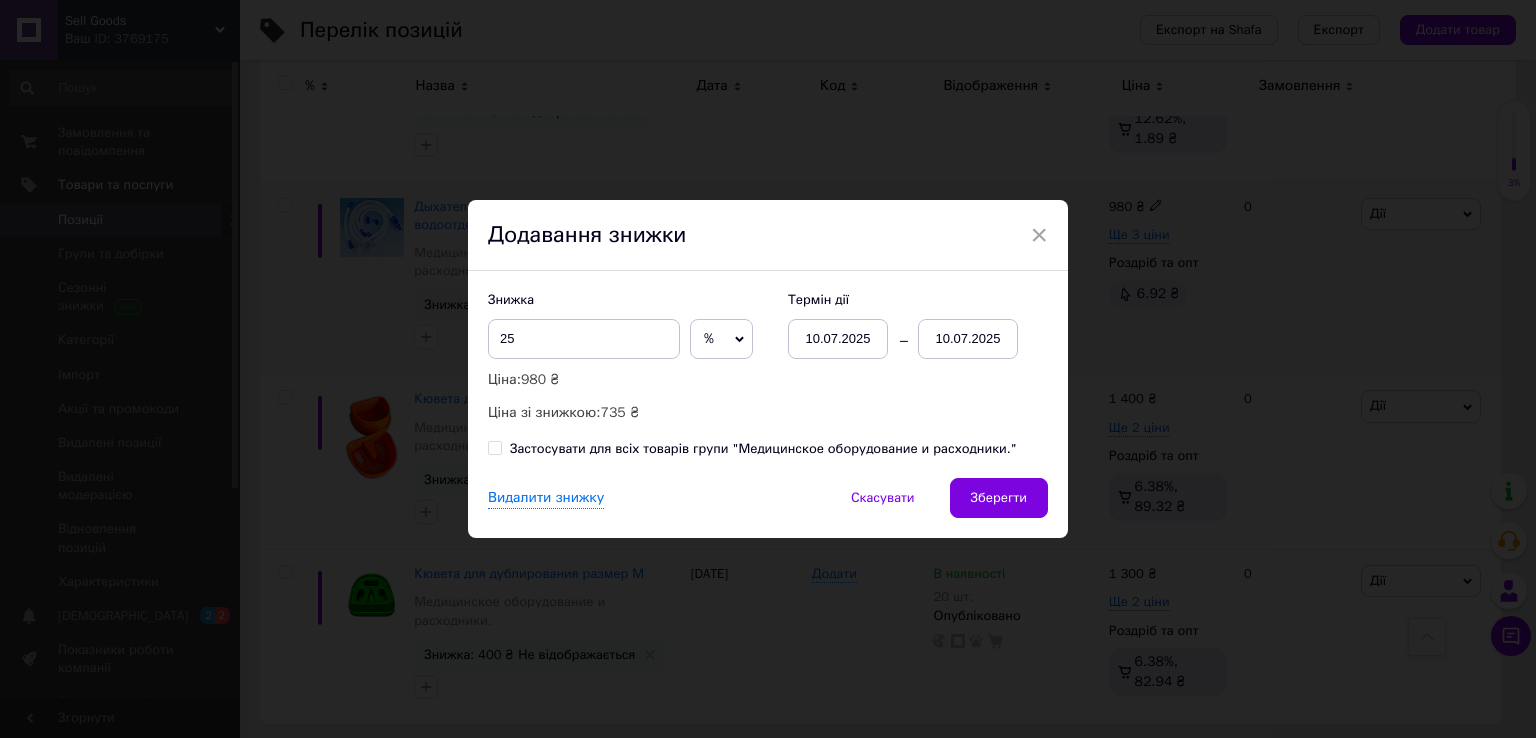 click on "10.07.2025" at bounding box center [968, 339] 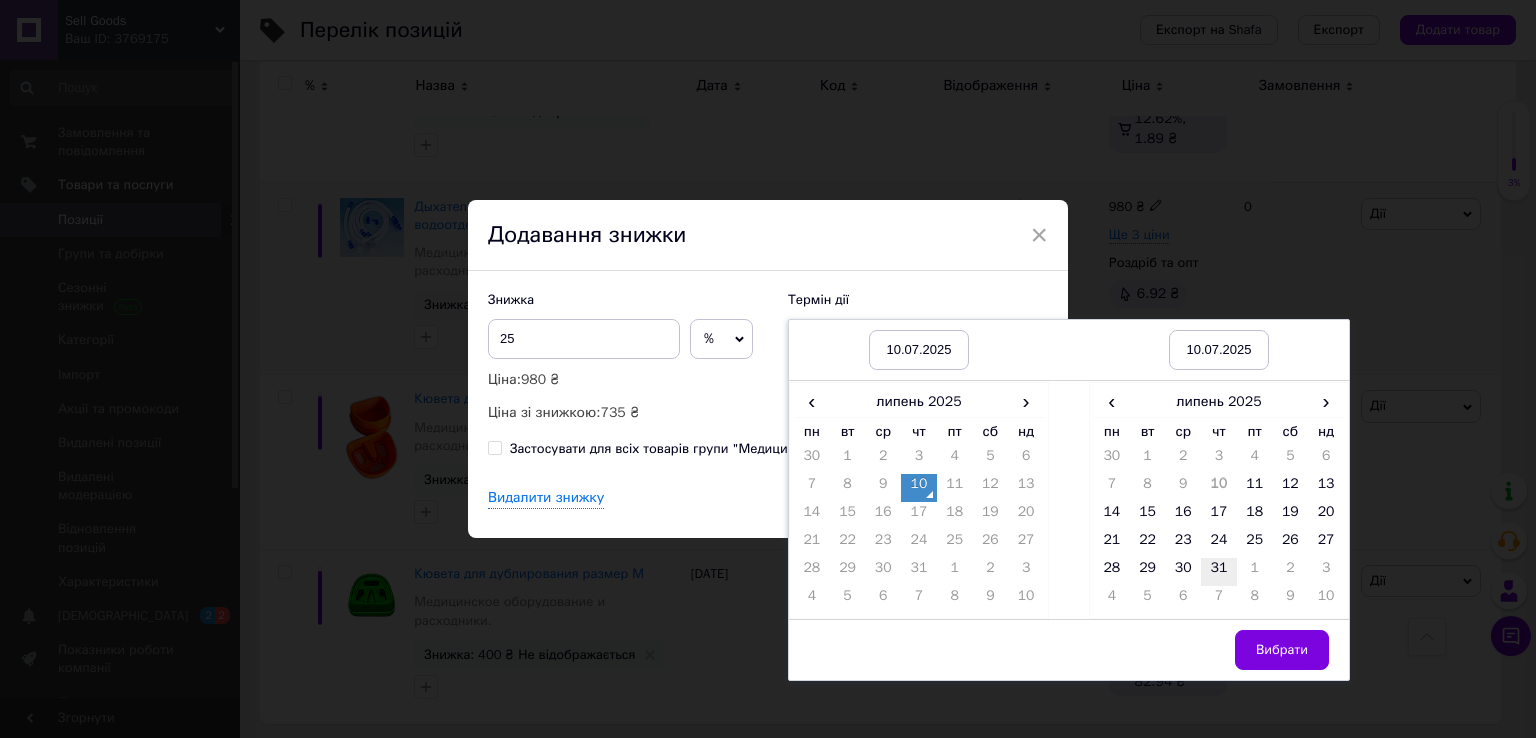 click on "31" at bounding box center (1219, 572) 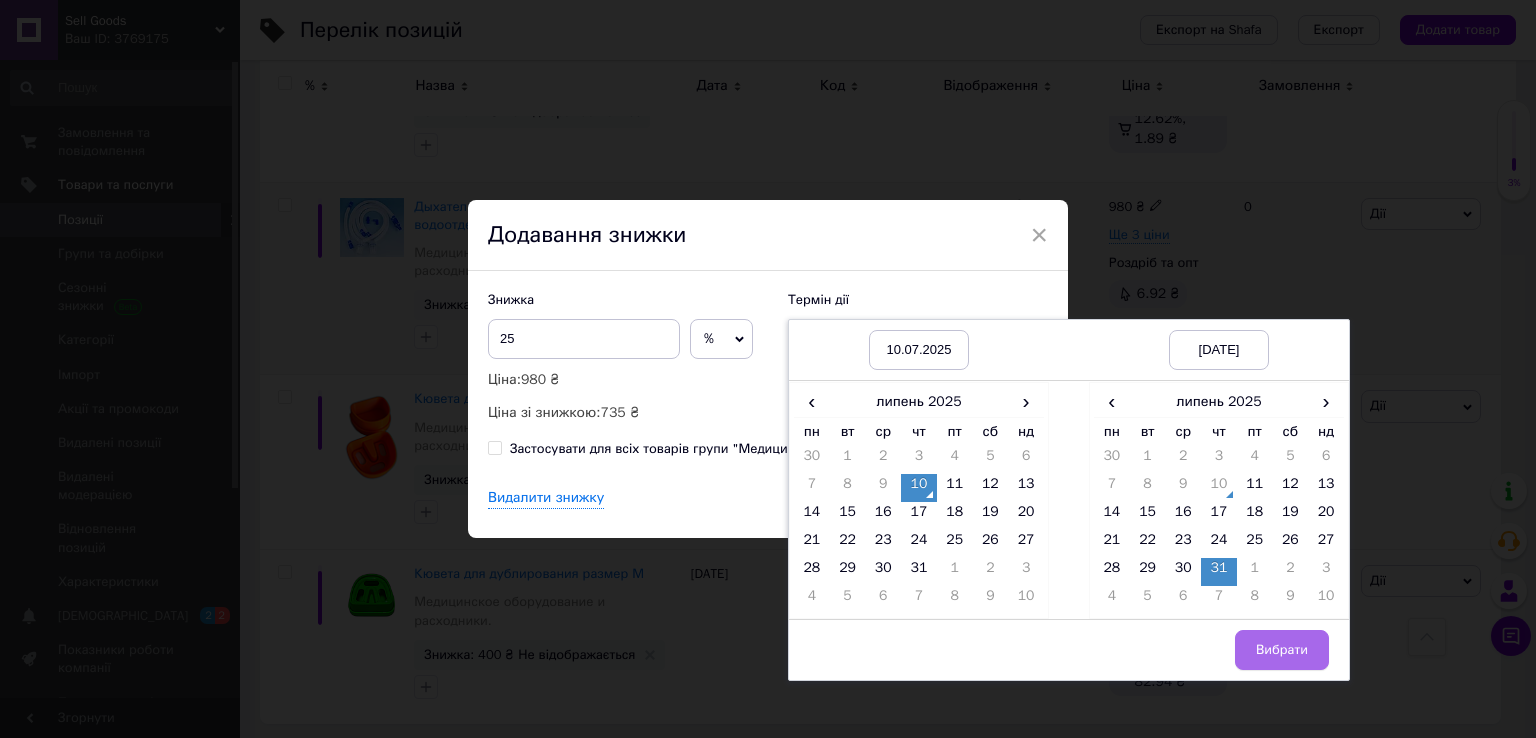 drag, startPoint x: 1276, startPoint y: 653, endPoint x: 1267, endPoint y: 643, distance: 13.453624 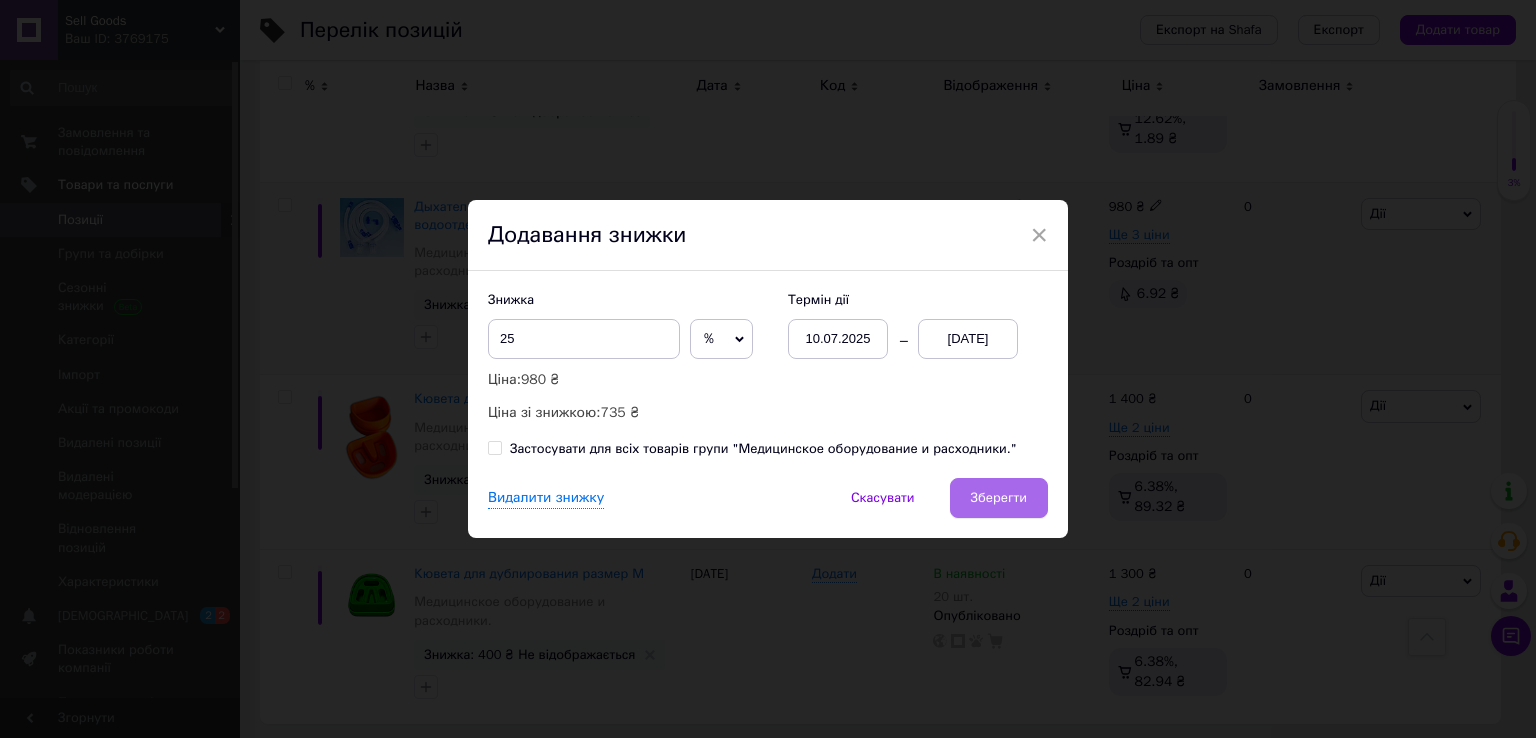 click on "Зберегти" at bounding box center (999, 498) 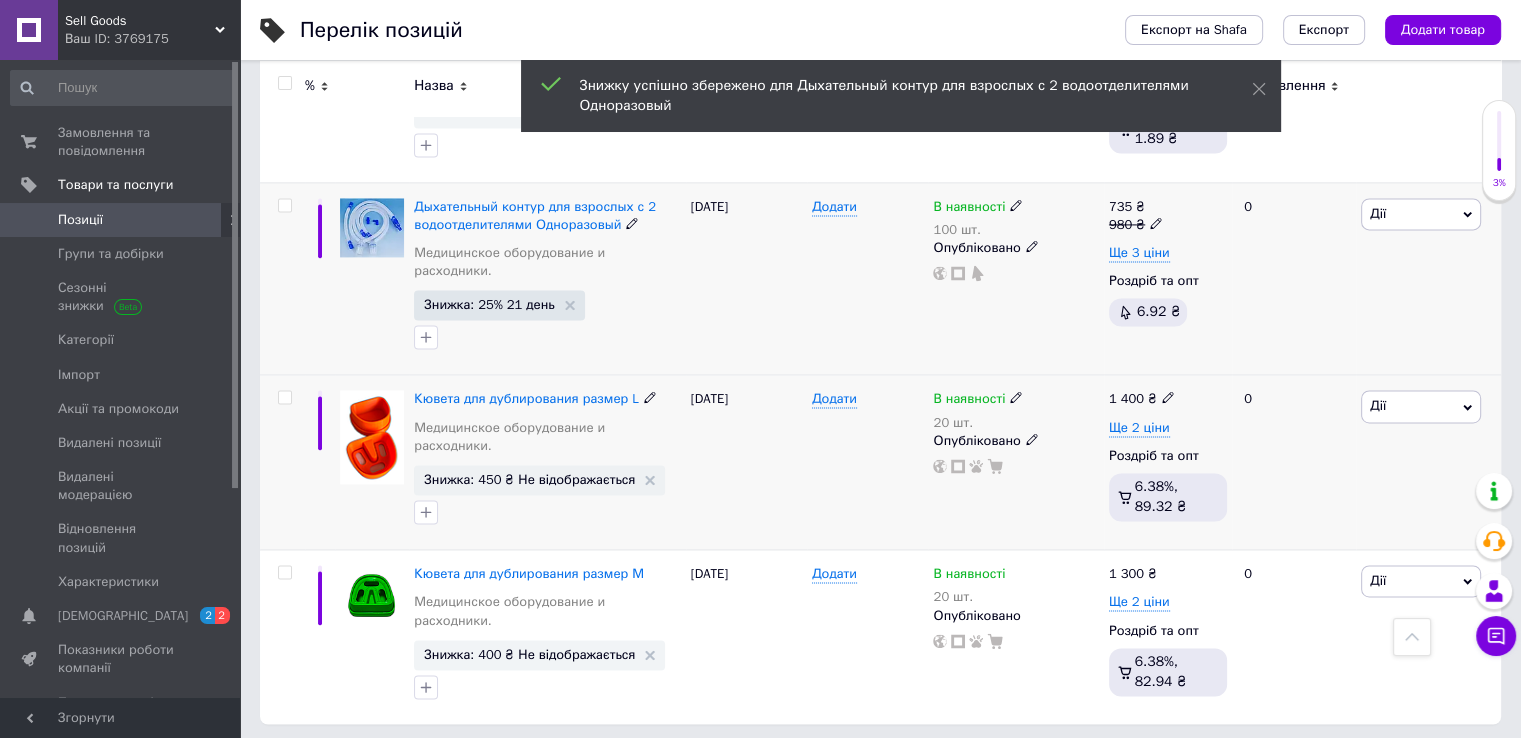 click on "Дії" at bounding box center (1421, 406) 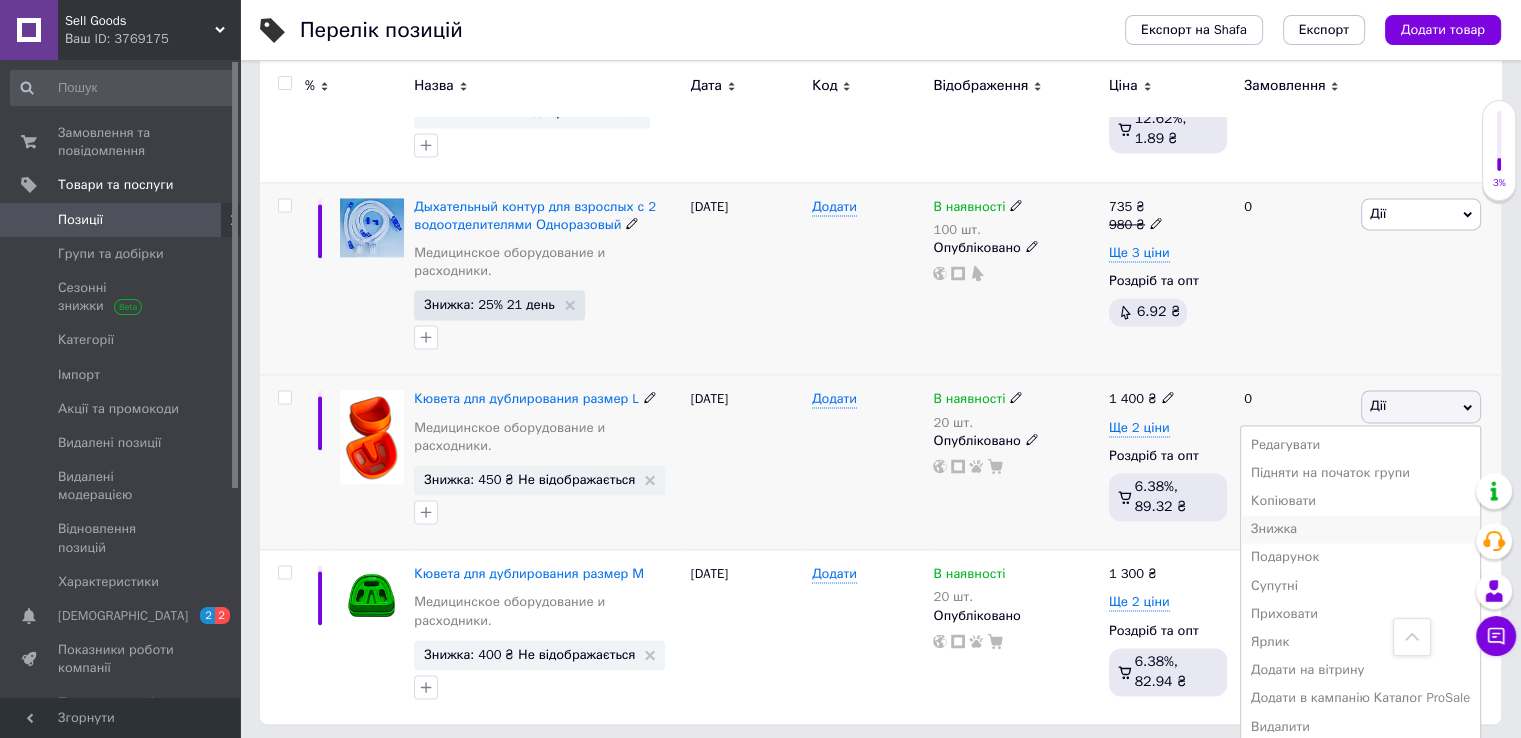 click on "Знижка" at bounding box center [1360, 529] 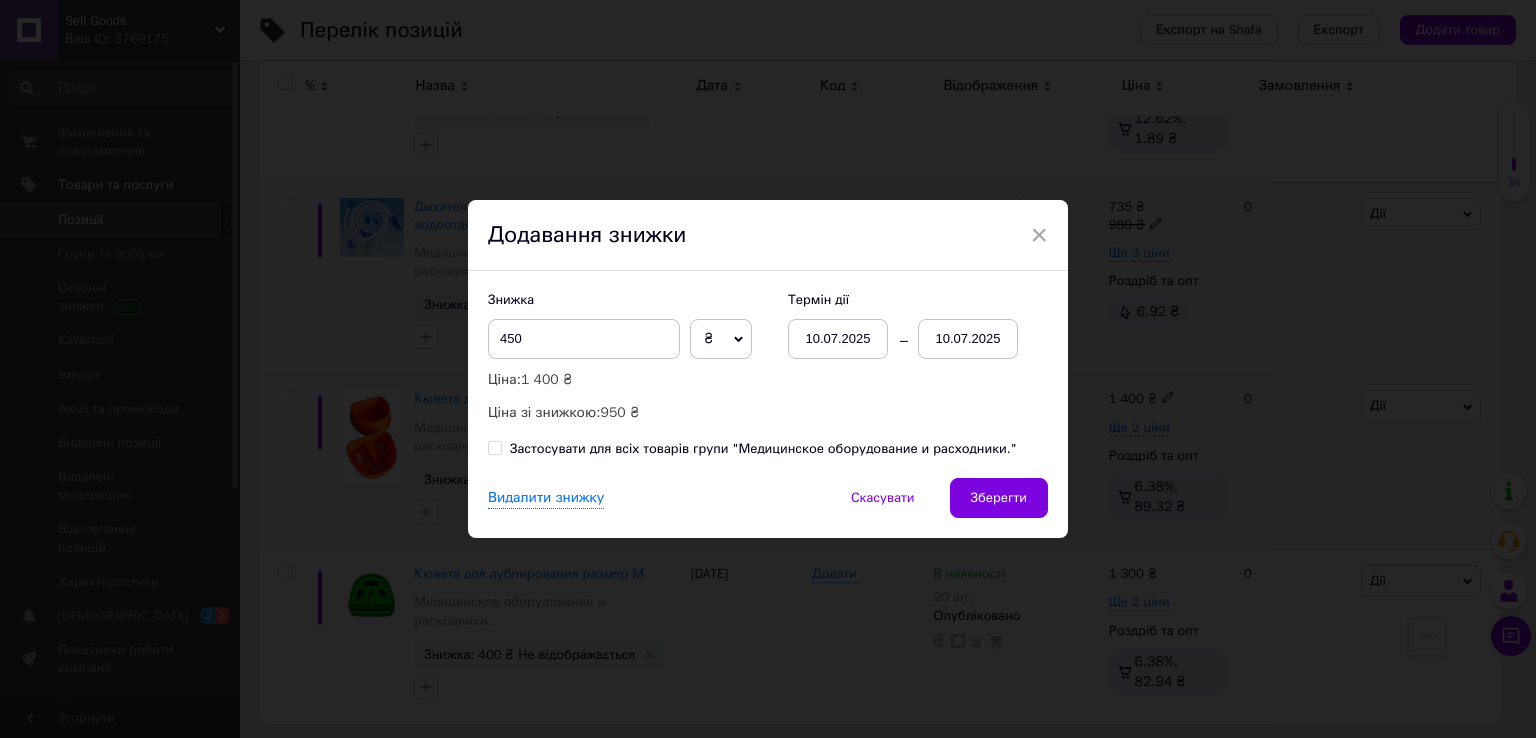 click on "10.07.2025" at bounding box center [968, 339] 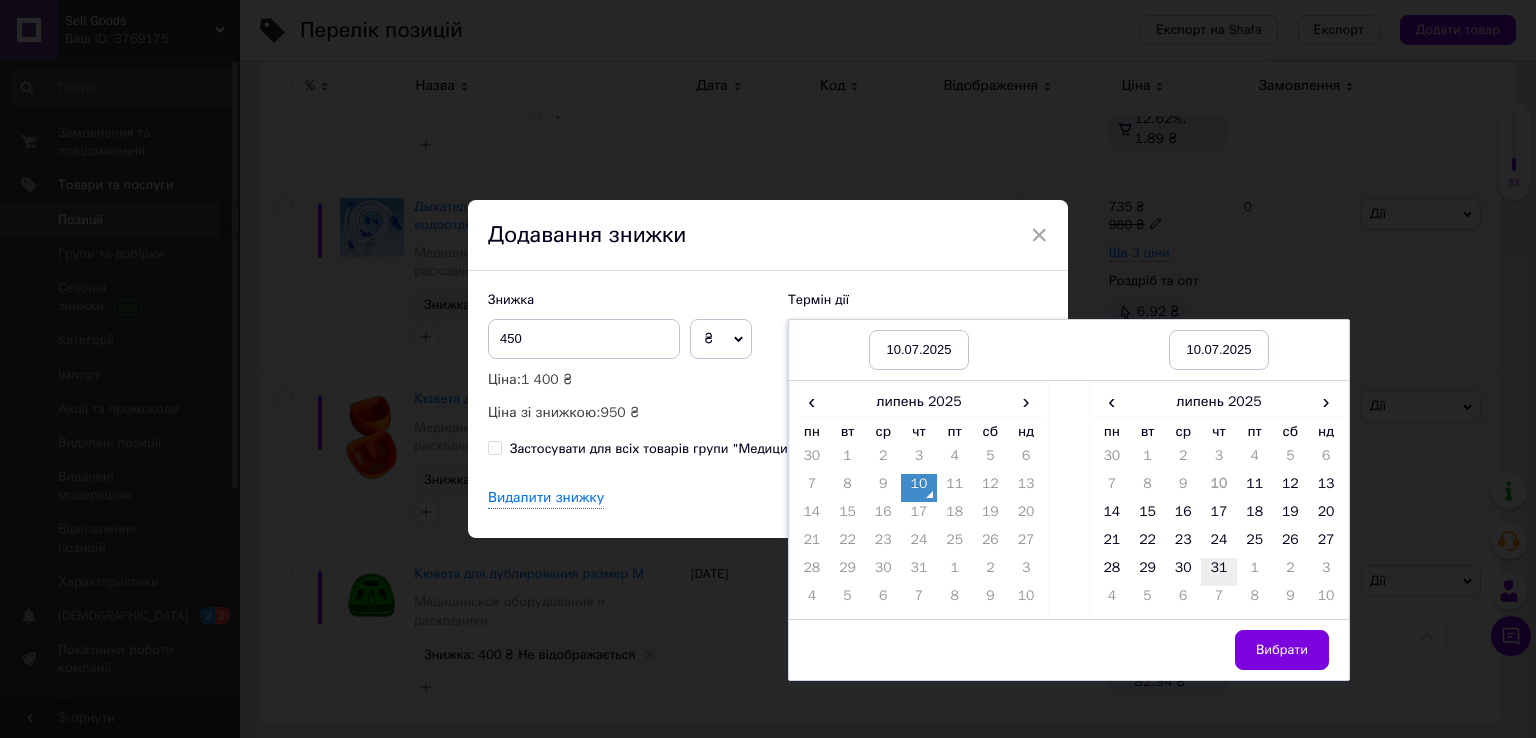 drag, startPoint x: 1216, startPoint y: 562, endPoint x: 1242, endPoint y: 633, distance: 75.61085 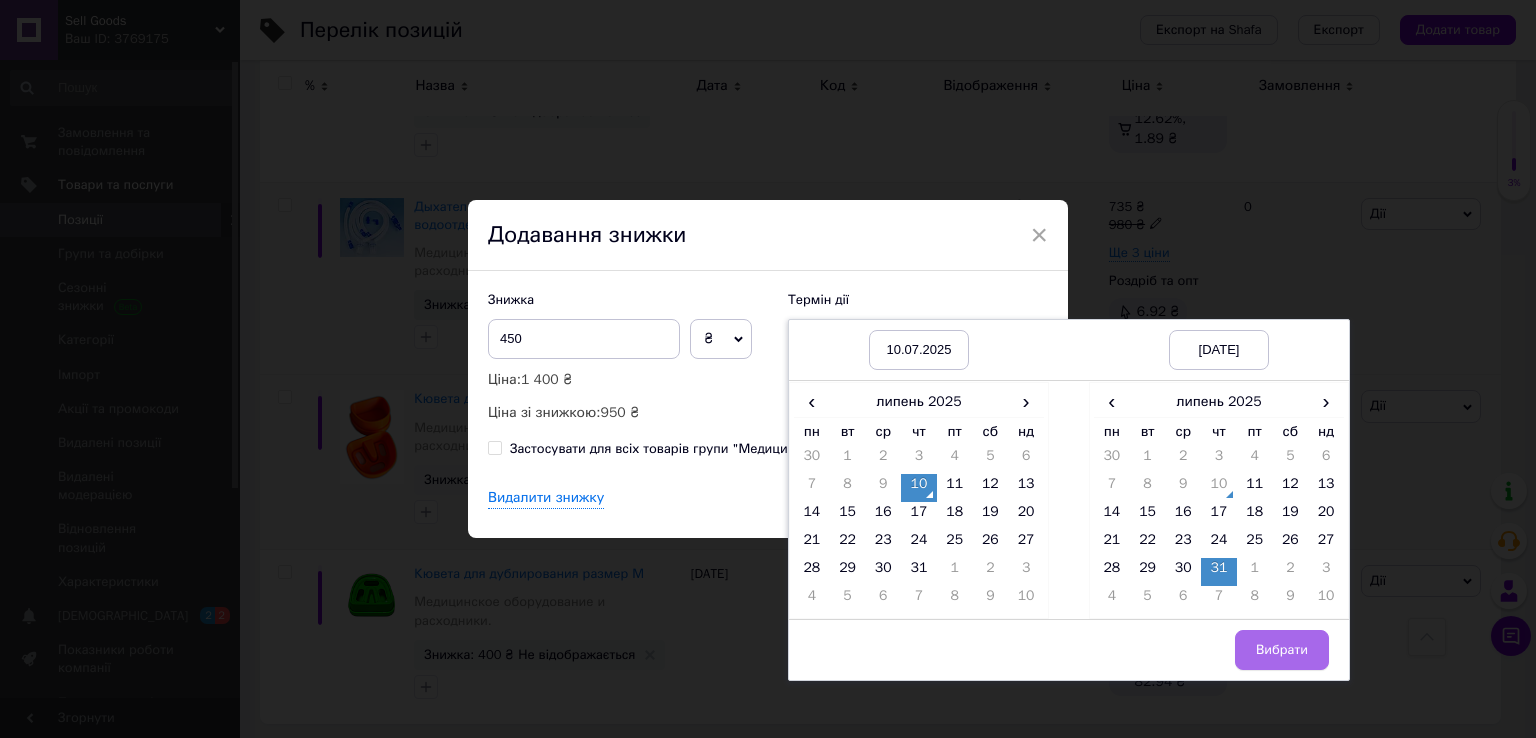 click on "Вибрати" at bounding box center (1282, 650) 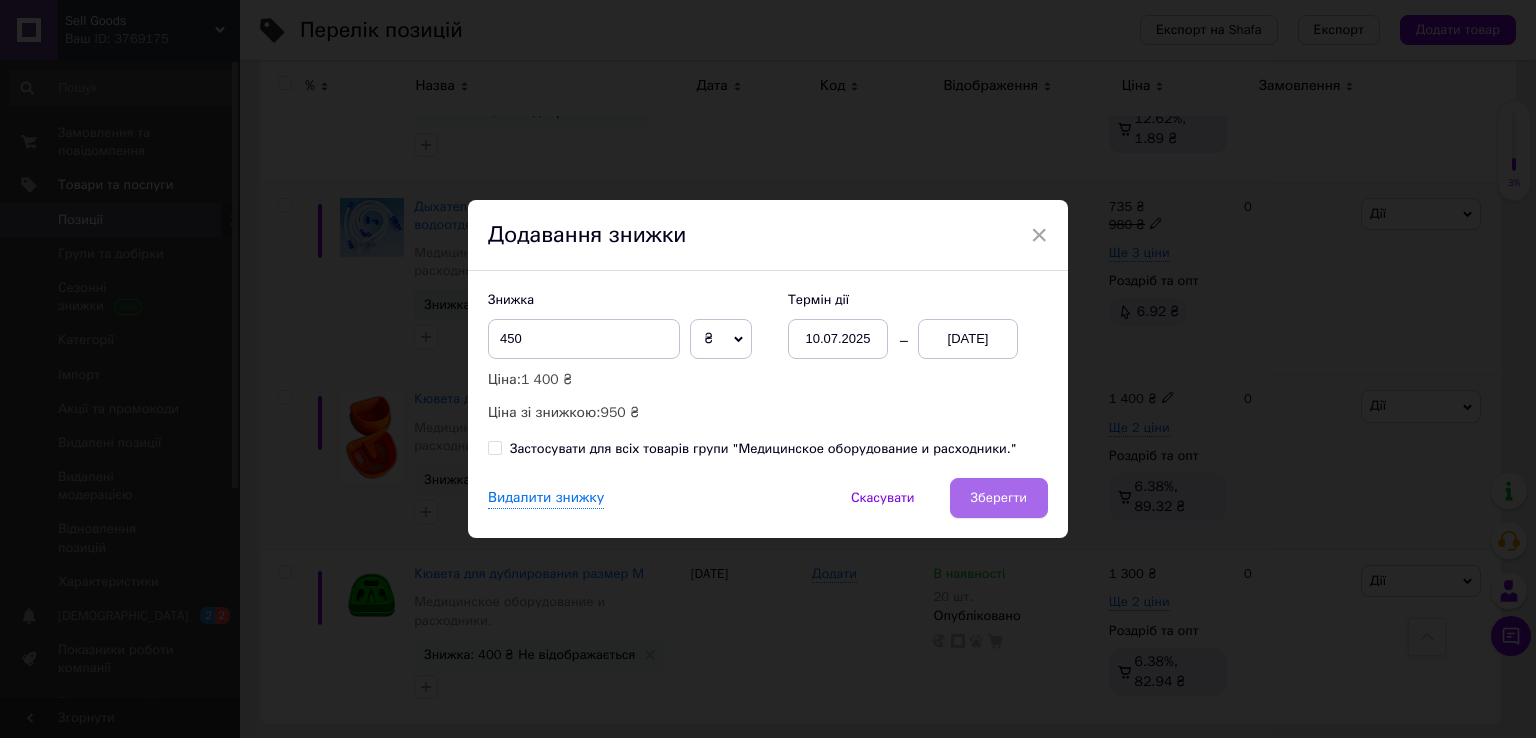 click on "Зберегти" at bounding box center [999, 498] 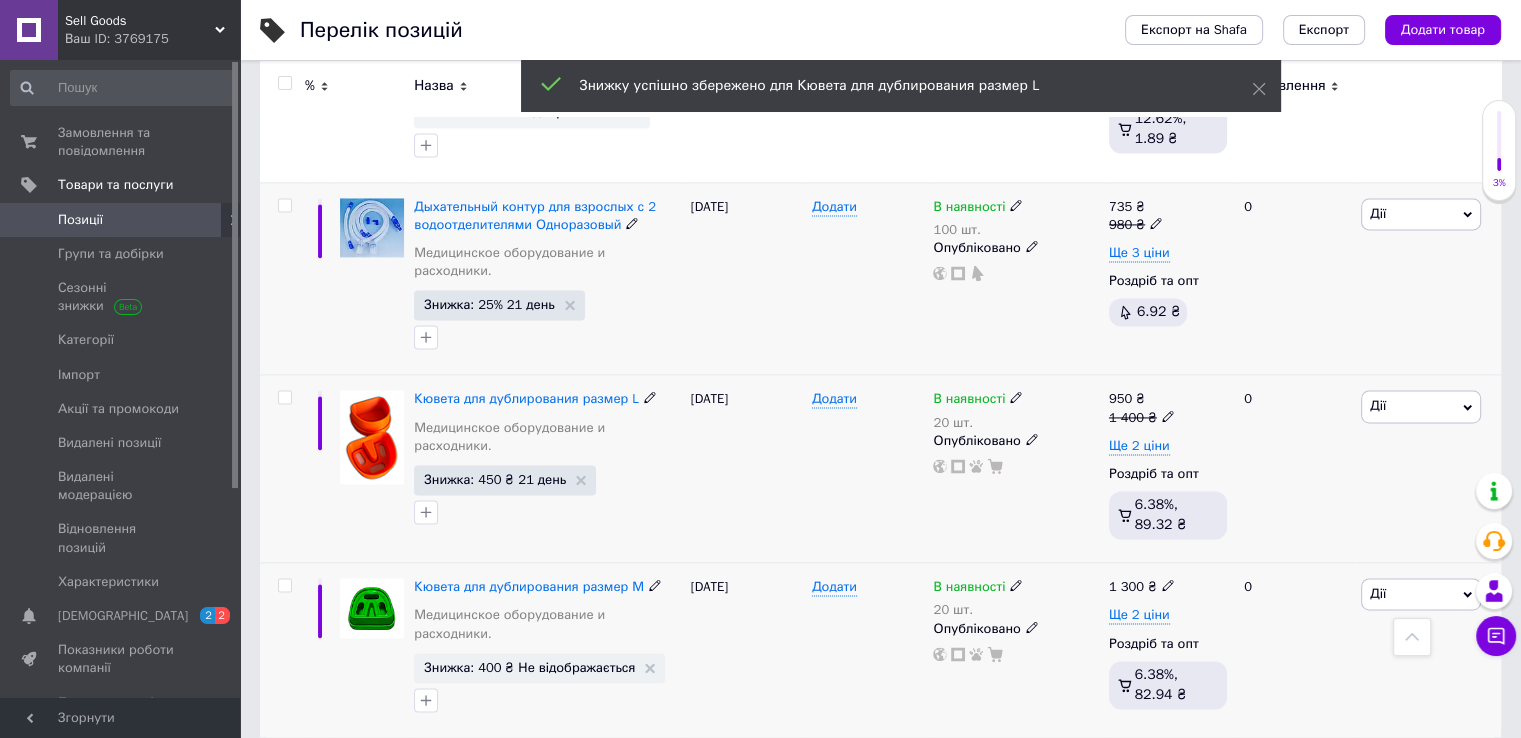 click on "Дії" at bounding box center (1421, 594) 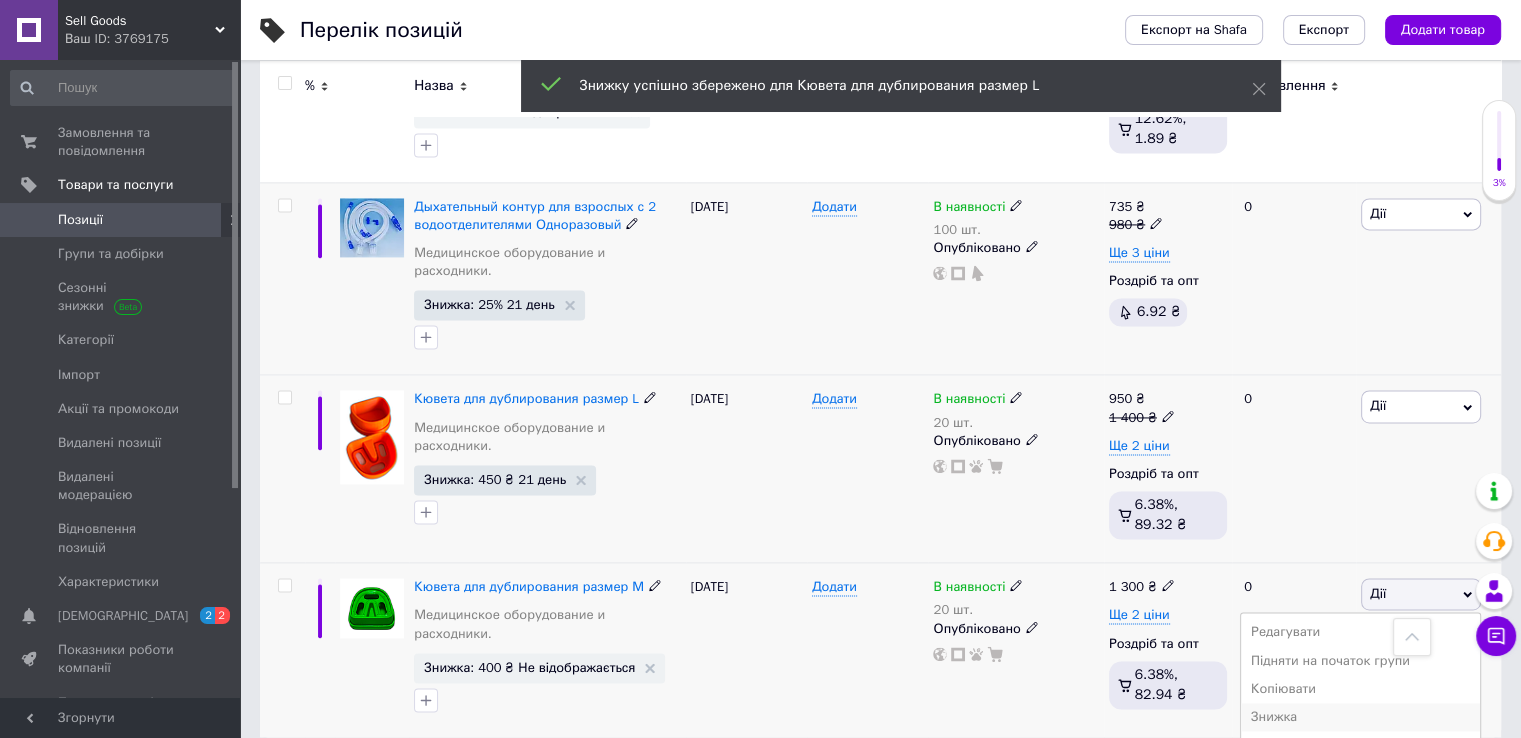 click on "Знижка" at bounding box center [1360, 717] 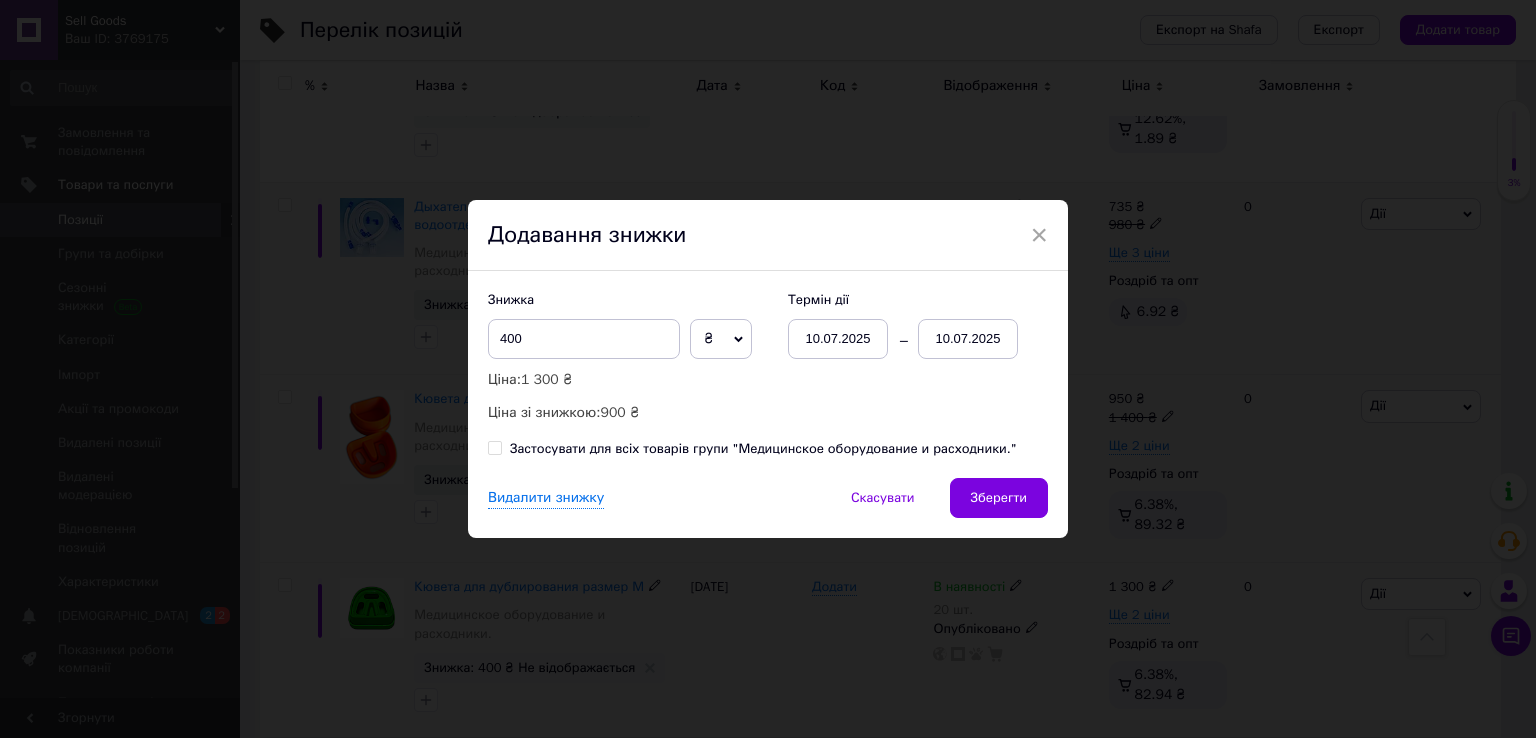 click on "10.07.2025" at bounding box center (968, 339) 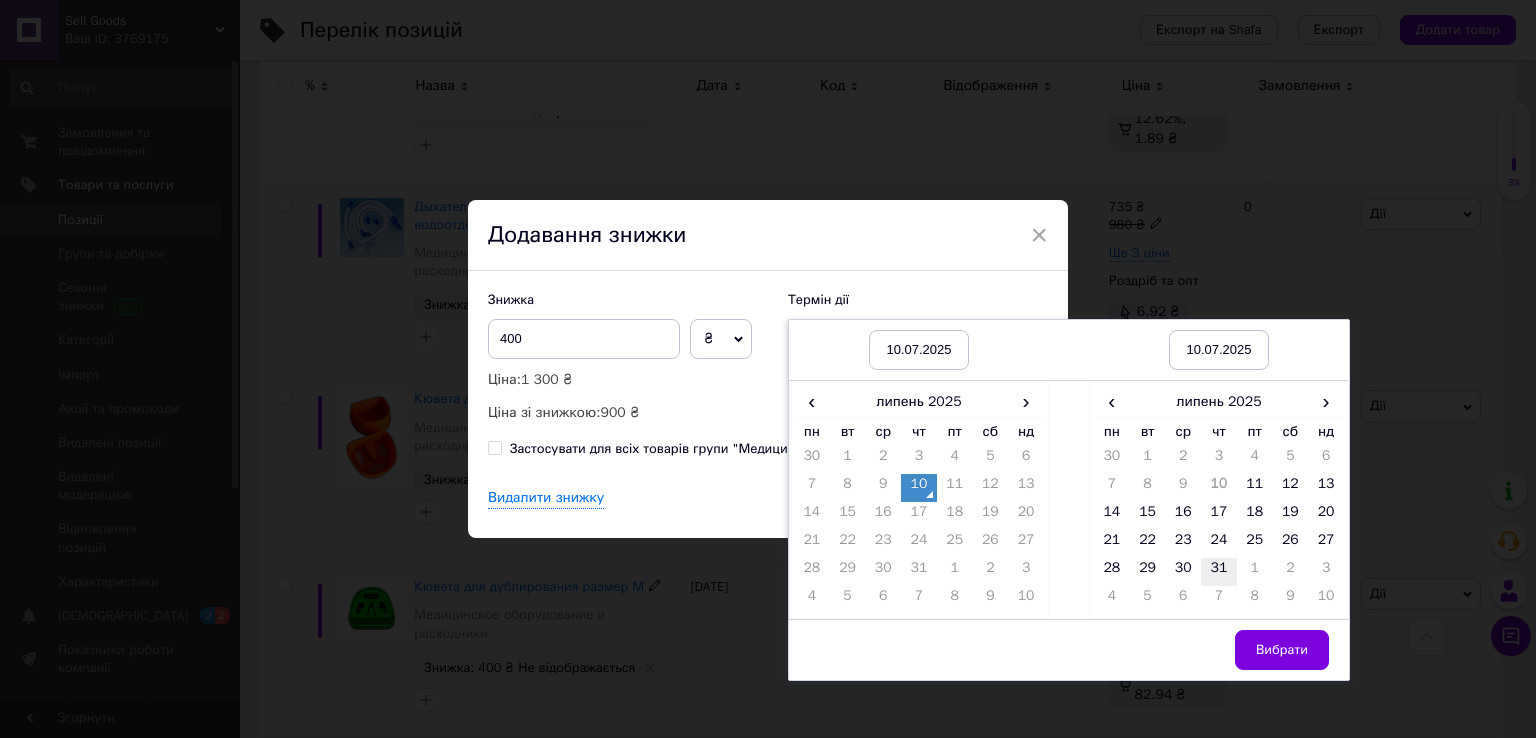 click on "31" at bounding box center (1219, 572) 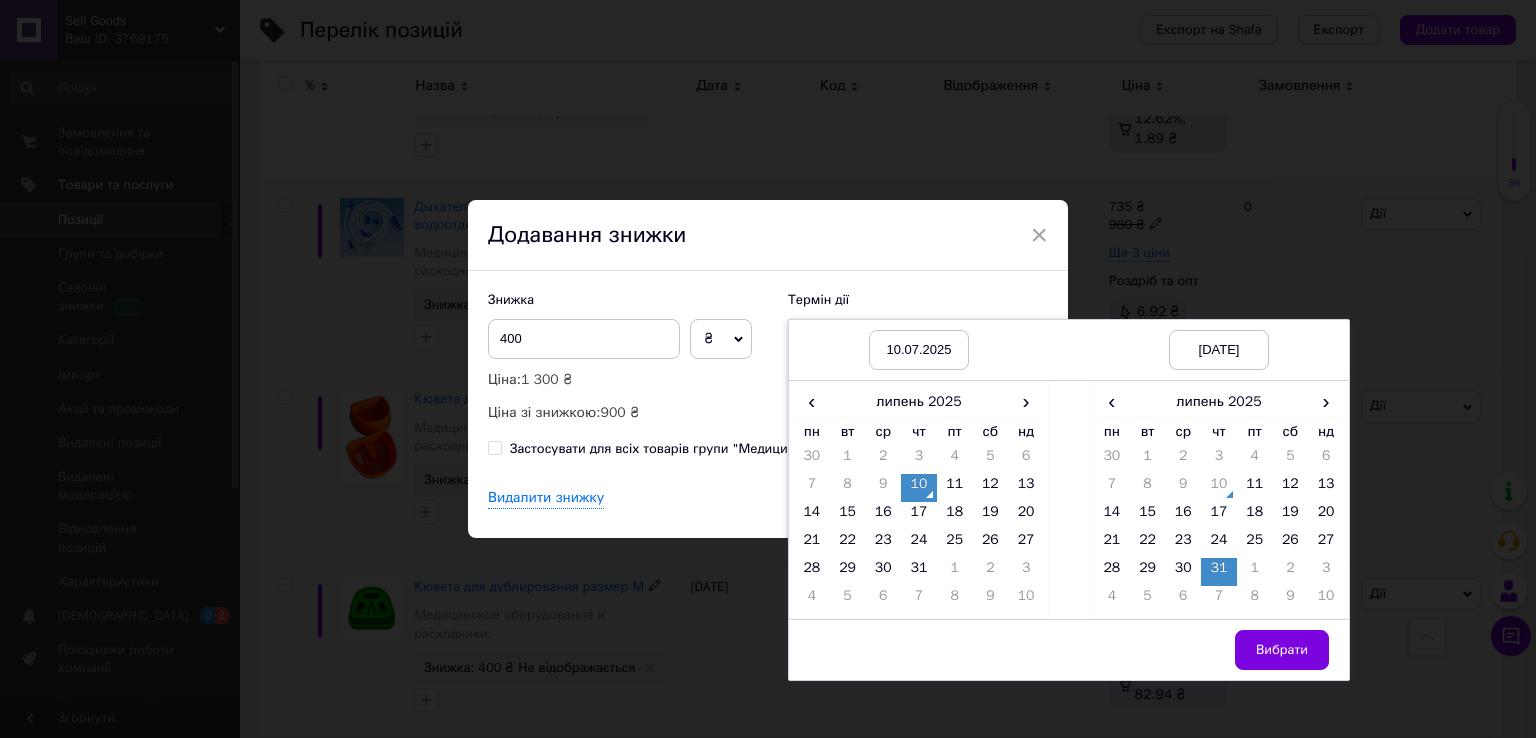 click on "Вибрати" at bounding box center [1282, 650] 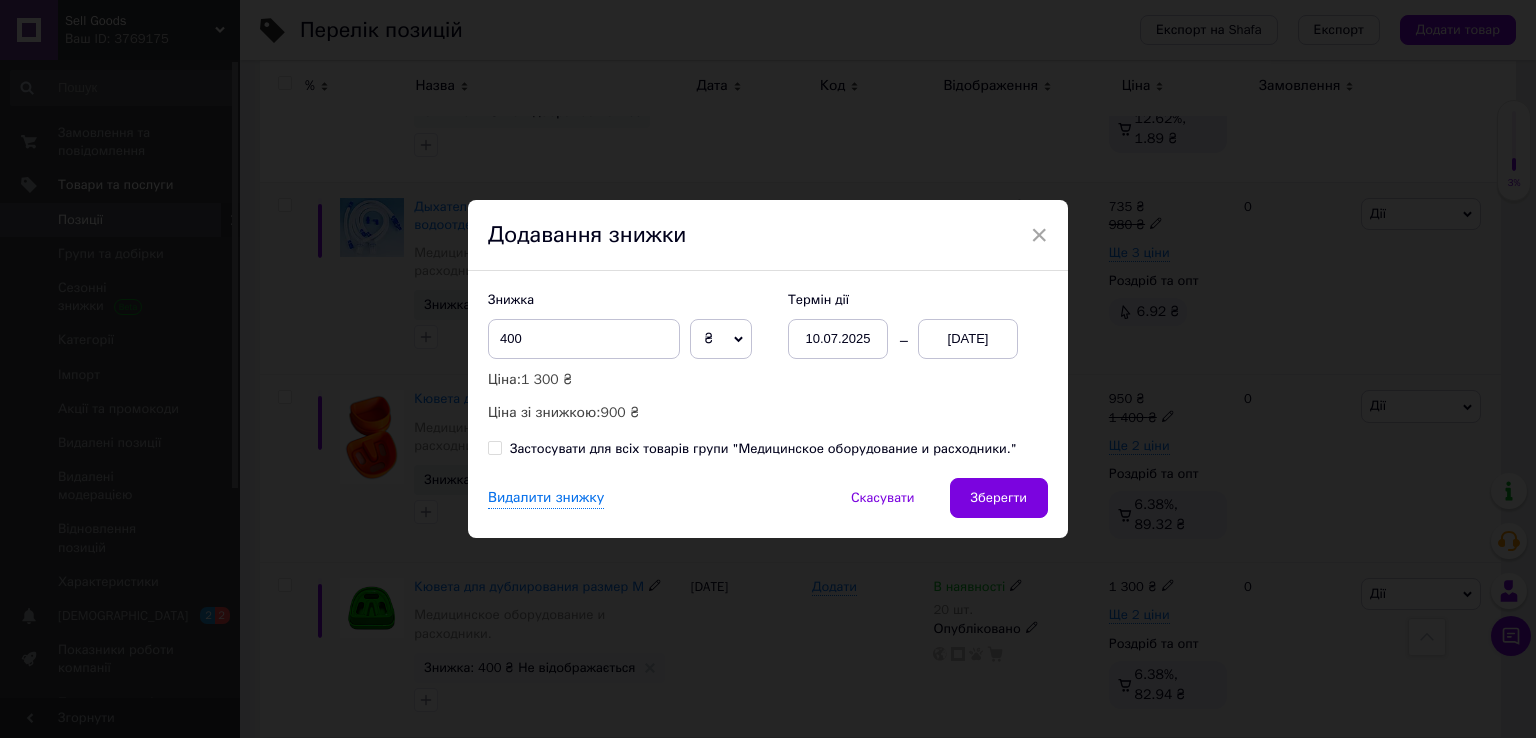 click on "Зберегти" at bounding box center (999, 498) 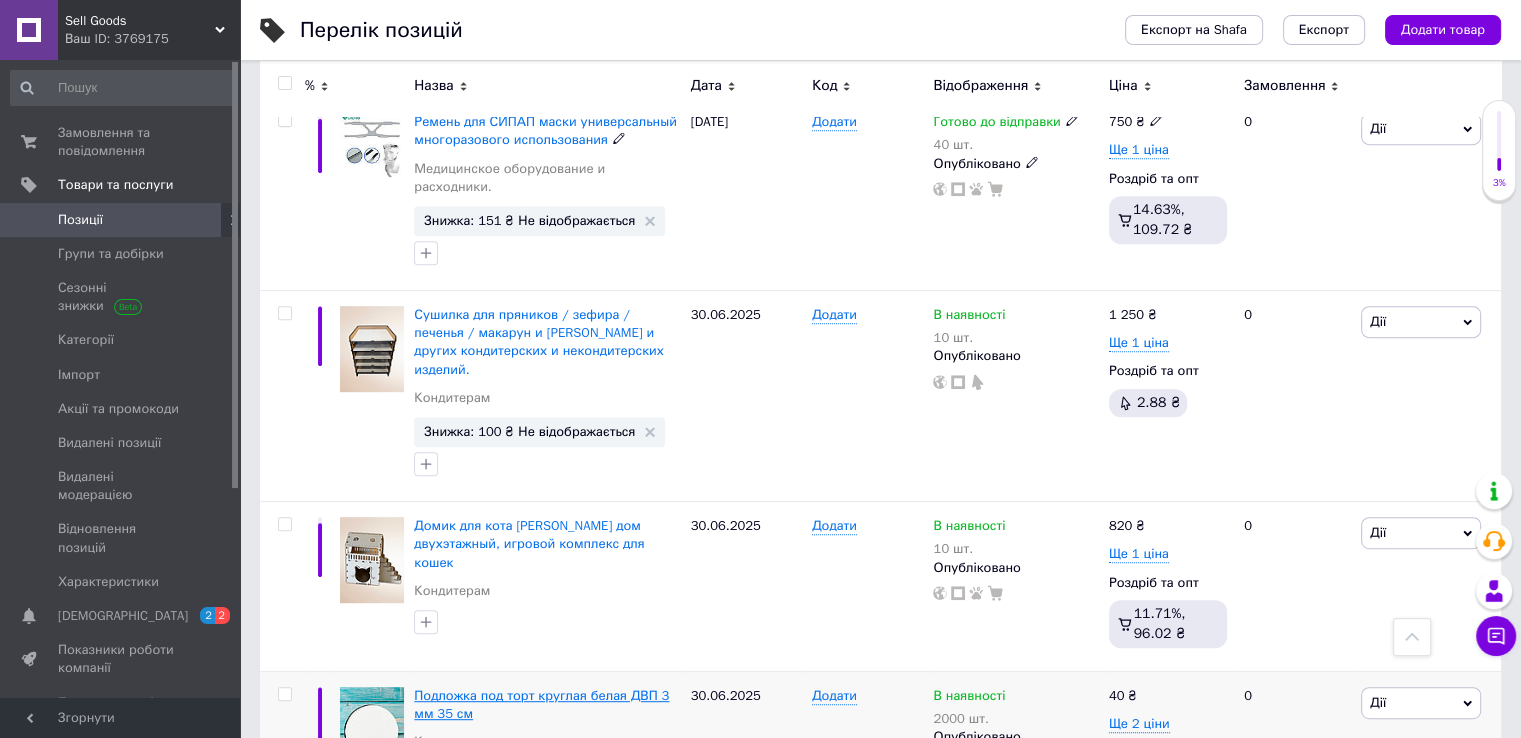 scroll, scrollTop: 923, scrollLeft: 0, axis: vertical 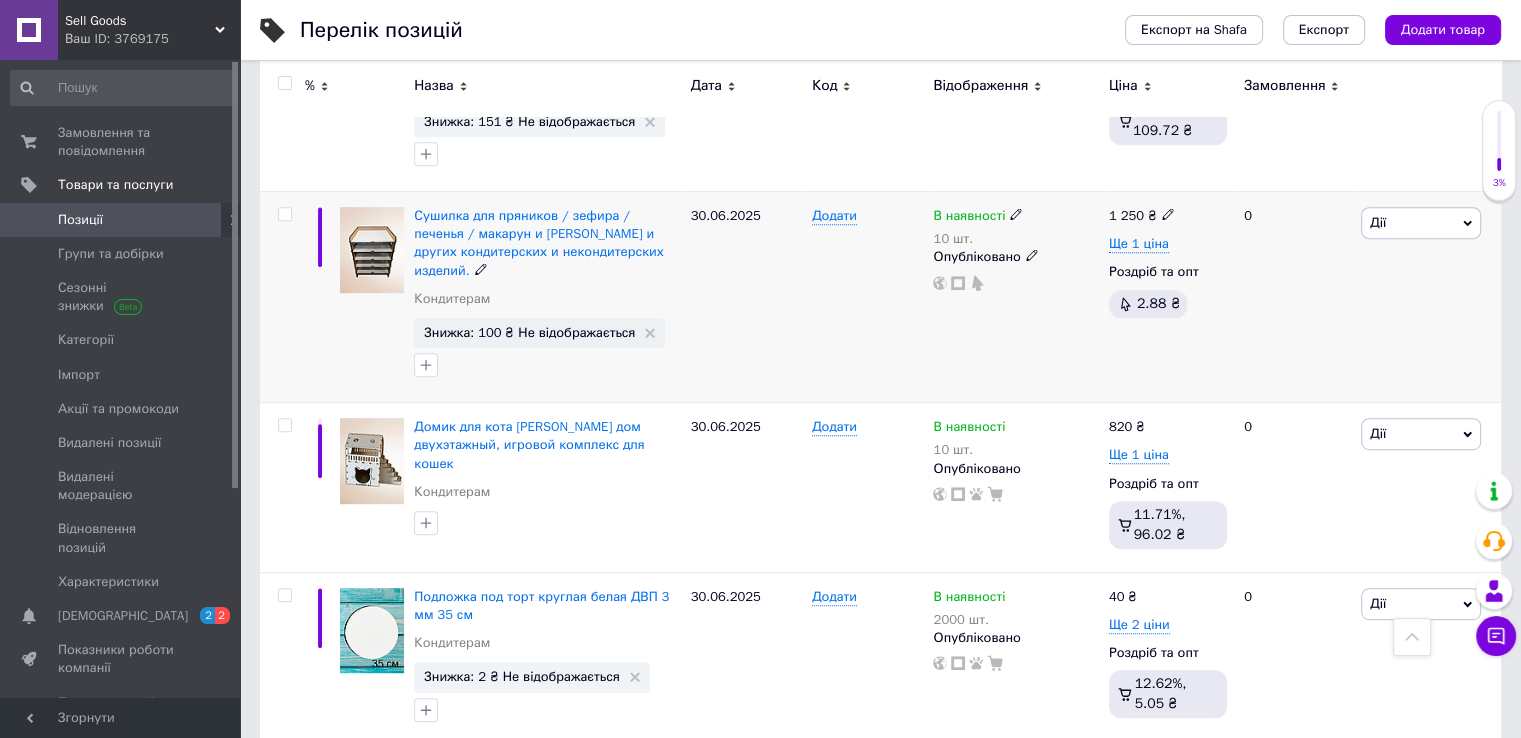 click on "Дії" at bounding box center [1378, 222] 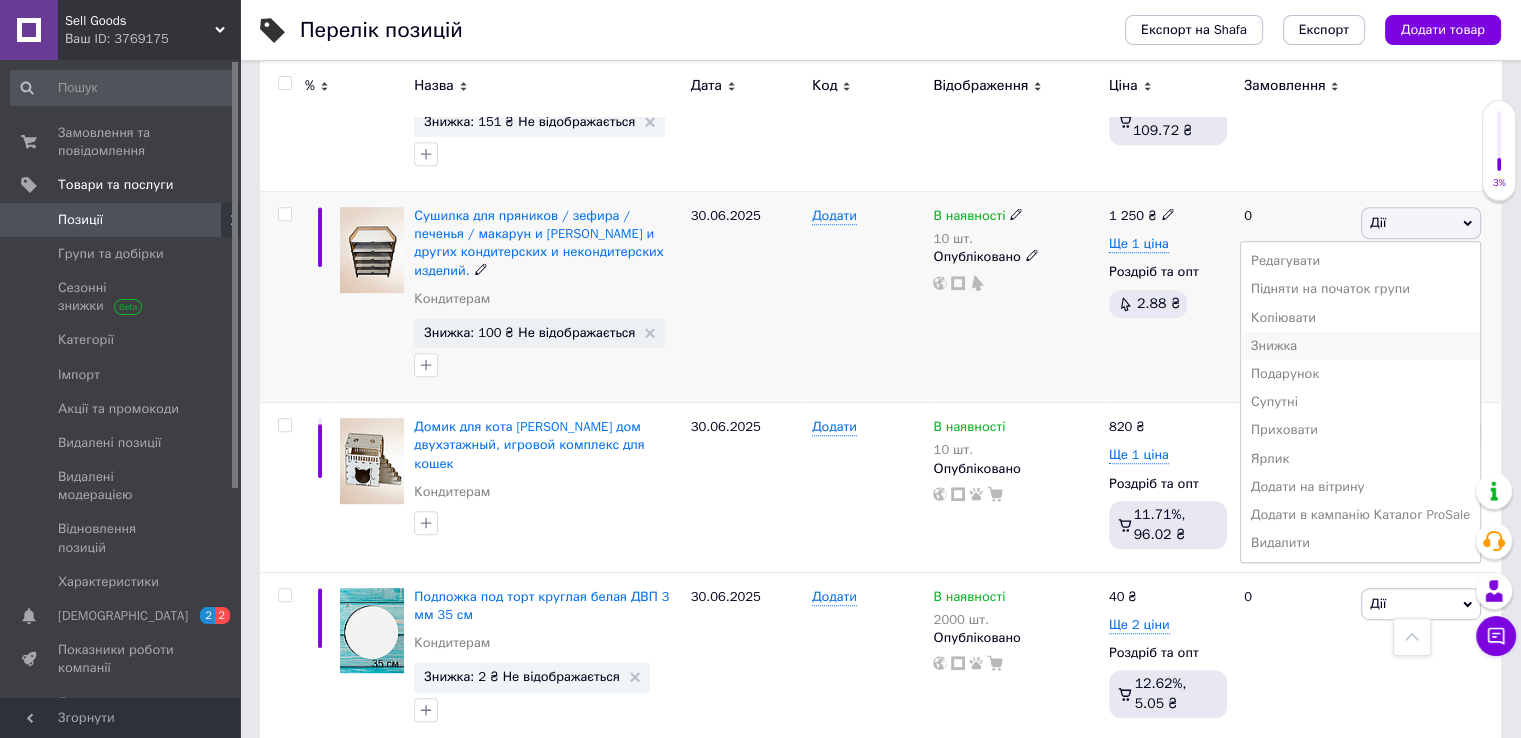 click on "Знижка" at bounding box center (1360, 346) 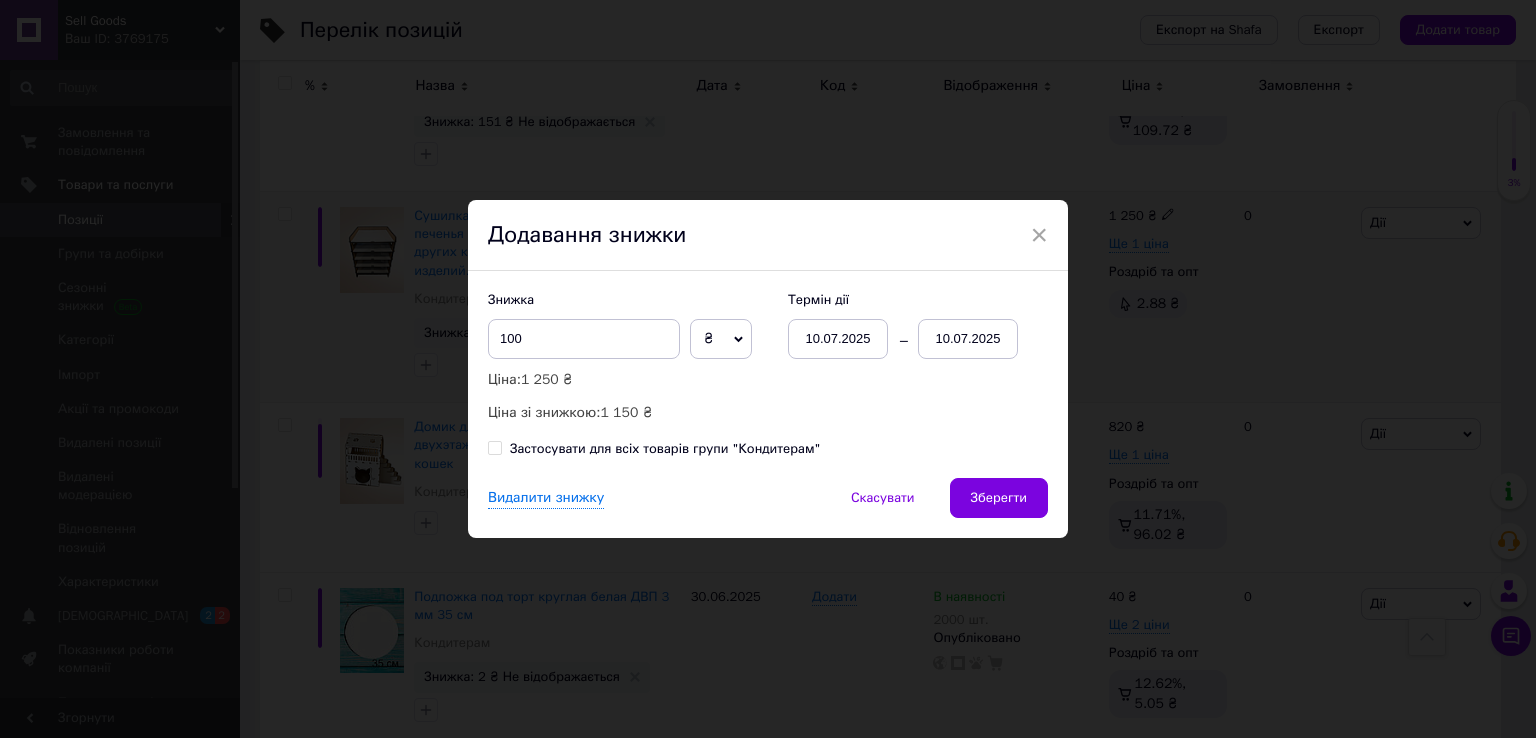 click on "10.07.2025" at bounding box center (968, 339) 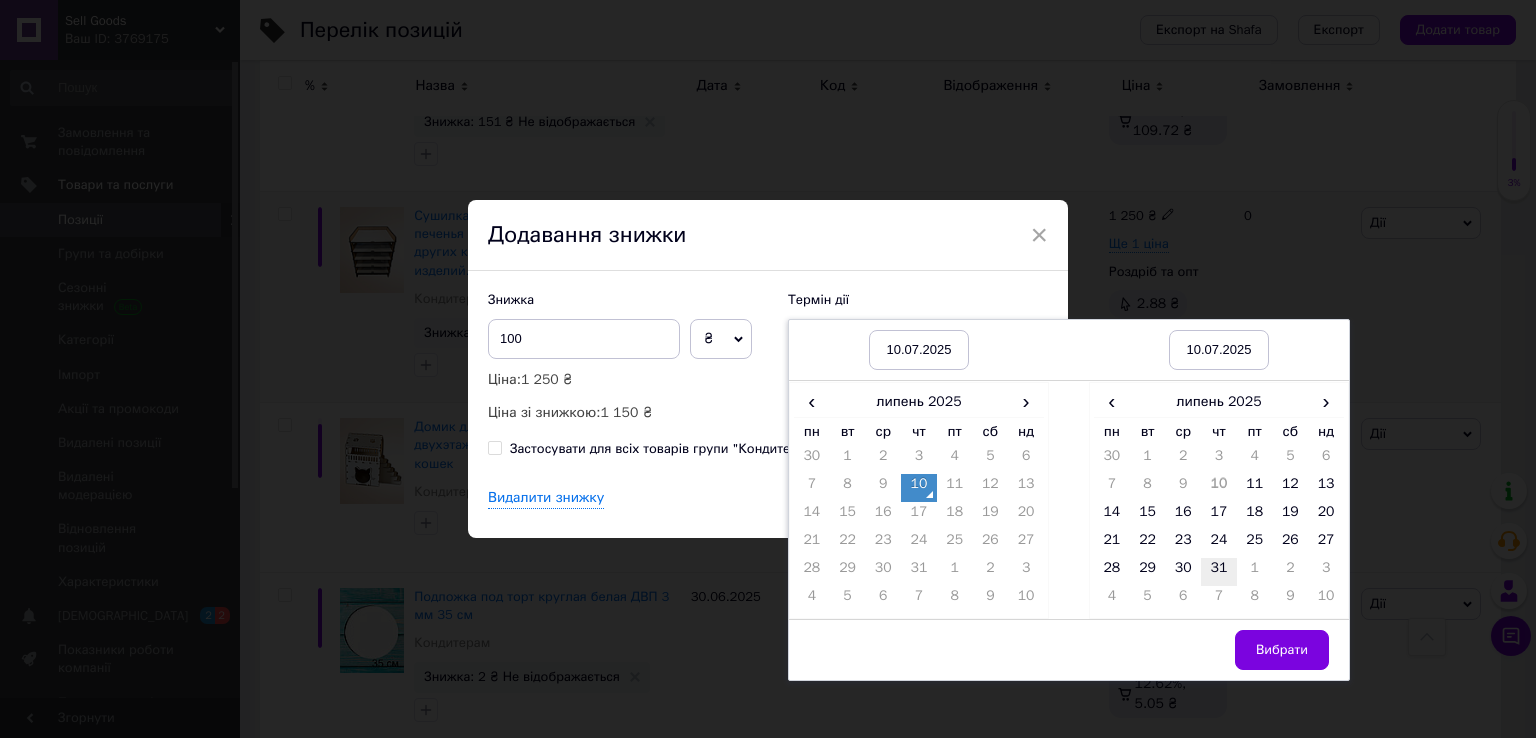 click on "31" at bounding box center [1219, 572] 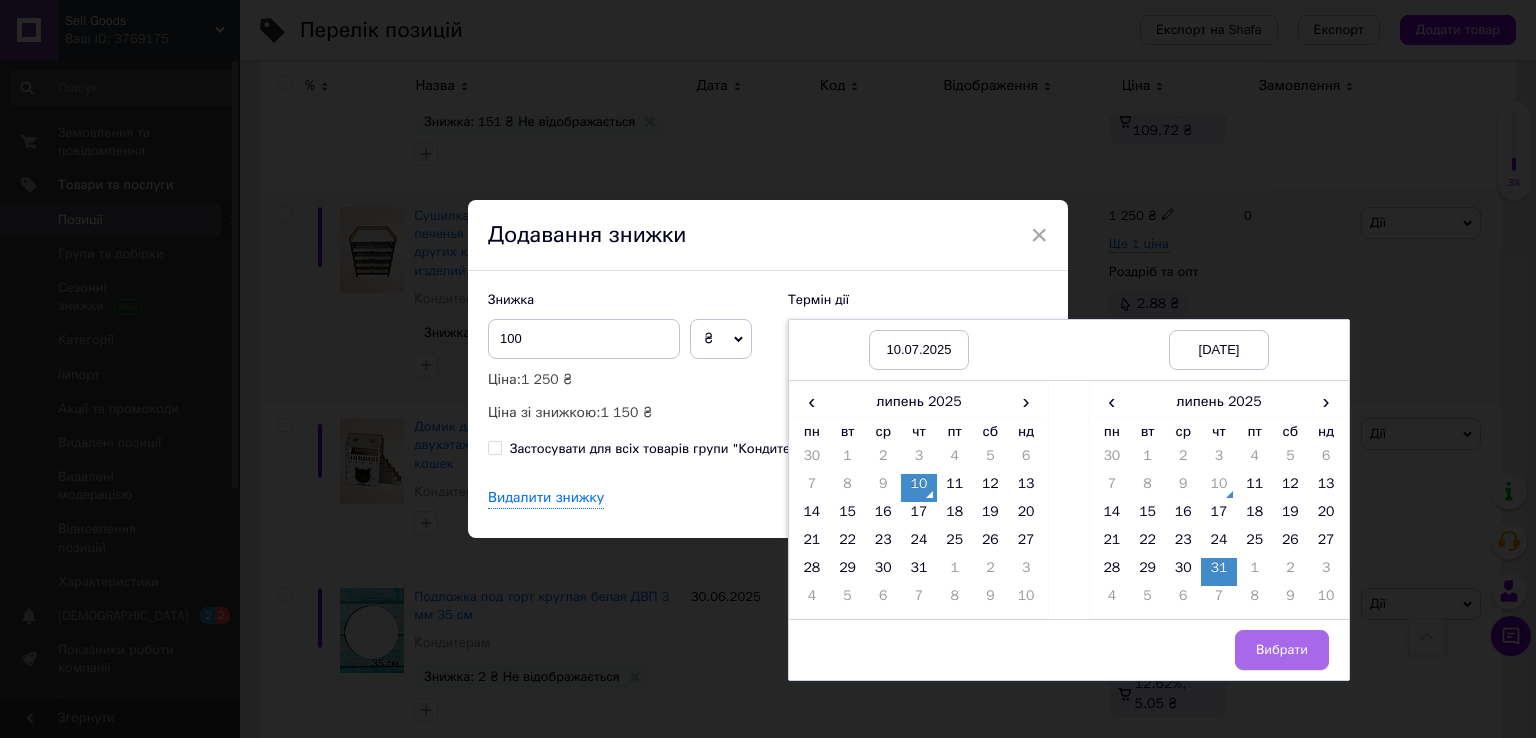 click on "Вибрати" at bounding box center (1282, 650) 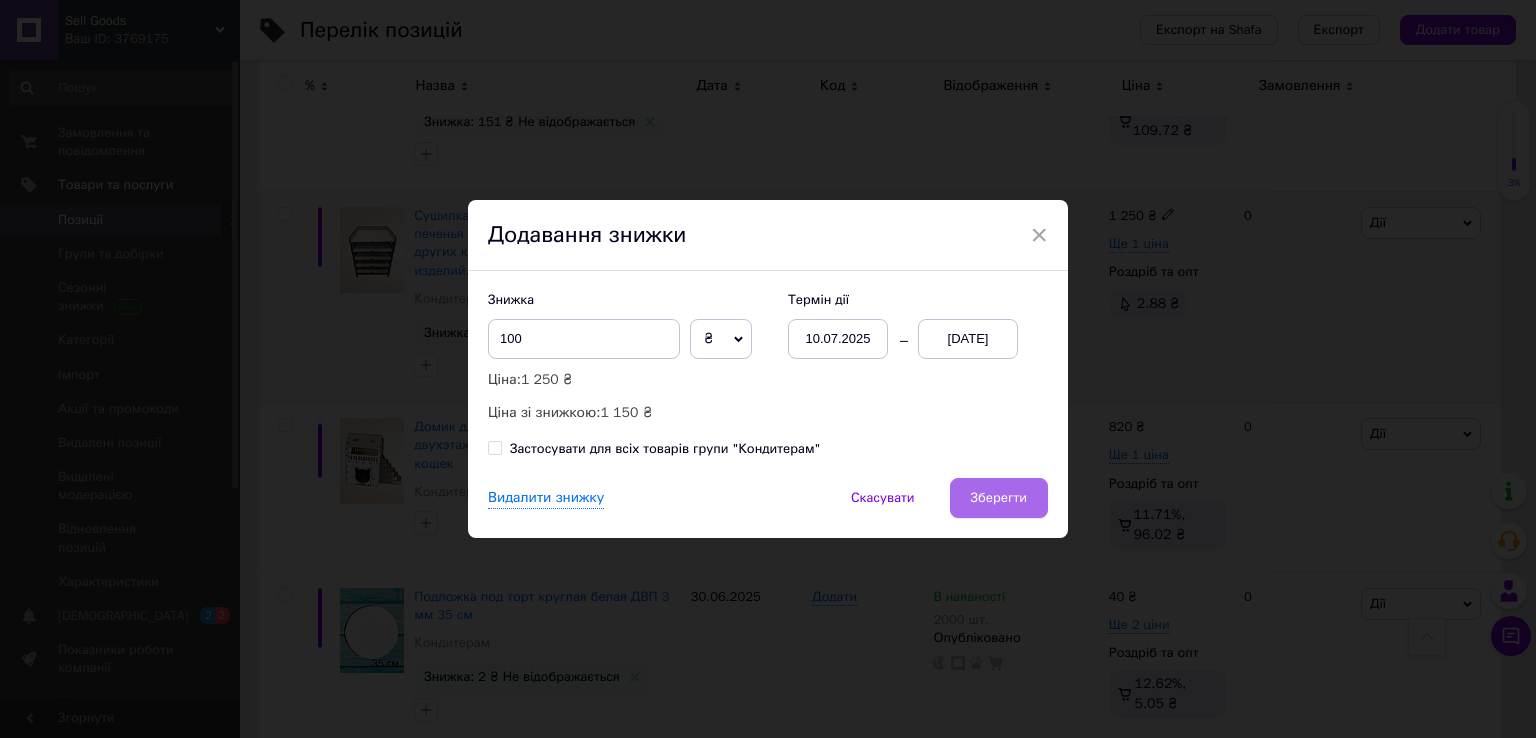 click on "Зберегти" at bounding box center [999, 498] 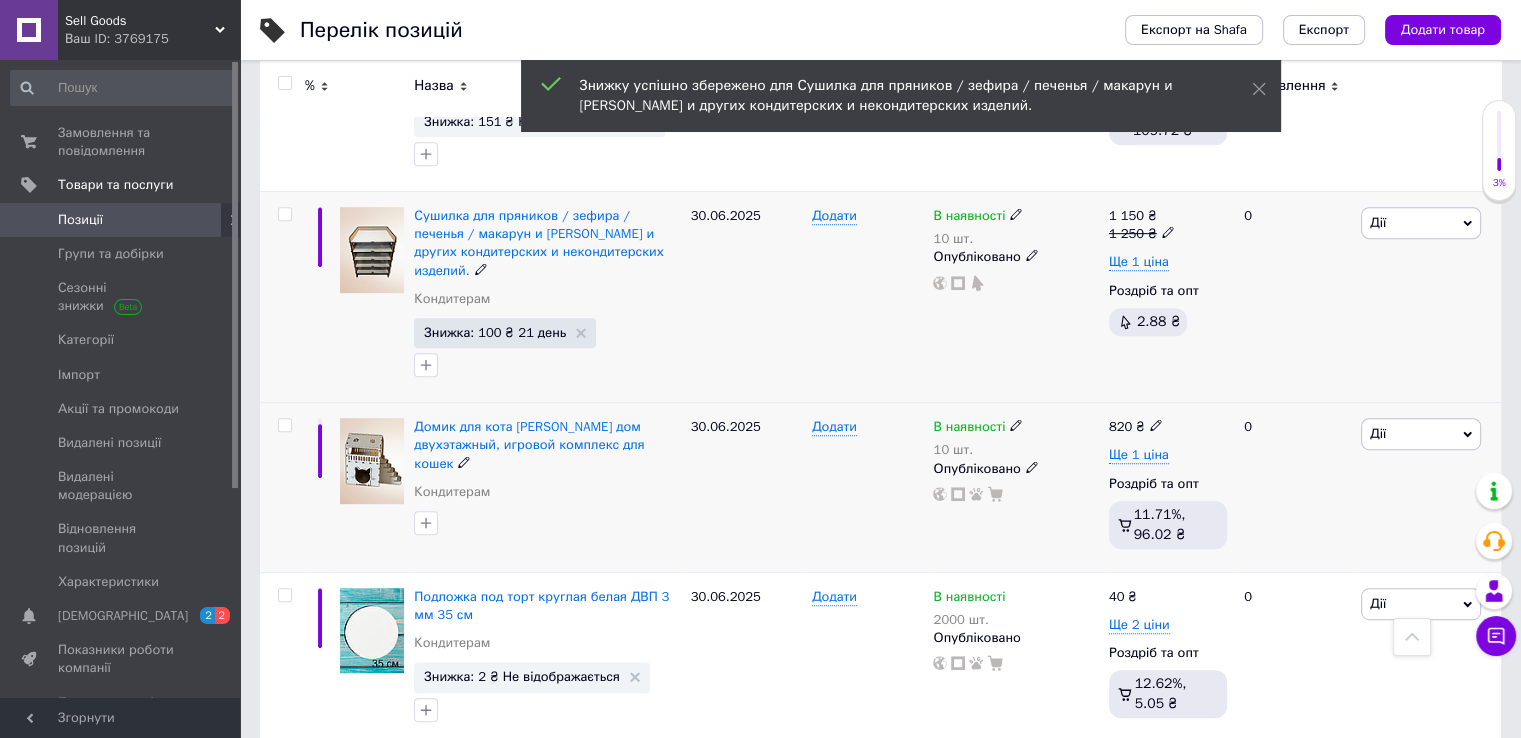 click on "Дії" at bounding box center (1421, 434) 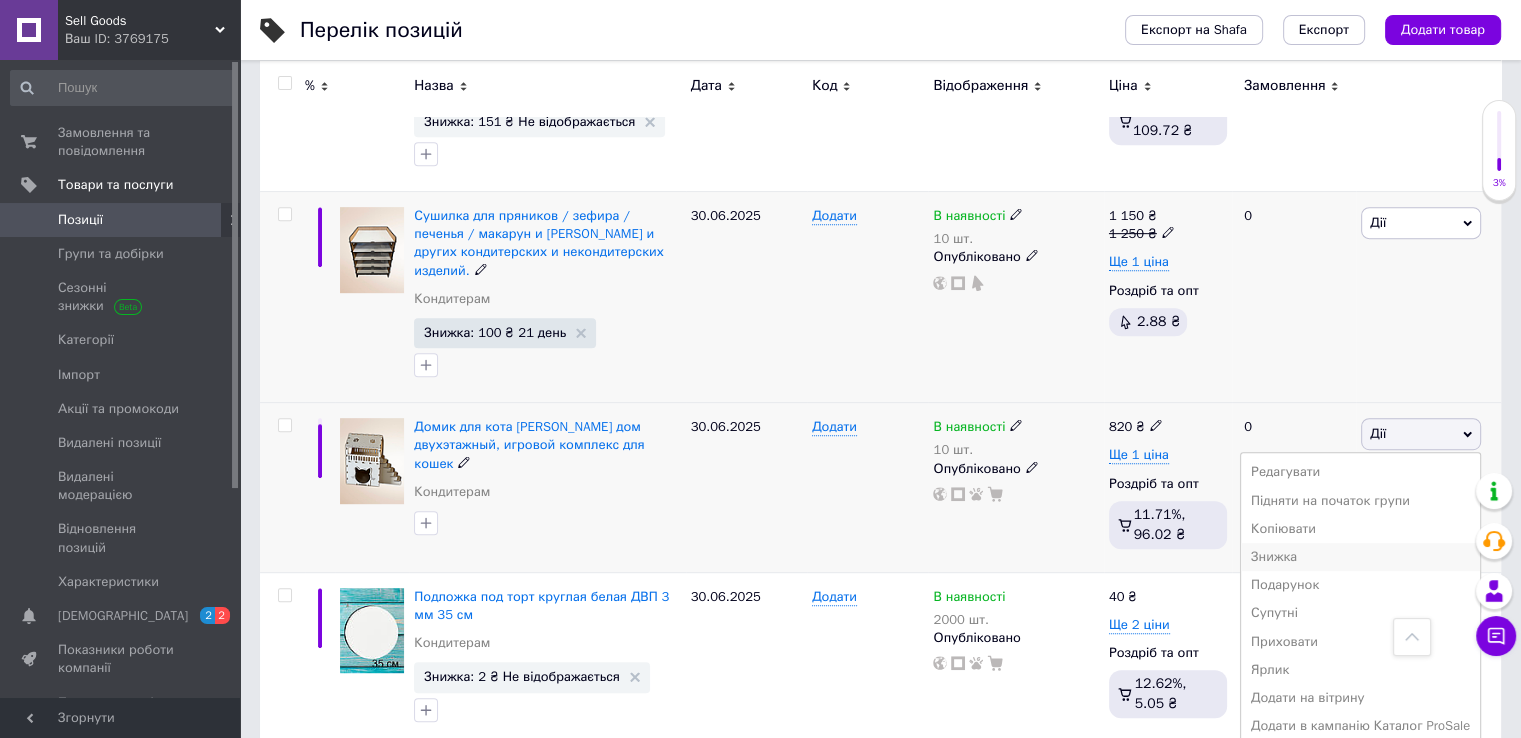 click on "Знижка" at bounding box center [1360, 557] 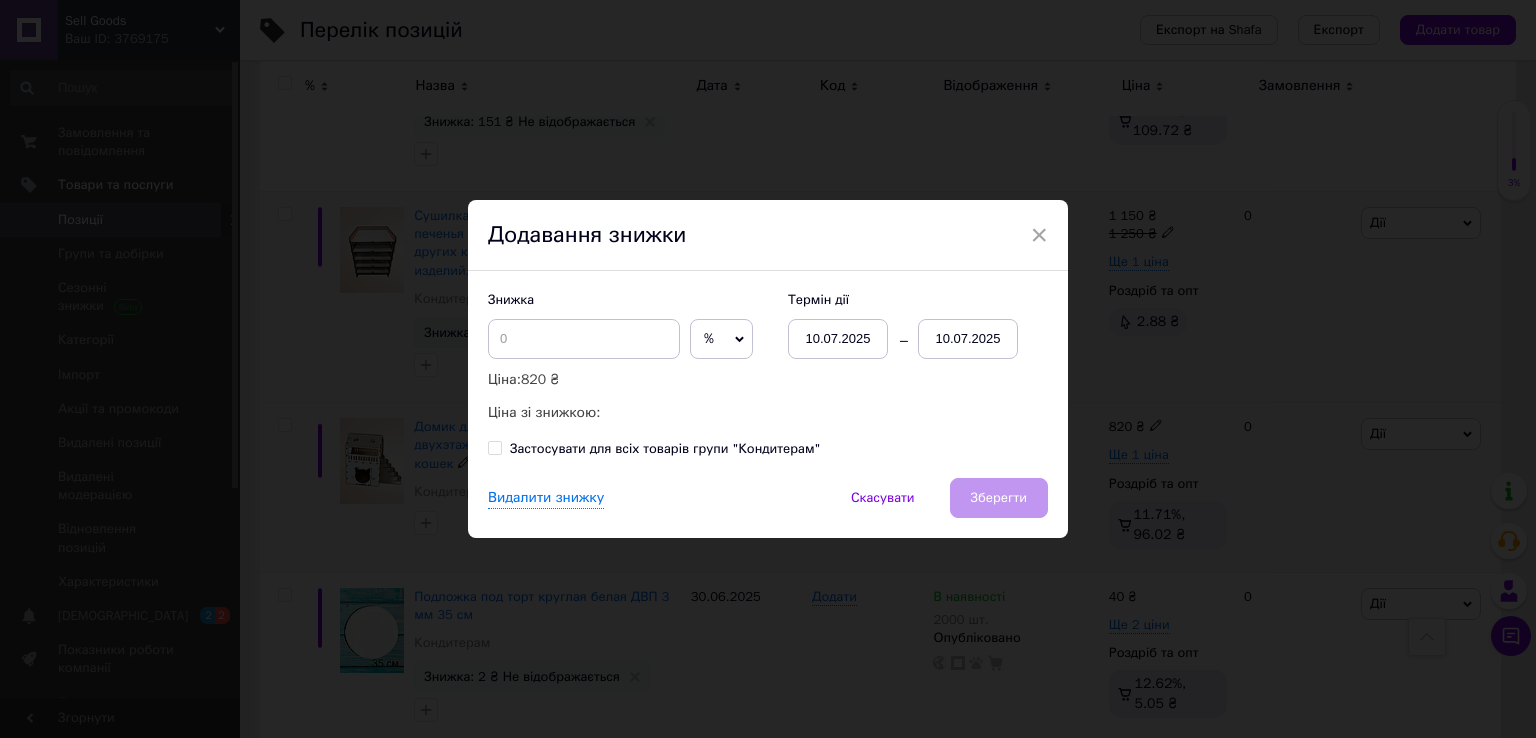 click on "10.07.2025" at bounding box center [968, 339] 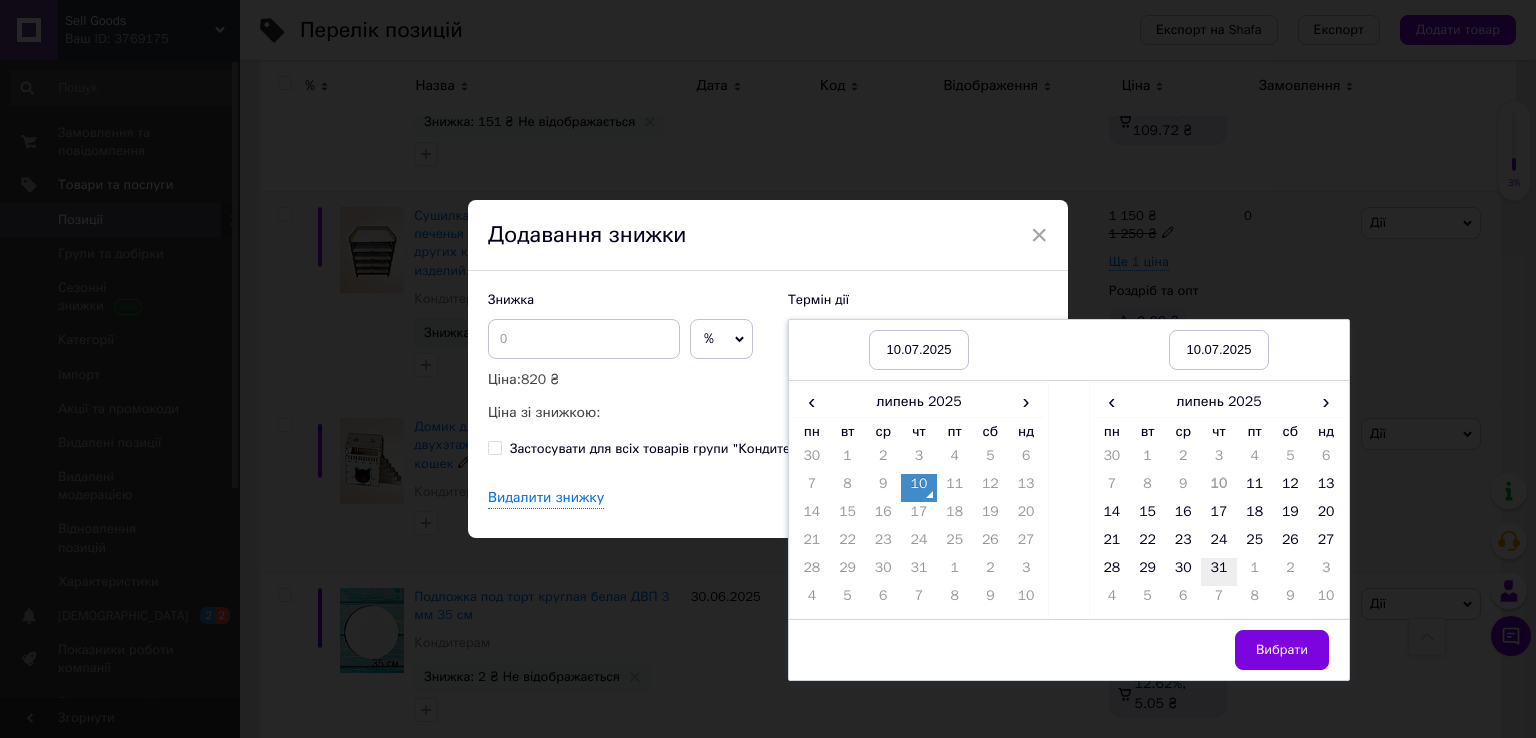 drag, startPoint x: 1216, startPoint y: 566, endPoint x: 1248, endPoint y: 655, distance: 94.57801 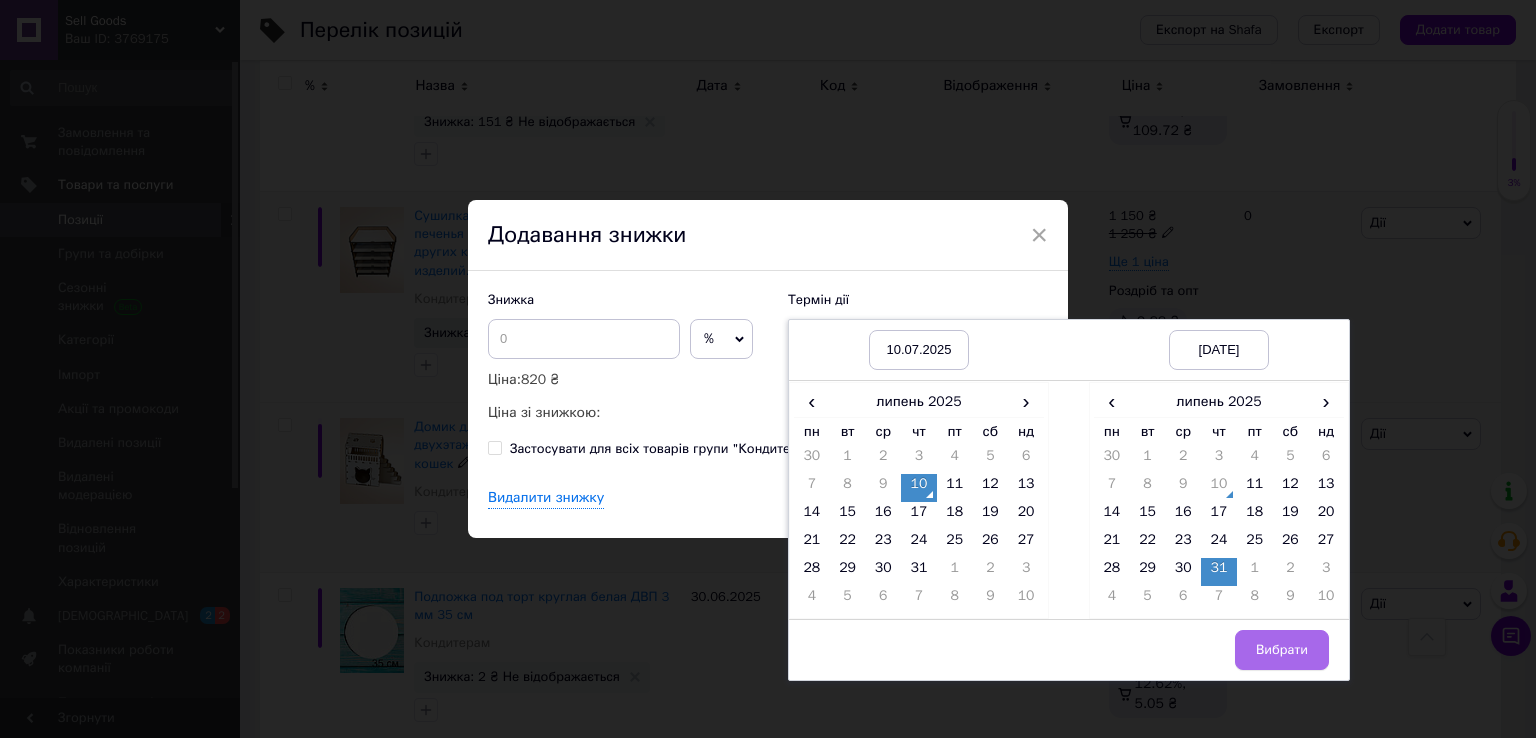 click on "Вибрати" at bounding box center [1282, 650] 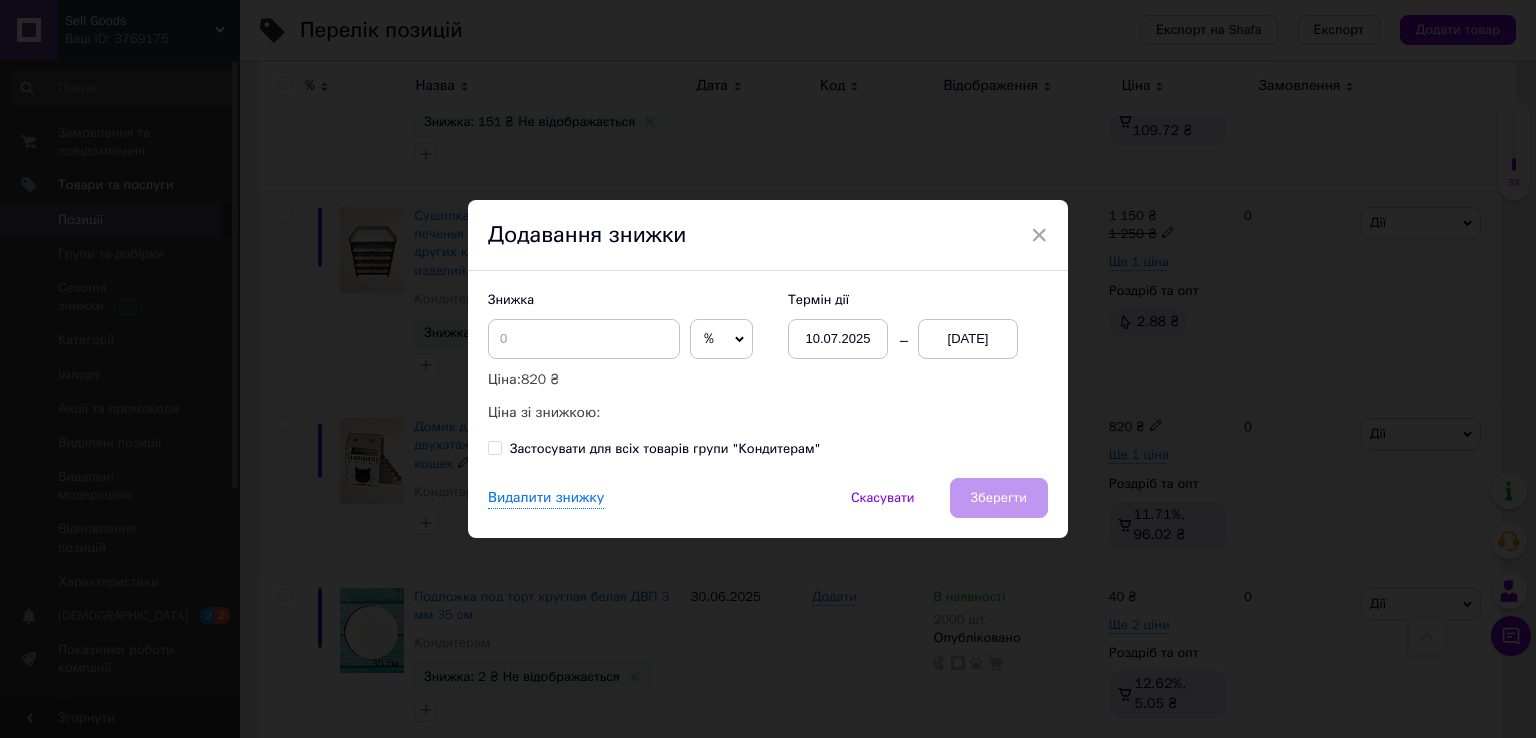 click on "Видалити знижку   Скасувати   Зберегти" at bounding box center [768, 508] 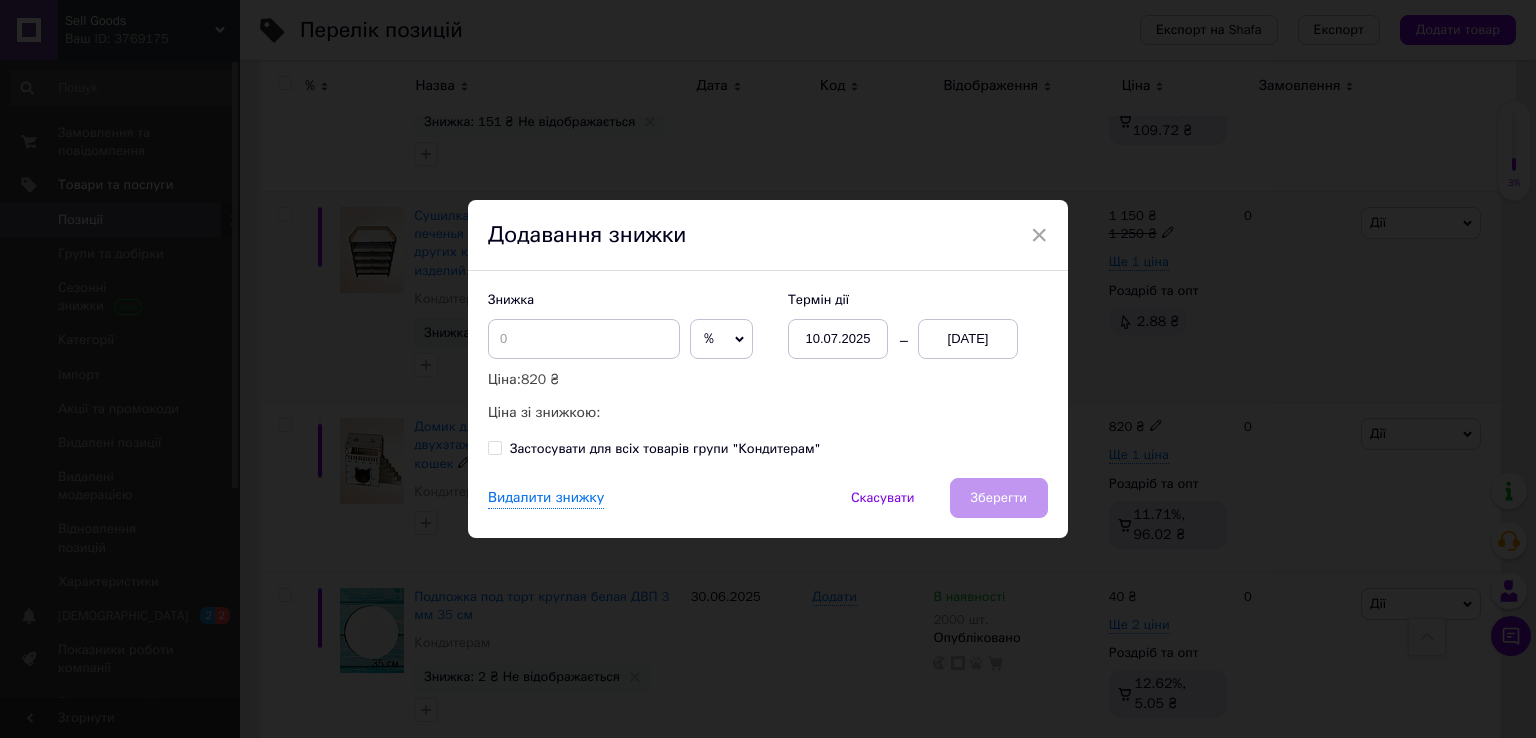 click on "[DATE]" at bounding box center [968, 339] 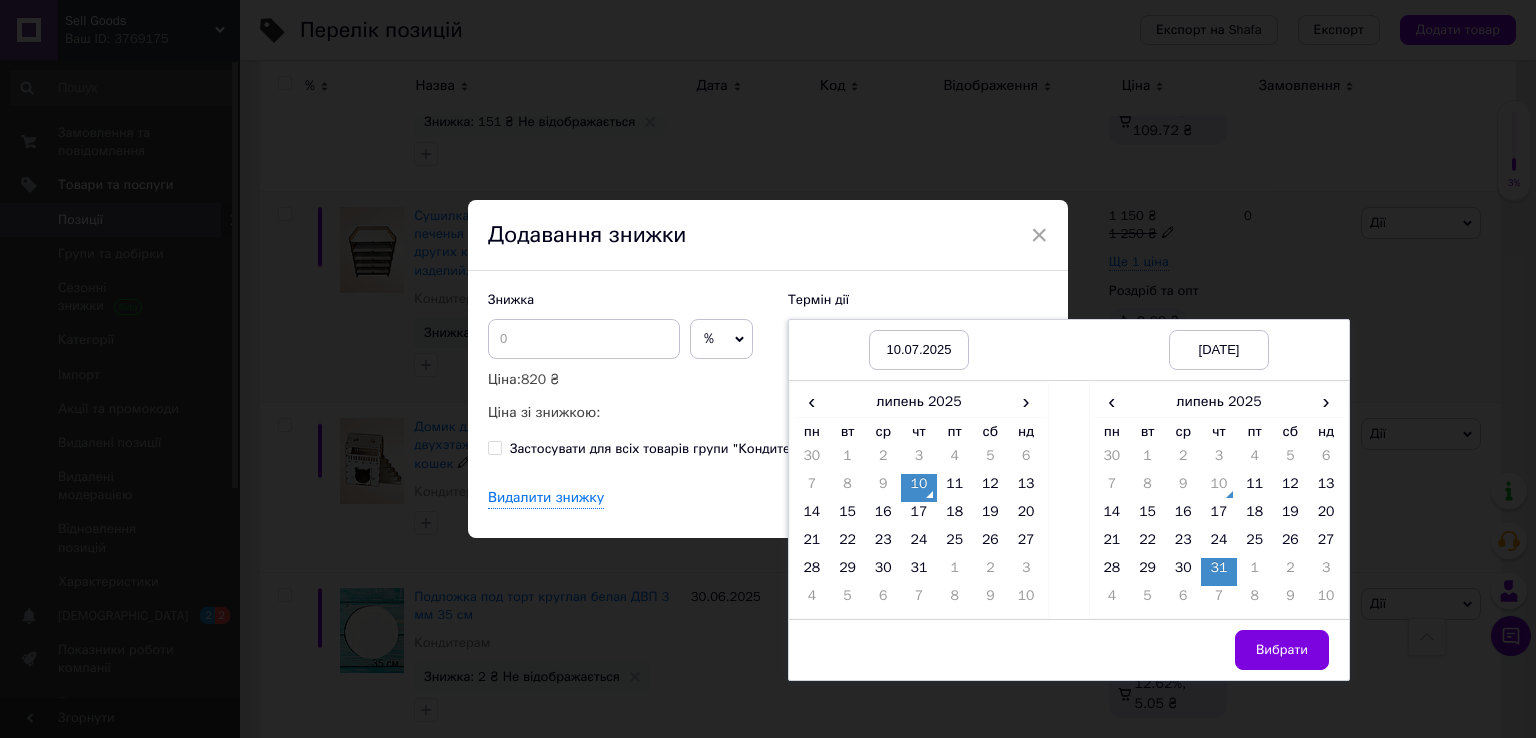 click on "31" at bounding box center [1219, 572] 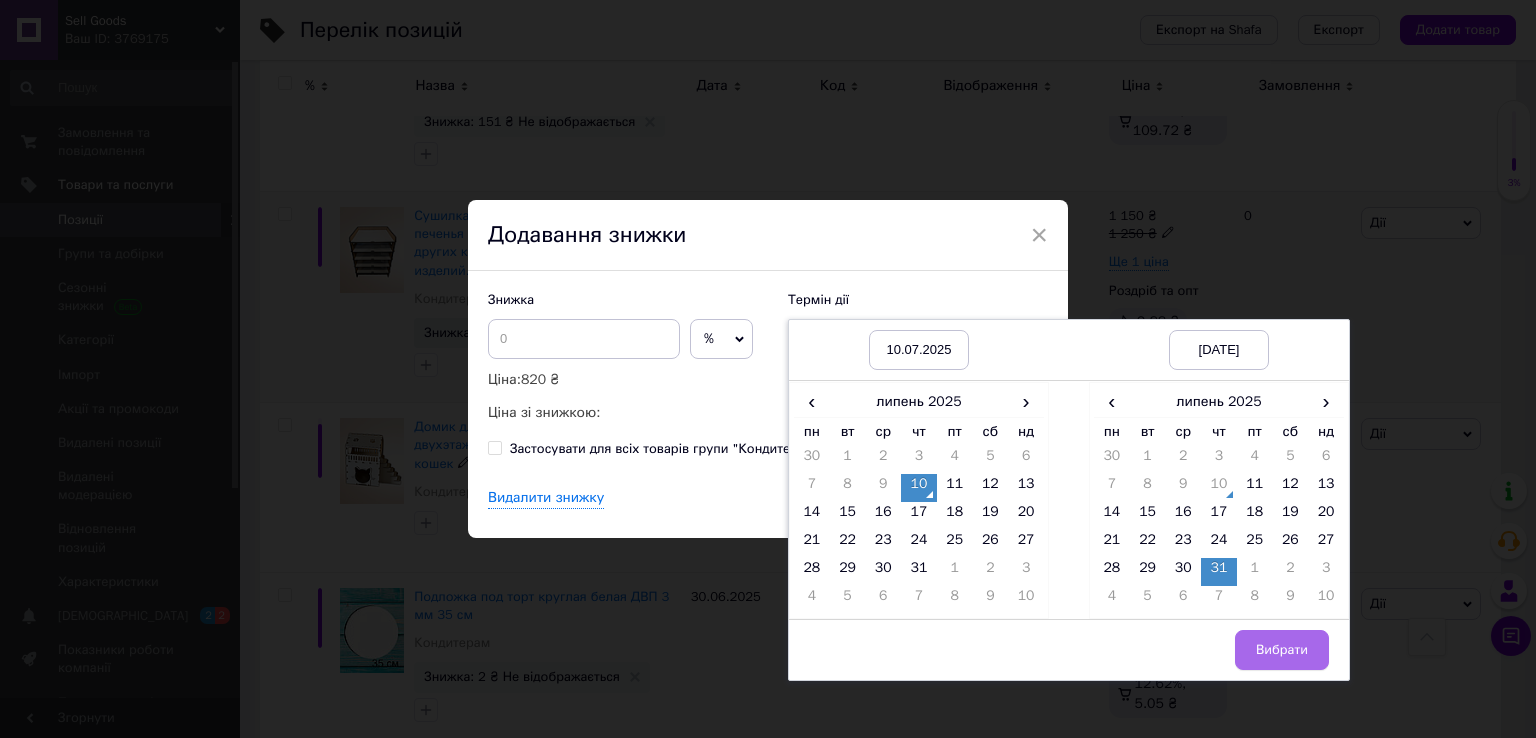 click on "Вибрати" at bounding box center [1282, 650] 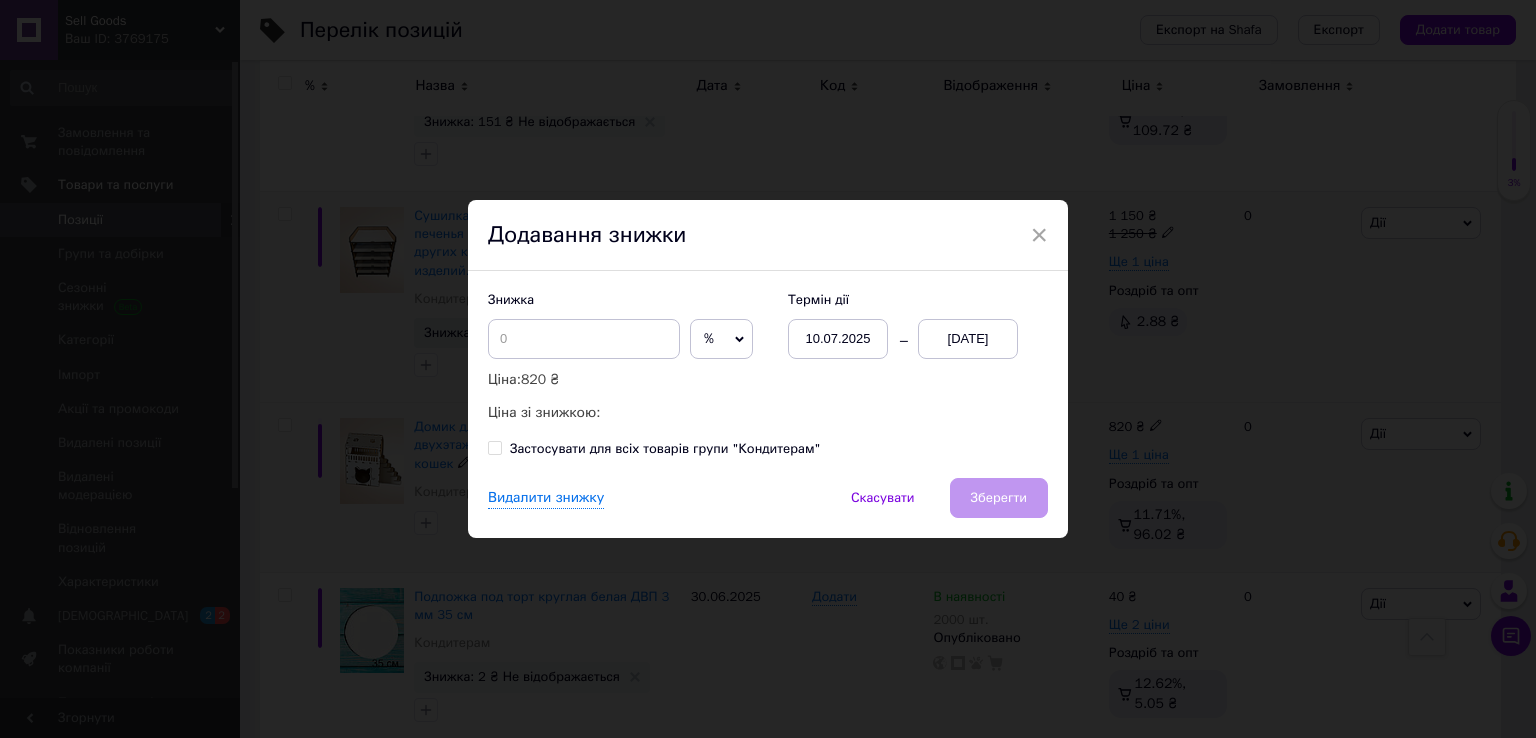 click on "Видалити знижку   Скасувати   Зберегти" at bounding box center [768, 508] 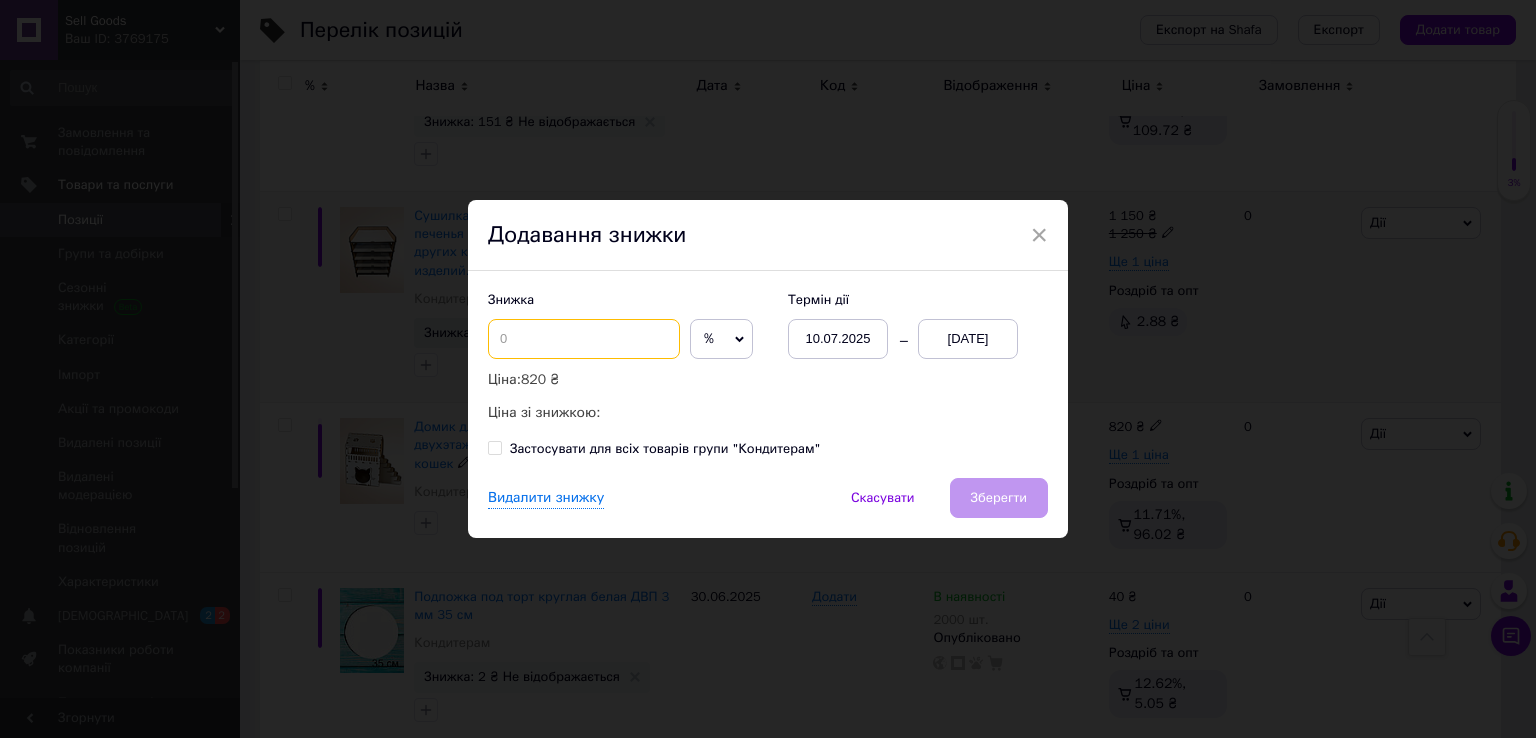 click at bounding box center (584, 339) 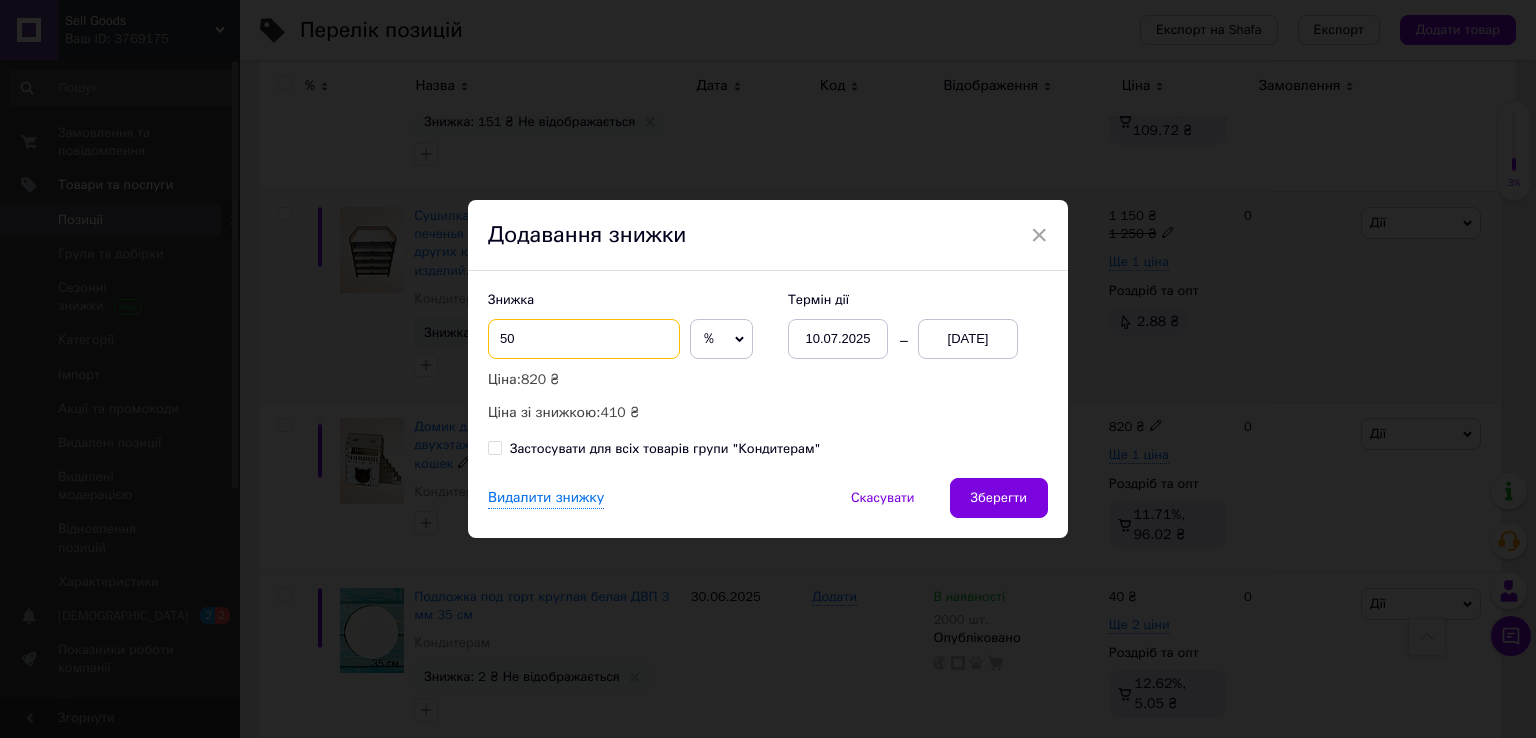 type on "50" 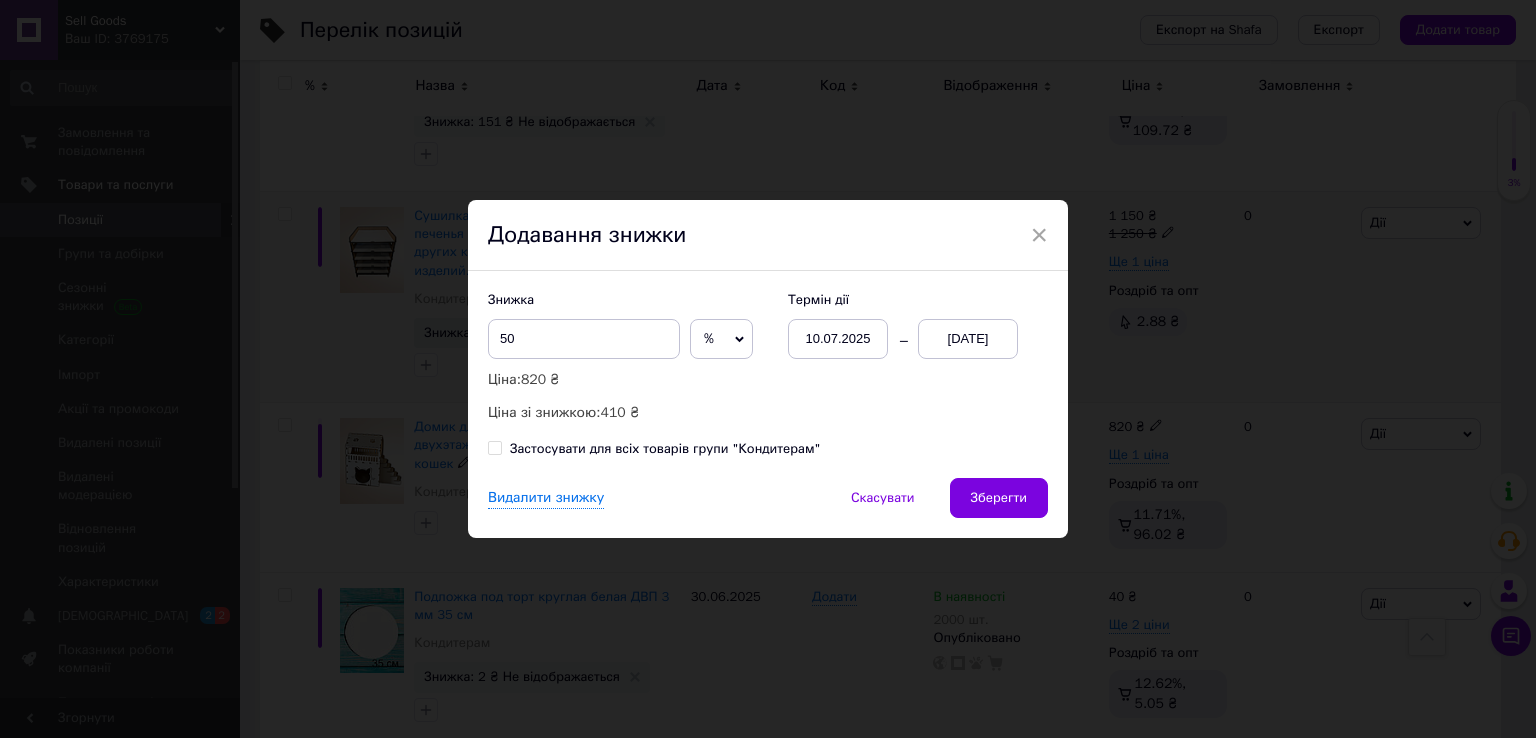 click on "%" at bounding box center (721, 339) 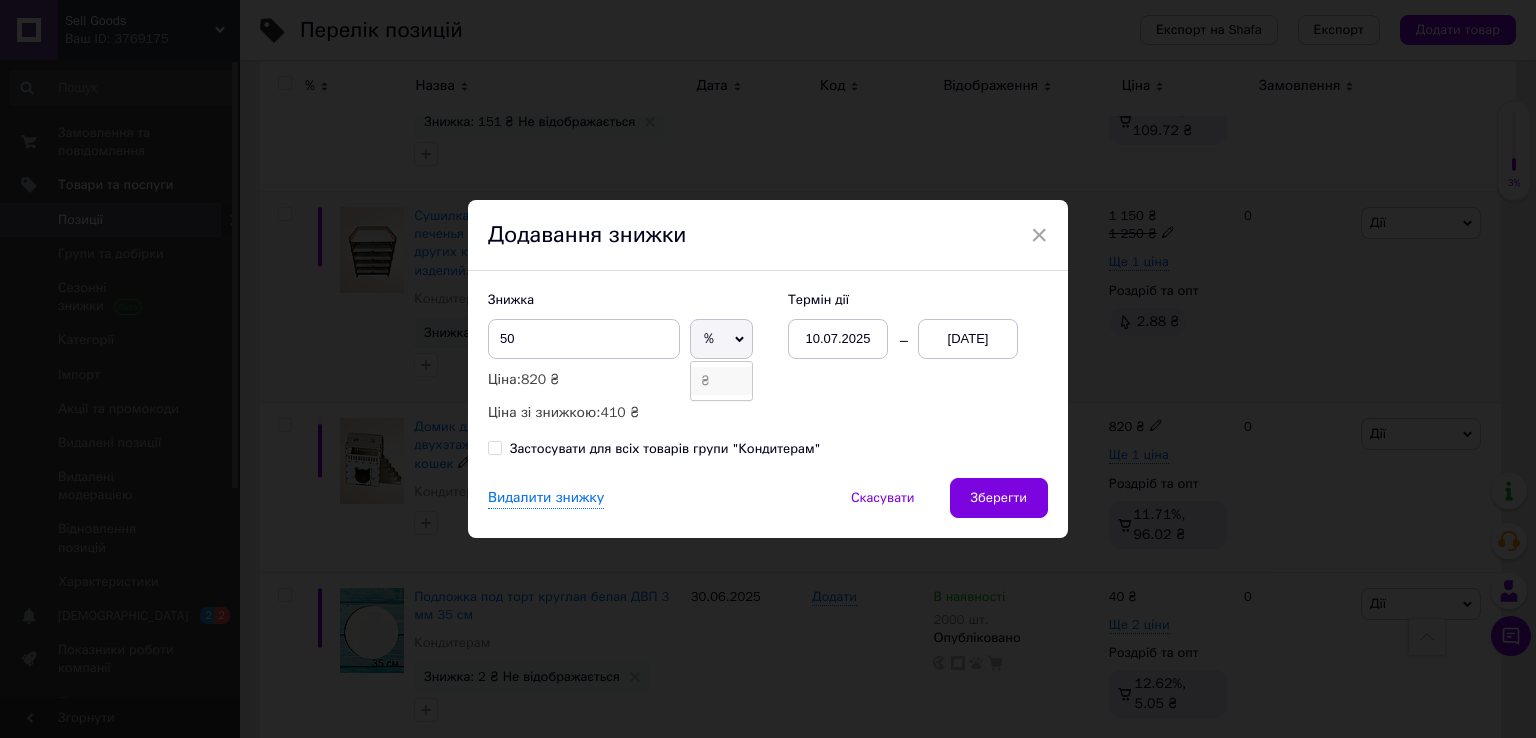 click on "₴" at bounding box center [721, 381] 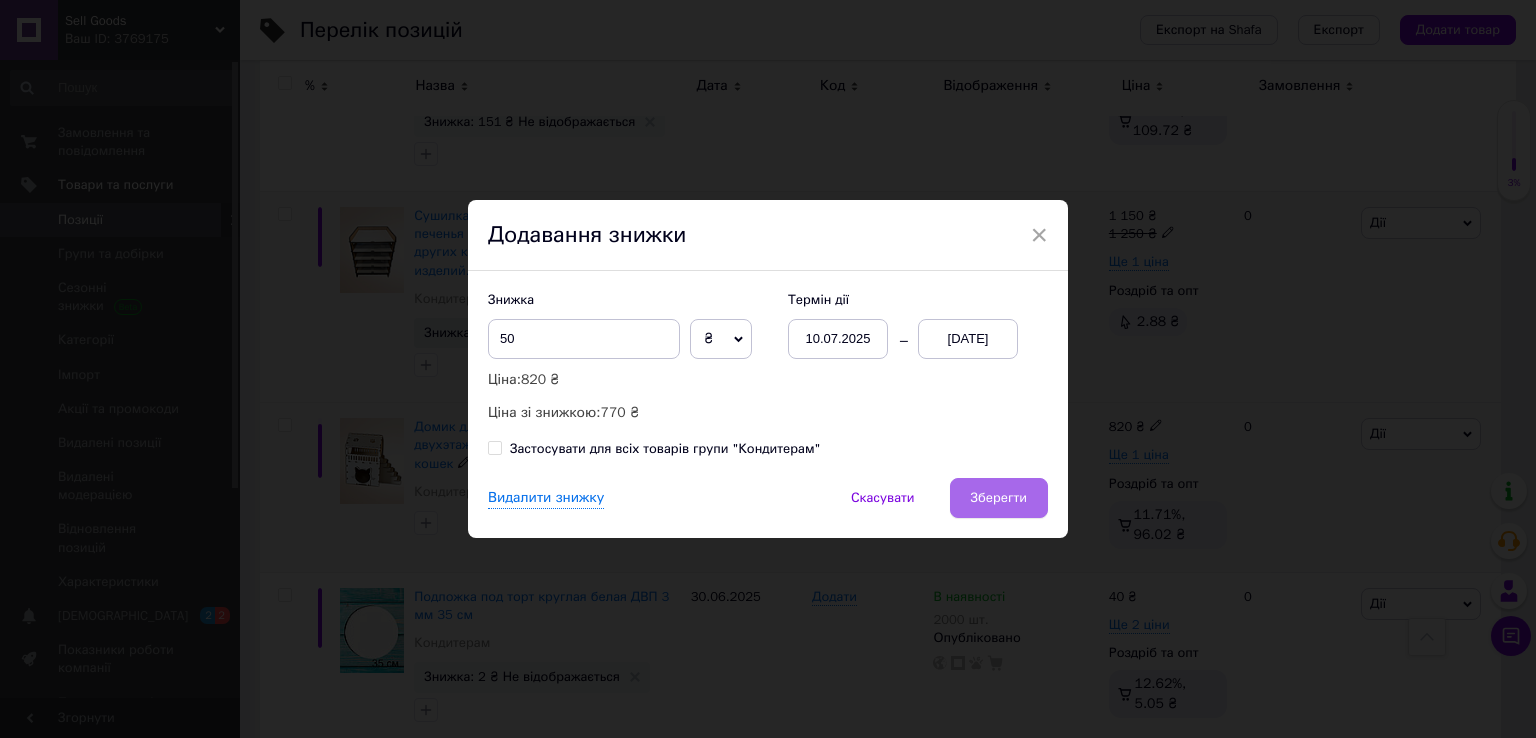 click on "Зберегти" at bounding box center [999, 498] 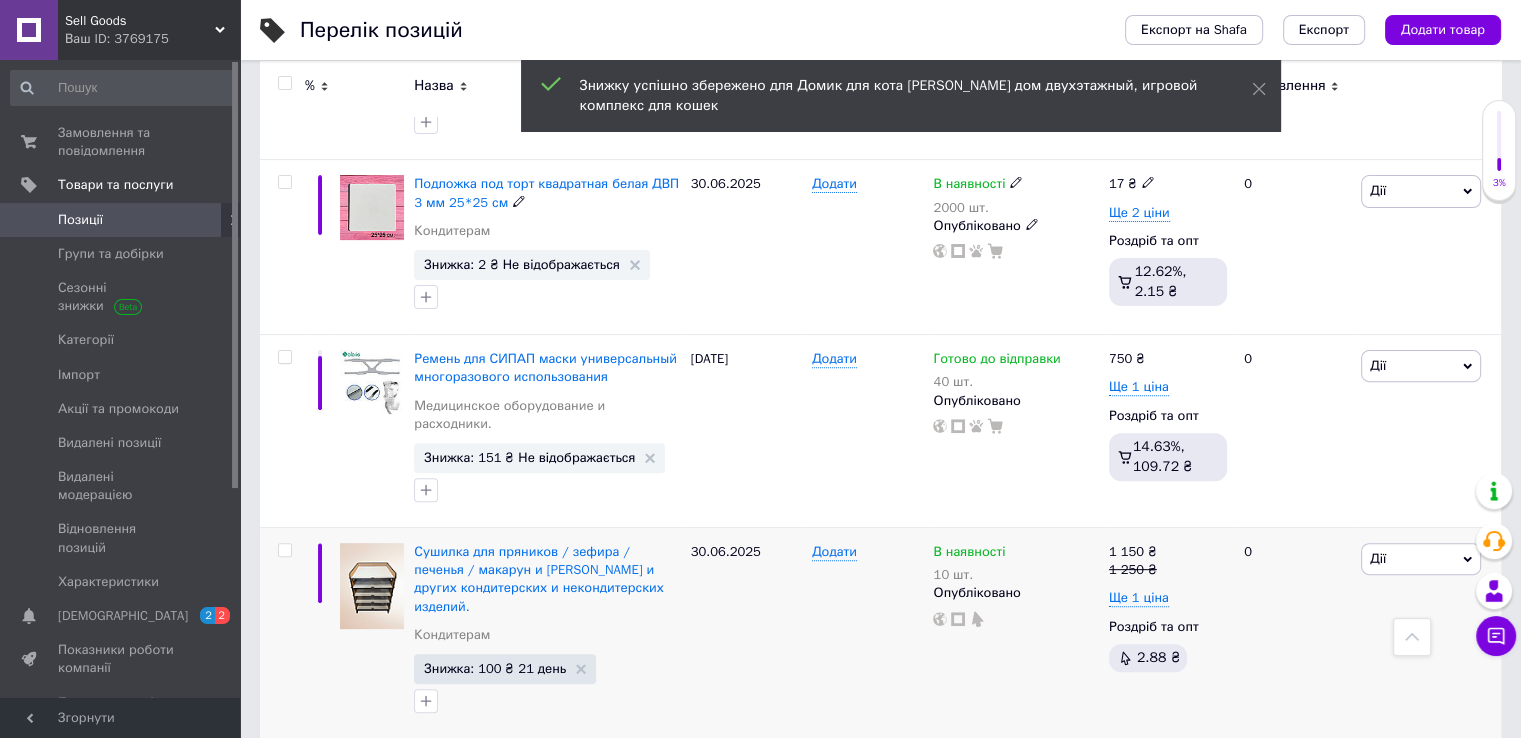 scroll, scrollTop: 623, scrollLeft: 0, axis: vertical 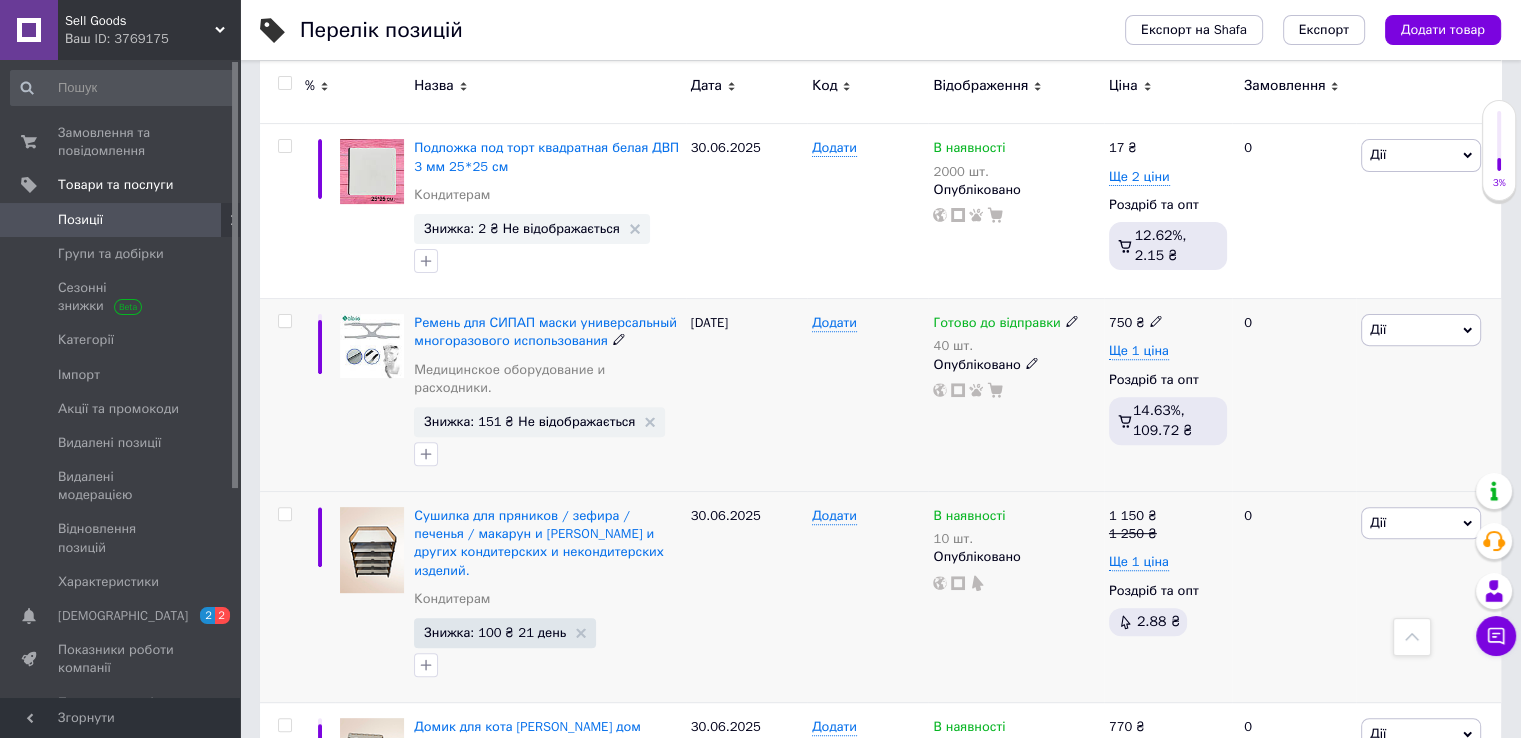 click on "Дії" at bounding box center [1421, 330] 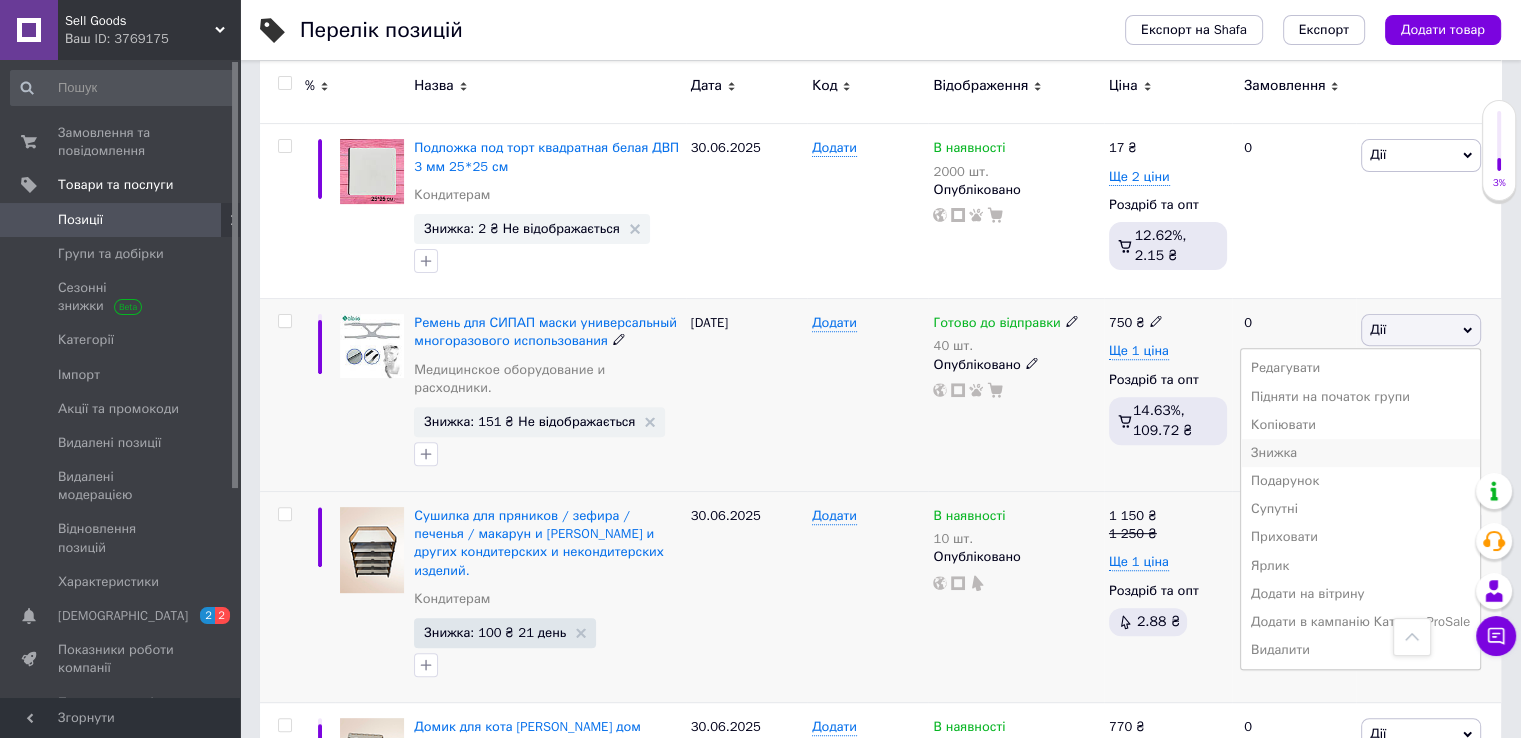click on "Знижка" at bounding box center [1360, 453] 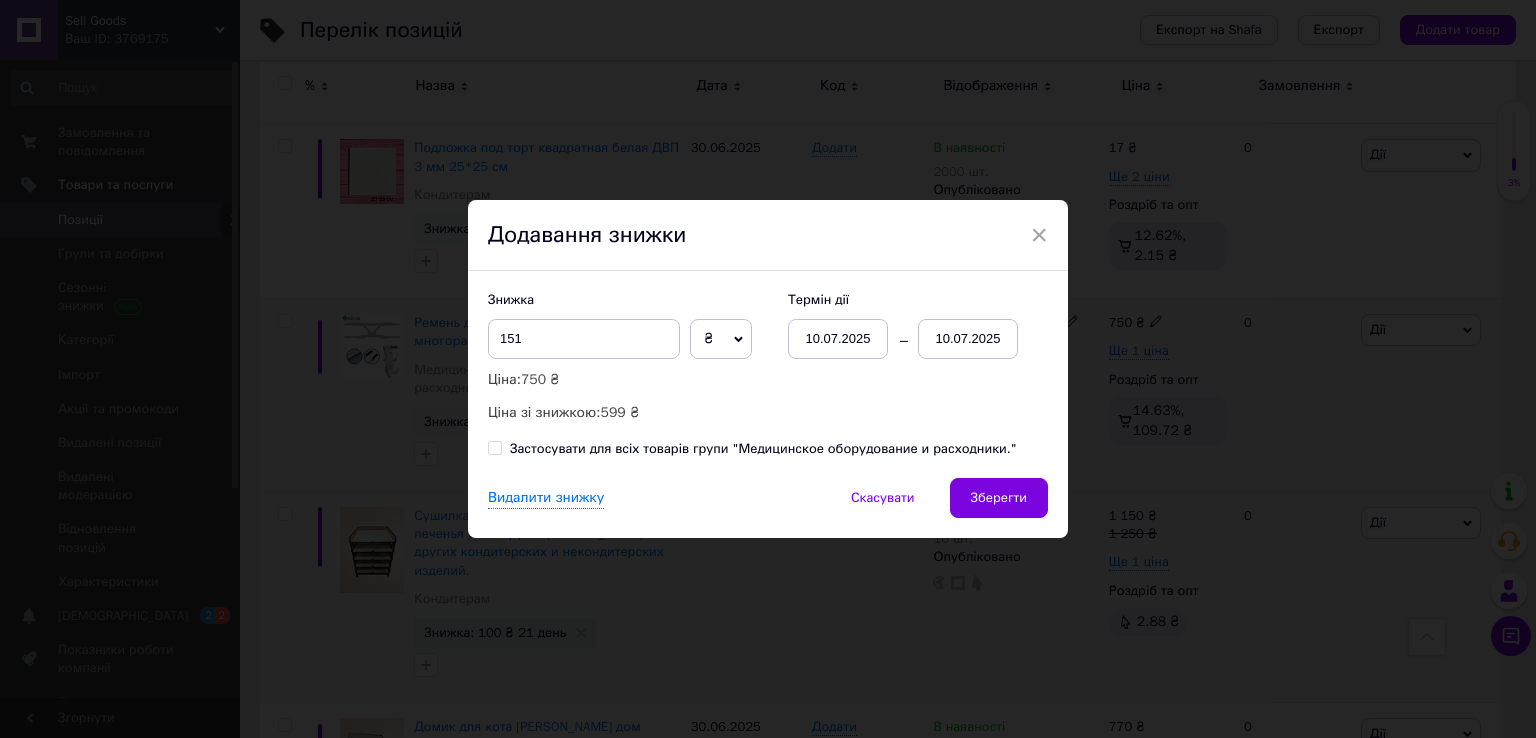 click on "10.07.2025" at bounding box center (968, 339) 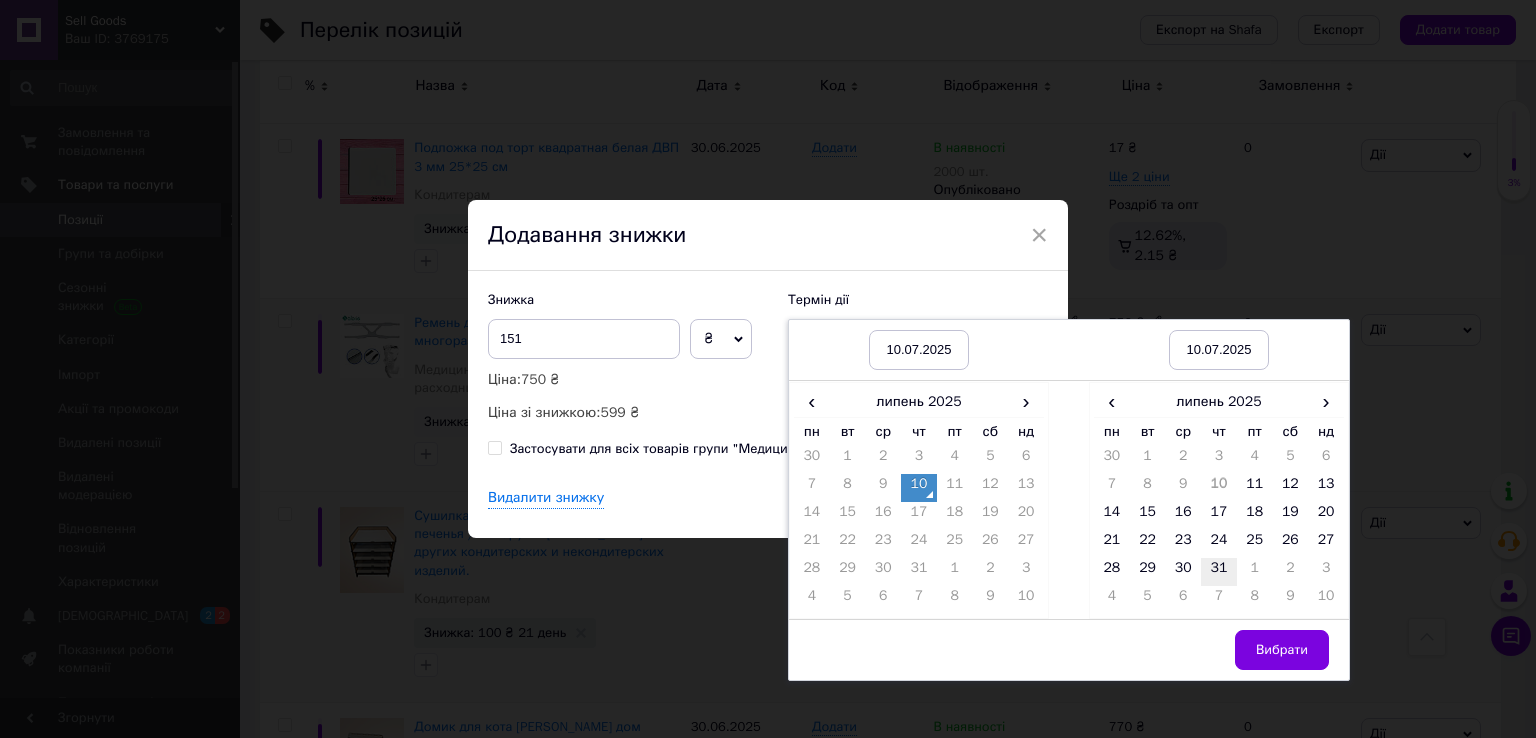 click on "31" at bounding box center (1219, 572) 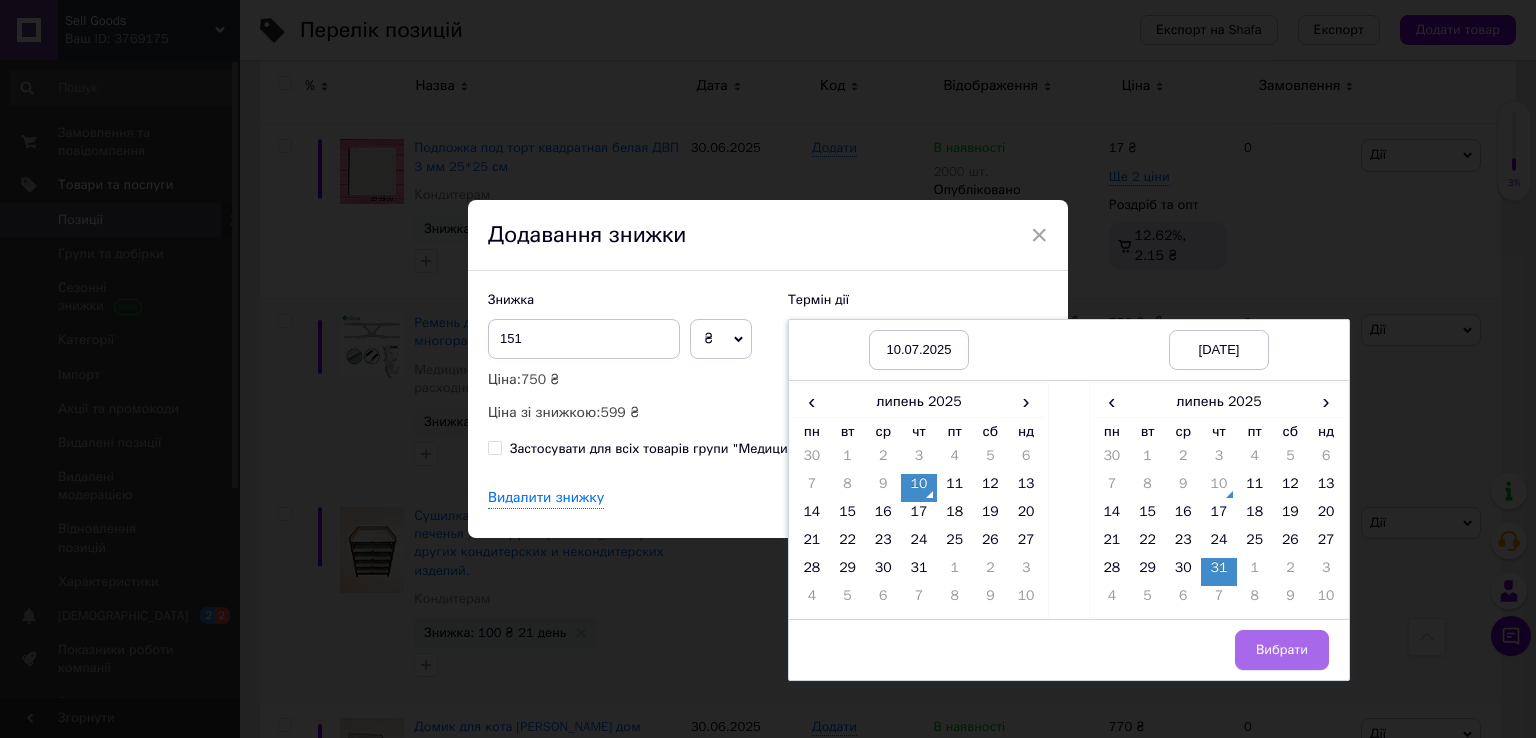 click on "Вибрати" at bounding box center (1282, 650) 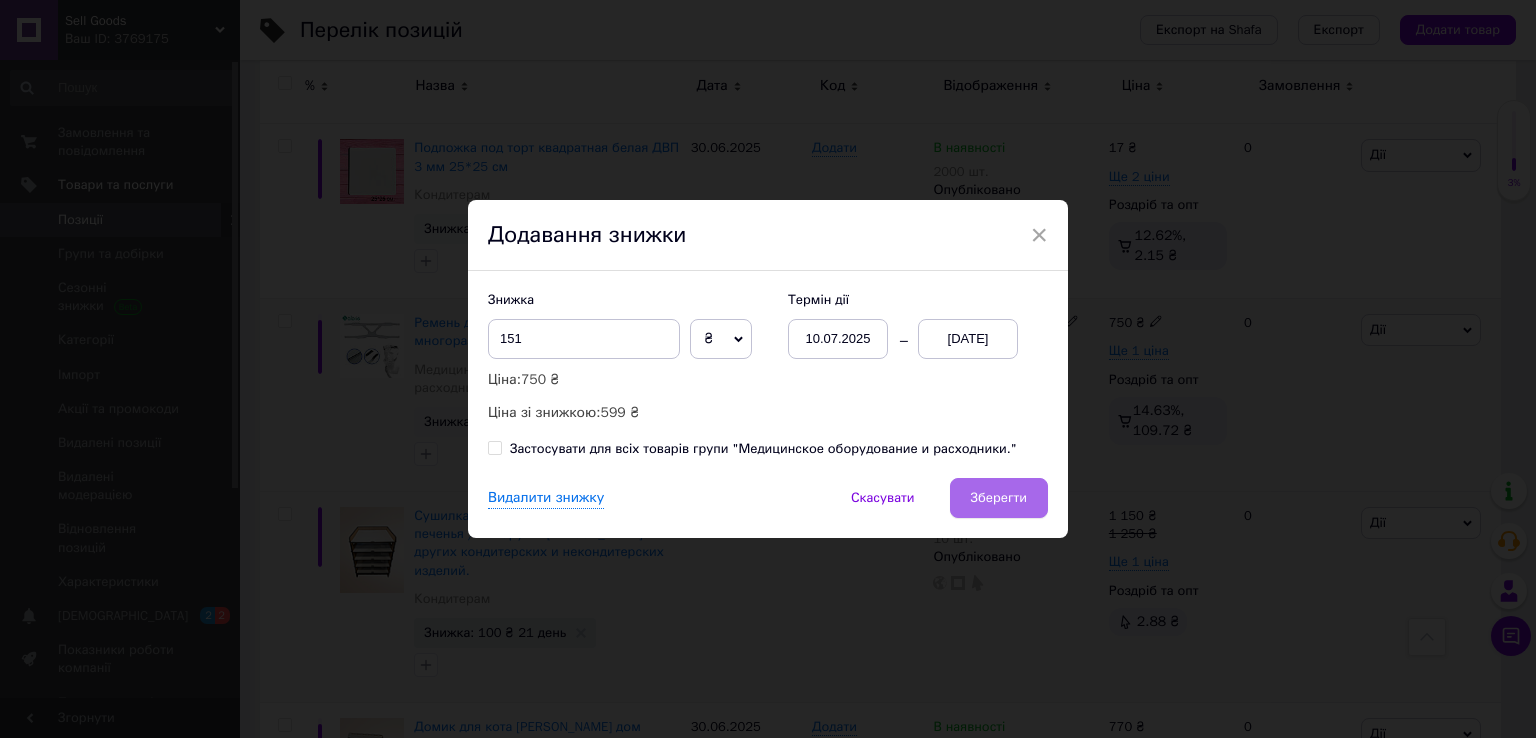 click on "Зберегти" at bounding box center (999, 498) 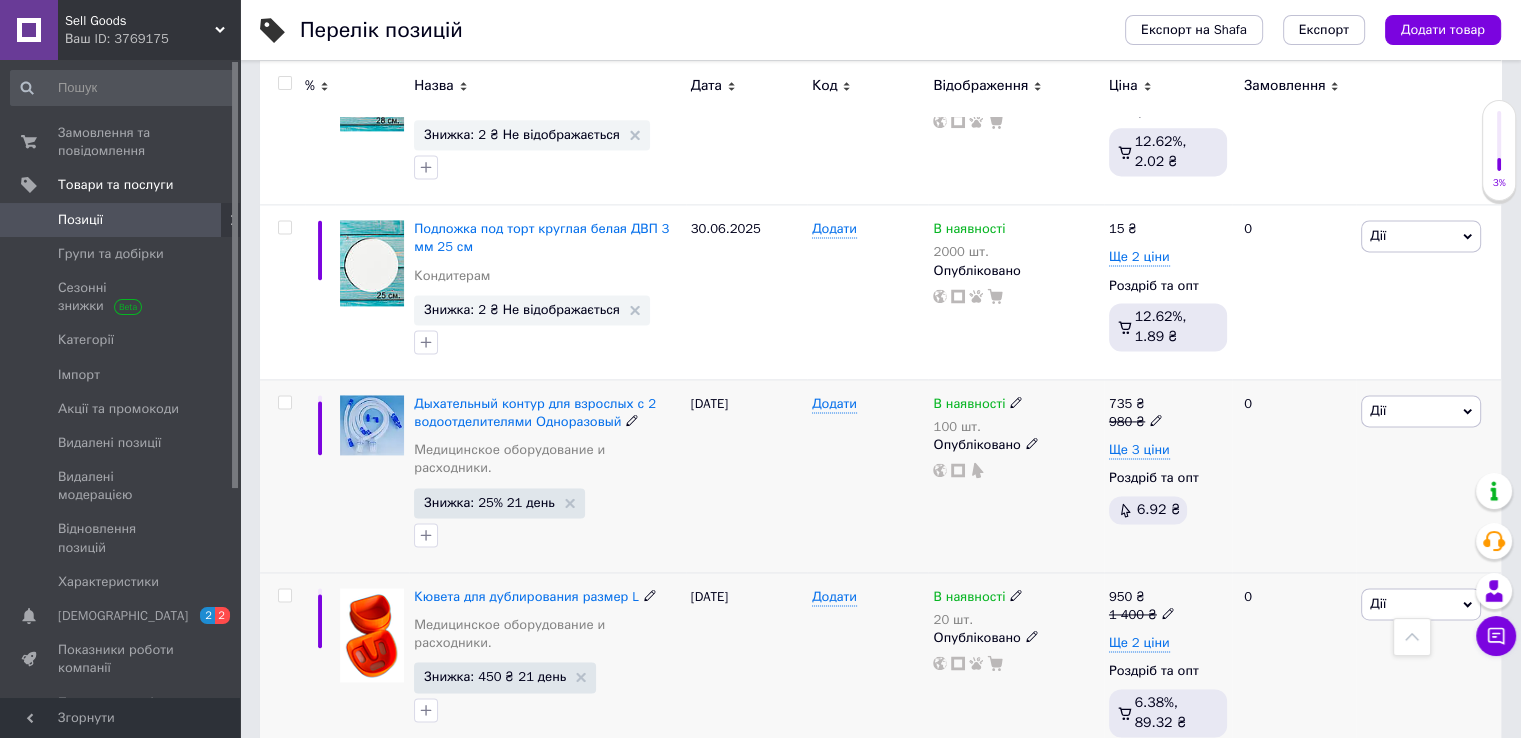 scroll, scrollTop: 2954, scrollLeft: 0, axis: vertical 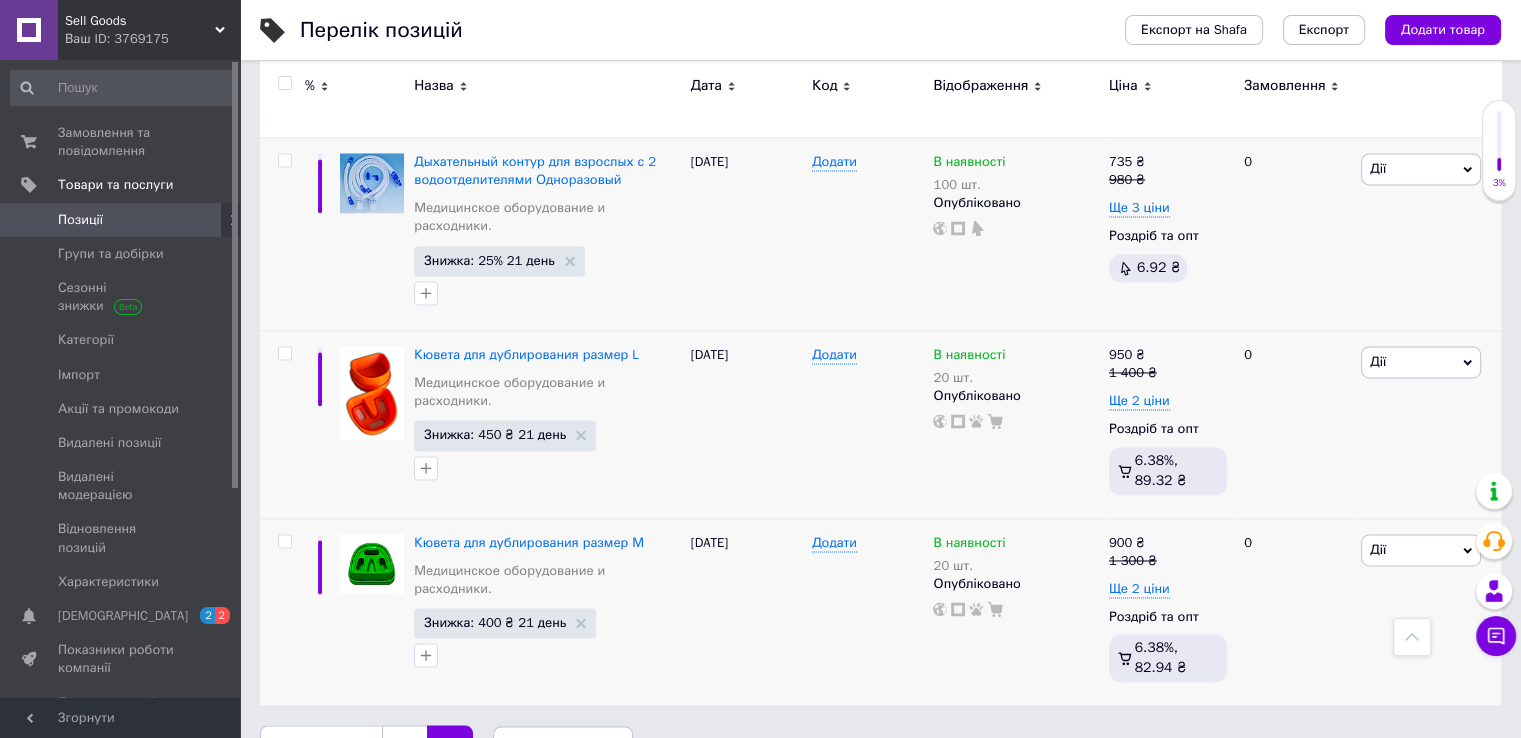 click on "1" at bounding box center (404, 746) 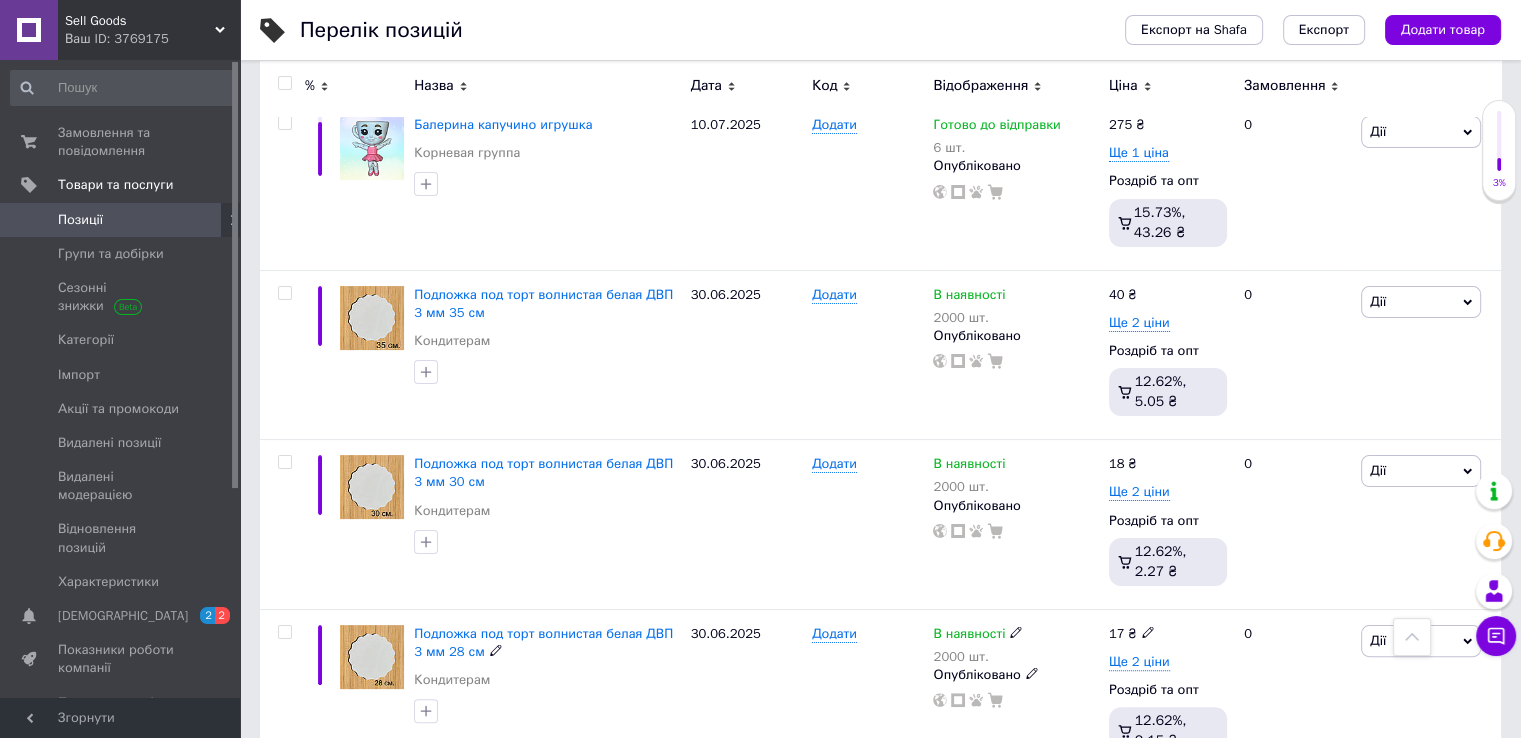 scroll, scrollTop: 0, scrollLeft: 0, axis: both 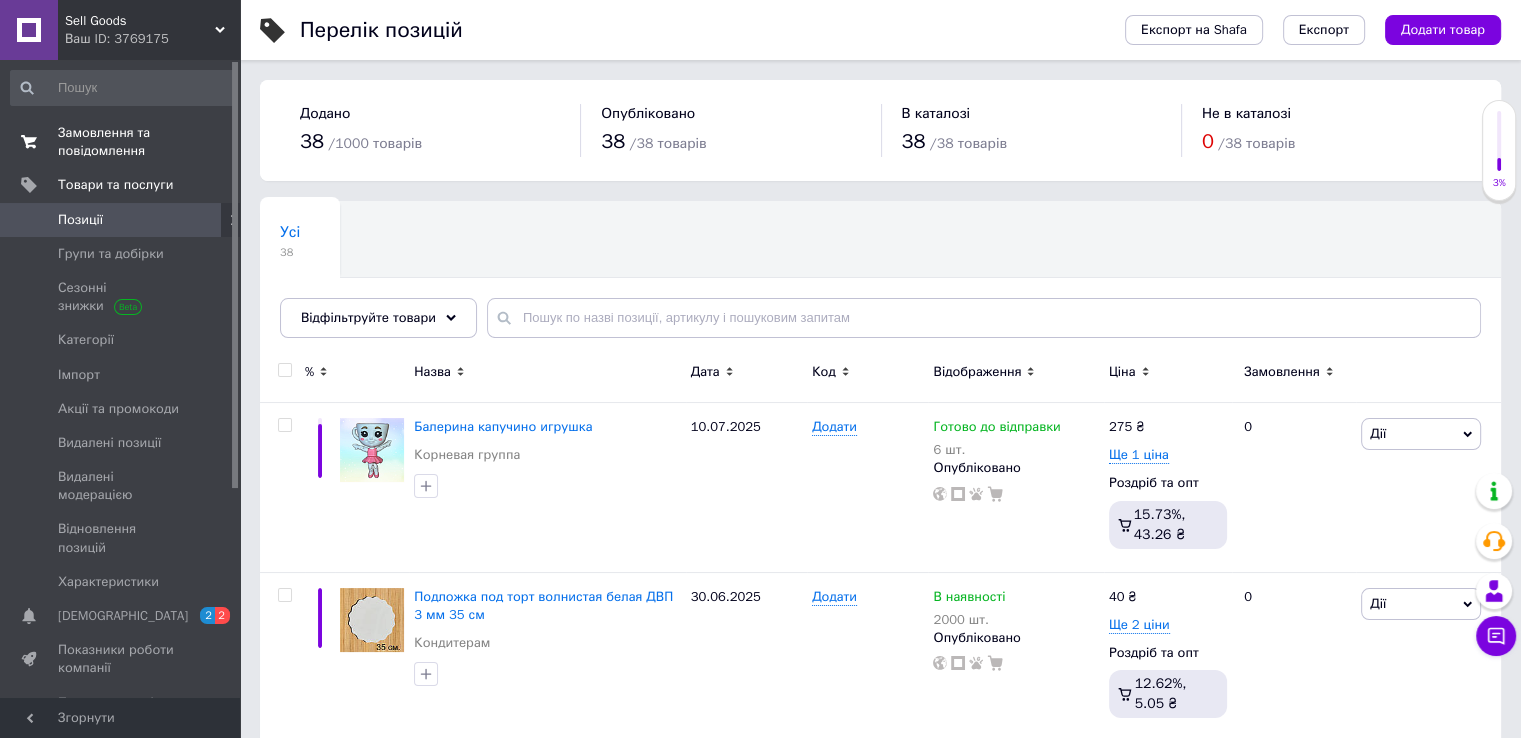 click on "Замовлення та повідомлення" at bounding box center [121, 142] 